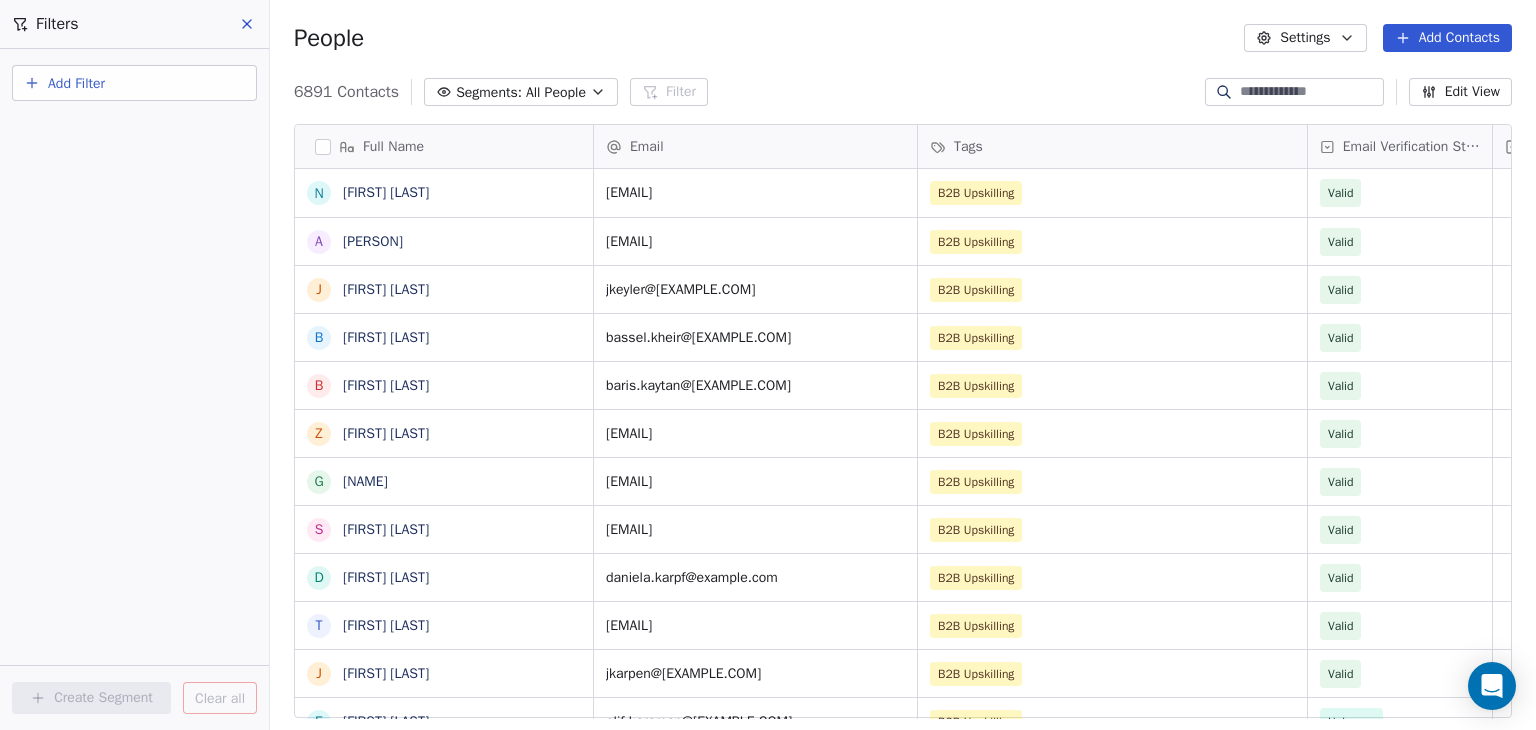 scroll, scrollTop: 0, scrollLeft: 0, axis: both 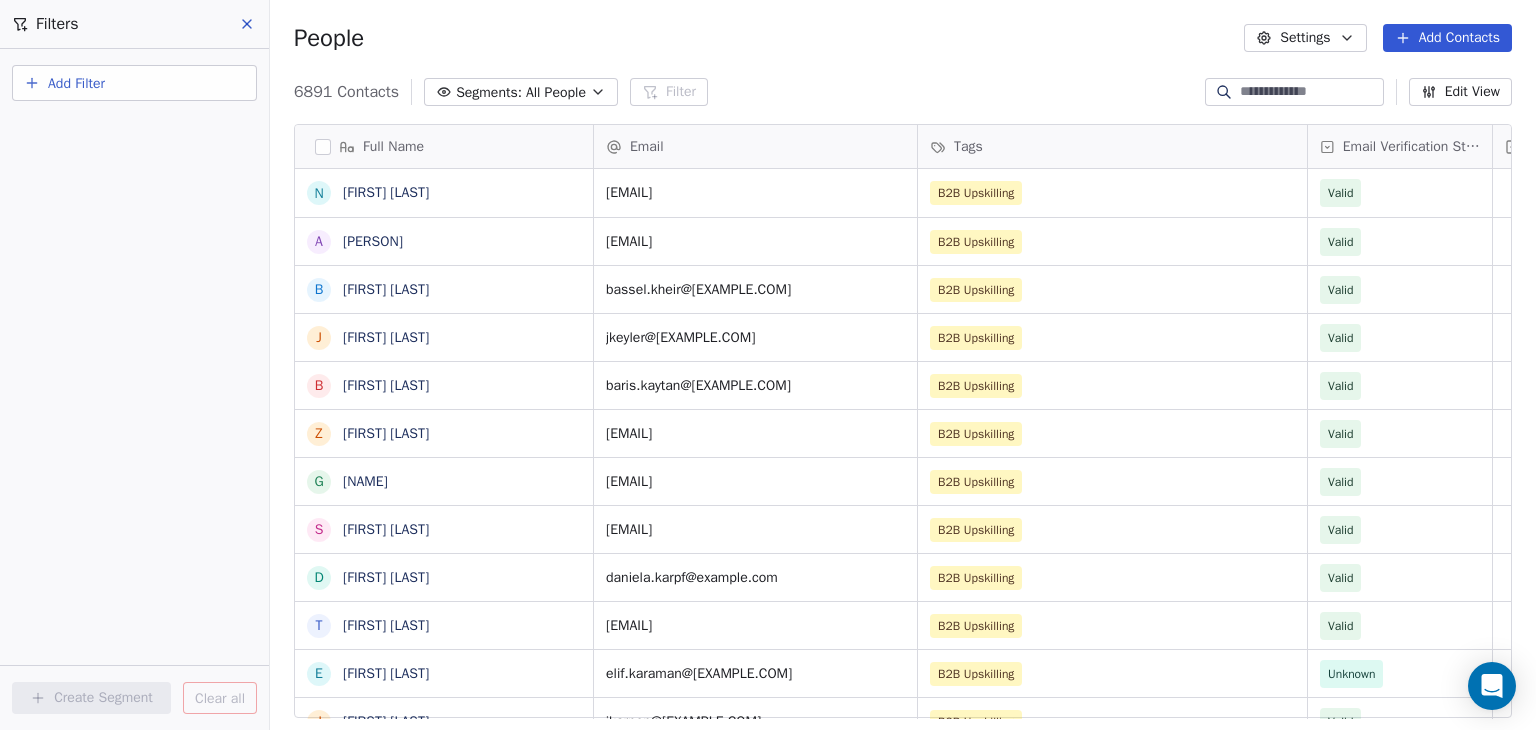 click on "Add Contacts" at bounding box center (1447, 38) 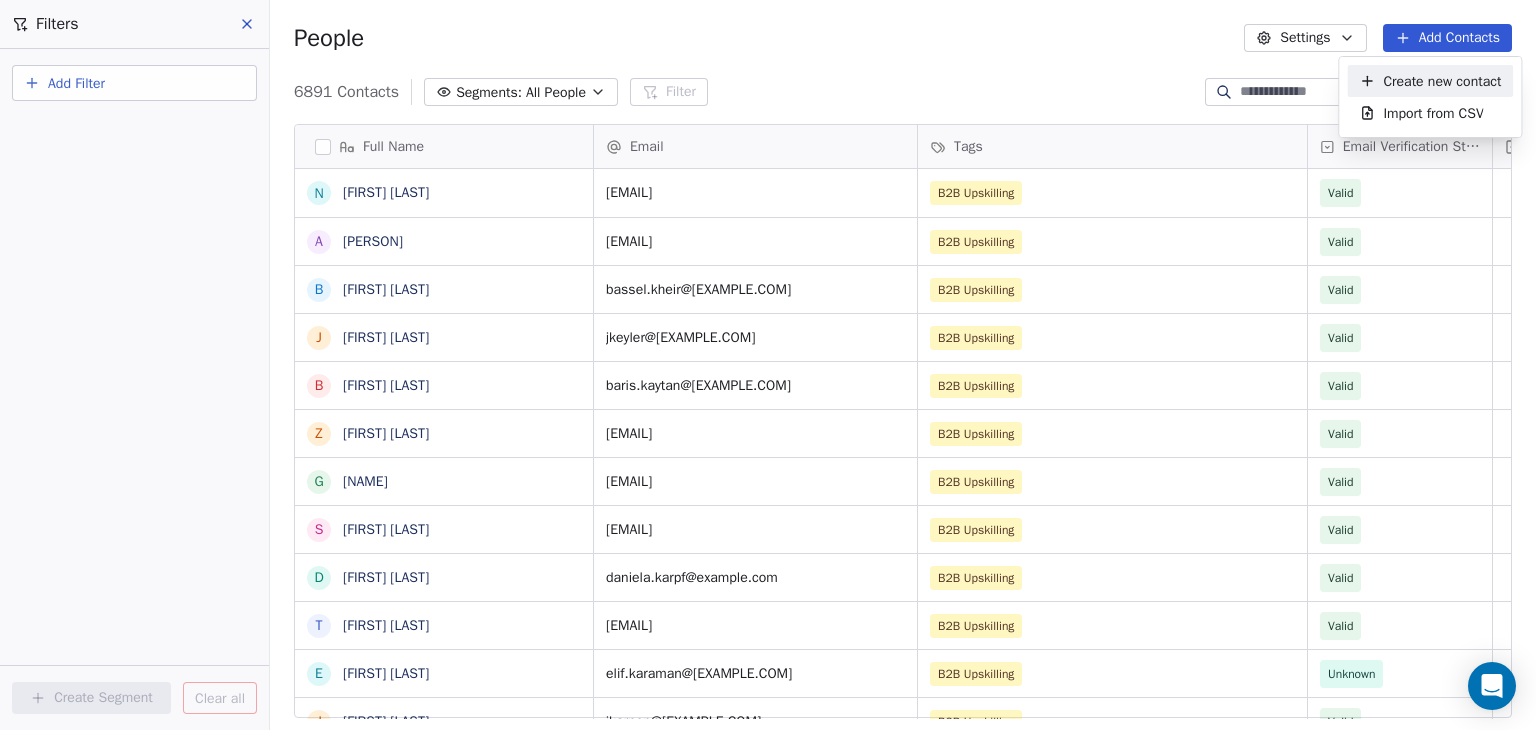 click on "Create new contact" at bounding box center [1442, 81] 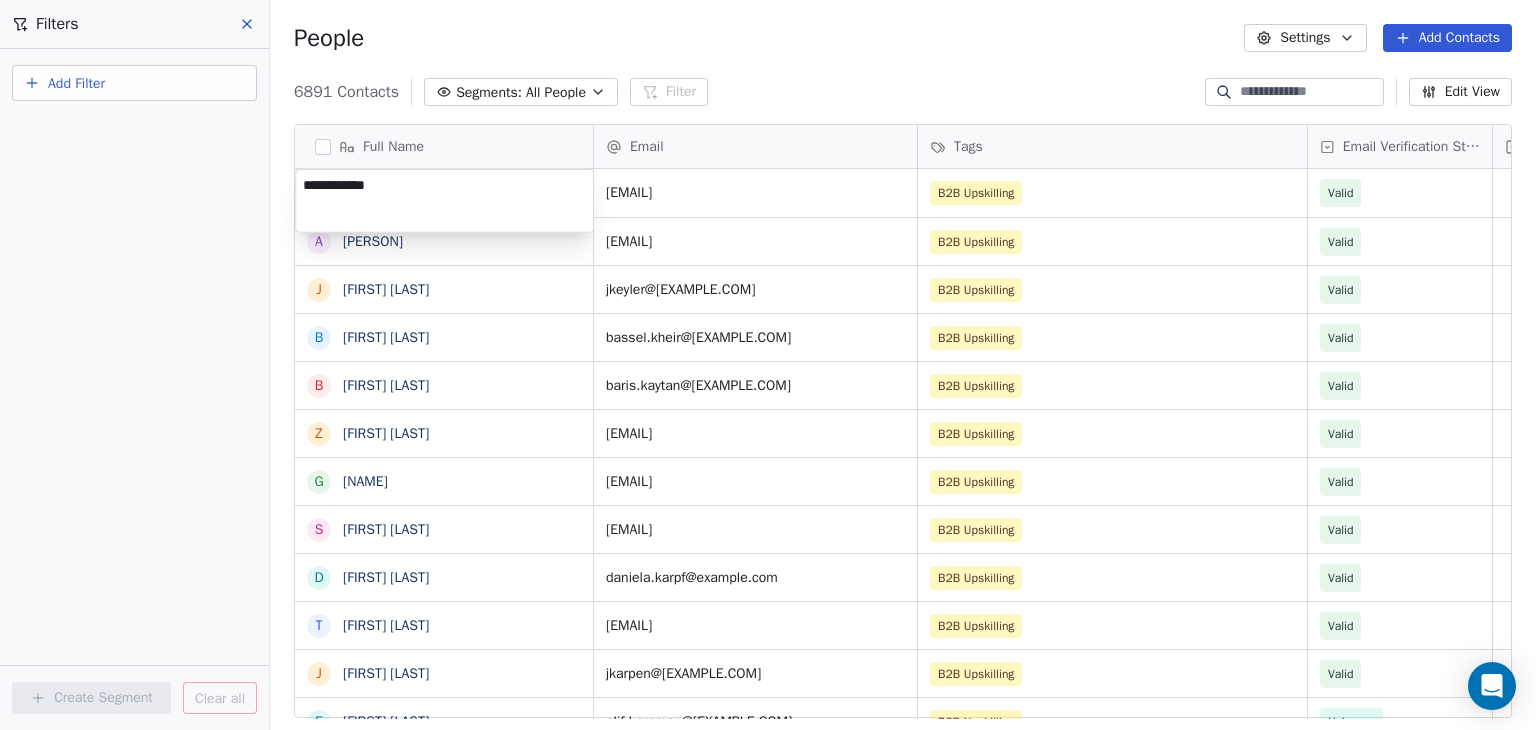 click on "BAR Contacts People Marketing Workflows Campaigns Sales Pipelines Sequences Beta Tools Apps AI Agents Help & Support Filters Add Filter Create Segment Clear all People Settings Add Contacts 6891 Contacts Segments: All People Filter Edit View Tag Add to Sequence Full Name N [FIRST] [LAST] A [FIRST] [LAST] J [FIRST] [LAST] B [FIRST] [LAST] B [FIRST] [LAST] Z [FIRST] [LAST] G [FIRST] [LAST] S [FIRST] [LAST] D [FIRST] [LAST] T [FIRST] [LAST] J [FIRST] [LAST] E [FIRST] [LAST] Z [FIRST] [LAST] R [FIRST] [LAST] H [FIRST] [LAST] H [FIRST] [LAST] M [FIRST] [LAST] D [FIRST] [LAST] N [FIRST] [LAST] P [FIRST] [LAST] T [FIRST] [LAST] J [FIRST] [LAST] A [FIRST] [LAST] D [FIRST] [LAST] H [FIRST] [LAST] S [FIRST] [LAST] D [FIRST] [LAST] C [FIRST] [LAST] T [FIRST] [LAST] A [FIRST] [LAST] C [FIRST] [LAST] Email Tags Email Verification Status Status [EMAIL] B2B Upskilling Valid" at bounding box center (768, 365) 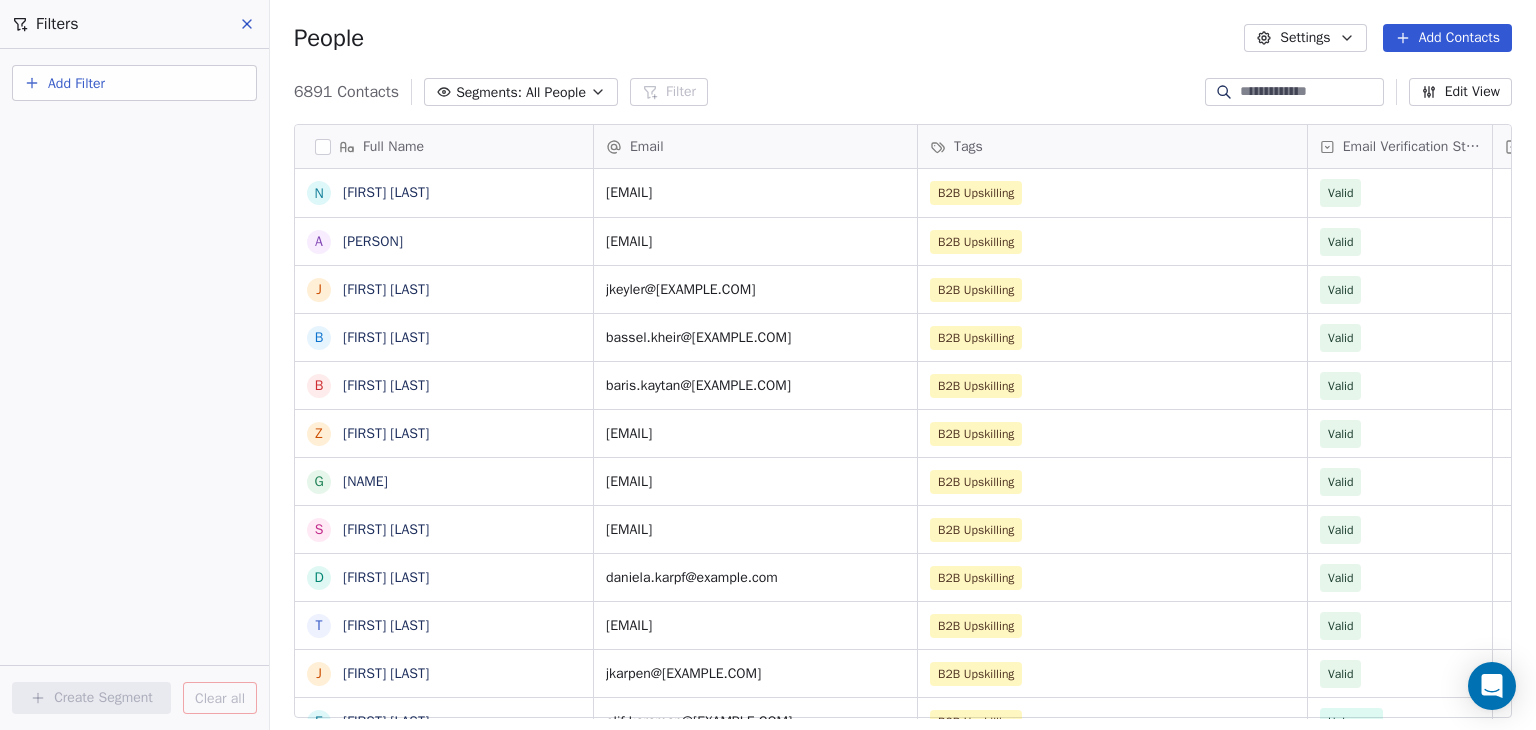 click on "Add Contacts" at bounding box center (1447, 38) 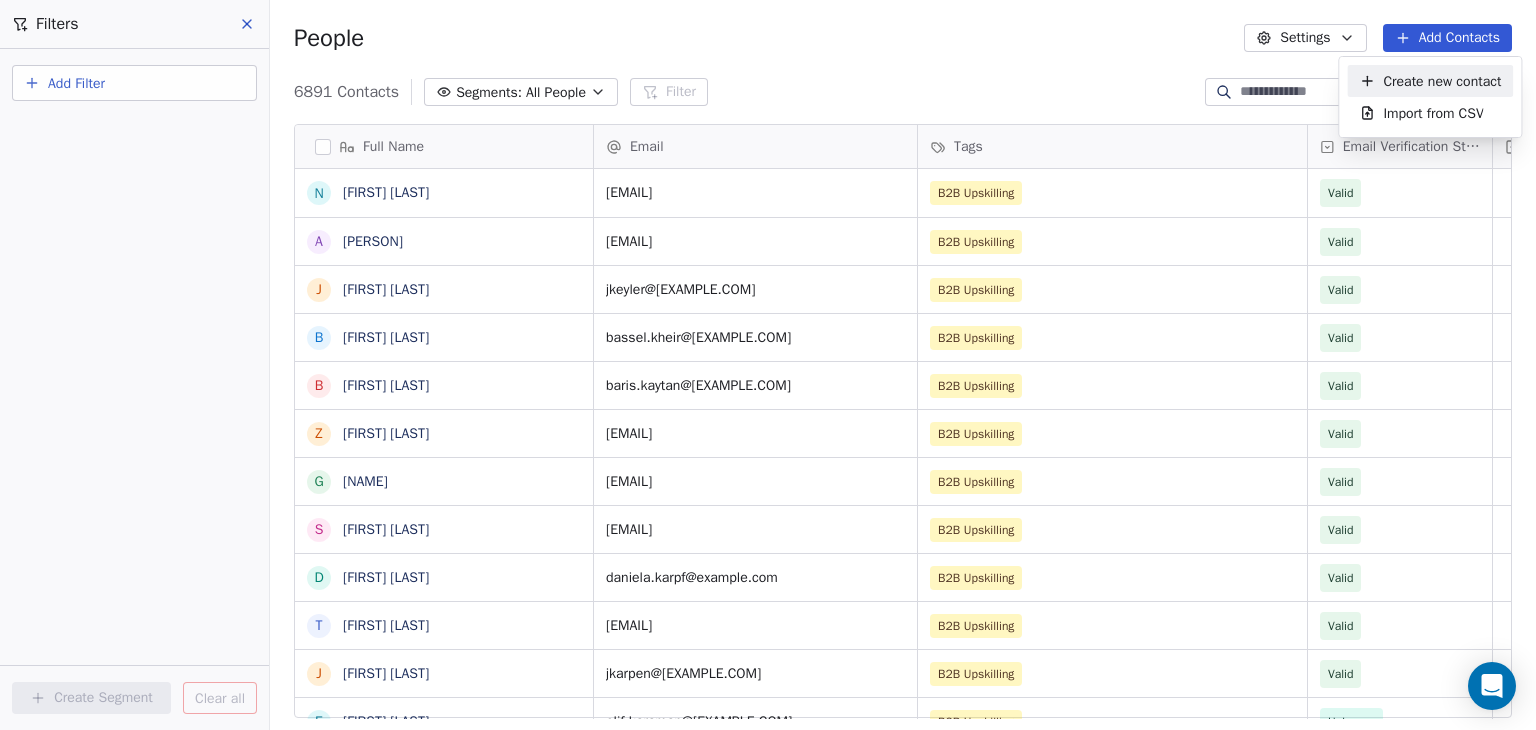 click on "Create new contact" at bounding box center [1442, 81] 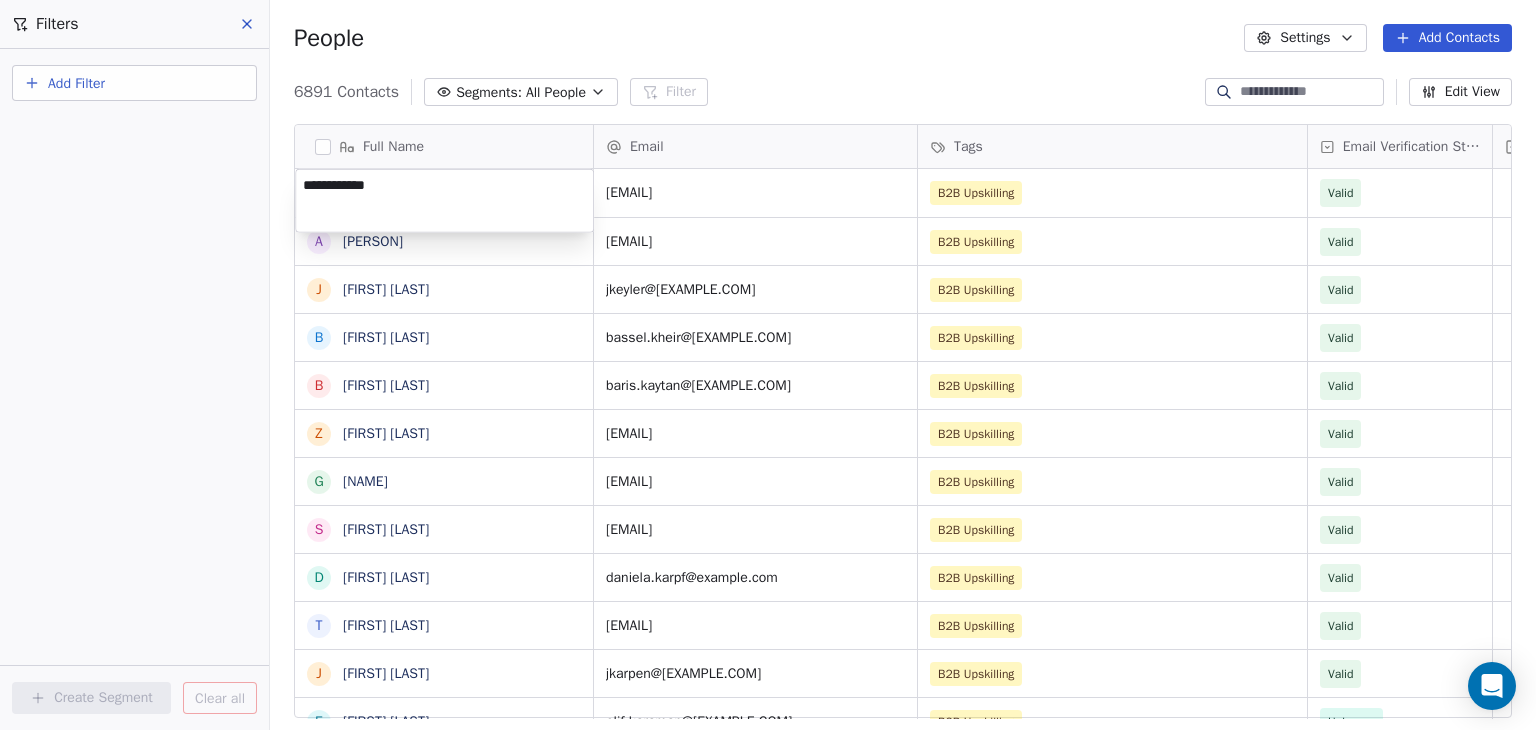 click on "BAR Contacts People Marketing Workflows Campaigns Sales Pipelines Sequences Beta Tools Apps AI Agents Help & Support Filters Add Filter Create Segment Clear all People Settings Add Contacts 6891 Contacts Segments: All People Filter Edit View Tag Add to Sequence Full Name N [FIRST] [LAST] A [FIRST] [LAST] J [FIRST] [LAST] B [FIRST] [LAST] B [FIRST] [LAST] Z [FIRST] [LAST] G [FIRST] [LAST] S [FIRST] [LAST] D [FIRST] [LAST] T [FIRST] [LAST] J [FIRST] [LAST] E [FIRST] [LAST] Z [FIRST] [LAST] R [FIRST] [LAST] H [FIRST] [LAST] H [FIRST] [LAST] M [FIRST] [LAST] D [FIRST] [LAST] N [FIRST] [LAST] P [FIRST] [LAST] T [FIRST] [LAST] J [FIRST] [LAST] A [FIRST] [LAST] D [FIRST] [LAST] H [FIRST] [LAST] S [FIRST] [LAST] D [FIRST] [LAST] C [FIRST] [LAST] T [FIRST] [LAST] A [FIRST] [LAST] C [FIRST] [LAST] Email Tags Email Verification Status Status [EMAIL] B2B Upskilling Valid" at bounding box center [768, 365] 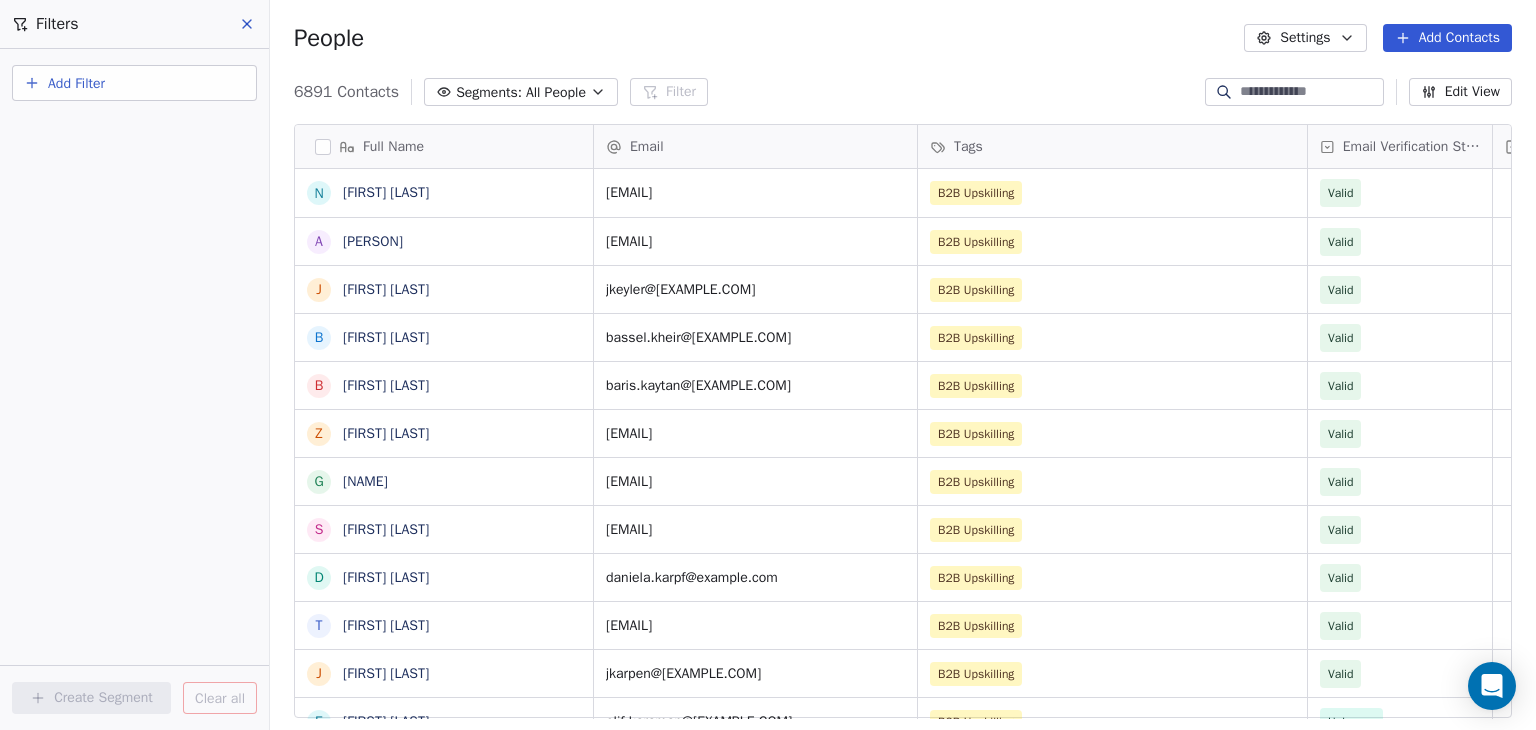click on "Add Contacts" at bounding box center [1447, 38] 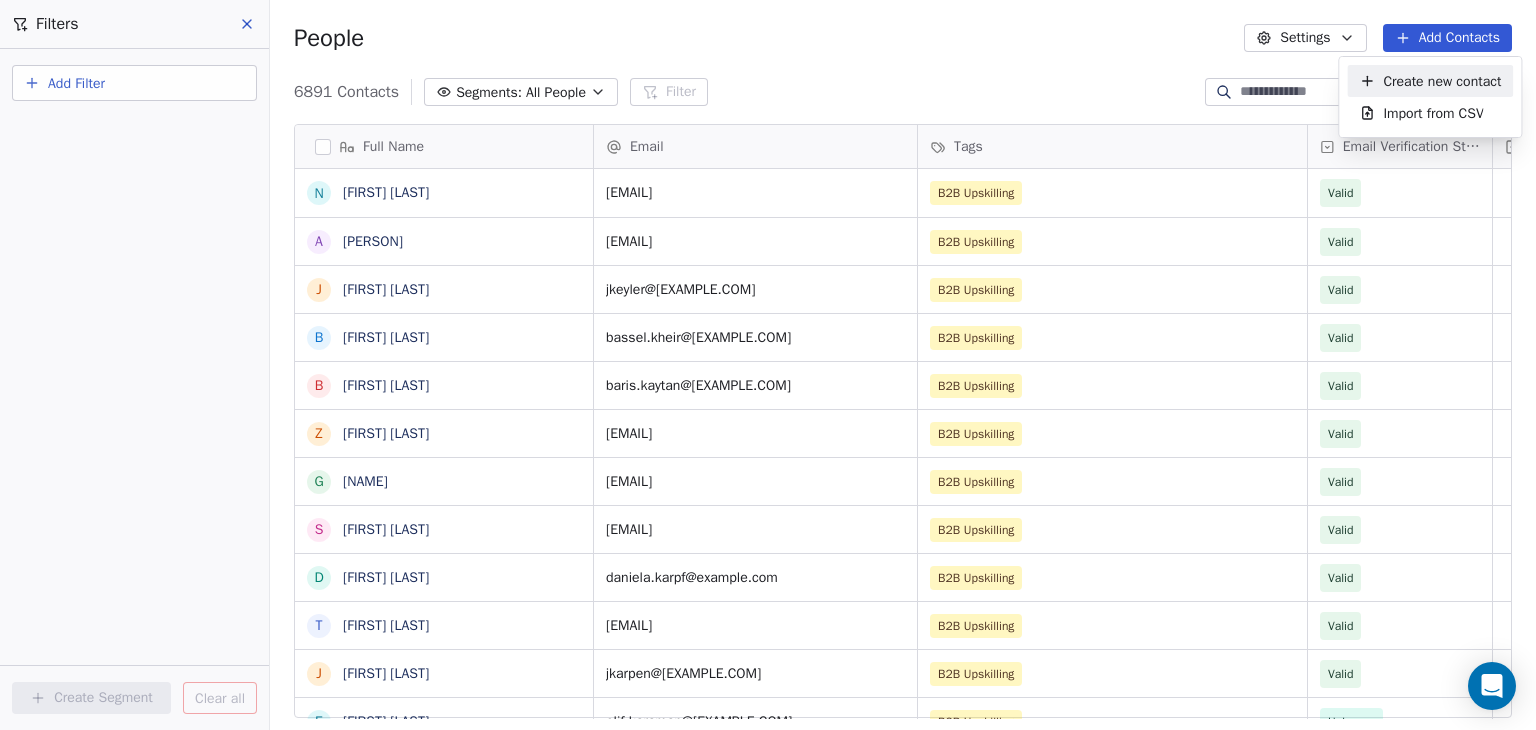 click on "Create new contact" at bounding box center (1442, 81) 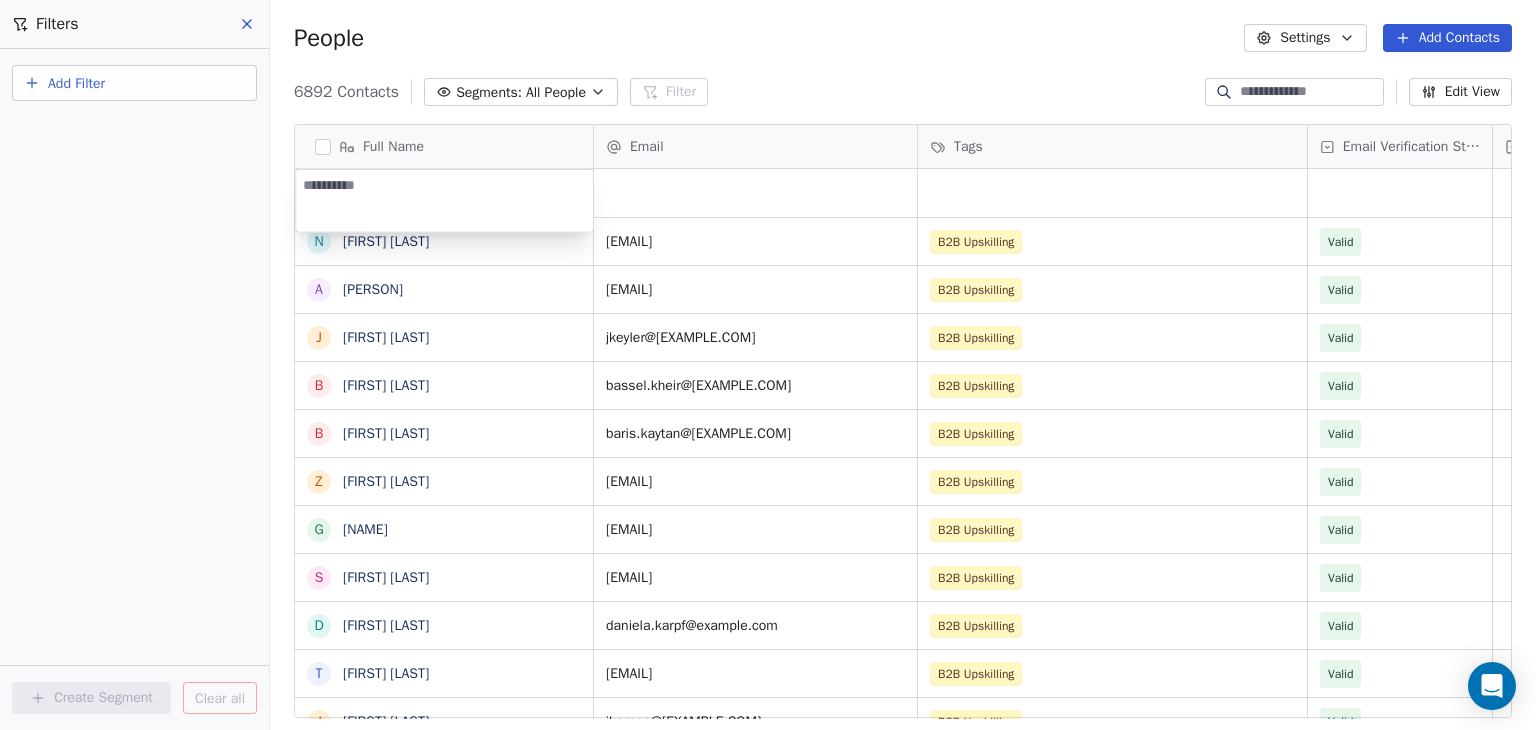 click on "BAR Contacts People Marketing Workflows Campaigns Sales Pipelines Sequences Beta Tools Apps AI Agents Help & Support Filters Add Filter Create Segment Clear all People Settings Add Contacts 6892 Contacts Segments: All People Filter Edit View Tag Add to Sequence Full Name N [FIRST] [LAST] A [FIRST] [LAST] J [FIRST] [LAST] B [FIRST] [LAST] B [FIRST] [LAST] Z [FIRST] [LAST] G [FIRST] [LAST] S [FIRST] [LAST] D [FIRST] [LAST] T [FIRST] [LAST] J [FIRST] [LAST] E [FIRST] [LAST] Z [FIRST] [LAST] R [FIRST] [LAST] H [FIRST] [LAST] H [FIRST] [LAST] M [FIRST] [LAST] D [FIRST] [LAST] N [FIRST] [LAST] P [FIRST] [LAST] T [FIRST] [LAST] J [FIRST] [LAST] A [FIRST] [LAST] D [FIRST] [LAST] H [FIRST] [LAST] S [FIRST] [LAST] D [FIRST] [LAST] C [FIRST] [LAST] T [FIRST] [LAST] A [FIRST] [LAST] C [FIRST] [LAST] Email Tags Email Verification Status Status [EMAIL] B2B Upskilling Valid [EMAIL] B2B Upskilling Valid [EMAIL] B2B Upskilling Valid" at bounding box center (768, 365) 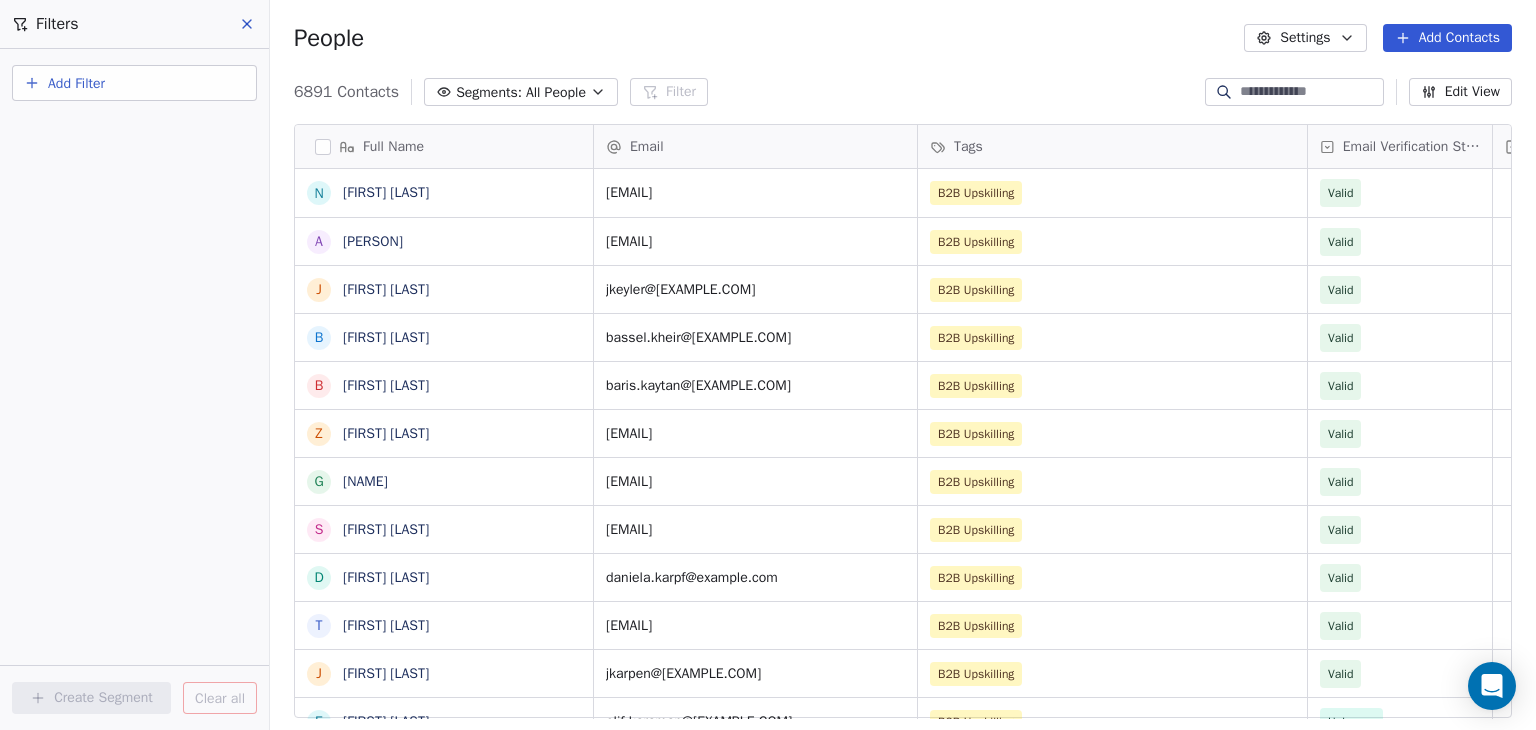 click on "Add Contacts" at bounding box center (1447, 38) 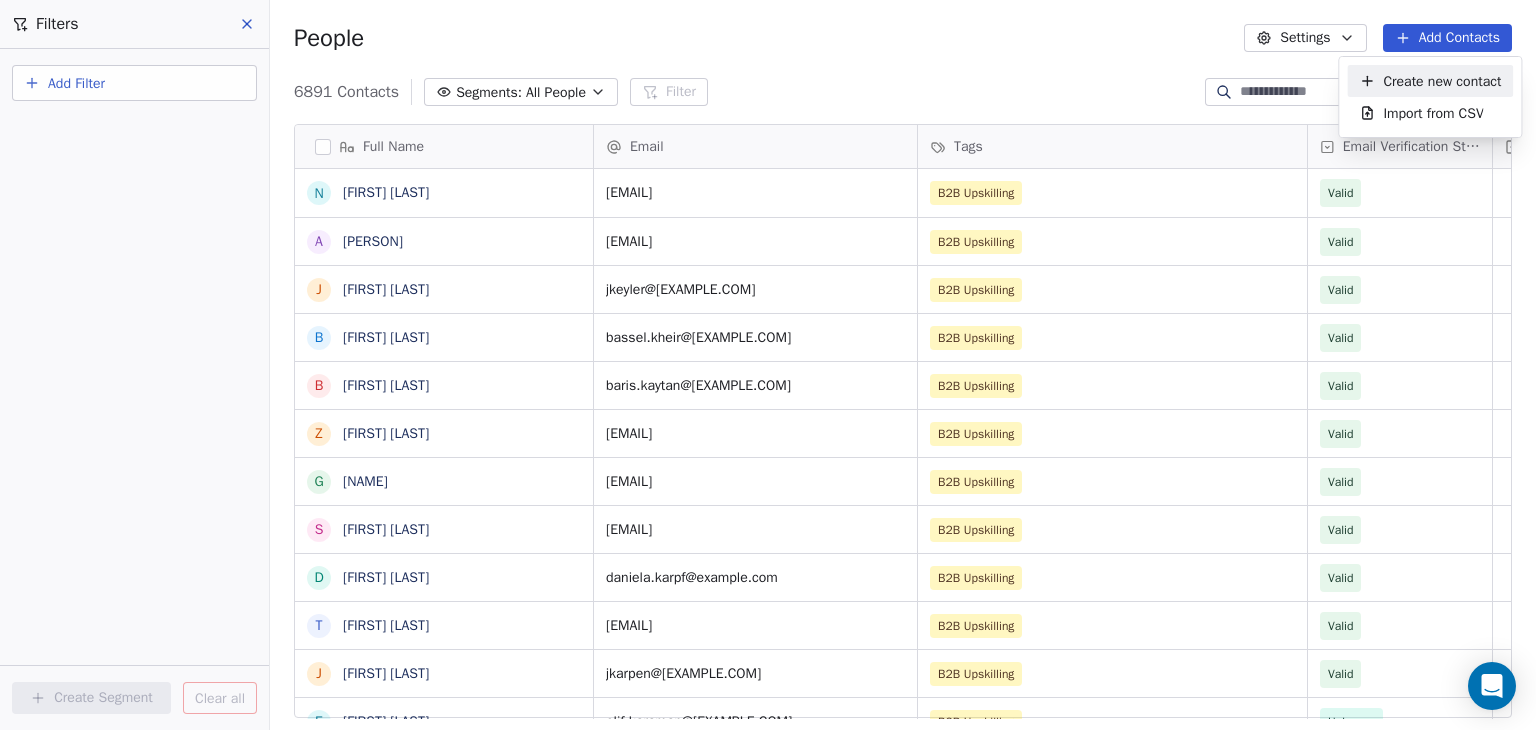 drag, startPoint x: 1396, startPoint y: 82, endPoint x: 1248, endPoint y: 98, distance: 148.86235 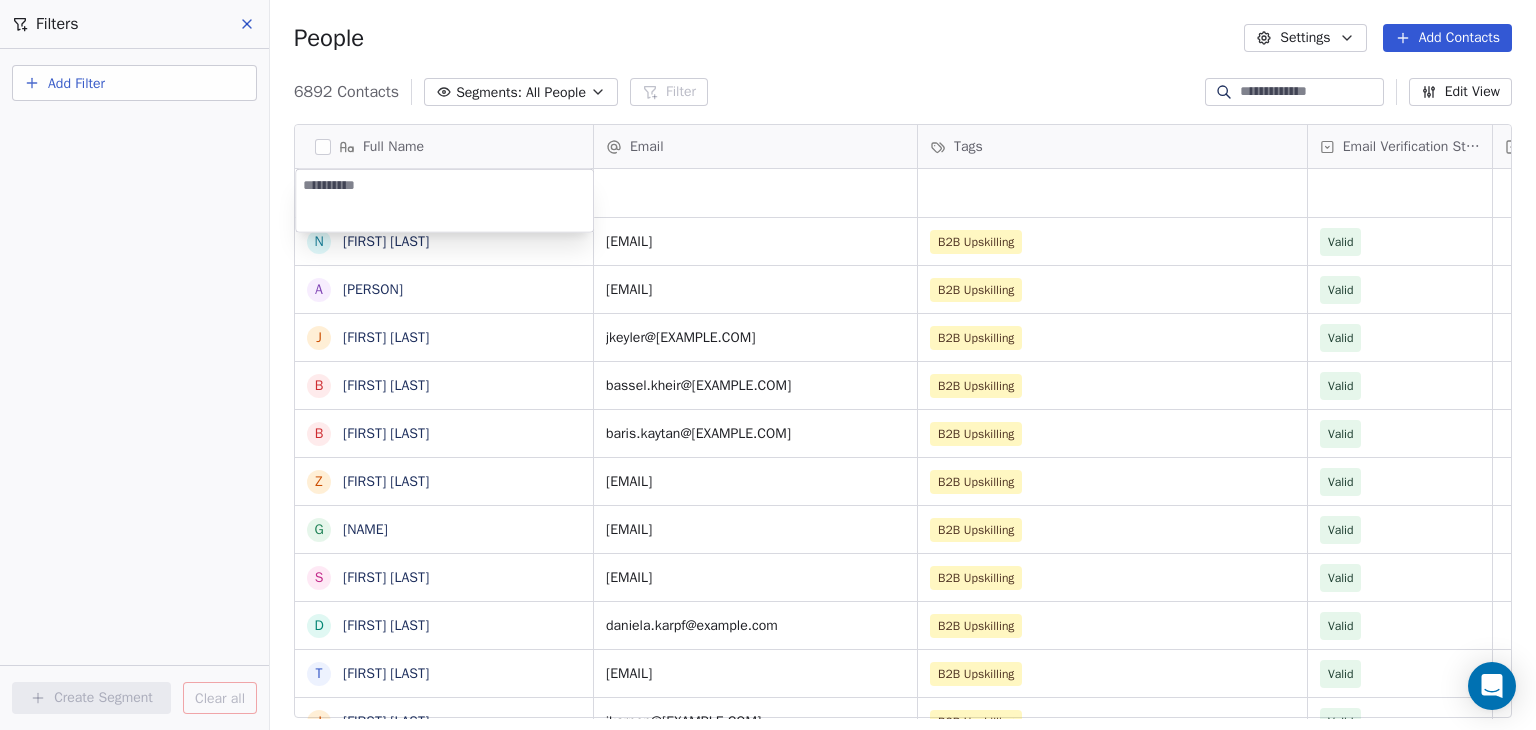 type on "*******" 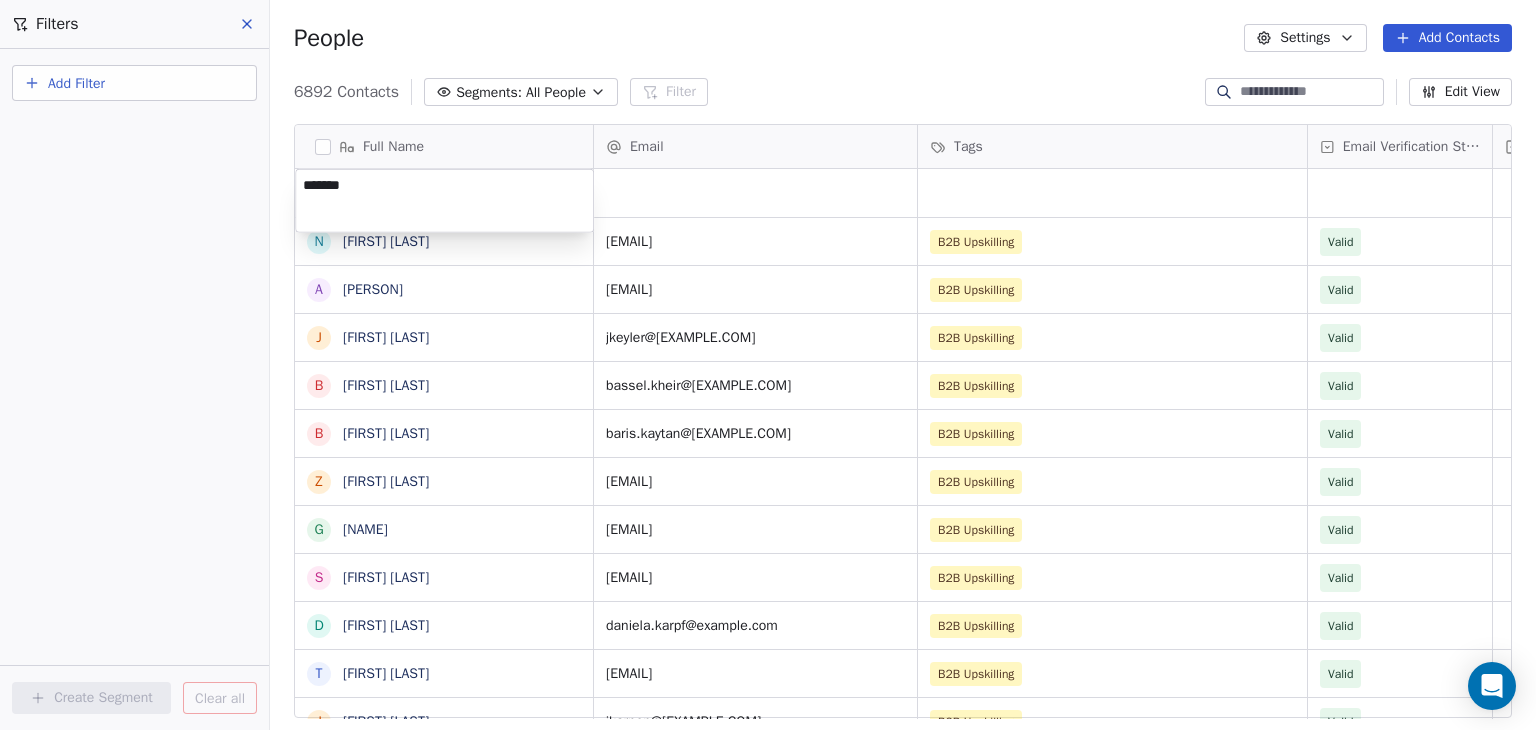 click on "BAR Contacts People Marketing Workflows Campaigns Sales Pipelines Sequences Beta Tools Apps AI Agents Help & Support Filters Add Filter Create Segment Clear all People Settings Add Contacts 6892 Contacts Segments: All People Filter Edit View Tag Add to Sequence Full Name N [FIRST] [LAST] A [FIRST] [LAST] J [FIRST] [LAST] B [FIRST] [LAST] B [FIRST] [LAST] Z [FIRST] [LAST] G [FIRST] [LAST] S [FIRST] [LAST] D [FIRST] [LAST] T [FIRST] [LAST] J [FIRST] [LAST] E [FIRST] [LAST] Z [FIRST] [LAST] R [FIRST] [LAST] H [FIRST] [LAST] H [FIRST] [LAST] M [FIRST] [LAST] D [FIRST] [LAST] N [FIRST] [LAST] P [FIRST] [LAST] T [FIRST] [LAST] J [FIRST] [LAST] A [FIRST] [LAST] D [FIRST] [LAST] H [FIRST] [LAST] S [FIRST] [LAST] D [FIRST] [LAST] C [FIRST] [LAST] T [FIRST] [LAST] A [FIRST] [LAST] C [FIRST] [LAST] Email Tags Email Verification Status Status [EMAIL] B2B Upskilling Valid [EMAIL] B2B Upskilling Valid [EMAIL] B2B Upskilling Valid" at bounding box center [768, 365] 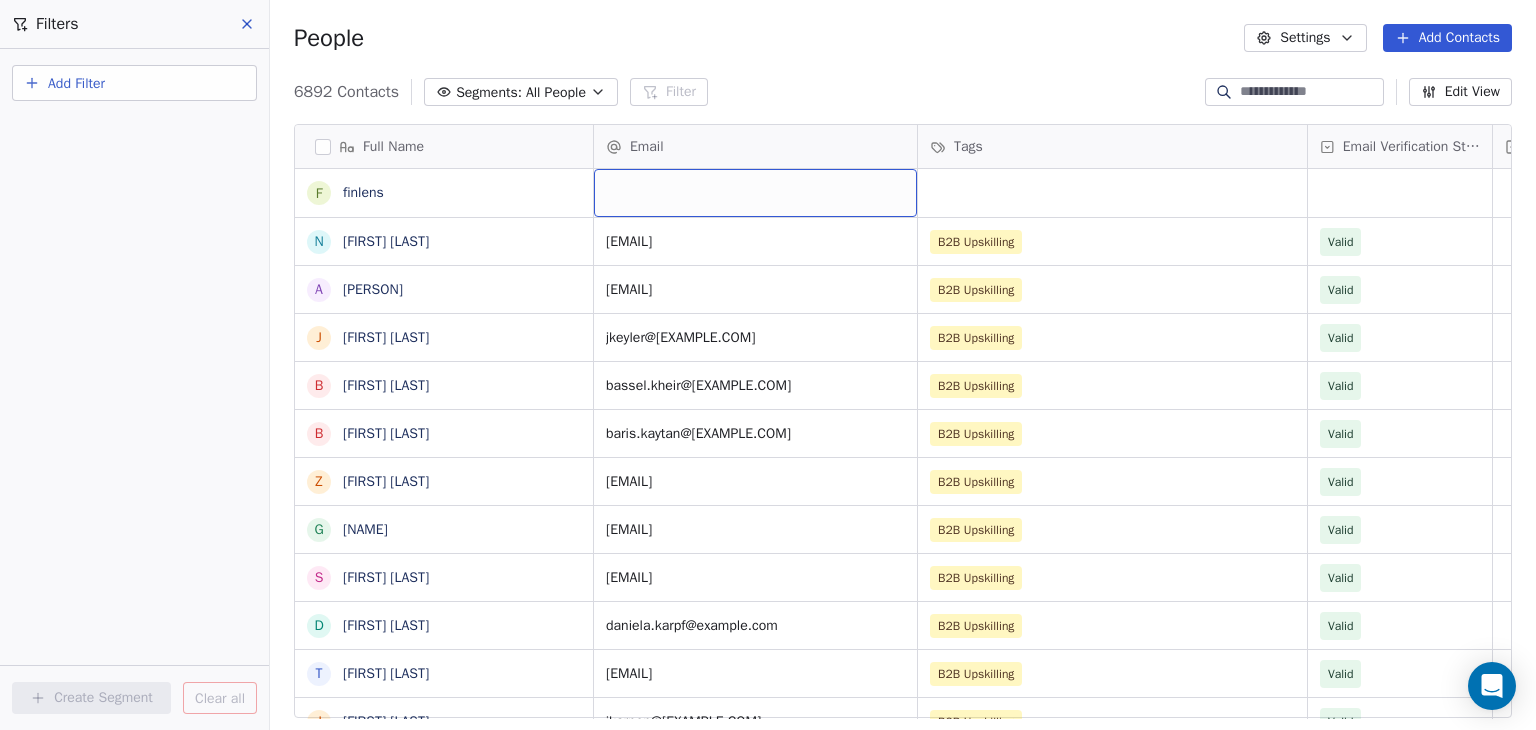 click at bounding box center [755, 193] 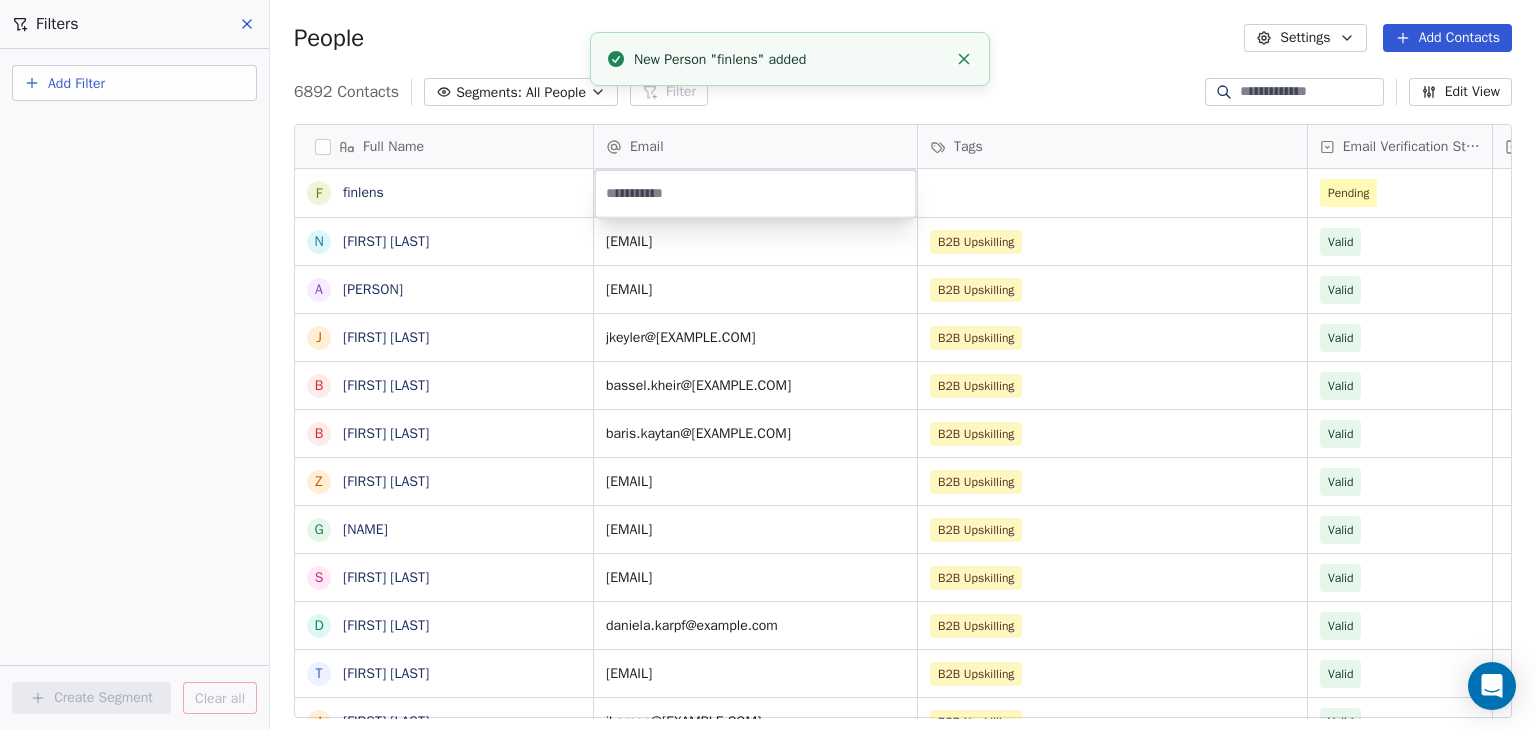 click at bounding box center [756, 194] 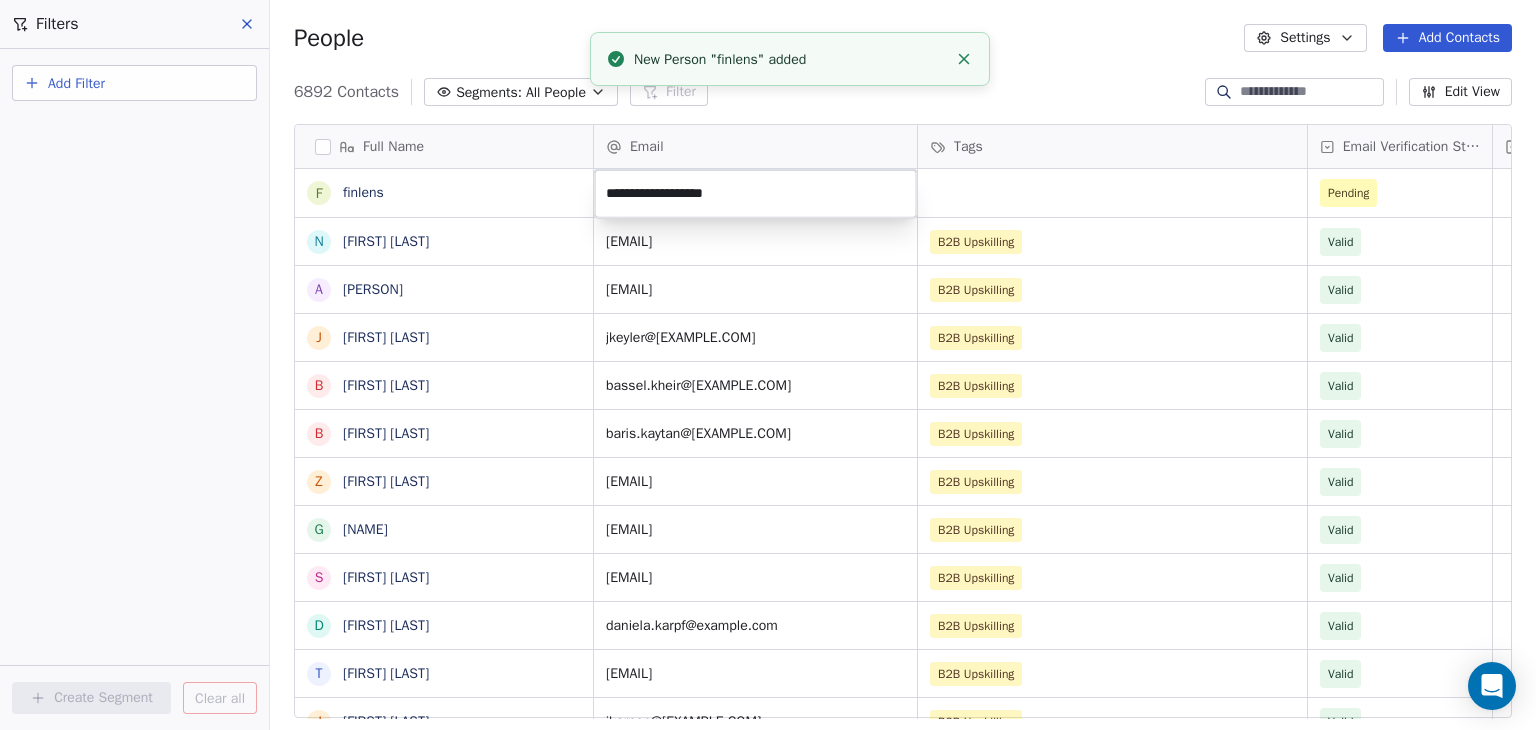 click on "BAR Contacts People Marketing Workflows Campaigns Sales Pipelines Sequences Beta Tools Apps AI Agents Help & Support Filters Add Filter Create Segment Clear all People Settings Add Contacts 6892 Contacts Segments: All People Filter Edit View Tag Add to Sequence Full Name f finlens N [NAME] A [NAME] J [NAME] B [NAME] B [NAME] Z [NAME] G [NAME] S [NAME] D [NAME] T [NAME] J [NAME] E [NAME] Z [NAME] R [NAME] H [NAME] H [NAME] M [NAME] D [NAME] N [NAME] P [NAME] T [NAME] J [NAME] A [NAME] D [NAME] H [NAME] S [NAME] D [NAME] C [NAME] T [NAME] Email Tags Email Verification Status Status Pending [EMAIL] B2B Upskilling Valid [EMAIL] B2B Upskilling Valid [EMAIL] Valid" at bounding box center [768, 365] 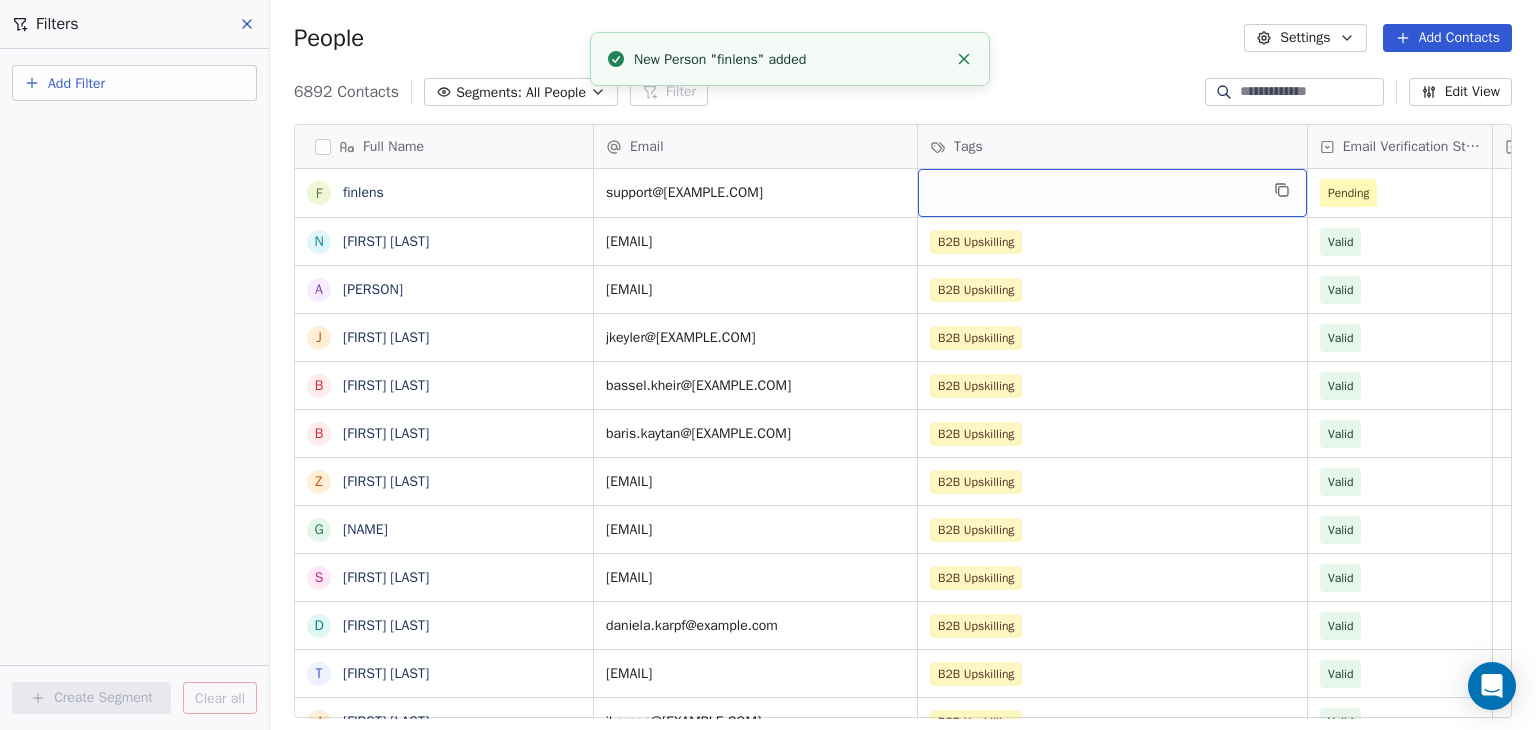 click at bounding box center (1112, 193) 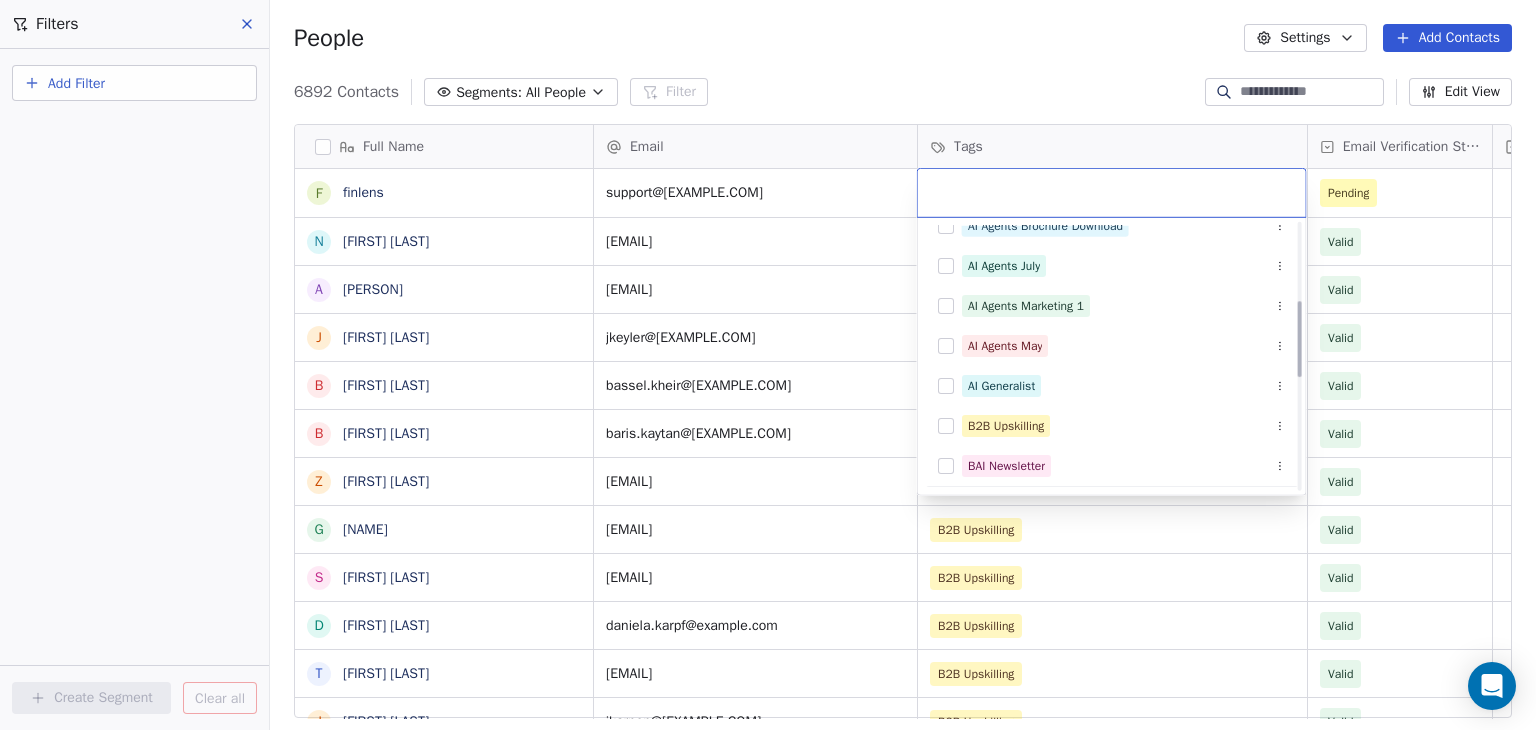 scroll, scrollTop: 300, scrollLeft: 0, axis: vertical 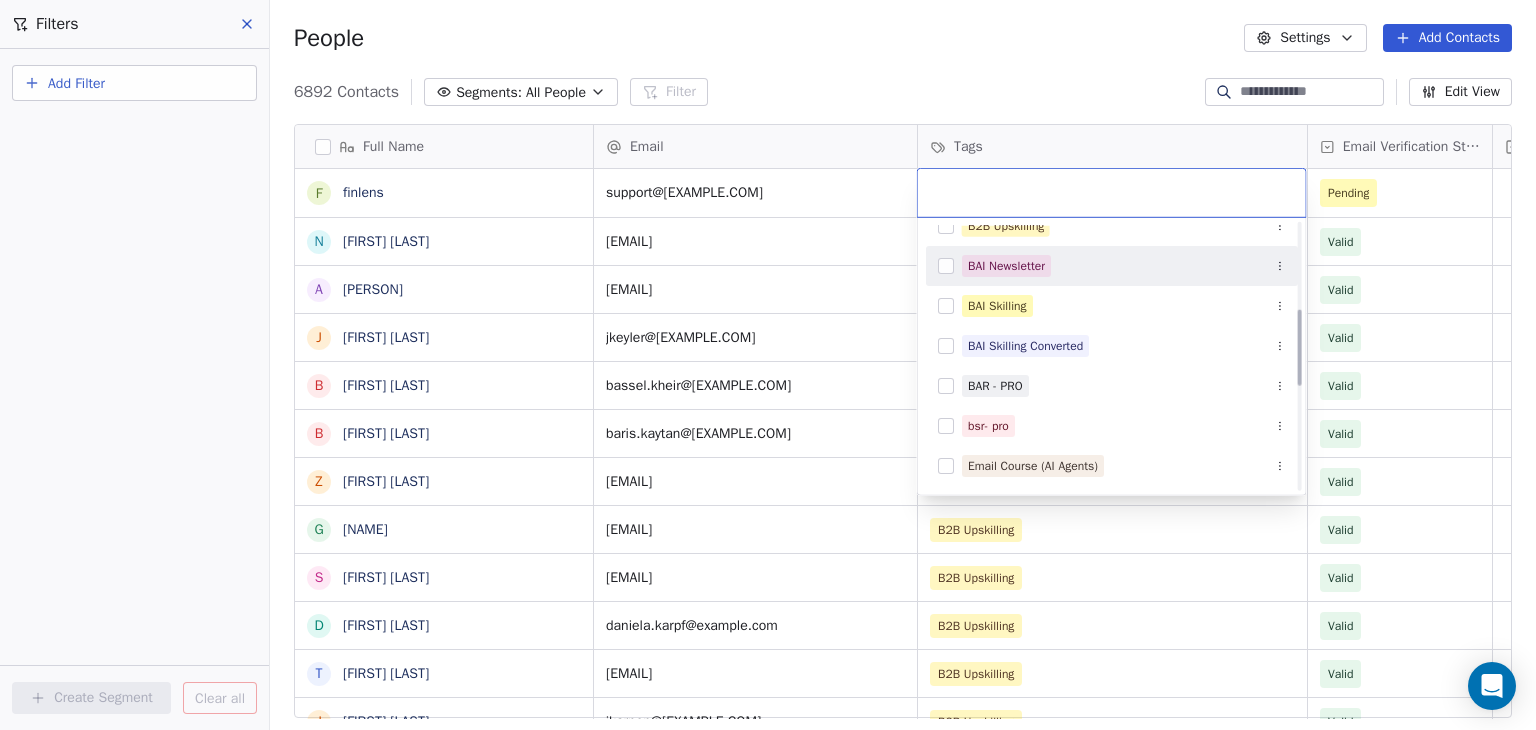 click on "BAI Newsletter" at bounding box center [1006, 266] 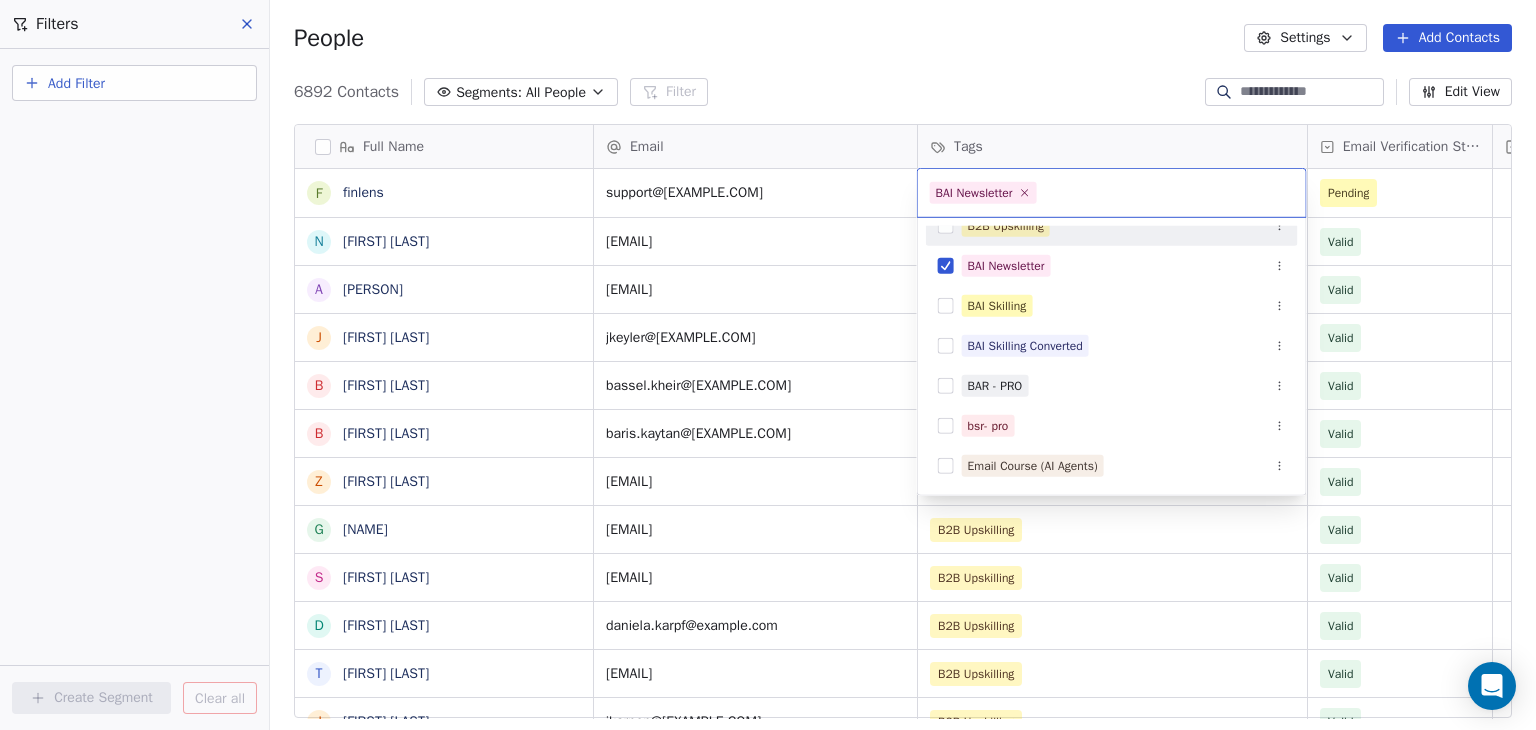 click on "BAR Contacts People Marketing Workflows Campaigns Sales Pipelines Sequences Beta Tools Apps AI Agents Help & Support Filters Add Filter Create Segment Clear all People Settings Add Contacts 6892 Contacts Segments: All People Filter Edit View Tag Add to Sequence Full Name f [EMAIL] N [FIRST] [LAST] A [FIRST] [LAST] J [FIRST] [LAST] B [FIRST] [LAST] B [FIRST] [LAST] Z [FIRST] [LAST] G [FIRST] [LAST] S [FIRST] [LAST] D [FIRST] [LAST] T [FIRST] [LAST] J [FIRST] [LAST] E [FIRST] [LAST] Z [FIRST] [LAST] R [FIRST] [LAST] H [FIRST] [LAST] H [FIRST] [LAST] M [FIRST] [LAST] D [FIRST] [LAST] N [FIRST] [LAST] P [FIRST] [LAST] T [FIRST] [LAST] J [FIRST] [LAST] A [FIRST] [LAST] D [FIRST] [LAST] H [FIRST] [LAST] S [FIRST] [LAST] D [FIRST] [LAST] C [FIRST] [LAST] T [FIRST] [LAST] A [FIRST] [LAST] C [FIRST] [LAST] Email Tags Email Verification Status Status [EMAIL] B2B Upskilling Valid [EMAIL] B2B Upskilling Valid B2B Upskilling Valid" at bounding box center (768, 365) 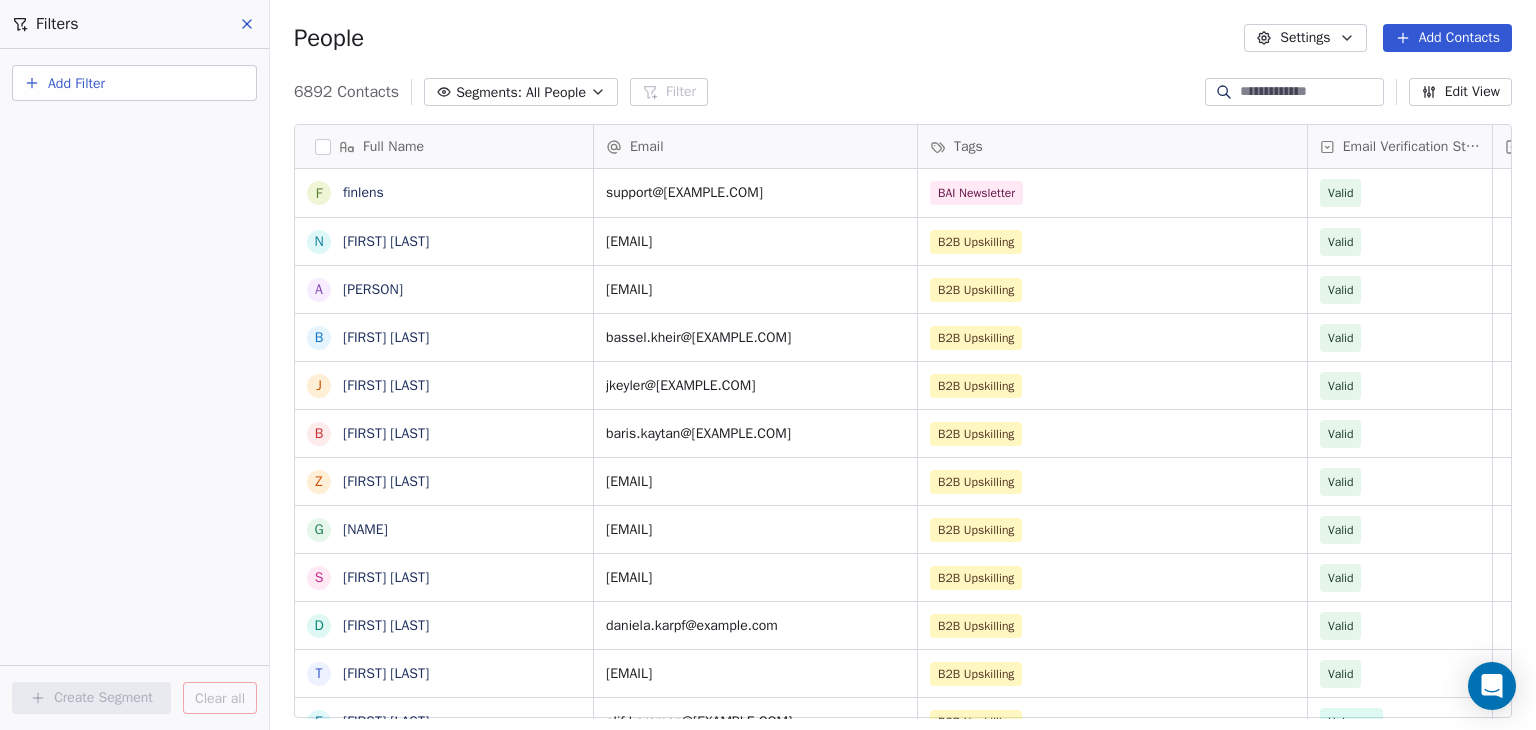 click on "6892 Contacts Segments: All People Filter  Edit View" at bounding box center (903, 92) 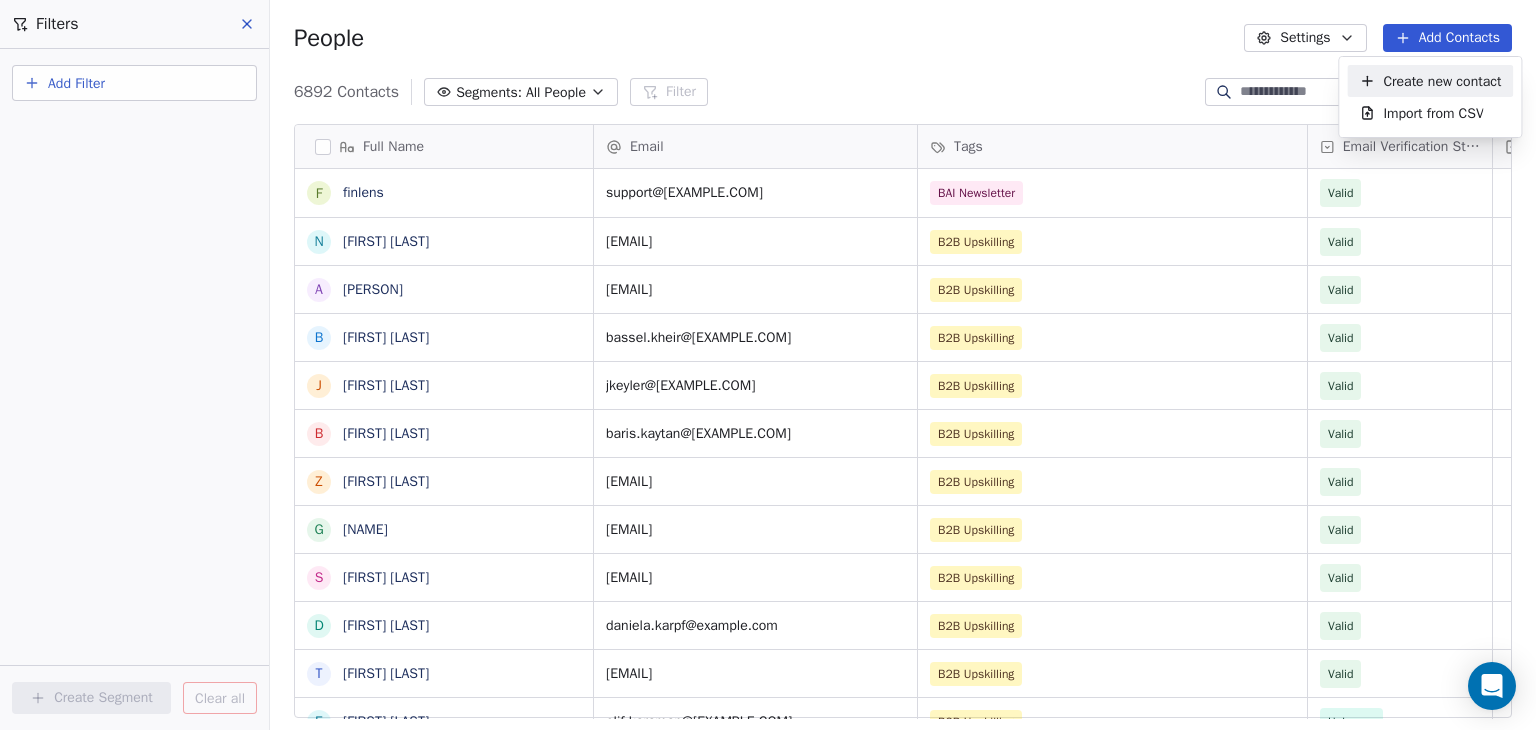 click on "Create new contact" at bounding box center (1442, 81) 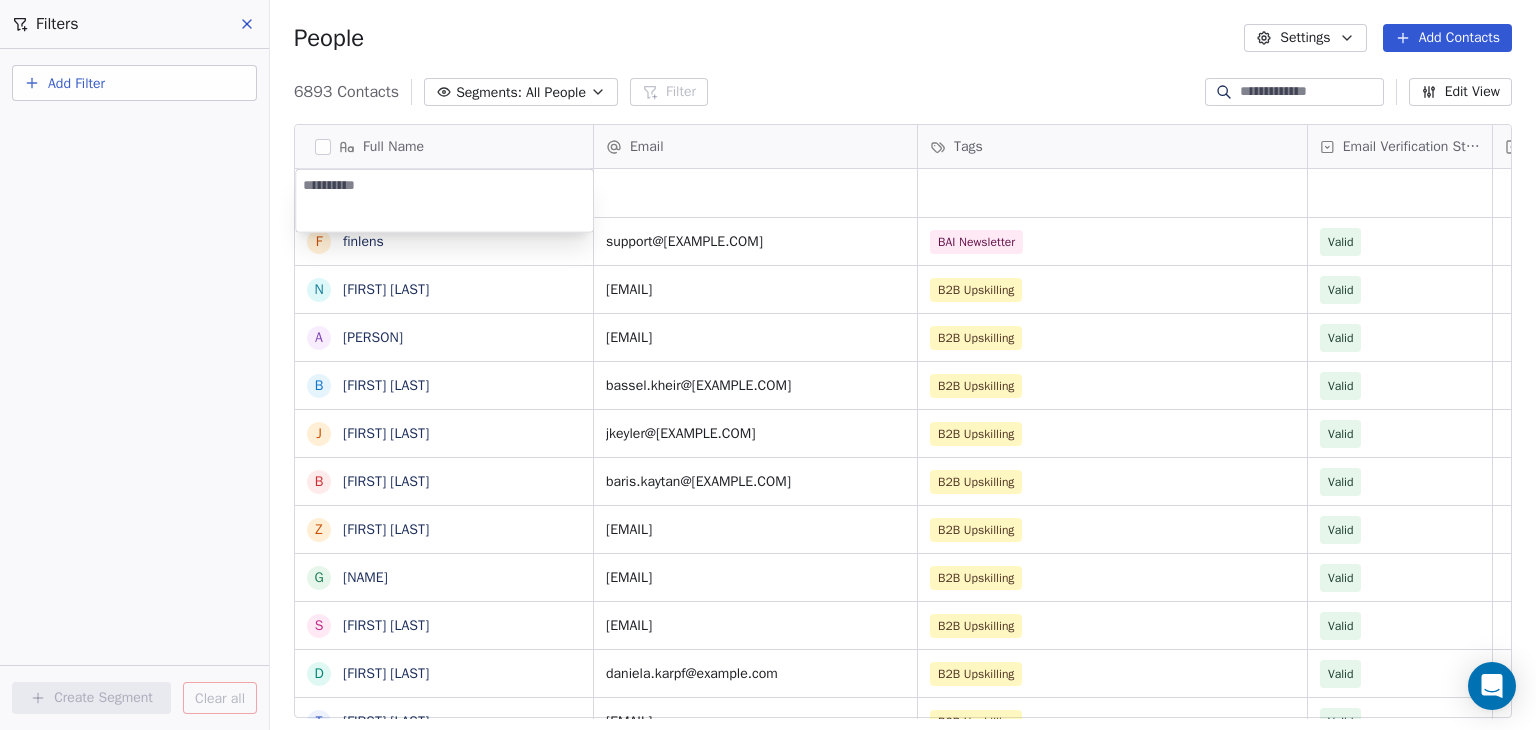 type on "*****" 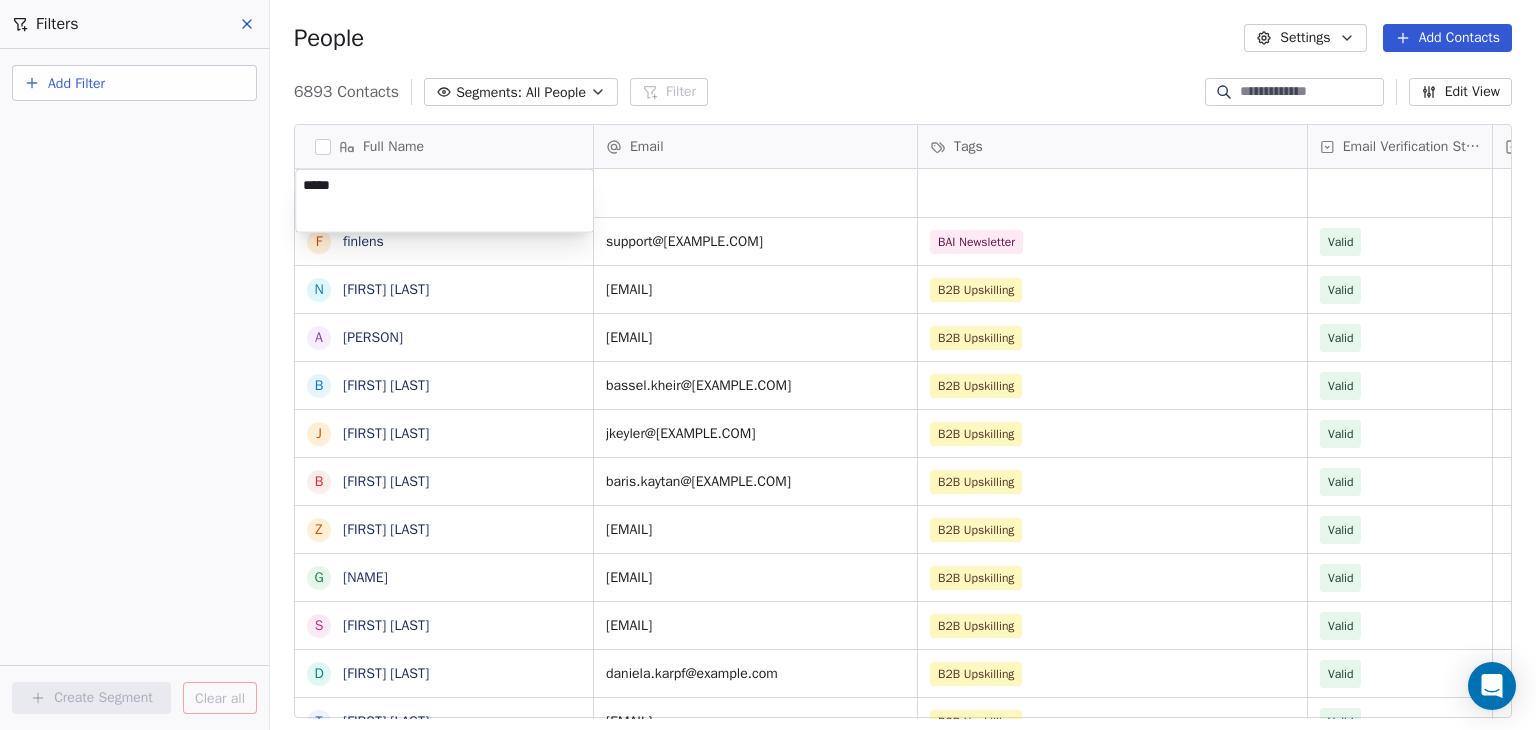 click on "BAR Contacts People Marketing Workflows Campaigns Sales Pipelines Sequences Beta Tools Apps AI Agents Help & Support Filters Add Filter Create Segment Clear all People Settings Add Contacts 6893 Contacts Segments: All People Filter Edit View Tag Add to Sequence Full Name f [EMAIL] N [FIRST] [LAST] A [FIRST] [LAST] B [FIRST] [LAST] J [FIRST] [LAST] B [FIRST] [LAST] Z [FIRST] [LAST] G [FIRST] [LAST] S [FIRST] [LAST] D [FIRST] [LAST] T [FIRST] [LAST] E [FIRST] [LAST] J [FIRST] [LAST] R [FIRST] [LAST] Z [FIRST] [LAST] H [FIRST] [LAST] H [FIRST] [LAST] M [FIRST] [LAST] D [FIRST] [LAST] N [FIRST] [LAST] P [FIRST] [LAST] T [FIRST] [LAST] A [FIRST] [LAST] J [FIRST] [LAST] D [FIRST] [LAST] H [FIRST] [LAST] S [FIRST] [LAST] D [FIRST] [LAST] C [FIRST] [LAST] A [FIRST] [LAST] T [FIRST] [LAST] Email Tags Email Verification Status Status Pending [EMAIL] B2B Upskilling Valid [EMAIL] B2B Upskilling Valid B2B Upskilling Valid Valid" at bounding box center (768, 365) 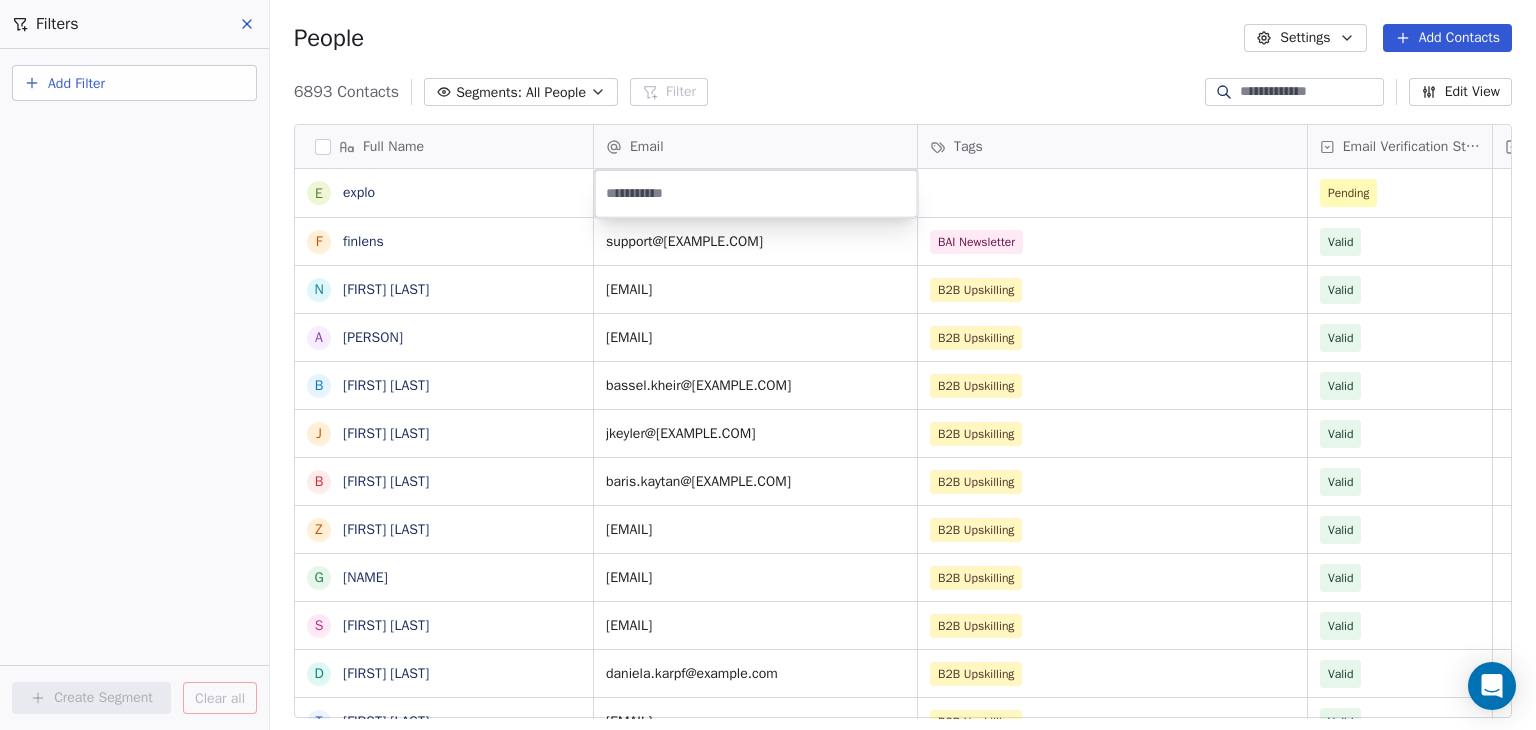 click at bounding box center (756, 194) 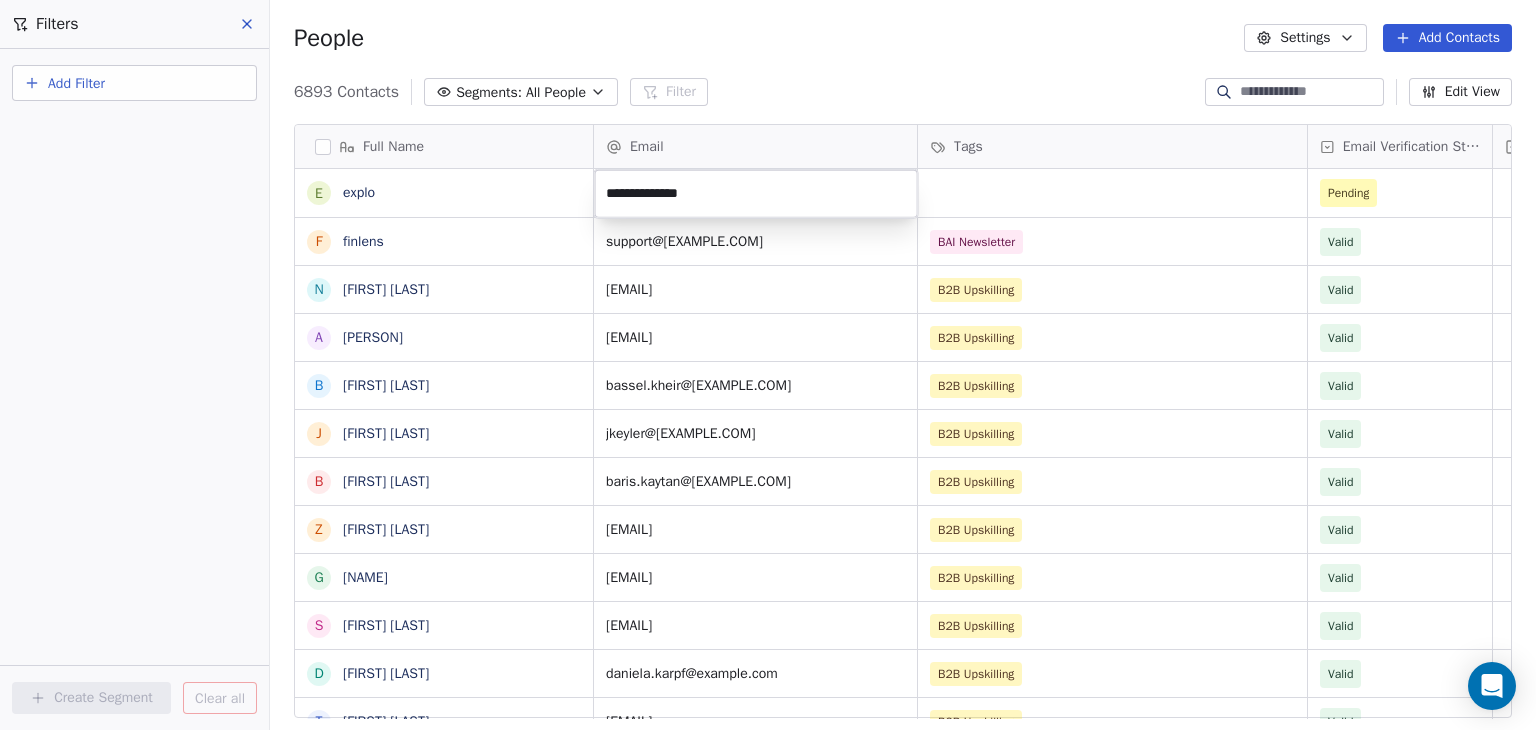 click on "BAR Contacts People Marketing Workflows Campaigns Sales Pipelines Sequences Beta Tools Apps AI Agents Help & Support Filters Add Filter Create Segment Clear all People Settings Add Contacts 6893 Contacts Segments: All People Filter Edit View Tag Add to Sequence Full Name e [EMAIL] f [EMAIL] N [FIRST] [LAST] A [FIRST] [LAST] B [FIRST] [LAST] J [FIRST] [LAST] B [FIRST] [LAST] Z [FIRST] [LAST] G [FIRST] [LAST] S [FIRST] [LAST] D [FIRST] [LAST] T [FIRST] [LAST] E [FIRST] [LAST] J [FIRST] [LAST] R [FIRST] [LAST] Z [FIRST] [LAST] H [FIRST] [LAST] H [FIRST] [LAST] M [FIRST] [LAST] D [FIRST] [LAST] N [FIRST] [LAST] P [FIRST] [LAST] T [FIRST] [LAST] A [FIRST] [LAST] J [FIRST] [LAST] D [FIRST] [LAST] H [FIRST] [LAST] S [FIRST] [LAST] D [FIRST] [LAST] C [FIRST] [LAST] A [FIRST] [LAST] T [FIRST] [LAST] Email Tags Email Verification Status Status Pending [EMAIL] BAI Newsletter Valid [EMAIL] B2B Upskilling Valid [EMAIL] B2B Upskilling Valid Valid Valid" at bounding box center [768, 365] 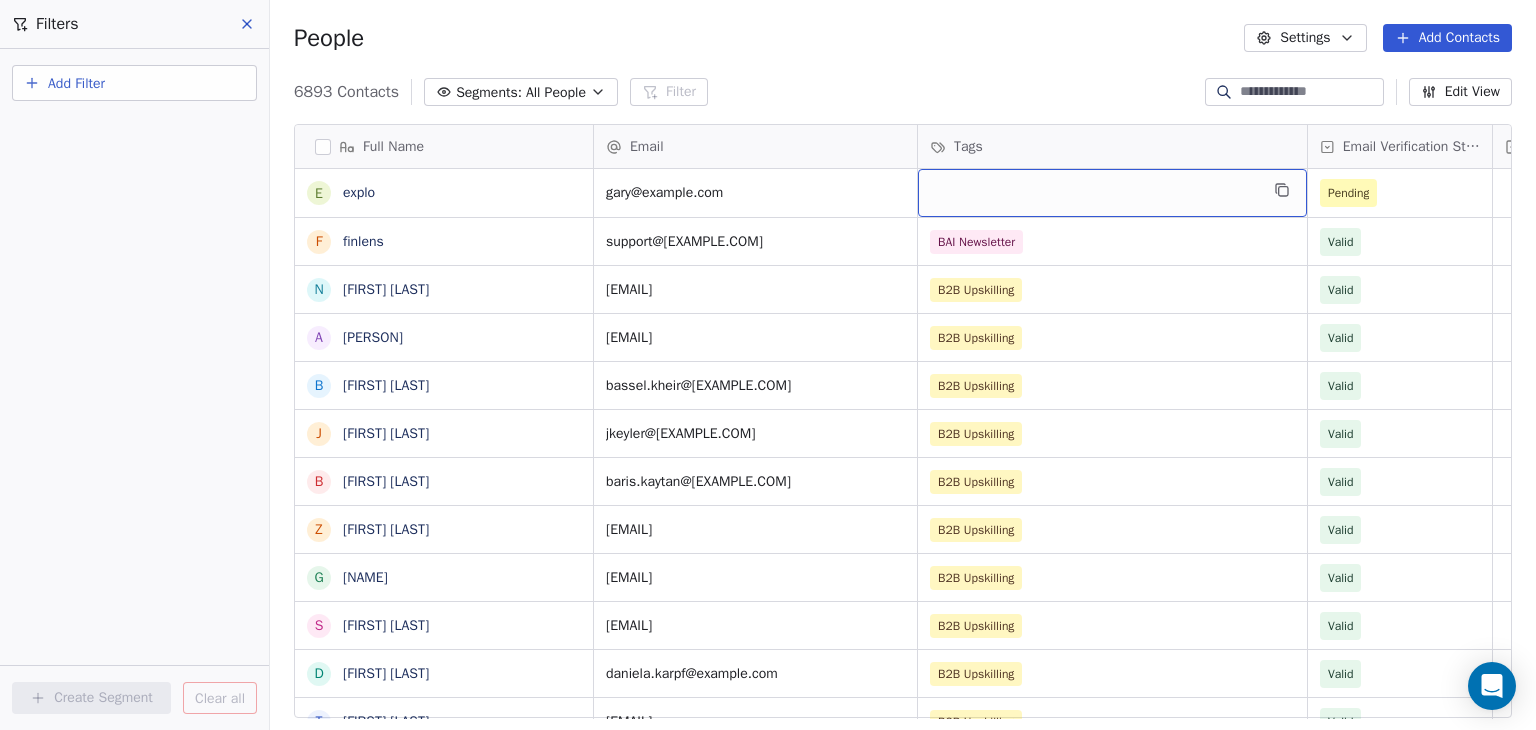 click at bounding box center (1112, 193) 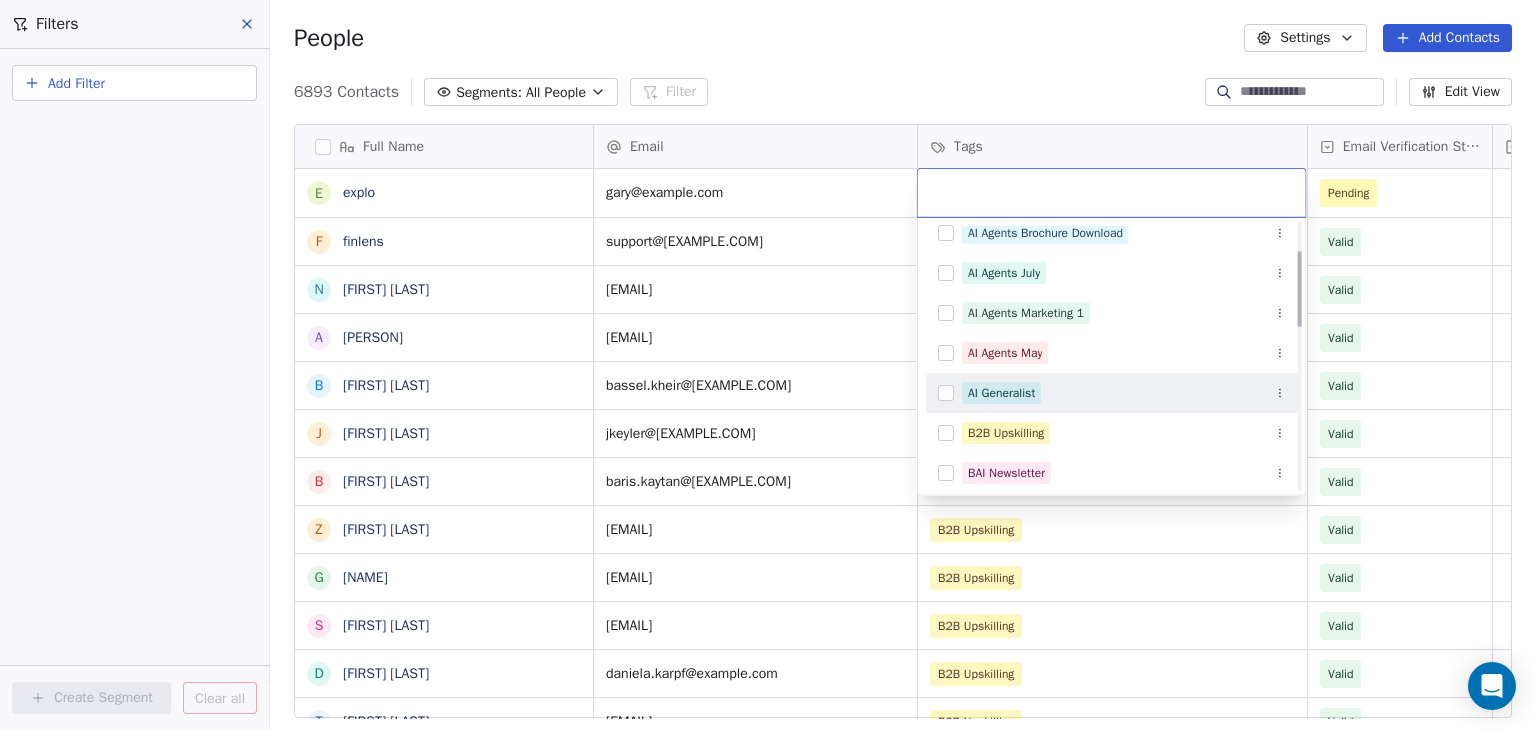 scroll, scrollTop: 100, scrollLeft: 0, axis: vertical 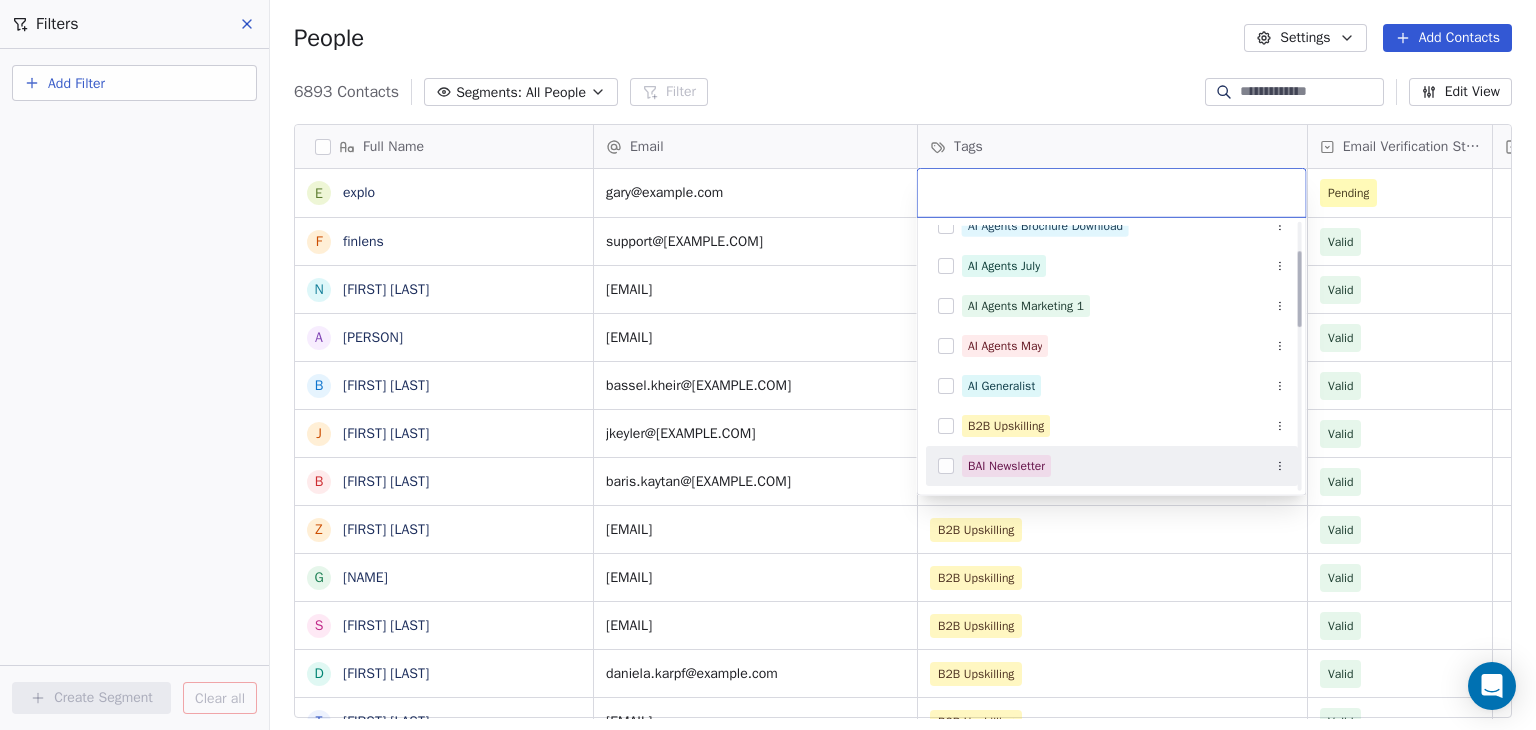 drag, startPoint x: 1008, startPoint y: 468, endPoint x: 1013, endPoint y: 353, distance: 115.10864 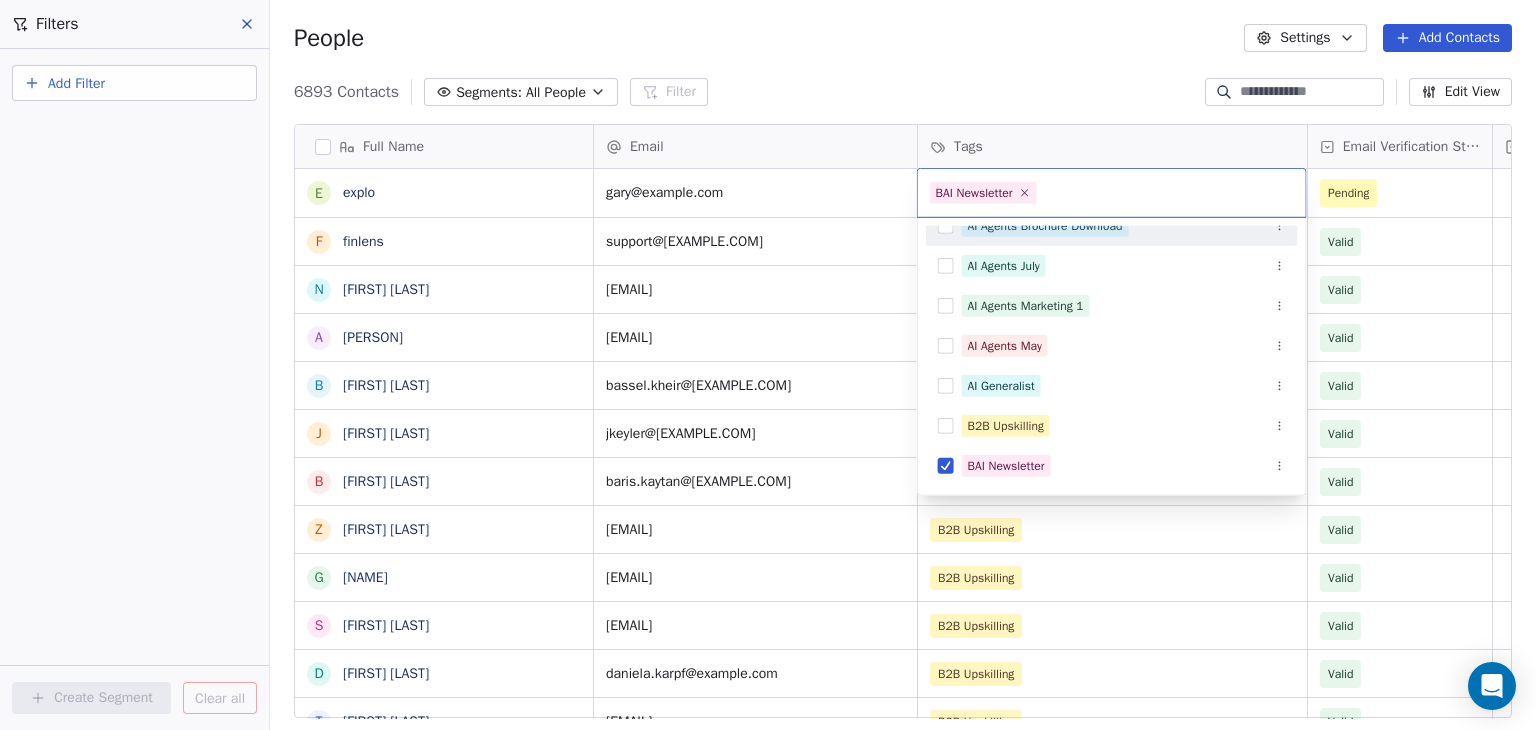 drag, startPoint x: 949, startPoint y: 62, endPoint x: 978, endPoint y: 99, distance: 47.010635 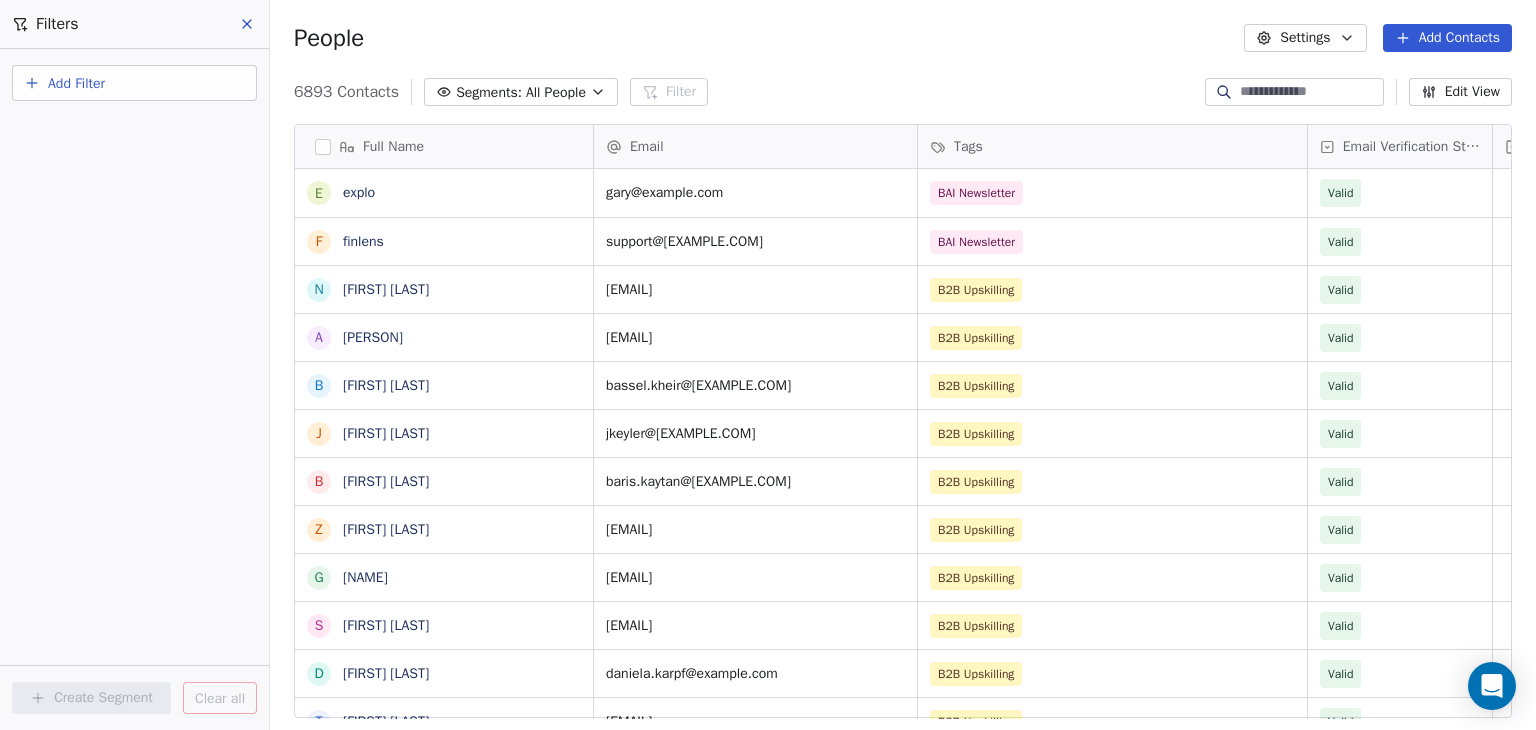 click on "People Settings  Add Contacts" at bounding box center [903, 38] 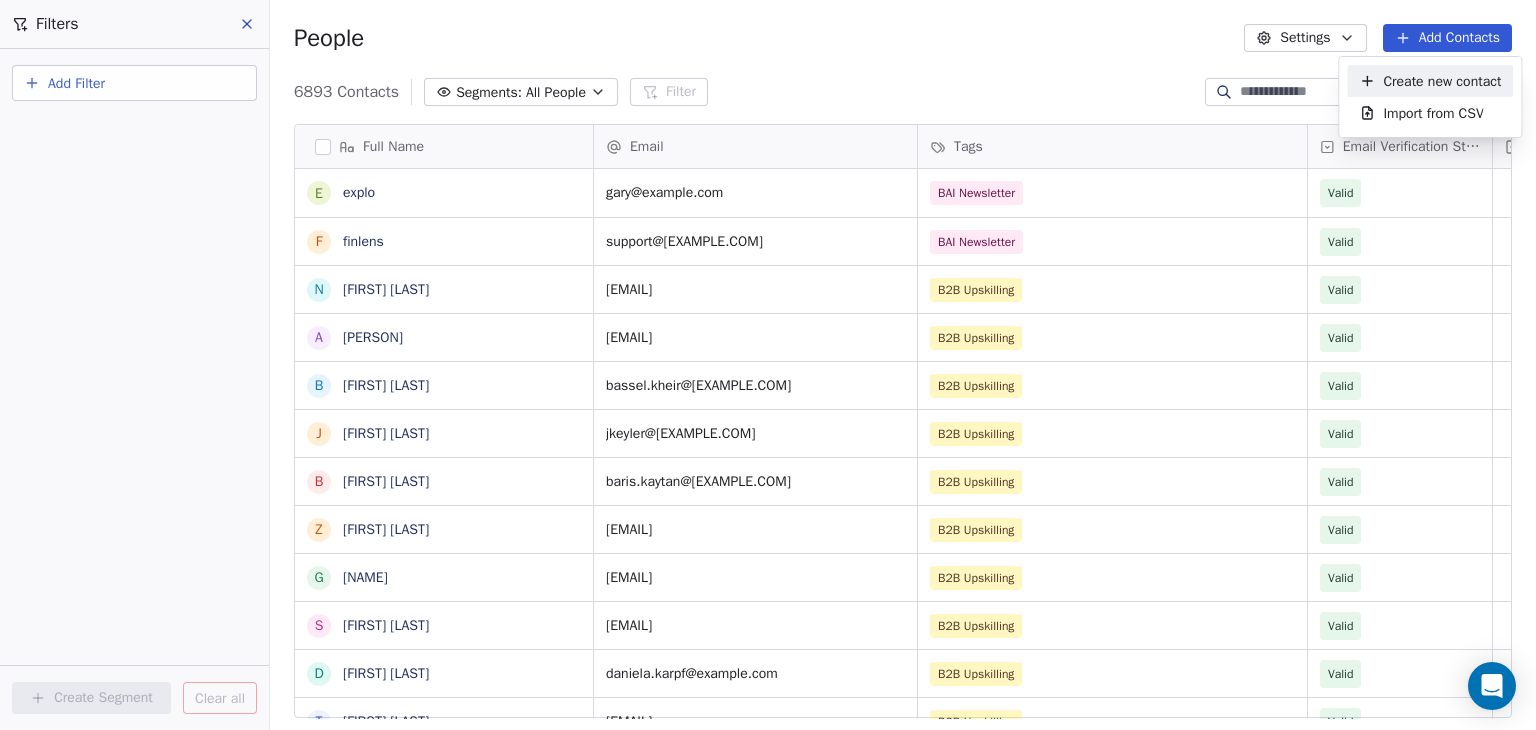 click on "Create new contact" at bounding box center (1442, 81) 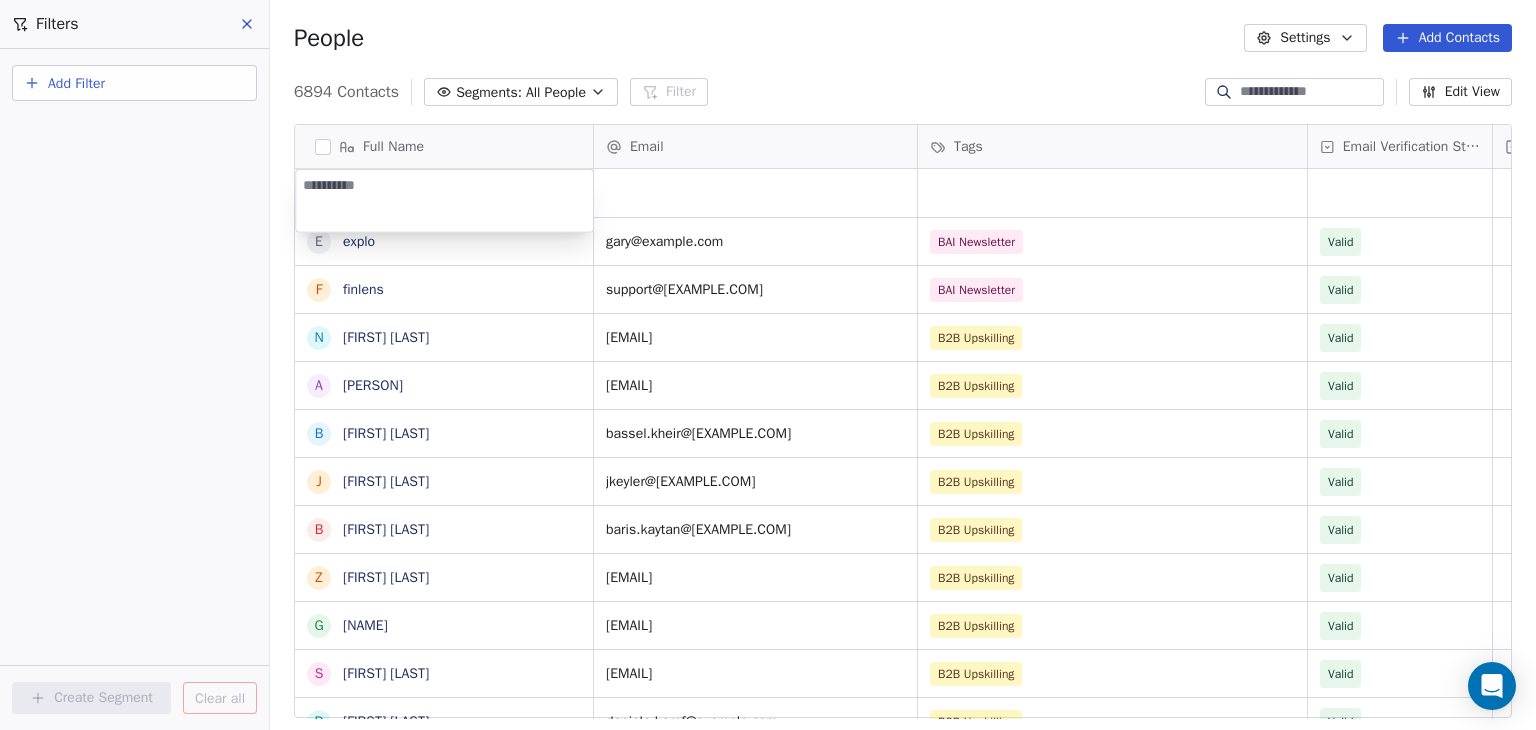 type on "*****" 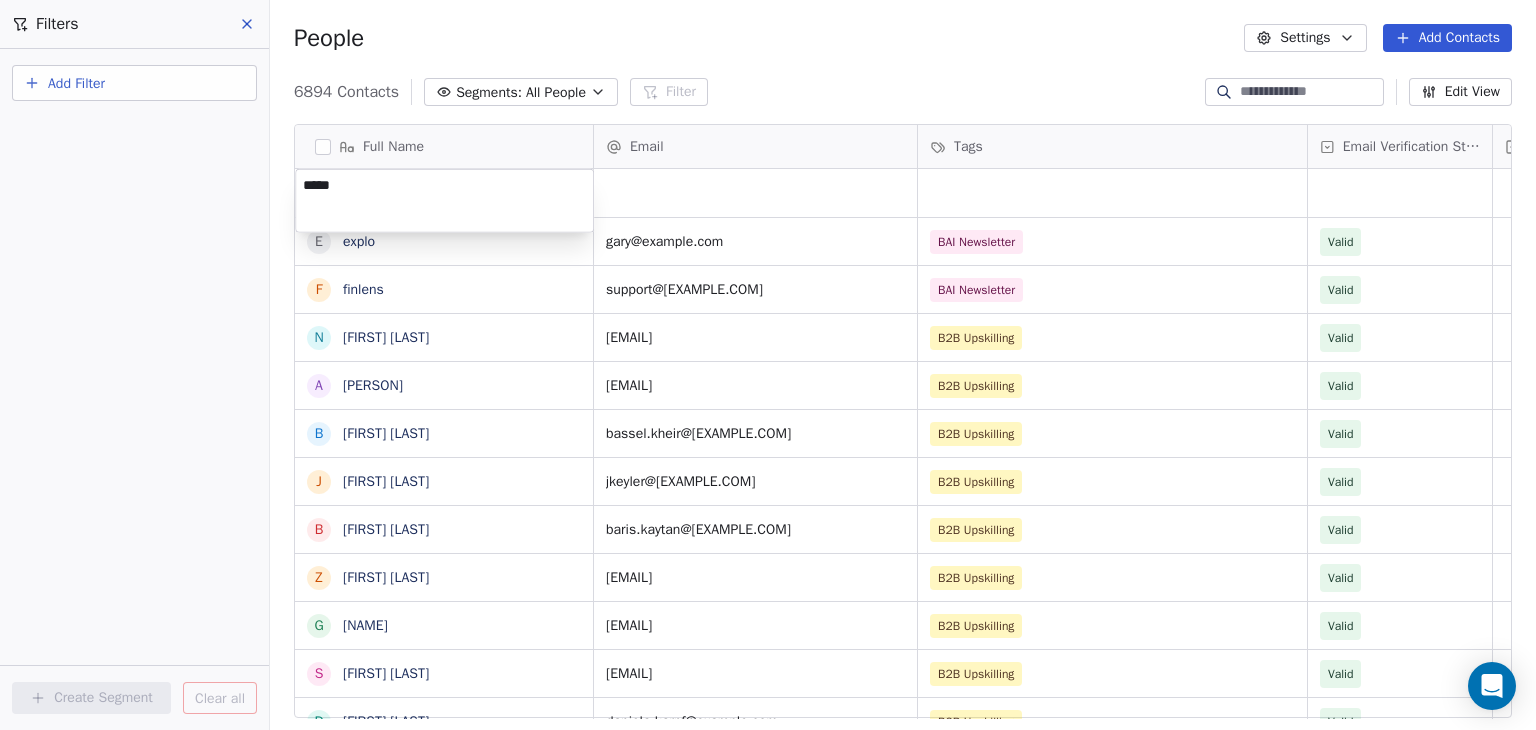 click on "BAR Contacts People Marketing Workflows Campaigns Sales Pipelines Sequences Beta Tools Apps AI Agents Help & Support Filters Add Filter Create Segment Clear all People Settings Add Contacts 6894 Contacts Segments: All People Filter Edit View Tag Add to Sequence Full Name e [EMAIL] f [EMAIL] N [PERSON] A [PERSON] B [PERSON] J [PERSON] B [PERSON] Z [PERSON] G [PERSON] S [PERSON] D [PERSON] T [PERSON] E [PERSON] J [PERSON] R [PERSON] Z [PERSON] H [PERSON] H [PERSON] M [PERSON] D [PERSON] N [PERSON] P [PERSON] T [PERSON] A [PERSON] J [PERSON] D [PERSON] H [PERSON] S [PERSON] [ORGANIZATION] C [PERSON] Email Tags Email Verification Status Status [EMAIL] BAI Newsletter Valid [EMAIL] BAI Newsletter Valid [EMAIL] B2B Upskilling Valid Valid" at bounding box center [768, 365] 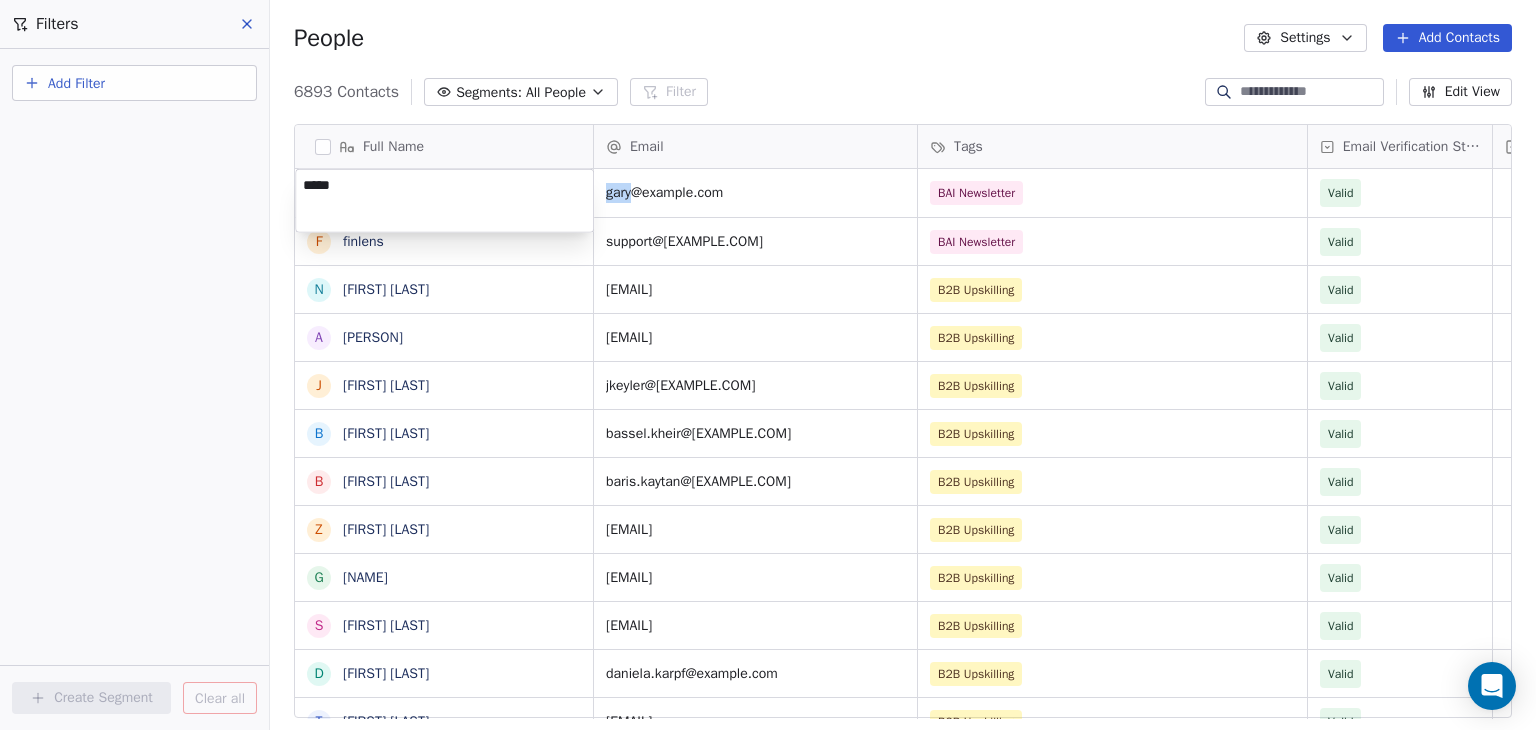 drag, startPoint x: 658, startPoint y: 193, endPoint x: 697, endPoint y: 193, distance: 39 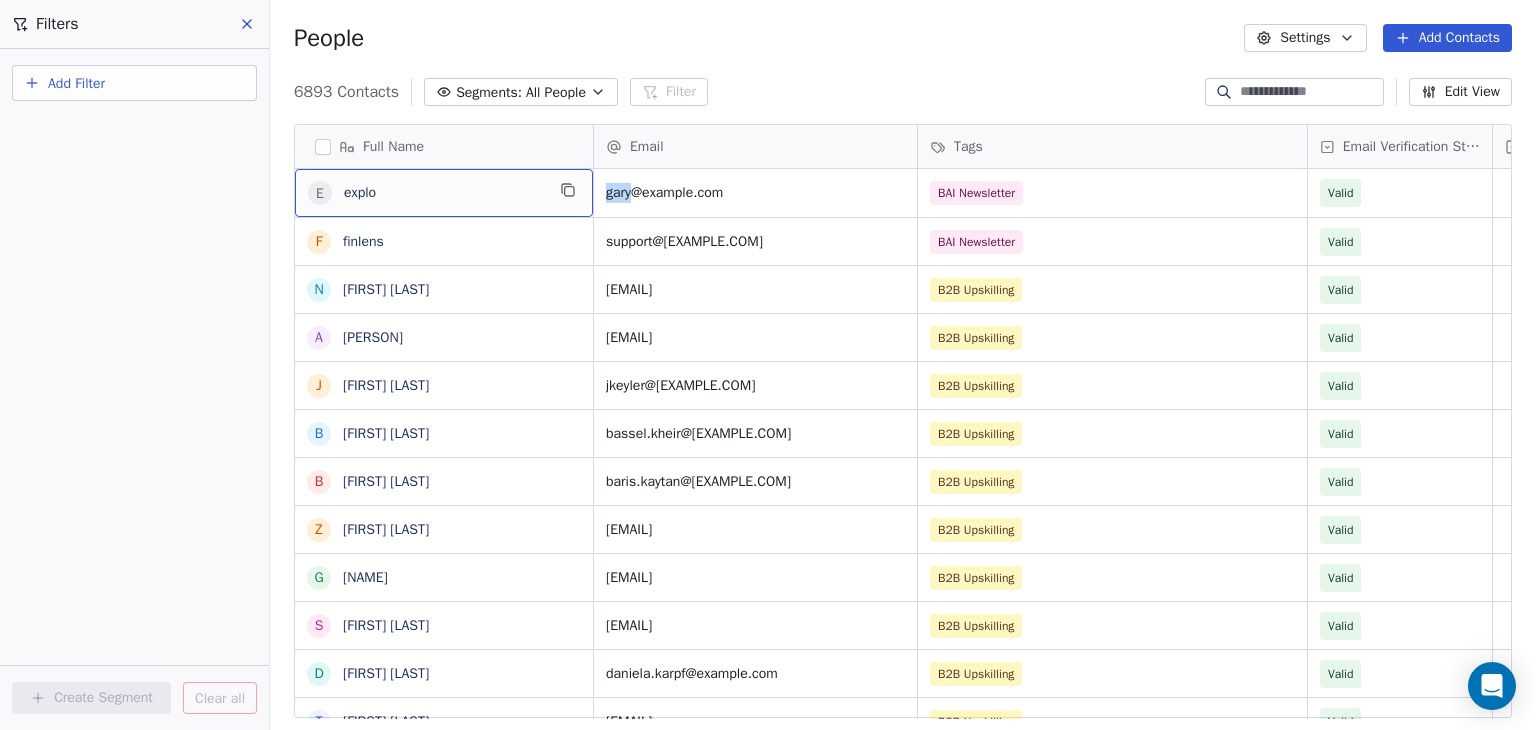 click on "Add Contacts" at bounding box center (1447, 38) 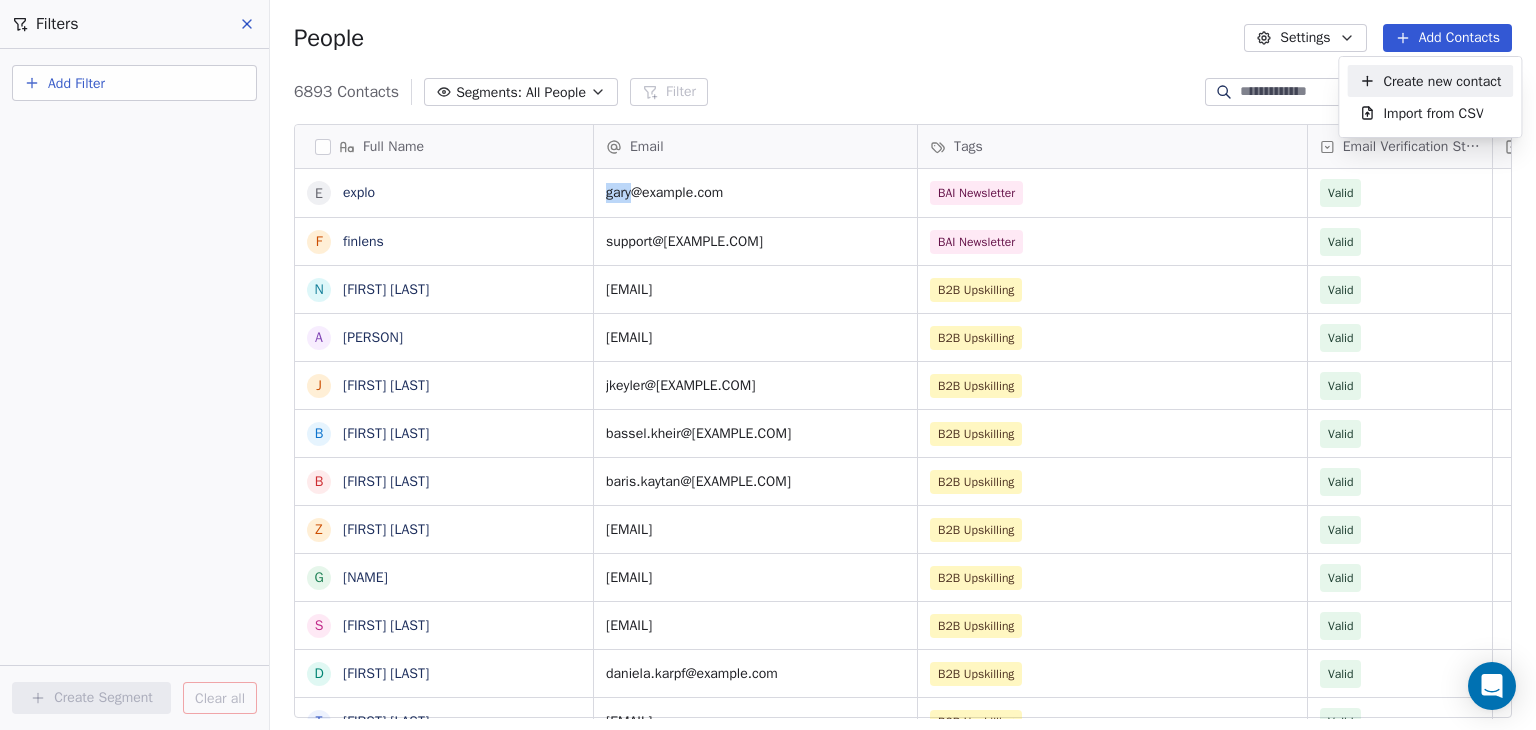 drag, startPoint x: 1420, startPoint y: 73, endPoint x: 849, endPoint y: 126, distance: 573.45447 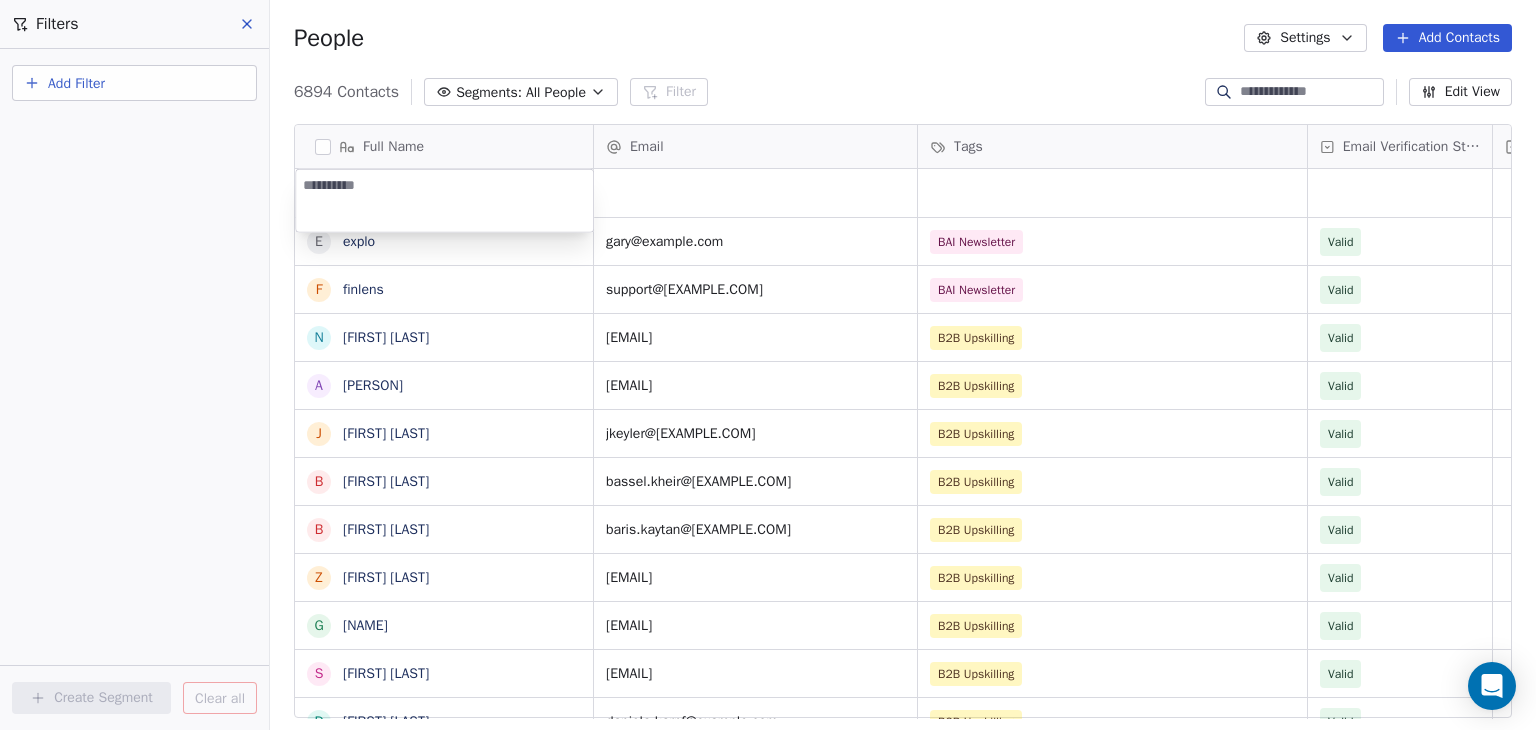 type on "*****" 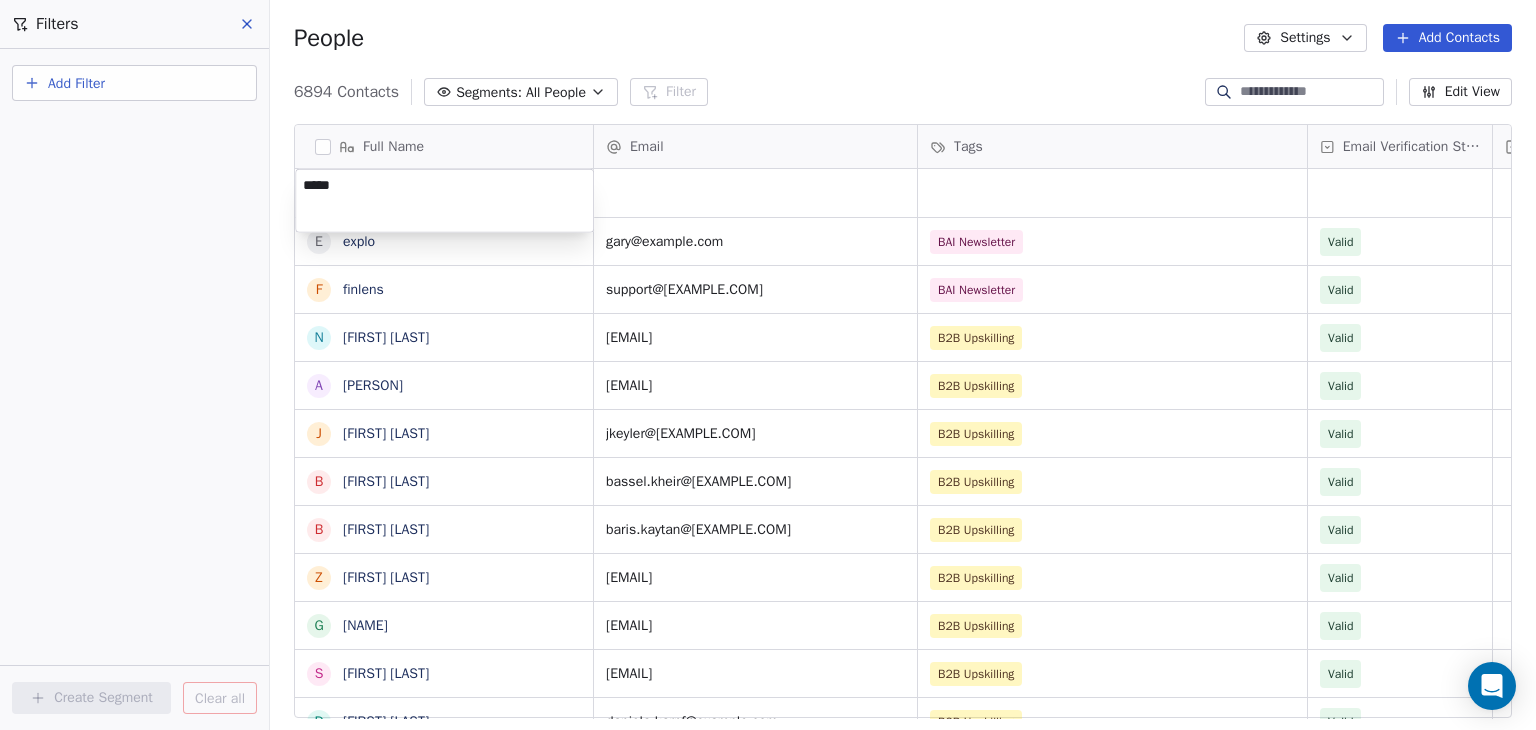 click on "BAR Contacts People Marketing Workflows Campaigns Sales Pipelines Sequences Beta Tools Apps AI Agents Help & Support Filters Add Filter Create Segment Clear all People Settings Add Contacts 6894 Contacts Segments: All People Filter Edit View Tag Add to Sequence Full Name e explo f finlens N [NAME] A [NAME] J [NAME] B [NAME] B [NAME] Z [NAME] G [NAME] S [NAME] D [NAME] T [NAME] J [NAME] E [NAME] Z [NAME] R [NAME] H [NAME] H [NAME] M [NAME] D [NAME] N [NAME] P [NAME] T [NAME] J [NAME] A [NAME] D [NAME] H [NAME] S [NAME] D [NAME] C [NAME] T [NAME] Email Tags Email Verification Status Status [EMAIL] BAI Newsletter Valid [EMAIL] BAI Newsletter Valid [EMAIL] B2B Upskilling Valid [EMAIL] B2B Upskilling" at bounding box center [768, 365] 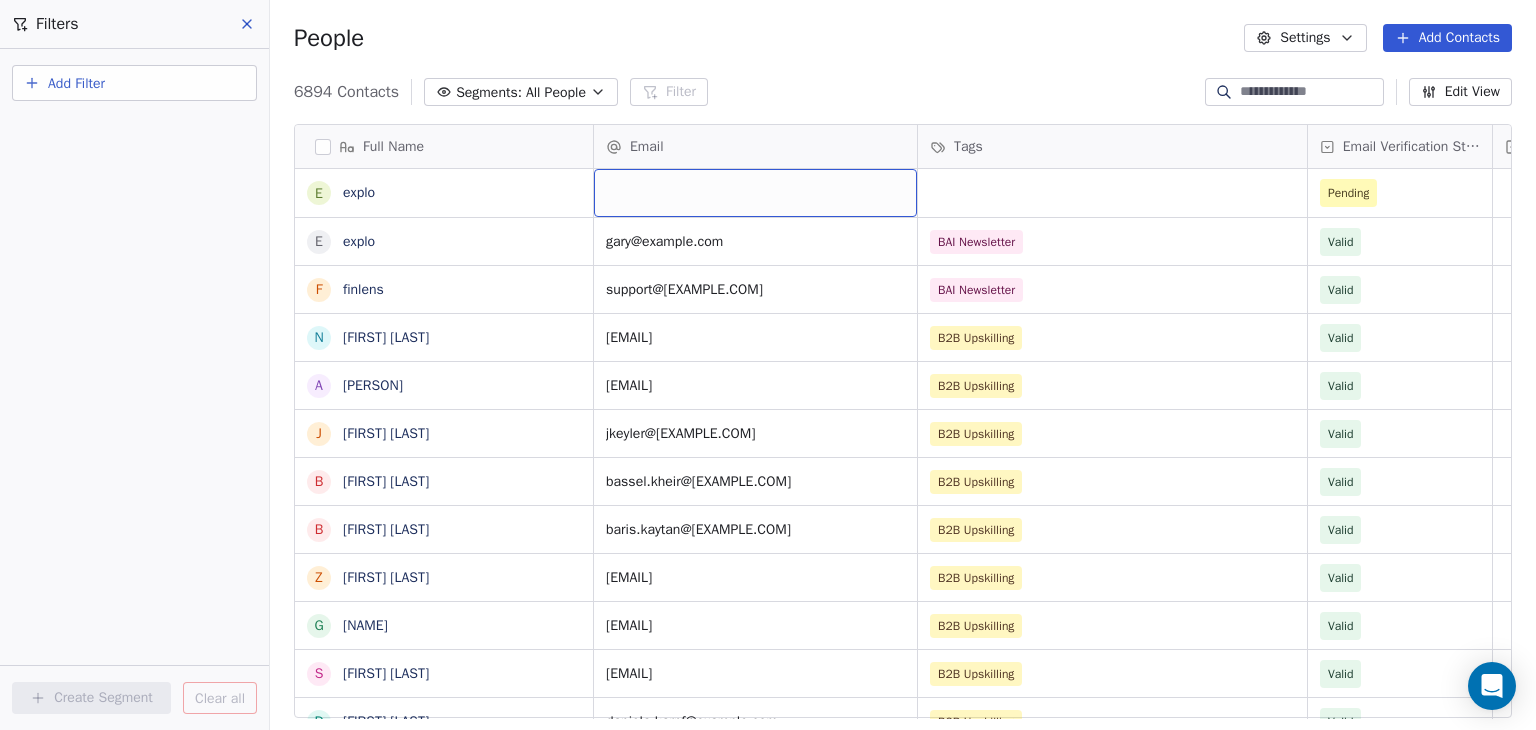 click at bounding box center (755, 193) 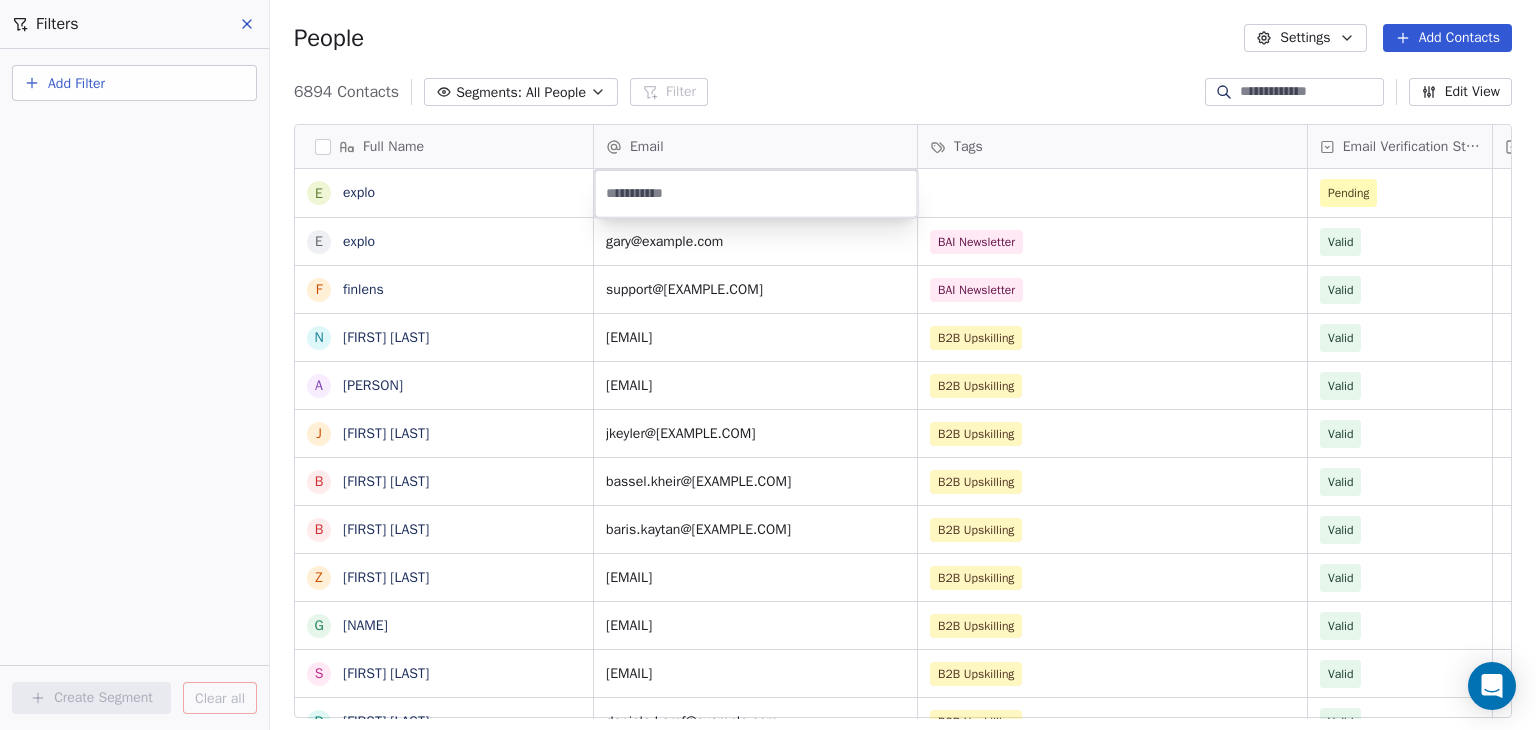 click at bounding box center [756, 194] 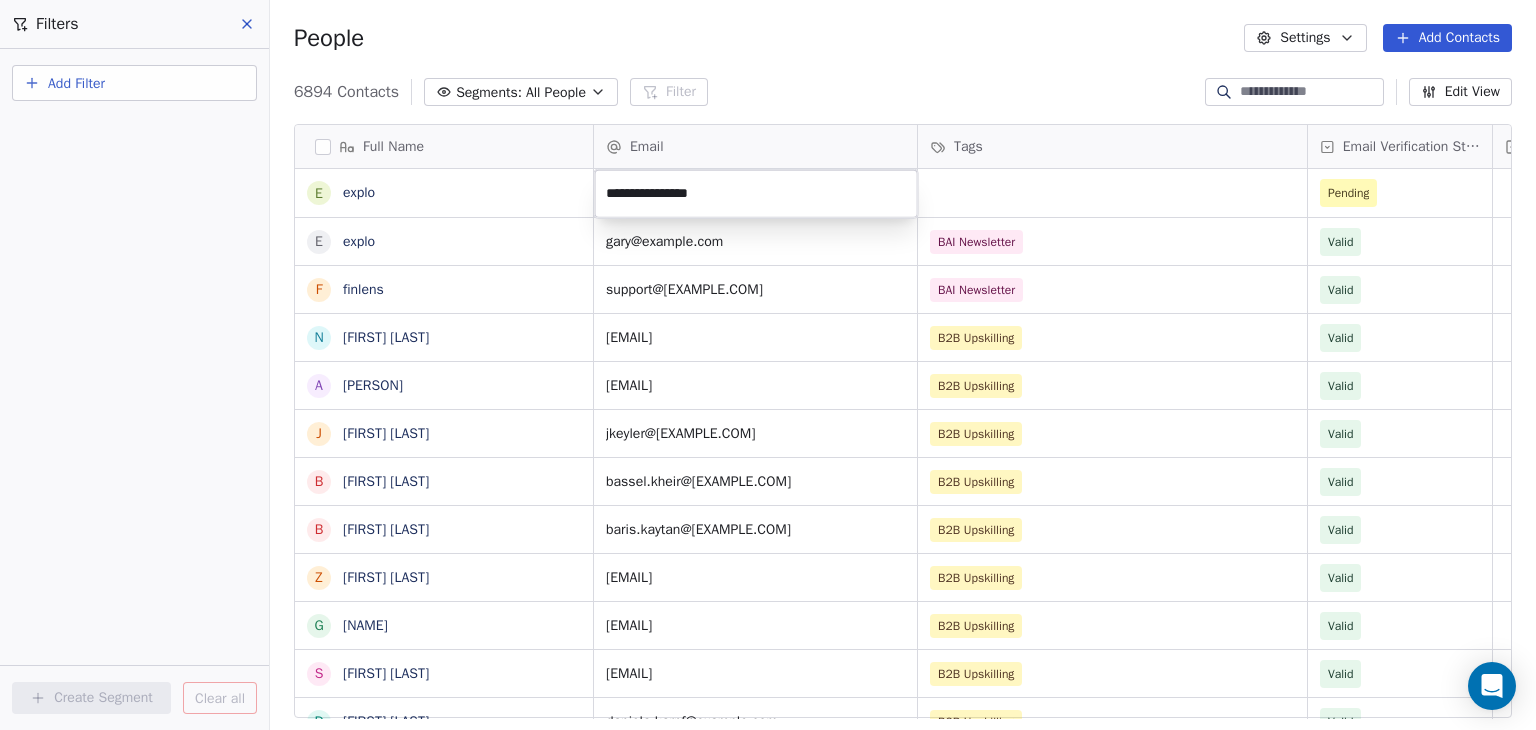 drag, startPoint x: 1031, startPoint y: 178, endPoint x: 1053, endPoint y: 190, distance: 25.059929 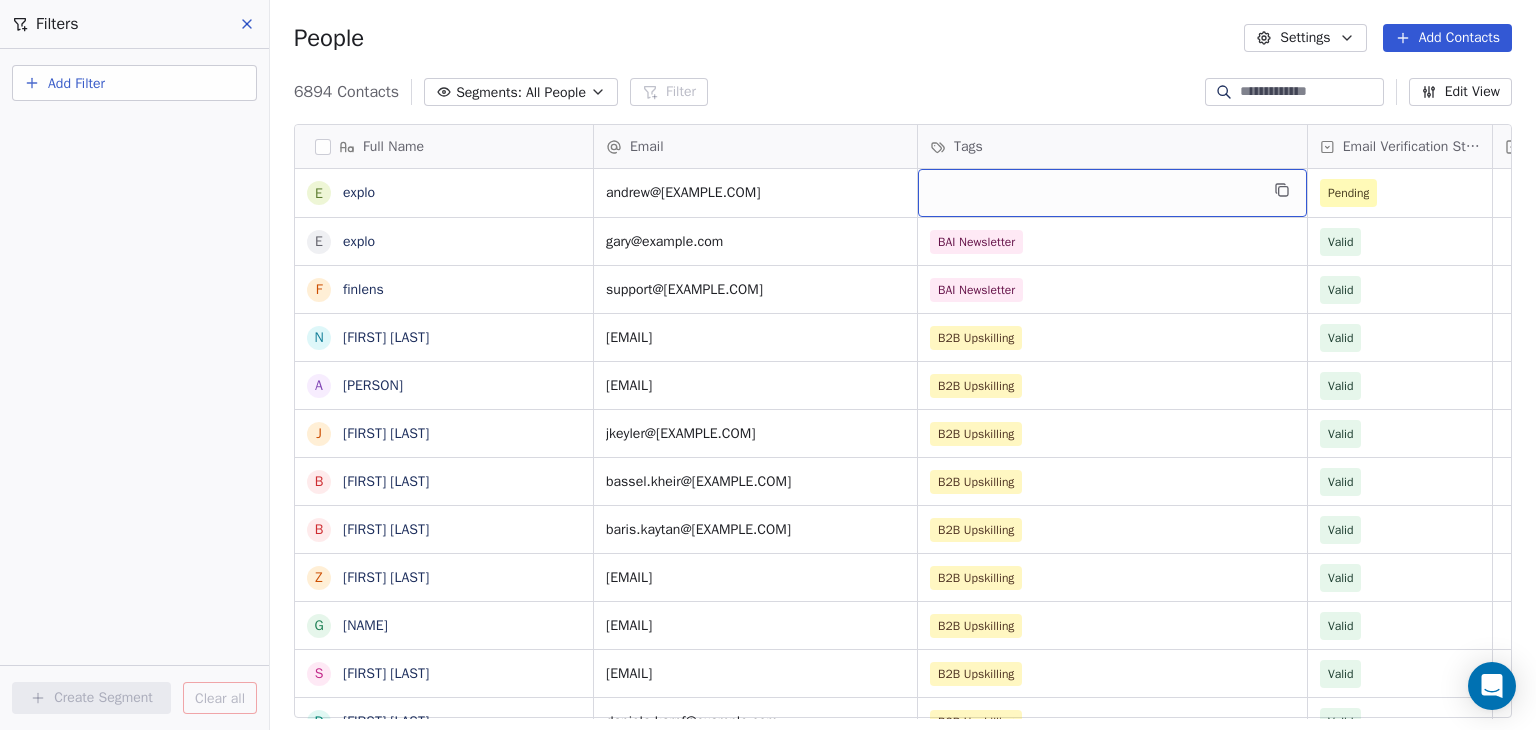click at bounding box center [1112, 193] 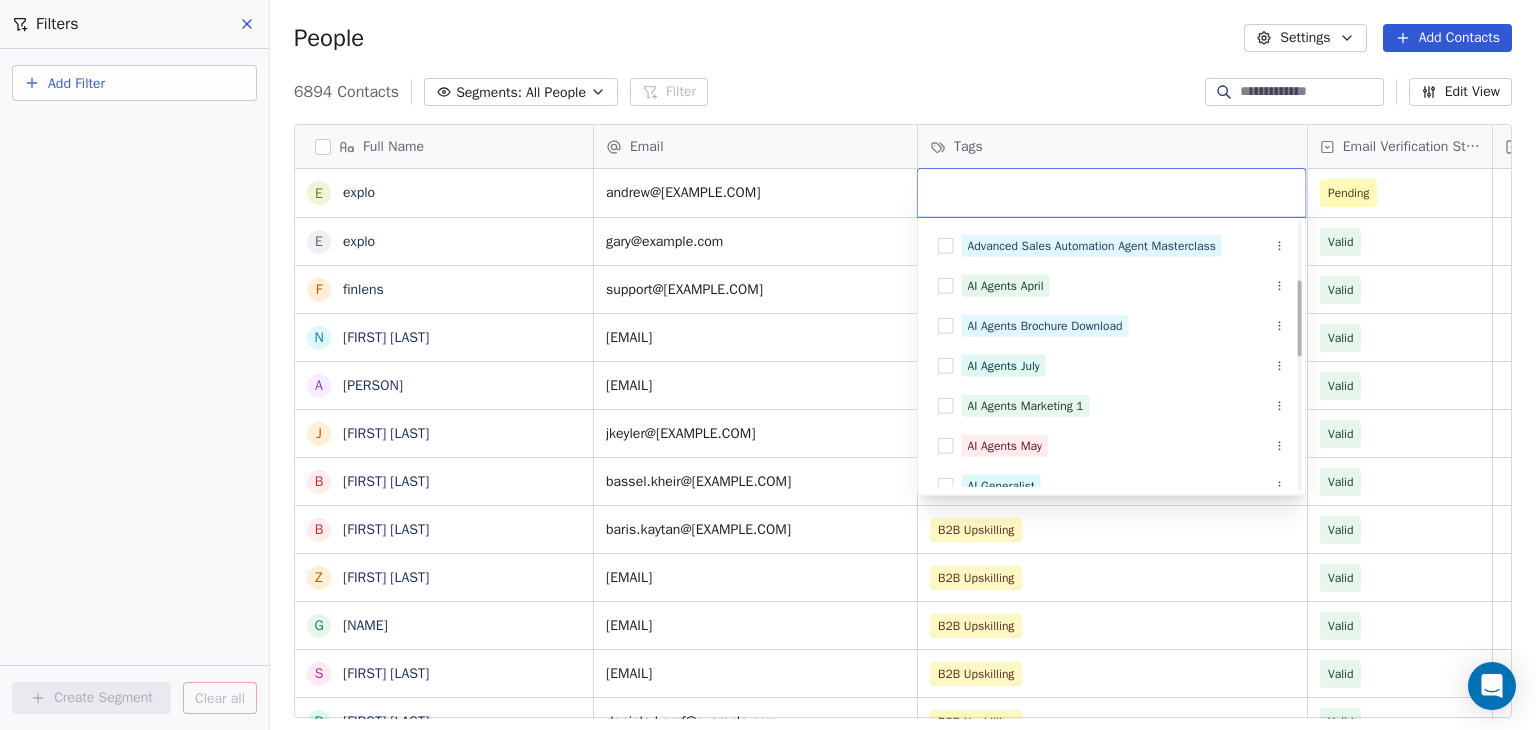 scroll, scrollTop: 200, scrollLeft: 0, axis: vertical 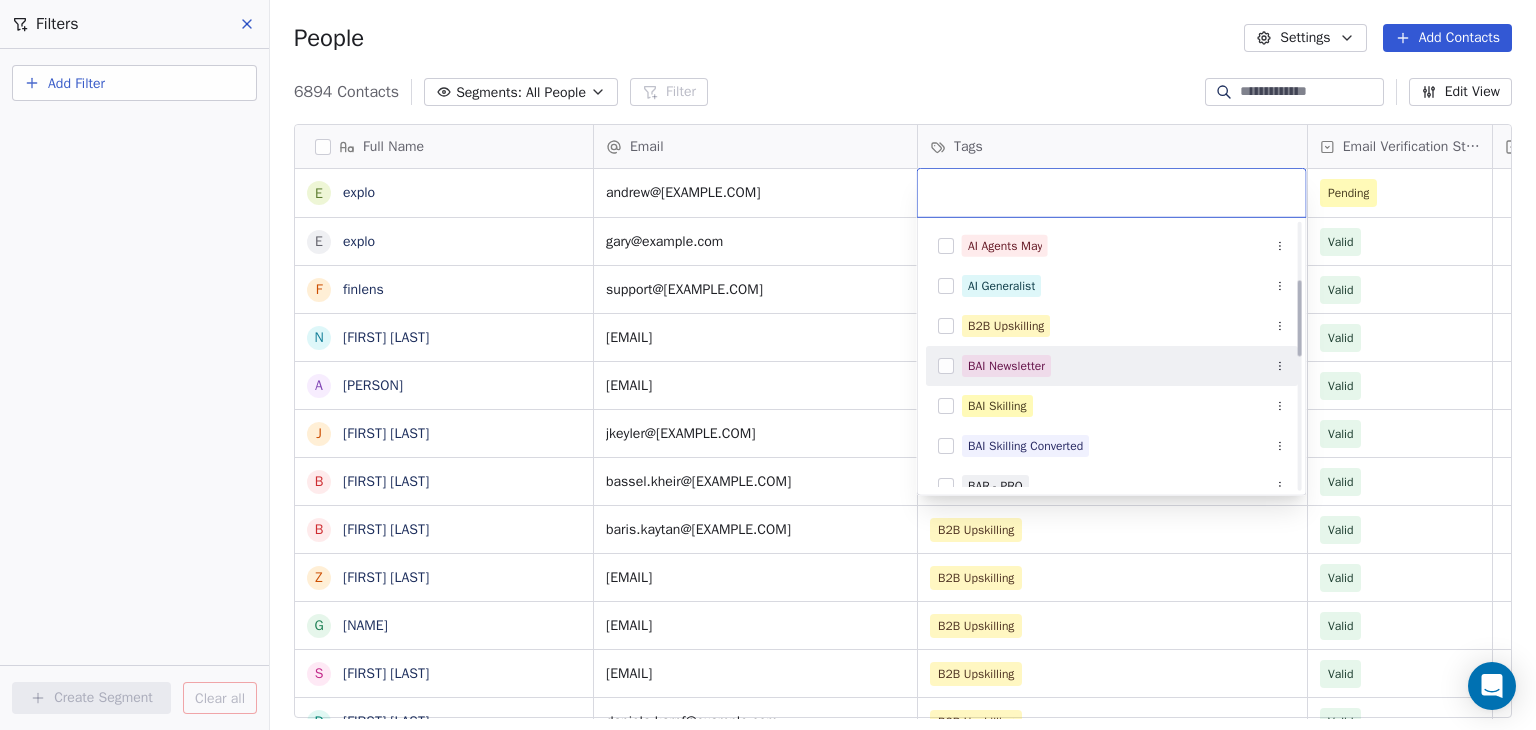 click on "BAI Newsletter" at bounding box center [1006, 366] 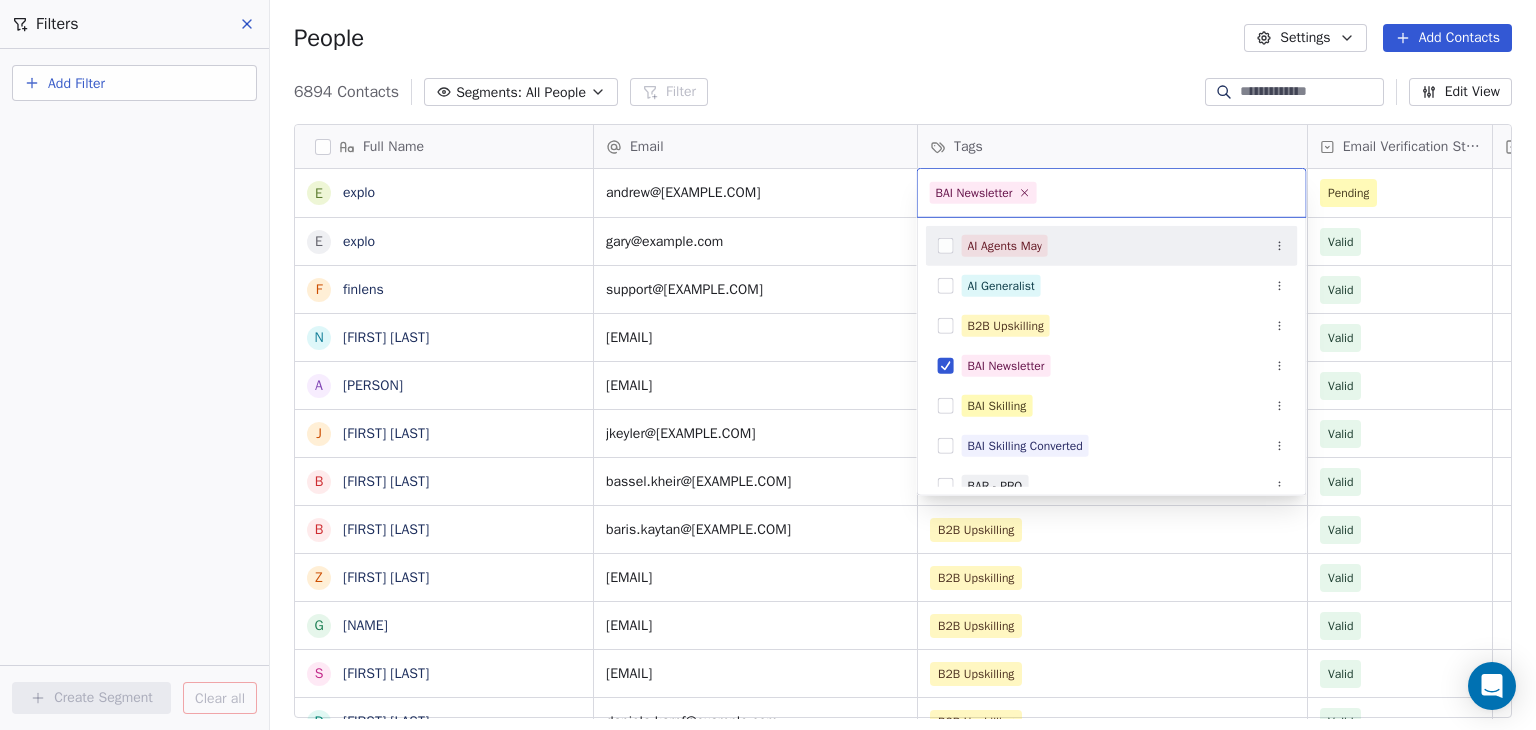 click on "BAR Contacts People Marketing Workflows Campaigns Sales Pipelines Sequences Beta Tools Apps AI Agents Help & Support Filters Add Filter Create Segment Clear all People Settings Add Contacts 6894 Contacts Segments: All People Filter Edit View Tag Add to Sequence Full Name e explo e explo f finlens N [FIRST] [LAST] A [FIRST] [LAST] J [FIRST] [LAST] B [FIRST] [LAST] B [FIRST] [LAST] Z [FIRST] [LAST] G [FIRST] [LAST] S [FIRST] [LAST] D [FIRST] [LAST] T [FIRST] [LAST] J [FIRST] [LAST] E [FIRST] [LAST] Z [FIRST] [LAST] R [FIRST] [LAST] H [FIRST] [LAST] H [FIRST] [LAST] M [FIRST] [LAST] D [FIRST] [LAST] N [FIRST] [LAST] P [FIRST] [LAST] T [FIRST] [LAST] J [FIRST] [LAST] A [FIRST] [LAST] D [FIRST] [LAST] H [FIRST] [LAST] S [FIRST] [LAST] D [FIRST] [LAST] C [FIRST] [LAST] T [FIRST] [LAST] Email Tags Email Verification Status Status andrew@[EMAIL] Pending gary@[EMAIL] BAI Newsletter Valid support@finlens.app BAI Newsletter Valid nergis.kilic@[EMAIL] B2B Upskilling Valid Valid" at bounding box center (768, 365) 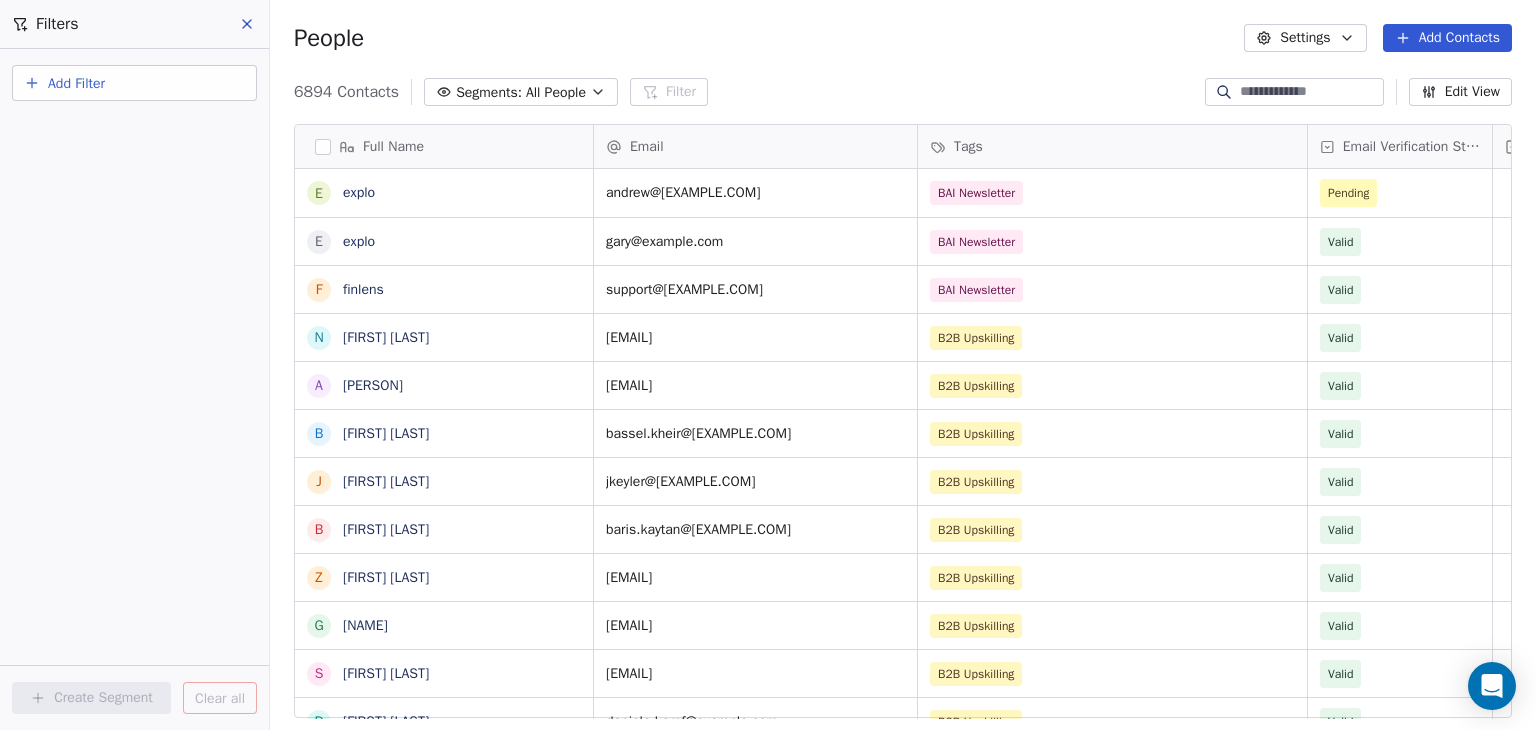 click on "Add Contacts" at bounding box center (1447, 38) 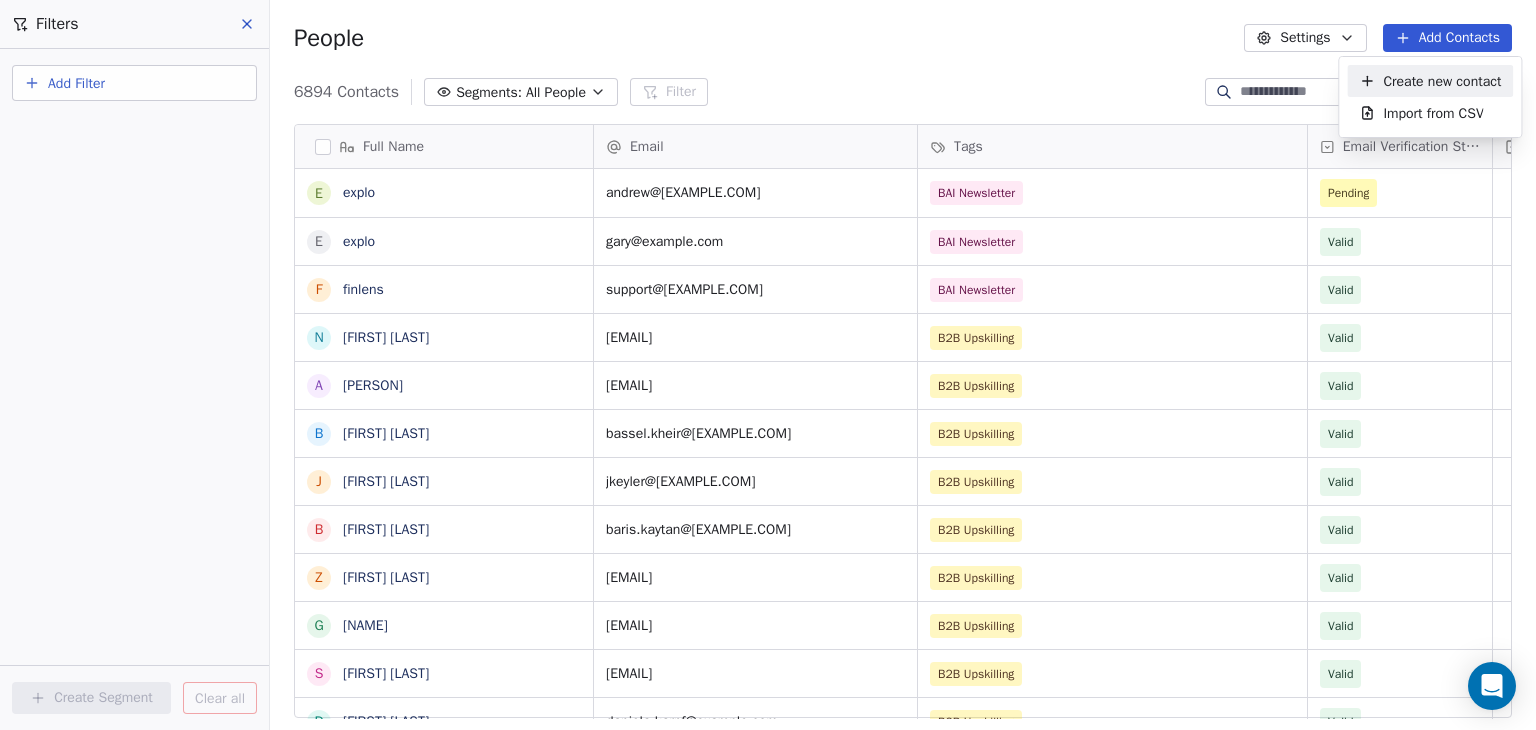 click on "Create new contact" at bounding box center (1442, 81) 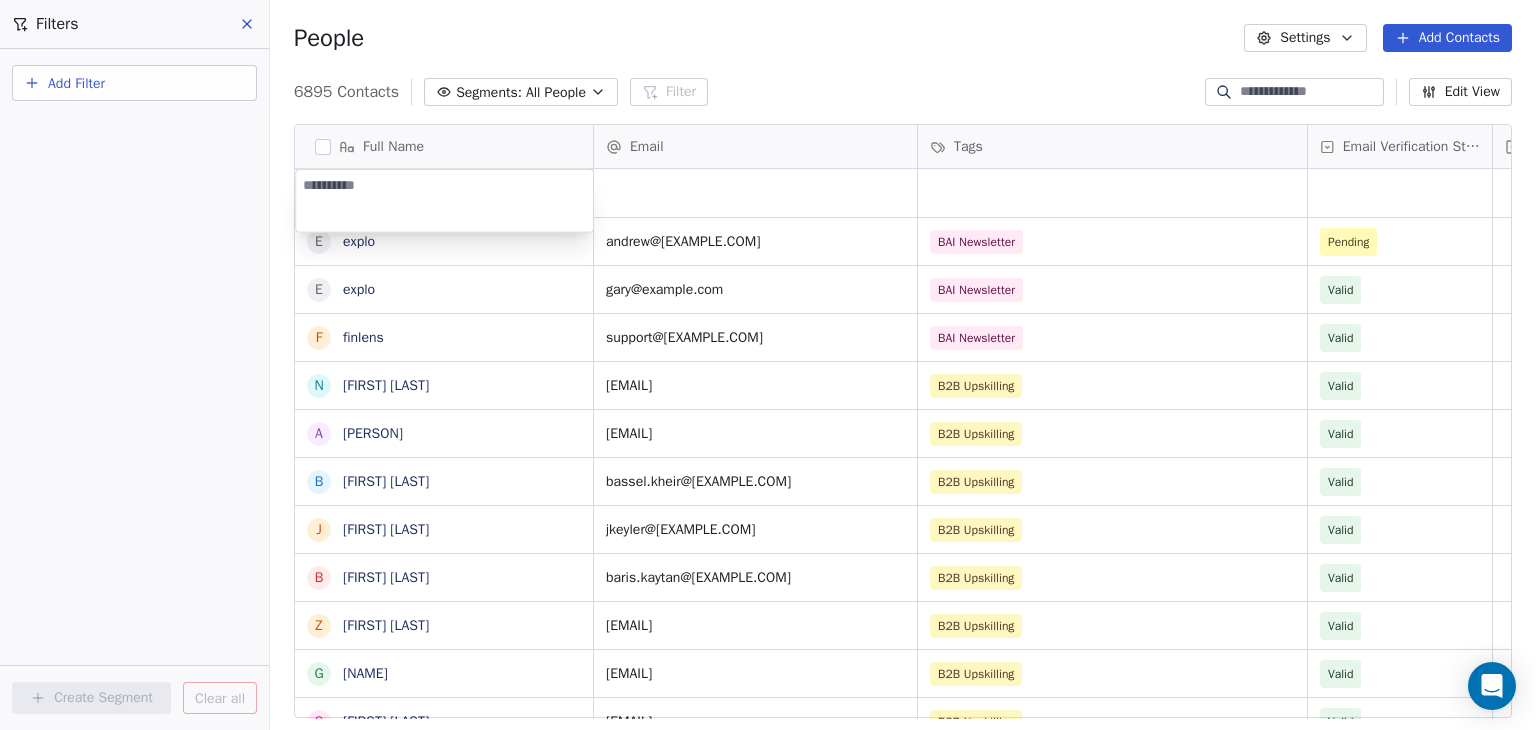 paste on "********" 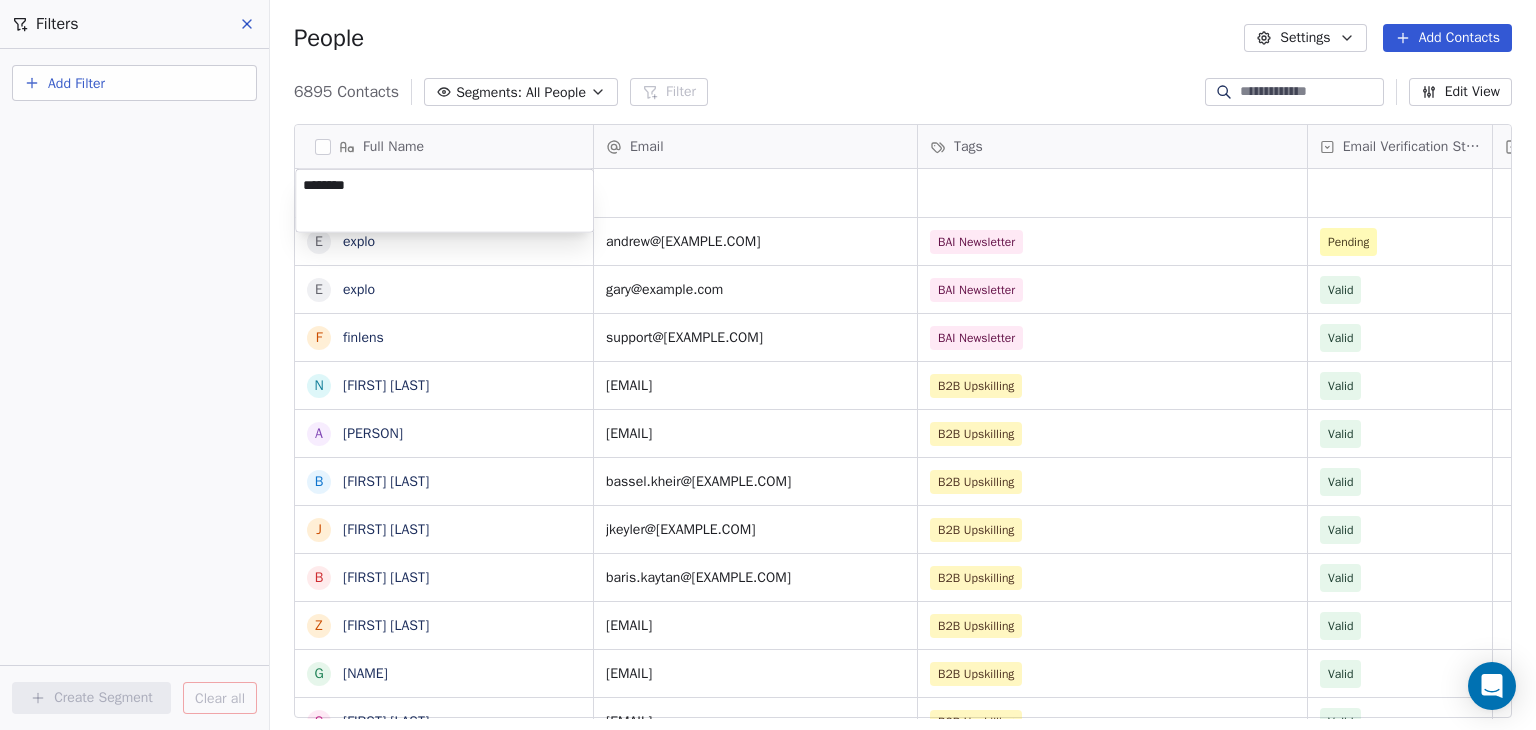 click on "BAR Contacts People Marketing Workflows Campaigns Sales Pipelines Sequences Beta Tools Apps AI Agents Help & Support Filters Add Filter Create Segment Clear all People Settings Add Contacts 6895 Contacts Segments: All People Filter Edit View Tag Add to Sequence Full Name e [EMAIL] e [EMAIL] f [EMAIL] N [PERSON] A [PERSON] B [PERSON] J [PERSON] B [PERSON] Z [PERSON] G [PERSON] S [PERSON] D [PERSON] T [PERSON] E [PERSON] J [PERSON] R [PERSON] Z [PERSON] H [PERSON] H [PERSON] M [PERSON] D [PERSON] N [PERSON] P [PERSON] T [PERSON] A [PERSON] J [PERSON] D [PERSON] H [PERSON] S [PERSON] [ORGANIZATION] C [PERSON] Email Tags Email Verification Status Status [EMAIL] BAI Newsletter Pending [EMAIL] BAI Newsletter Valid [EMAIL] BAI Newsletter Valid [EMAIL] B2B Upskilling Valid Valid" at bounding box center [768, 365] 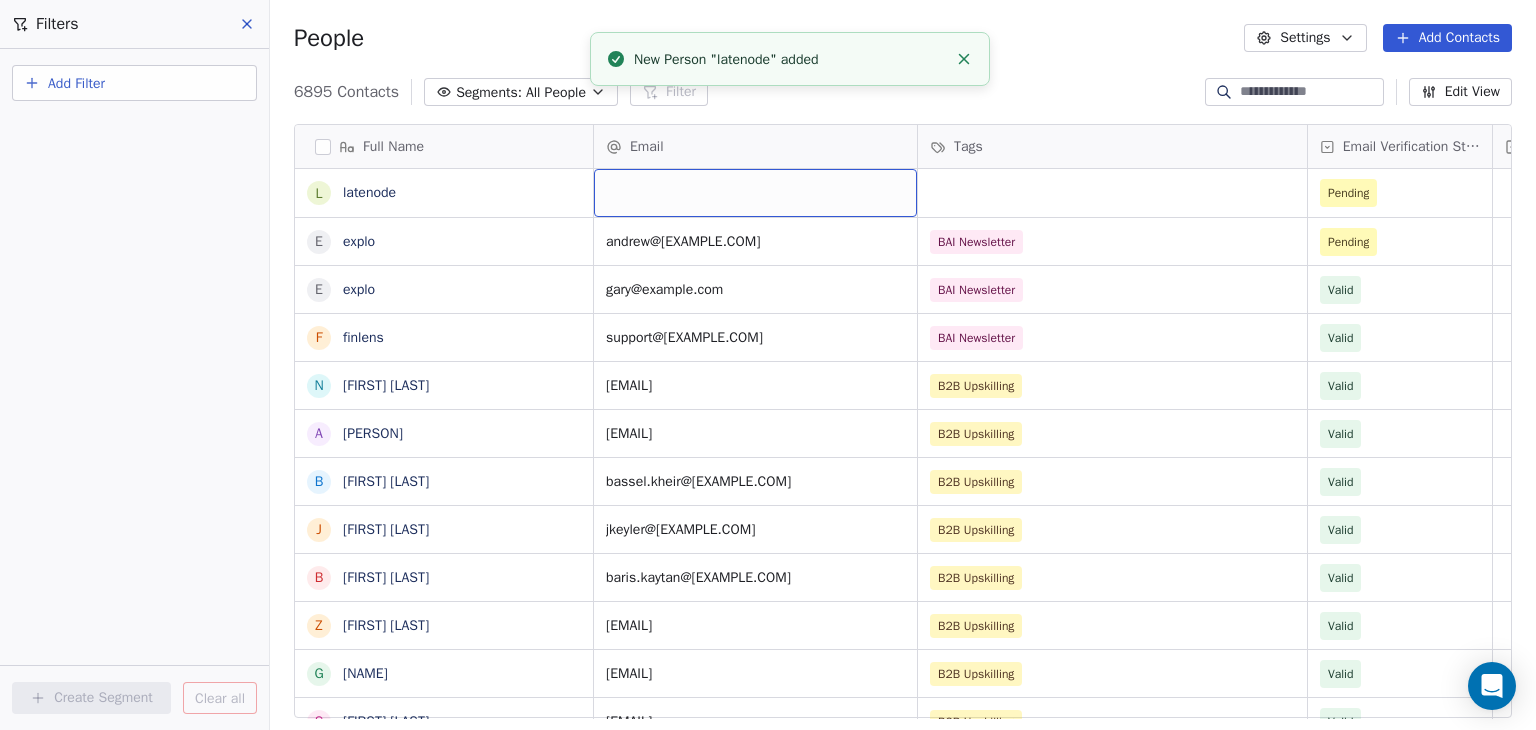 click at bounding box center [755, 193] 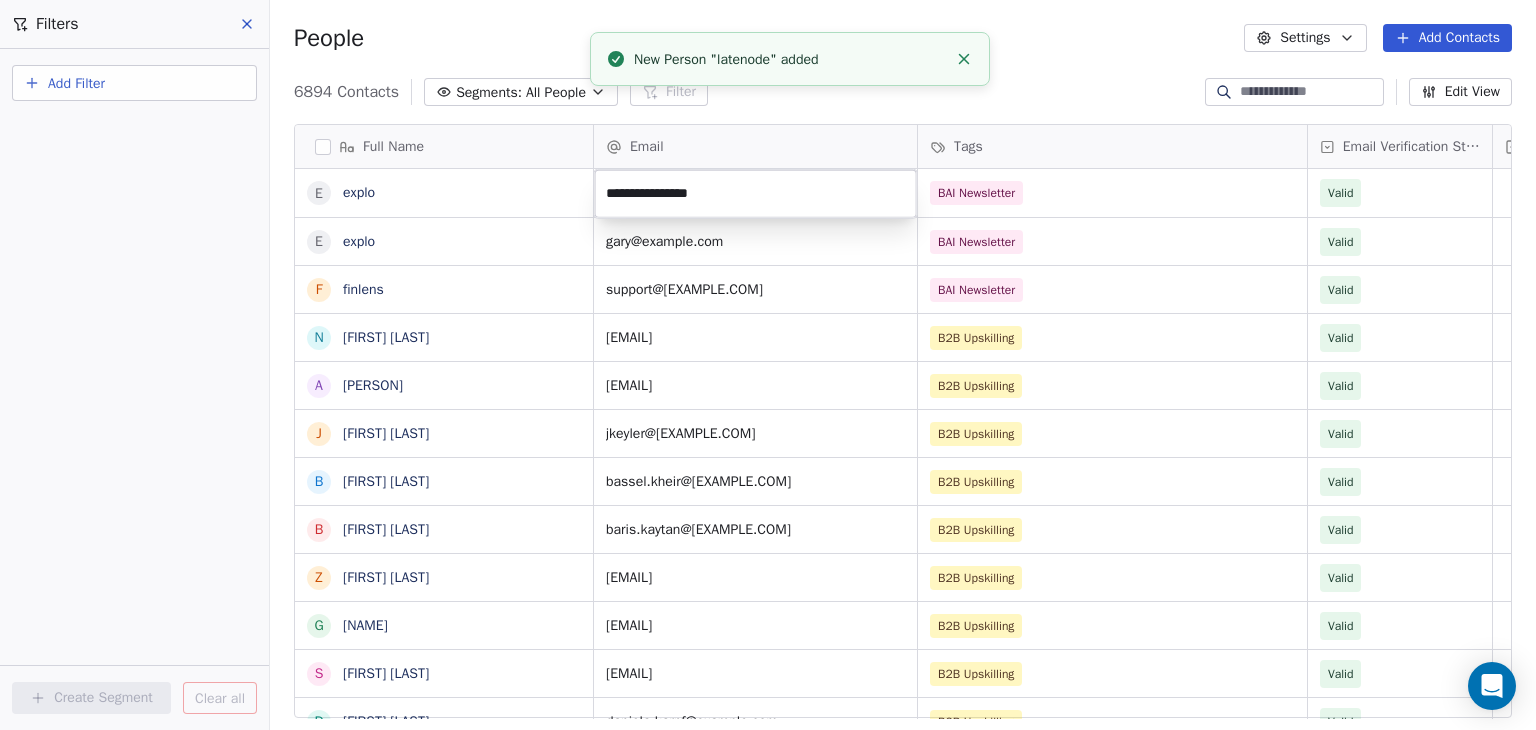 click on "BAR Contacts People Marketing Workflows Campaigns Sales Pipelines Sequences Beta Tools Apps AI Agents Help & Support Filters Add Filter Create Segment Clear all People Settings Add Contacts 6894 Contacts Segments: All People Filter Edit View Tag Add to Sequence Full Name e explo e explo f finlens N [FIRST] [LAST] A [FIRST] [LAST] J [FIRST] [LAST] B [FIRST] [LAST] B [FIRST] [LAST] Z [FIRST] [LAST] G [FIRST] [LAST] S [FIRST] [LAST] D [FIRST] [LAST] T [FIRST] [LAST] J [FIRST] [LAST] E [FIRST] [LAST] Z [FIRST] [LAST] R [FIRST] [LAST] H [FIRST] [LAST] H [FIRST] [LAST] M [FIRST] [LAST] D [FIRST] [LAST] N [FIRST] [LAST] P [FIRST] [LAST] T [FIRST] [LAST] J [FIRST] [LAST] A [FIRST] [LAST] D [FIRST] [LAST] H [FIRST] [LAST] S [FIRST] [LAST] D [FIRST] [LAST] C [FIRST] [LAST] T [FIRST] [LAST] Email Tags Email Verification Status Status andrew@[EMAIL] BAI Newsletter Valid gary@[EMAIL] BAI Newsletter Valid support@finlens.app BAI Newsletter Valid nergis.kilic@[EMAIL] B2B Upskilling" at bounding box center [768, 365] 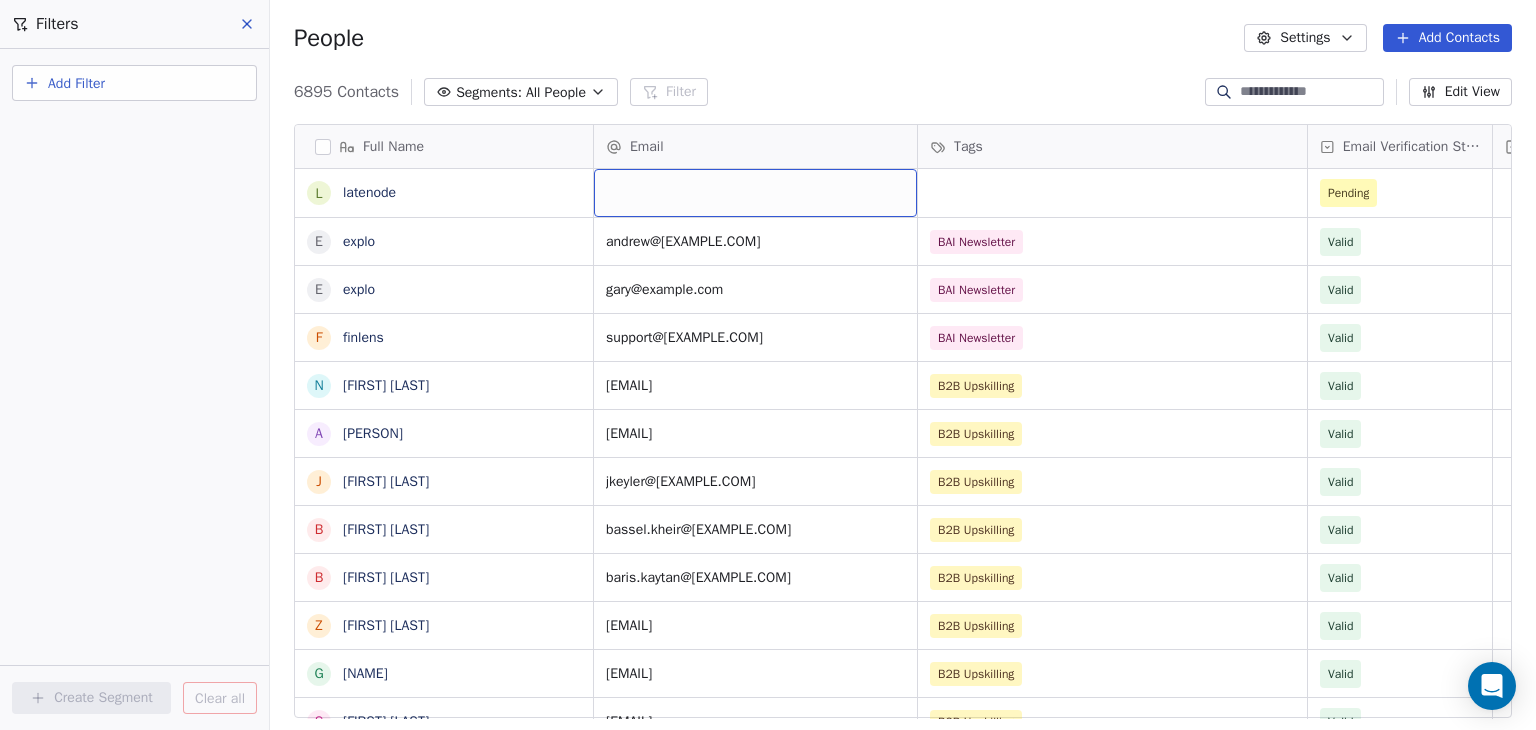 click at bounding box center (755, 193) 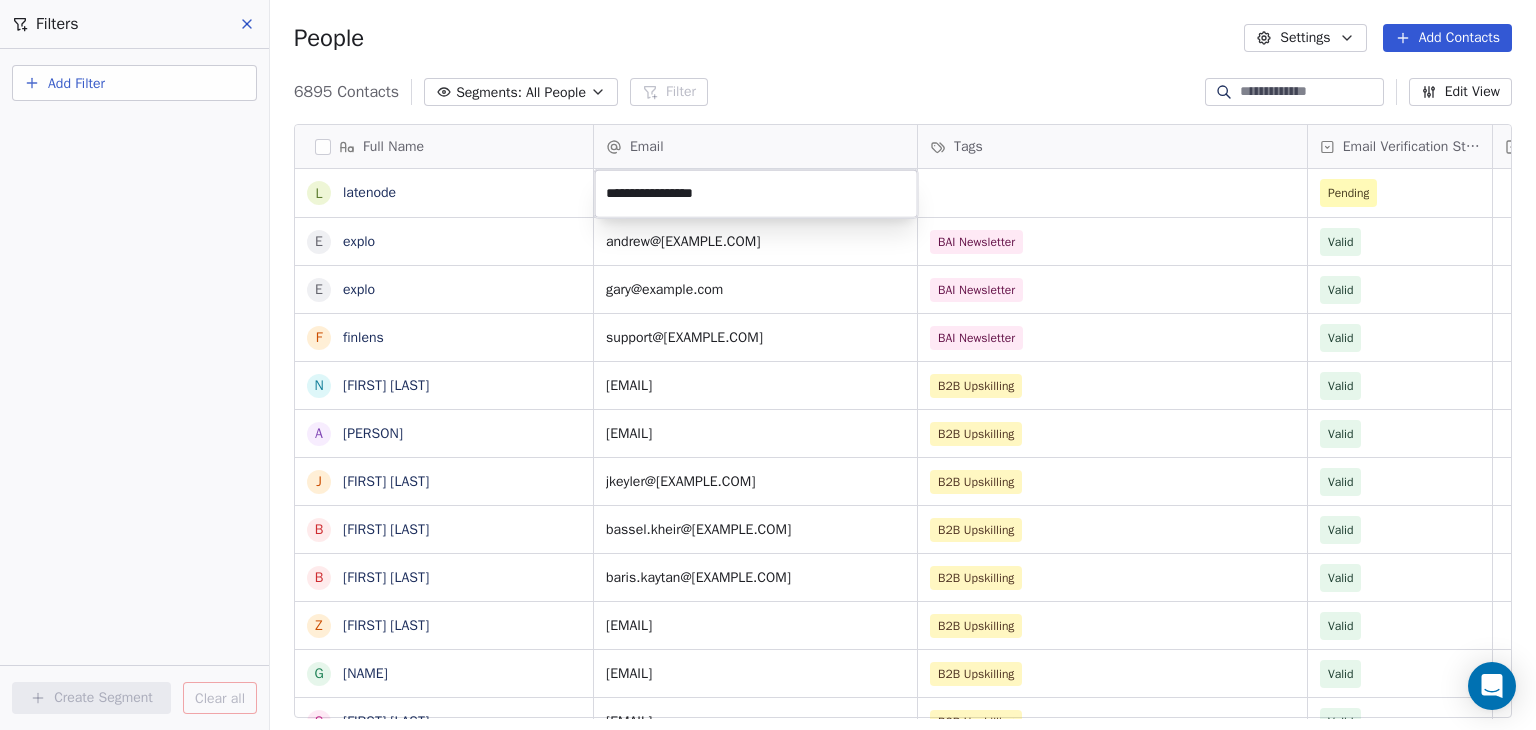 click on "BAR Contacts People Marketing Workflows Campaigns Sales Pipelines Sequences Beta Tools Apps AI Agents Help & Support Filters Add Filter Create Segment Clear all People Settings Add Contacts 6895 Contacts Segments: All People Filter Edit View Tag Add to Sequence Full Name l [EMAIL] e [EMAIL] e [EMAIL] f [EMAIL] N [FIRST] [LAST] A [FIRST] [LAST] J [FIRST] [LAST] B [FIRST] [LAST] B [FIRST] [LAST] Z [FIRST] [LAST] G [FIRST] [LAST] S [FIRST] [LAST] D [FIRST] [LAST] T [FIRST] [LAST] J [FIRST] [LAST] E [FIRST] [LAST] Z [FIRST] [LAST] R [FIRST] [LAST] H [FIRST] [LAST] H [FIRST] [LAST] M [FIRST] [LAST] D [FIRST] [LAST] N [FIRST] [LAST] P [FIRST] [LAST] T [FIRST] [LAST] J [FIRST] [LAST] A [FIRST] [LAST] D [FIRST] [LAST] H [FIRST] [LAST] S [FIRST] [LAST] D [FIRST] [LAST] C [FIRST] [LAST] Email Tags Email Verification Status Status Pending [EMAIL] BAI Newsletter Valid [EMAIL] BAI Newsletter Valid [EMAIL] BAI Newsletter Valid Valid Valid" at bounding box center [768, 365] 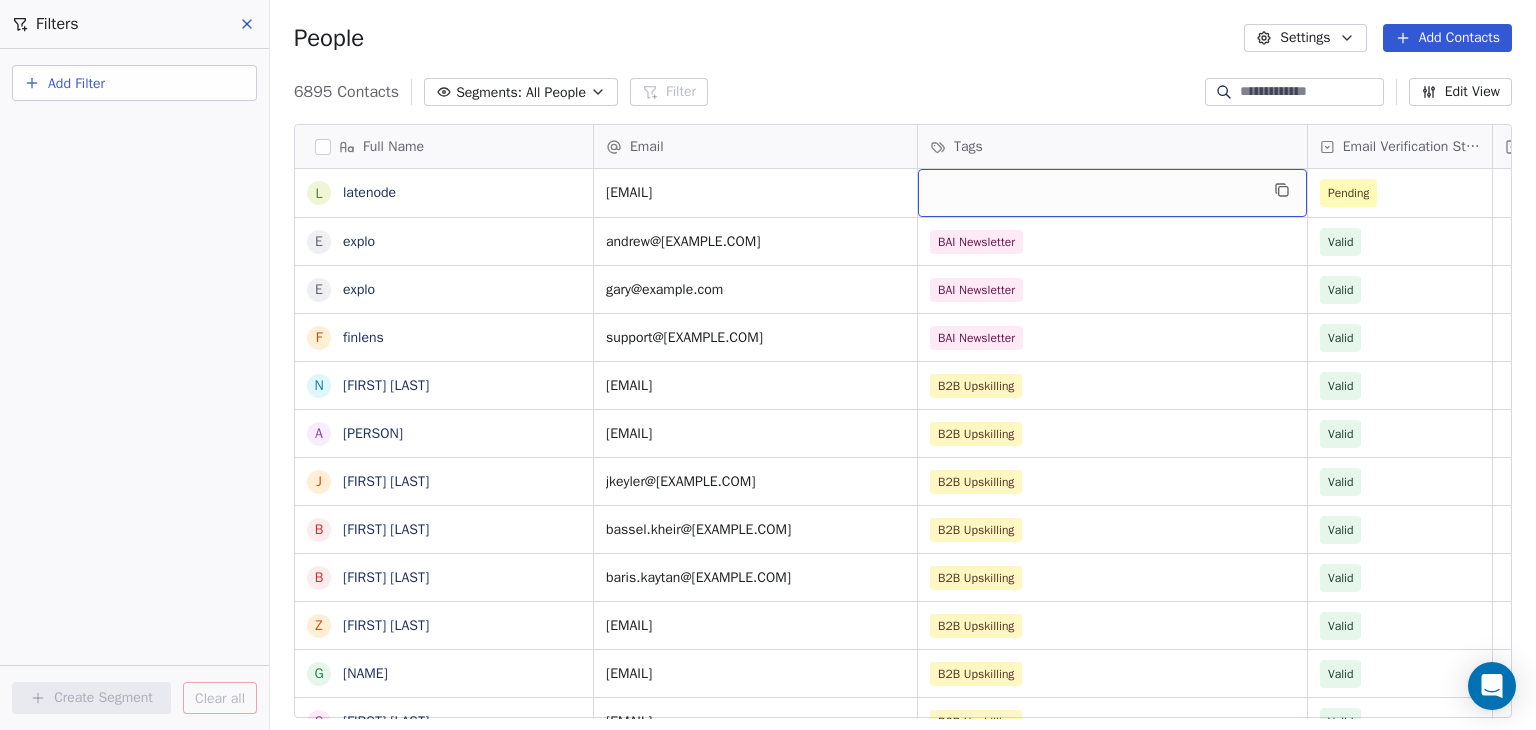 click at bounding box center (1112, 193) 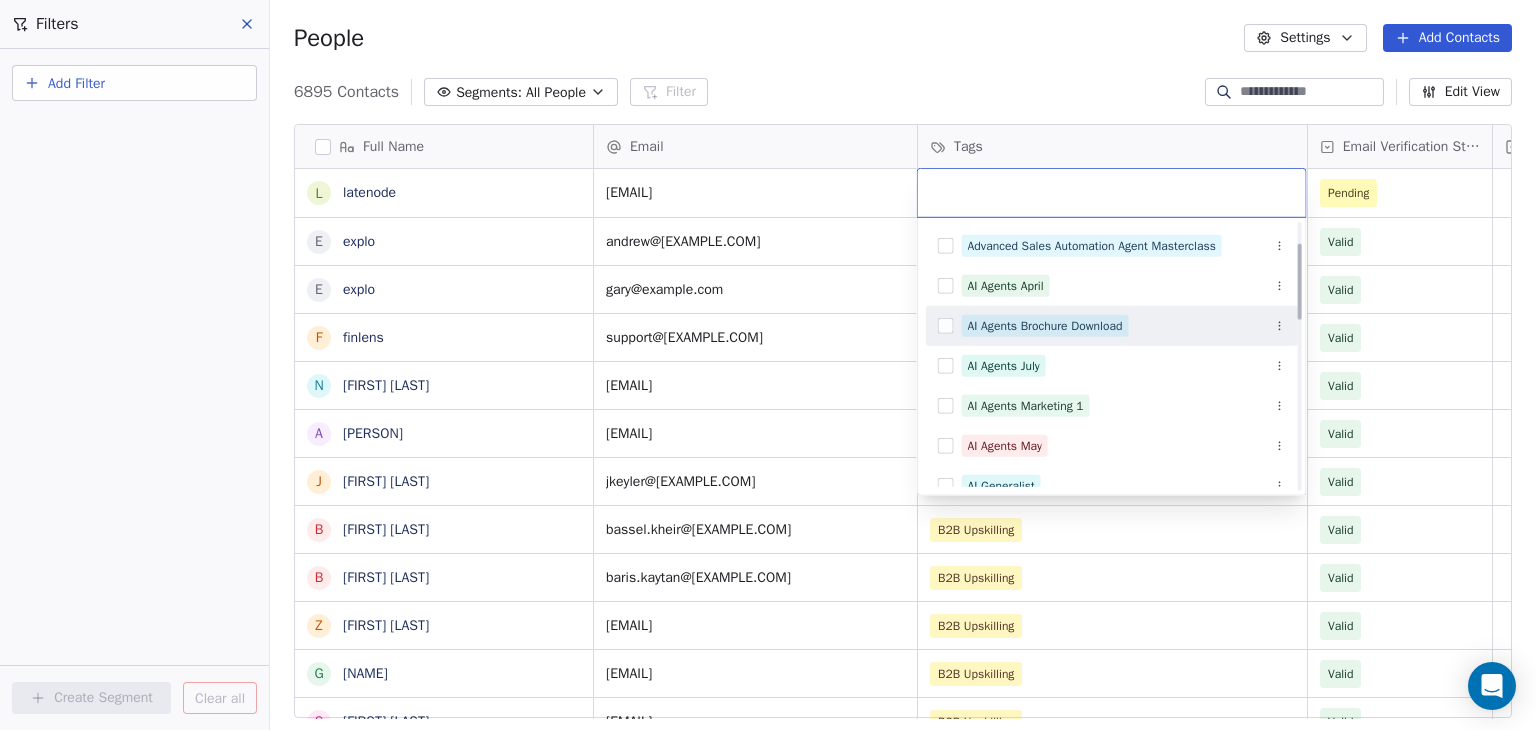 scroll, scrollTop: 100, scrollLeft: 0, axis: vertical 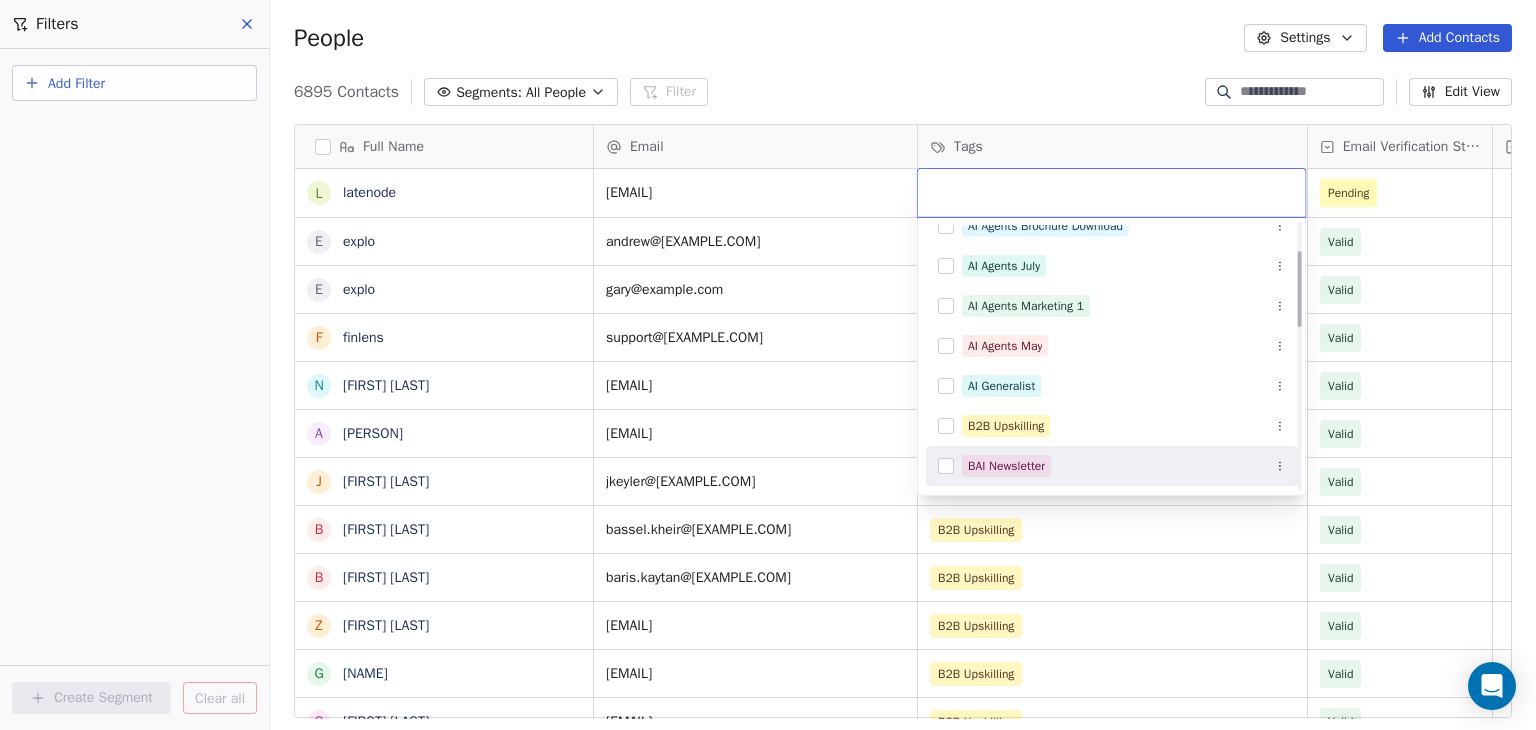 click on "BAI Newsletter" at bounding box center (1006, 466) 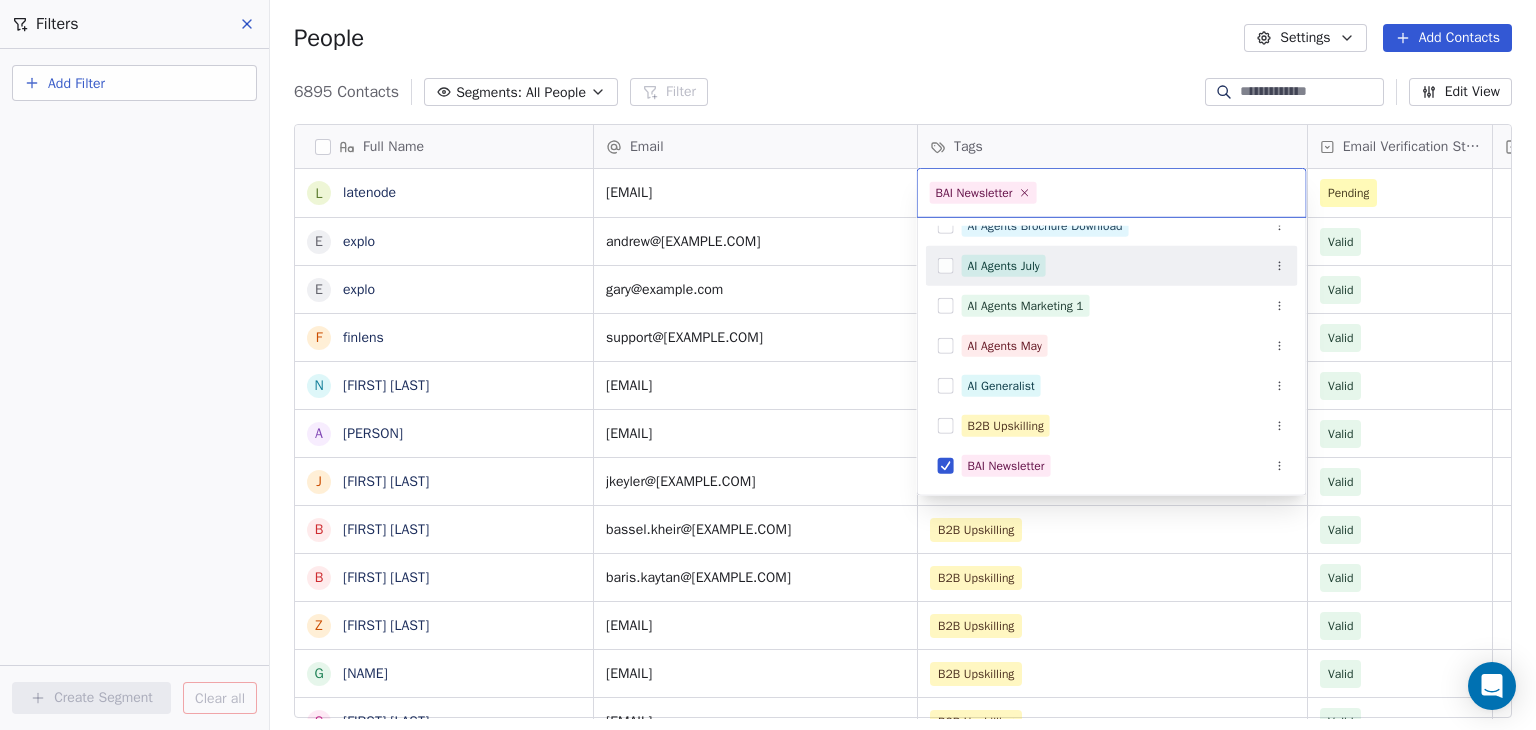 drag, startPoint x: 977, startPoint y: 43, endPoint x: 1139, endPoint y: 53, distance: 162.30835 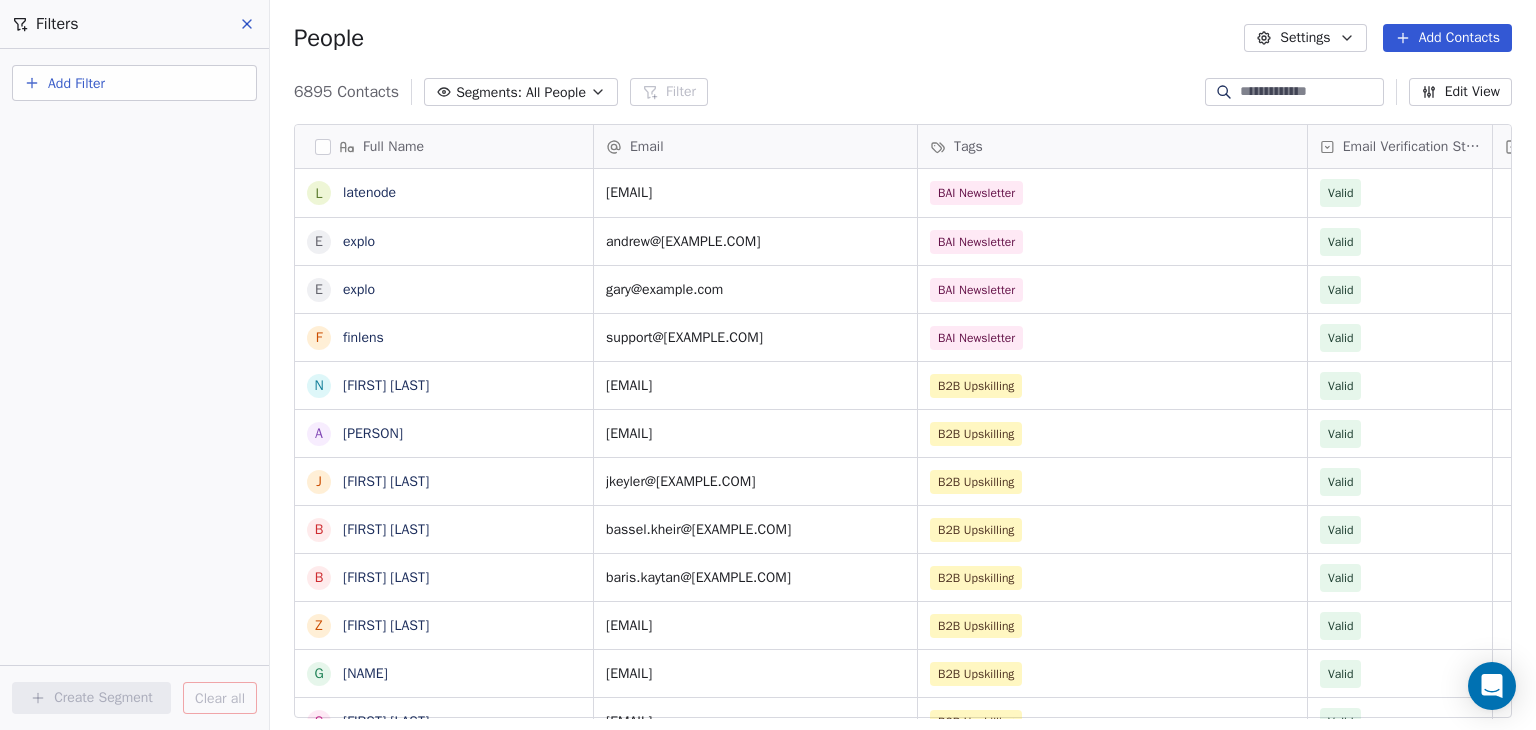 drag, startPoint x: 1479, startPoint y: 40, endPoint x: 1330, endPoint y: 89, distance: 156.85025 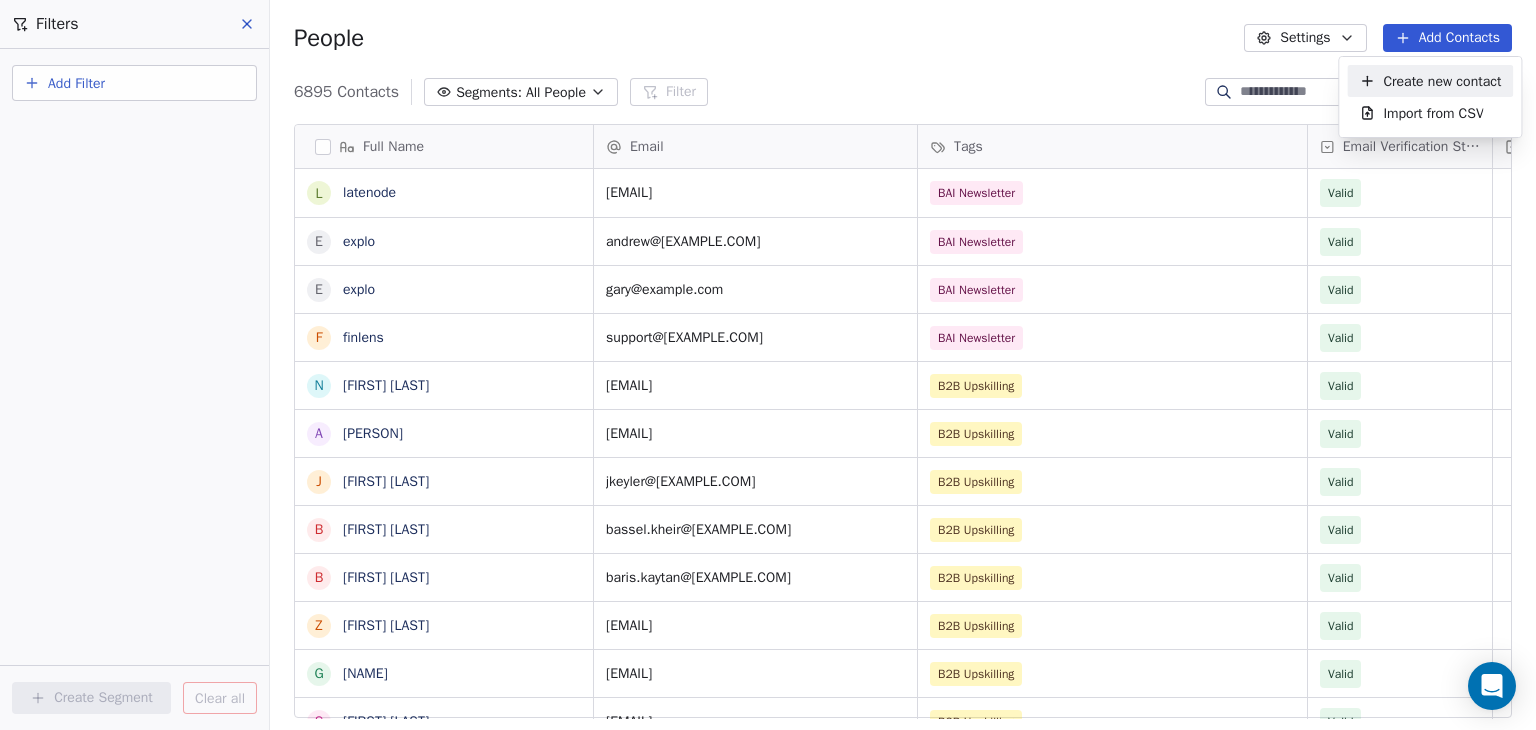 click on "Create new contact" at bounding box center (1442, 81) 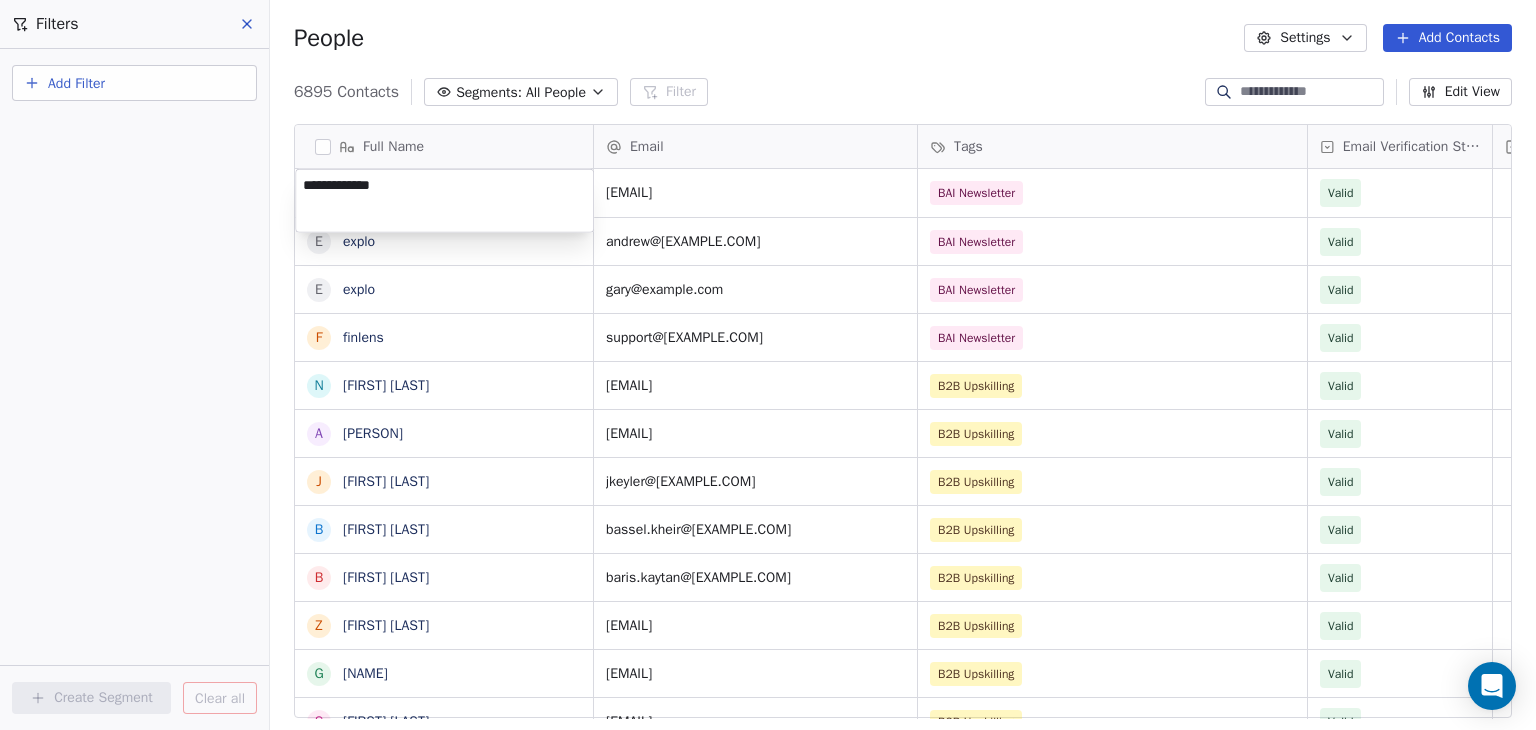 type on "********" 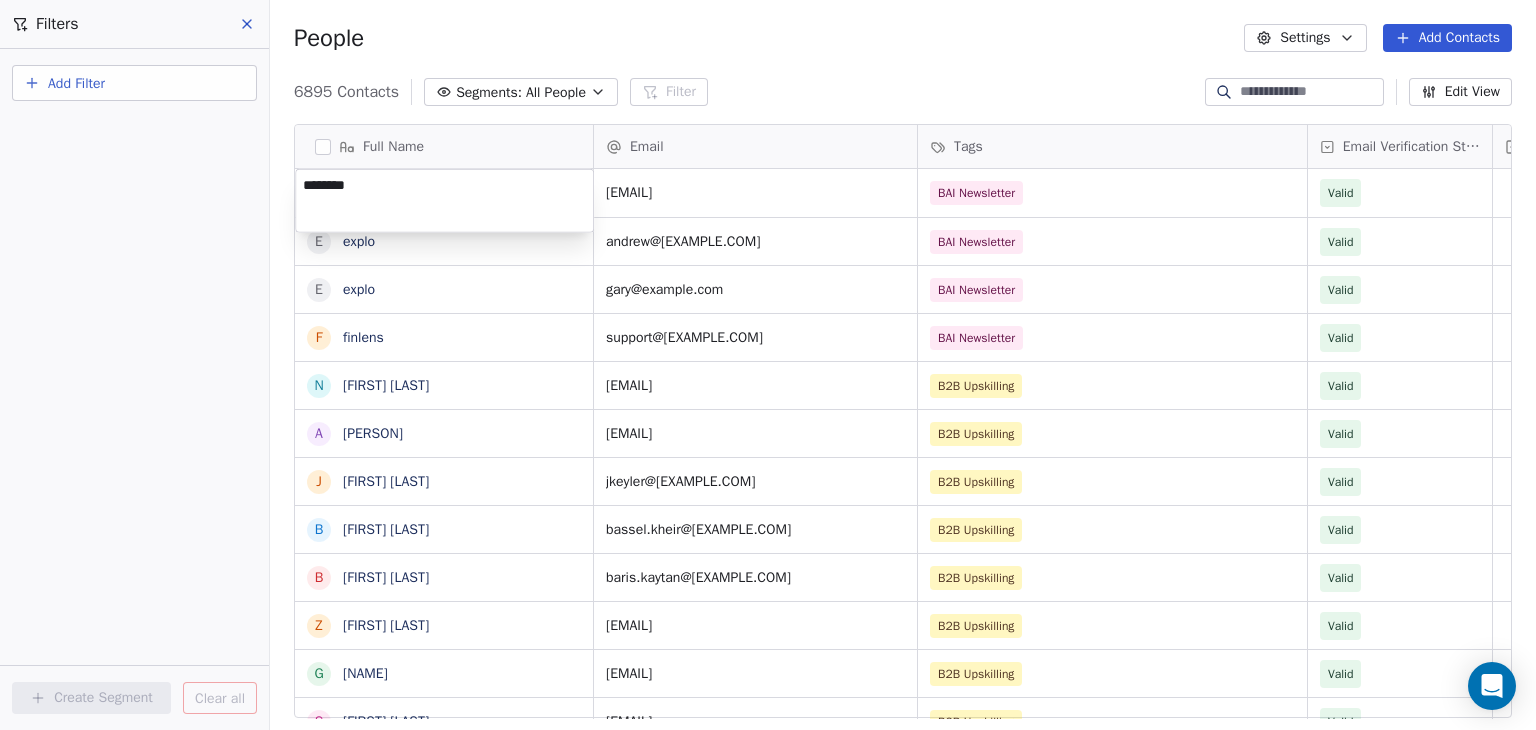 click on "BAR Contacts People Marketing Workflows Campaigns Sales Pipelines Sequences Beta Tools Apps AI Agents Help & Support Filters Add Filter Create Segment Clear all People Settings Add Contacts 6895 Contacts Segments: All People Filter Edit View Tag Add to Sequence Full Name l latenode e explo e explo f finlens N [NAME] A [NAME] J [NAME] B [NAME] B [NAME] Z [NAME] G [NAME] S [NAME] D [NAME] T [NAME] J [NAME] E [NAME] Z [NAME] R [NAME] H [NAME] H [NAME] M [NAME] D [NAME] N [NAME] P [NAME] T [NAME] J [NAME] A [NAME] D [NAME] H [NAME] S [NAME] Email Tags Email Verification Status Status [EMAIL] BAI Newsletter Valid [EMAIL] BAI Newsletter Valid [EMAIL] BAI Newsletter Valid [EMAIL] BAI Newsletter Valid Valid" at bounding box center [768, 365] 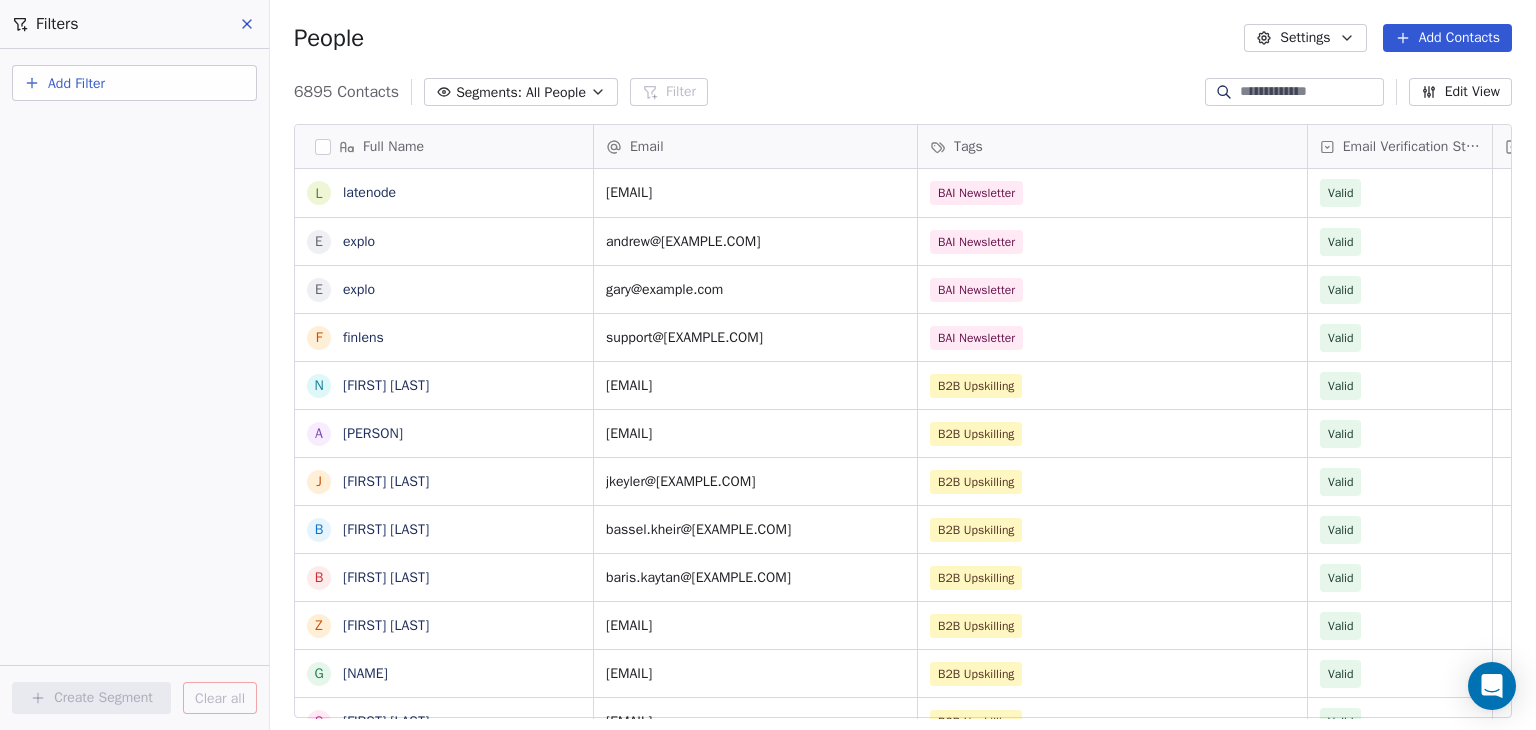 click on "Add Contacts" at bounding box center [1447, 38] 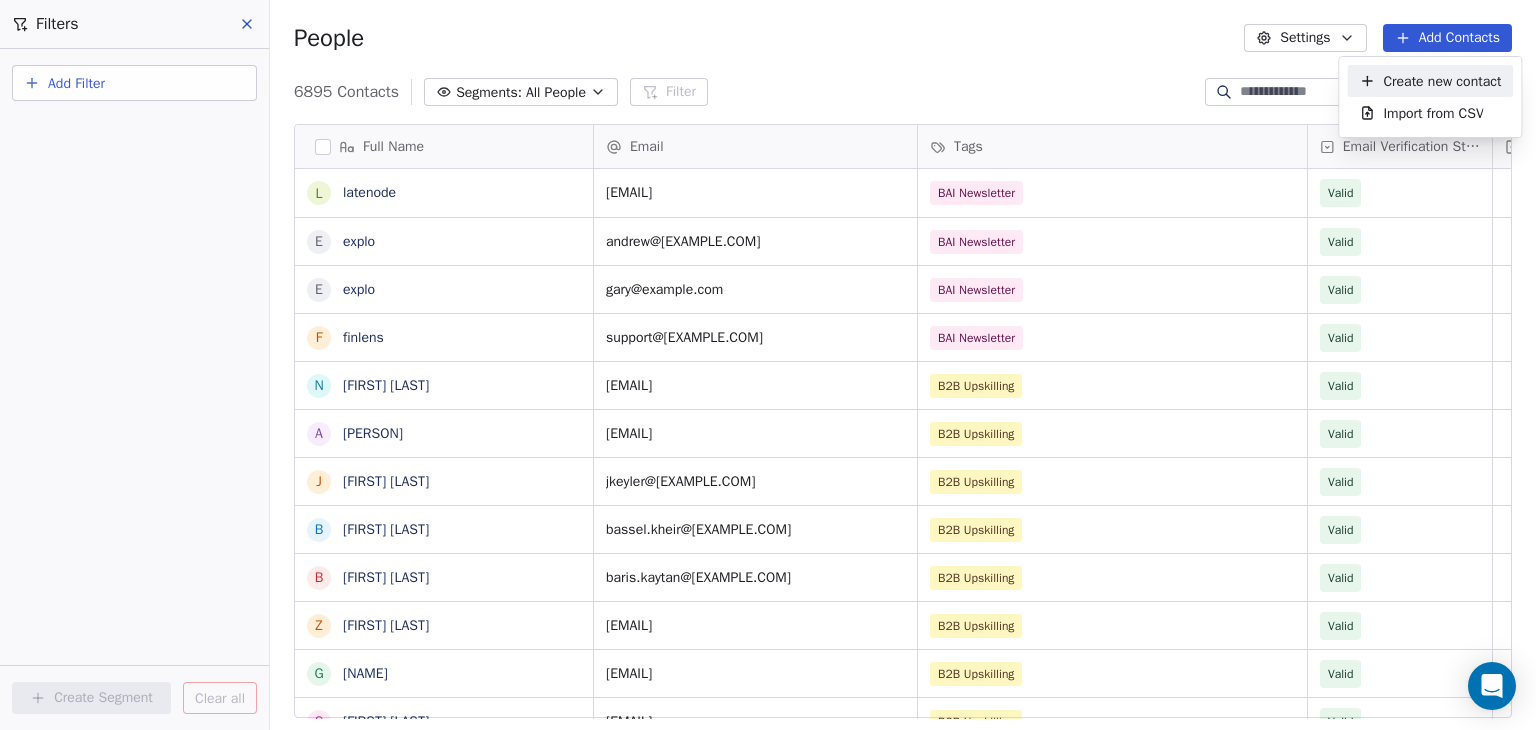 click on "Create new contact" at bounding box center [1442, 81] 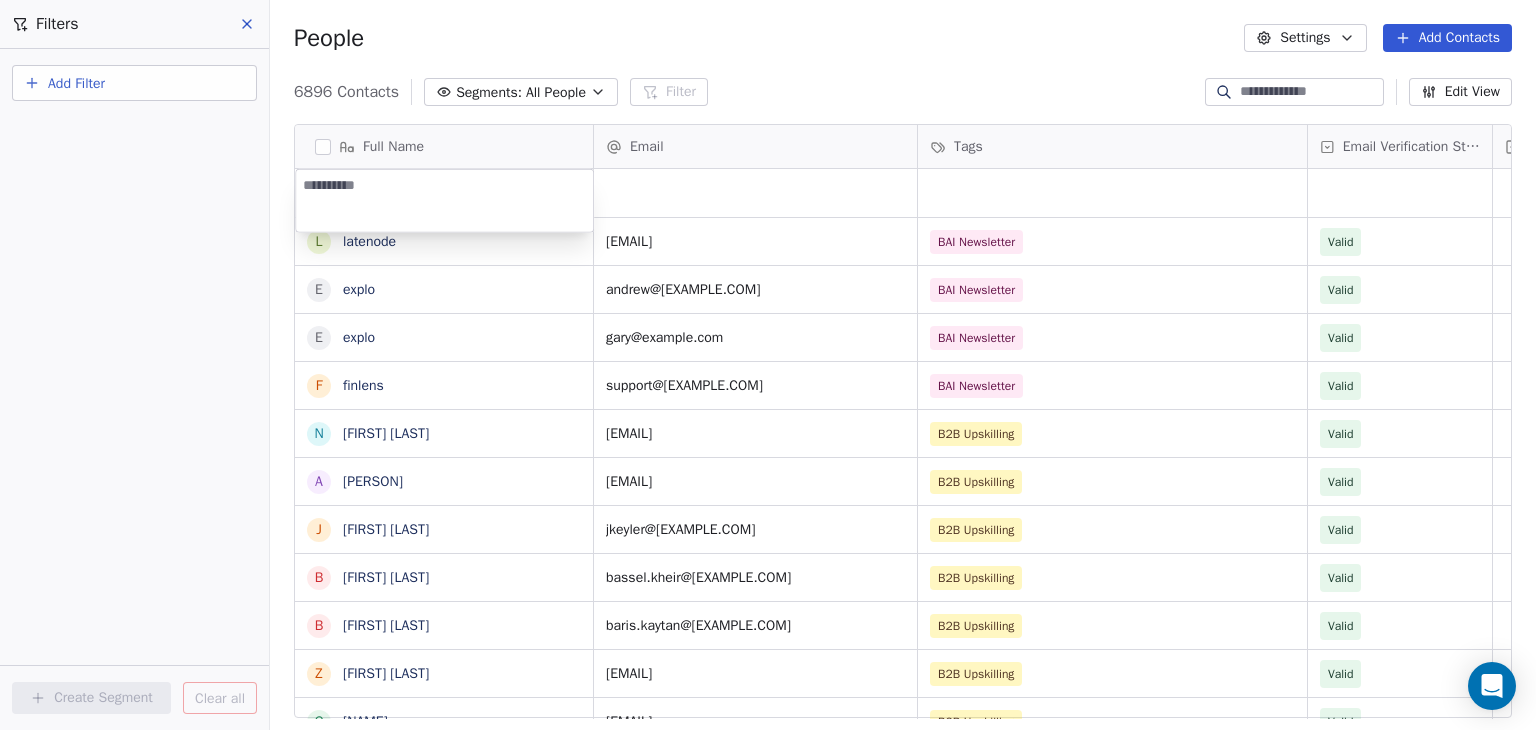 type on "*****" 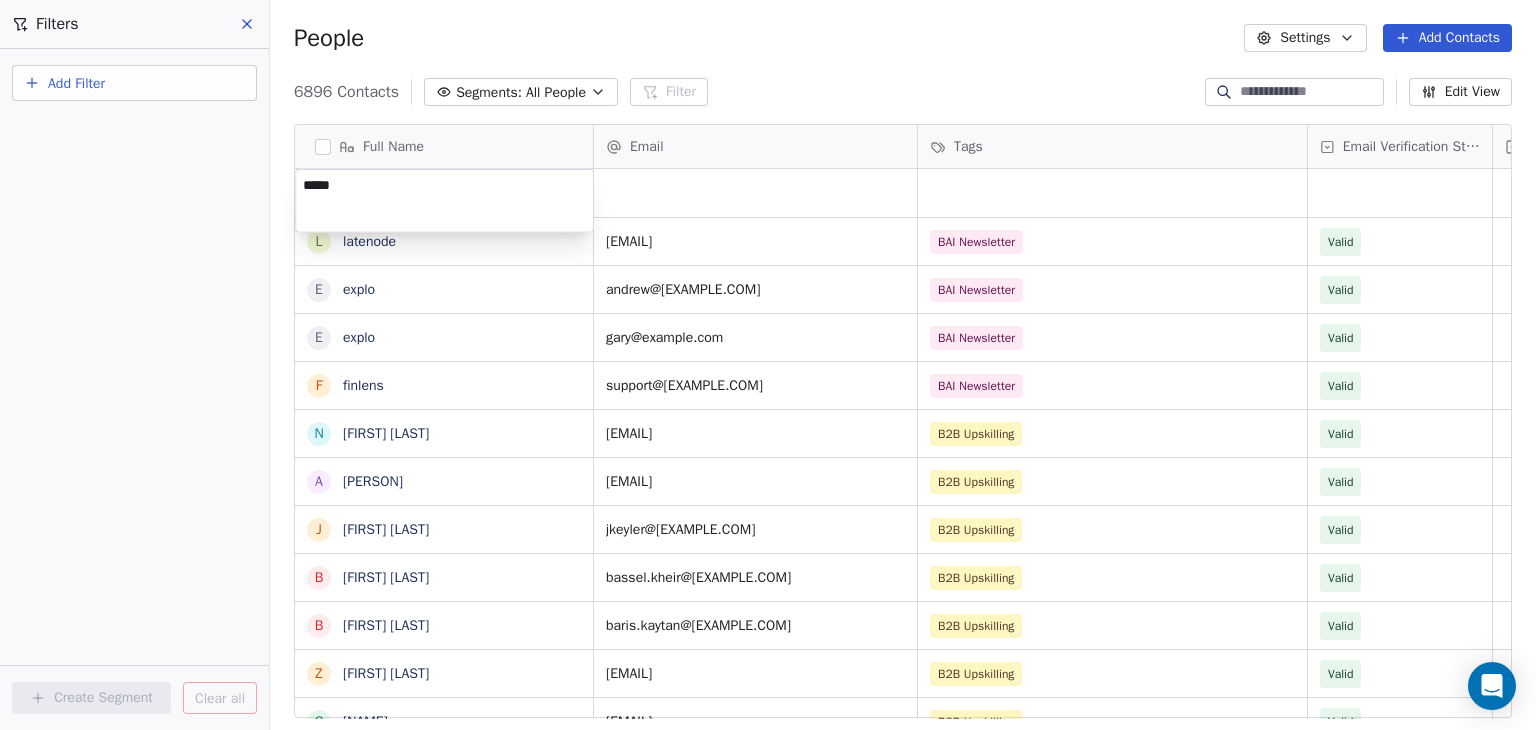 click on "BAR Contacts People Marketing Workflows Campaigns Sales Pipelines Sequences Beta Tools Apps AI Agents Help & Support Filters Add Filter Create Segment Clear all People Settings Add Contacts 6896 Contacts Segments: All People Filter Edit View Tag Add to Sequence Full Name l [EMAIL] e [EMAIL] e [EMAIL] f [EMAIL] N [FIRST] [LAST] A [FIRST] [LAST] J [FIRST] [LAST] B [FIRST] [LAST] B [FIRST] [LAST] Z [FIRST] [LAST] G [FIRST] [LAST] S [FIRST] [LAST] D [FIRST] [LAST] T [FIRST] [LAST] J [FIRST] [LAST] E [FIRST] [LAST] Z [FIRST] [LAST] R [FIRST] [LAST] H [FIRST] [LAST] H [FIRST] [LAST] M [FIRST] [LAST] D [FIRST] [LAST] N [FIRST] [LAST] P [FIRST] [LAST] T [FIRST] [LAST] J [FIRST] [LAST] A [FIRST] [LAST] D [FIRST] [LAST] Email Tags Email Verification Status Status [EMAIL] BAI Newsletter Valid [EMAIL] BAI Newsletter Valid [EMAIL] BAI Newsletter Valid [EMAIL] BAI Newsletter Valid B2B Upskilling Valid" at bounding box center [768, 365] 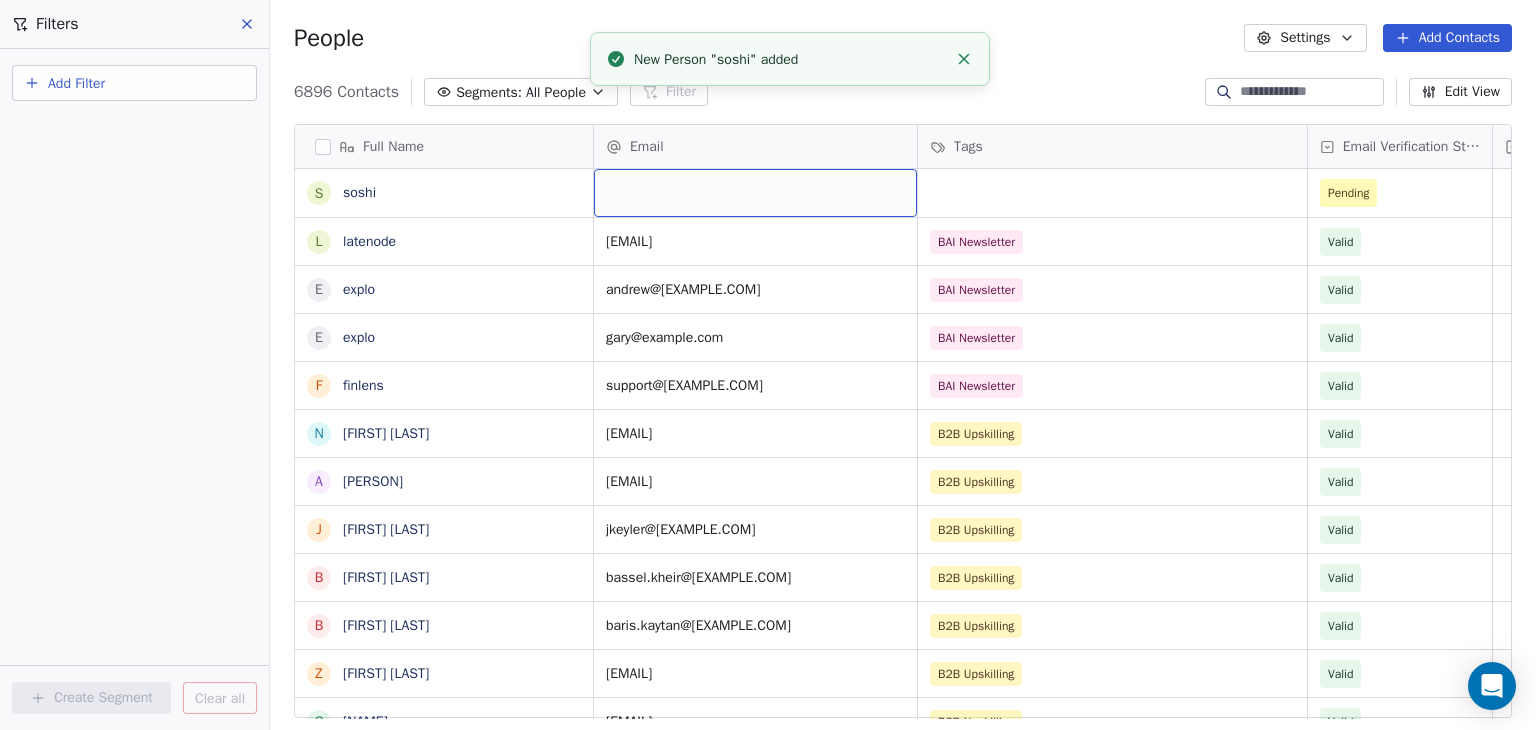 click at bounding box center (755, 193) 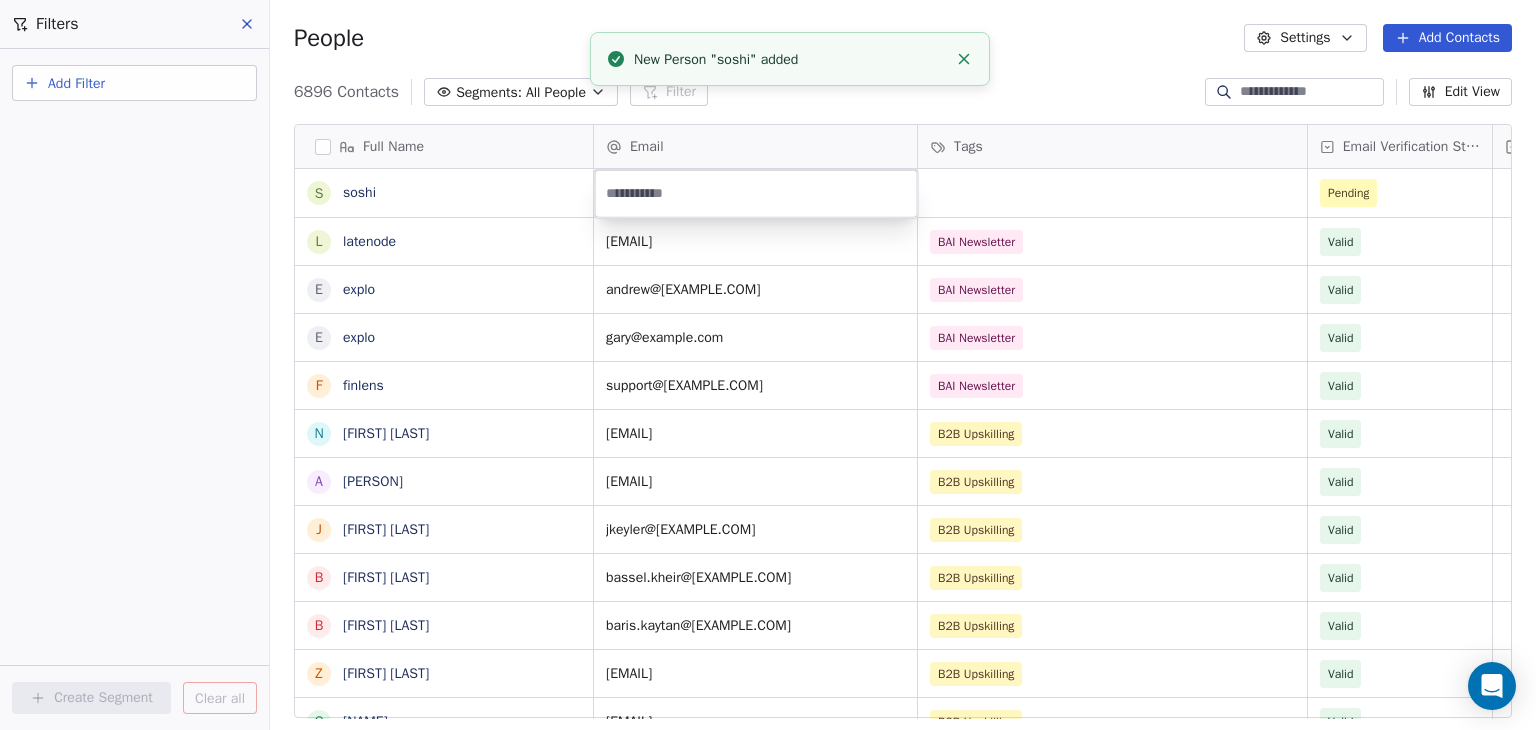 type on "**********" 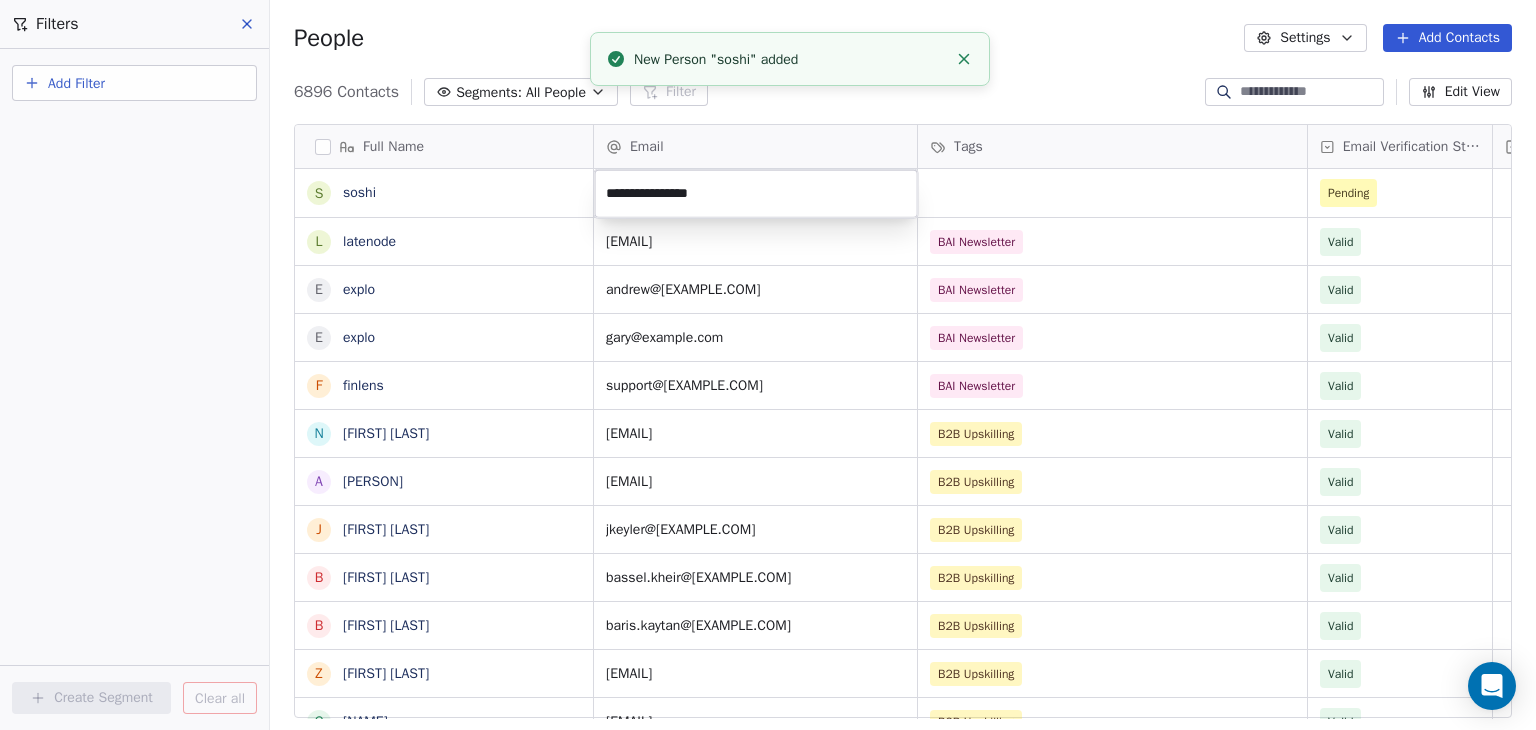 drag, startPoint x: 996, startPoint y: 185, endPoint x: 1098, endPoint y: 192, distance: 102.239914 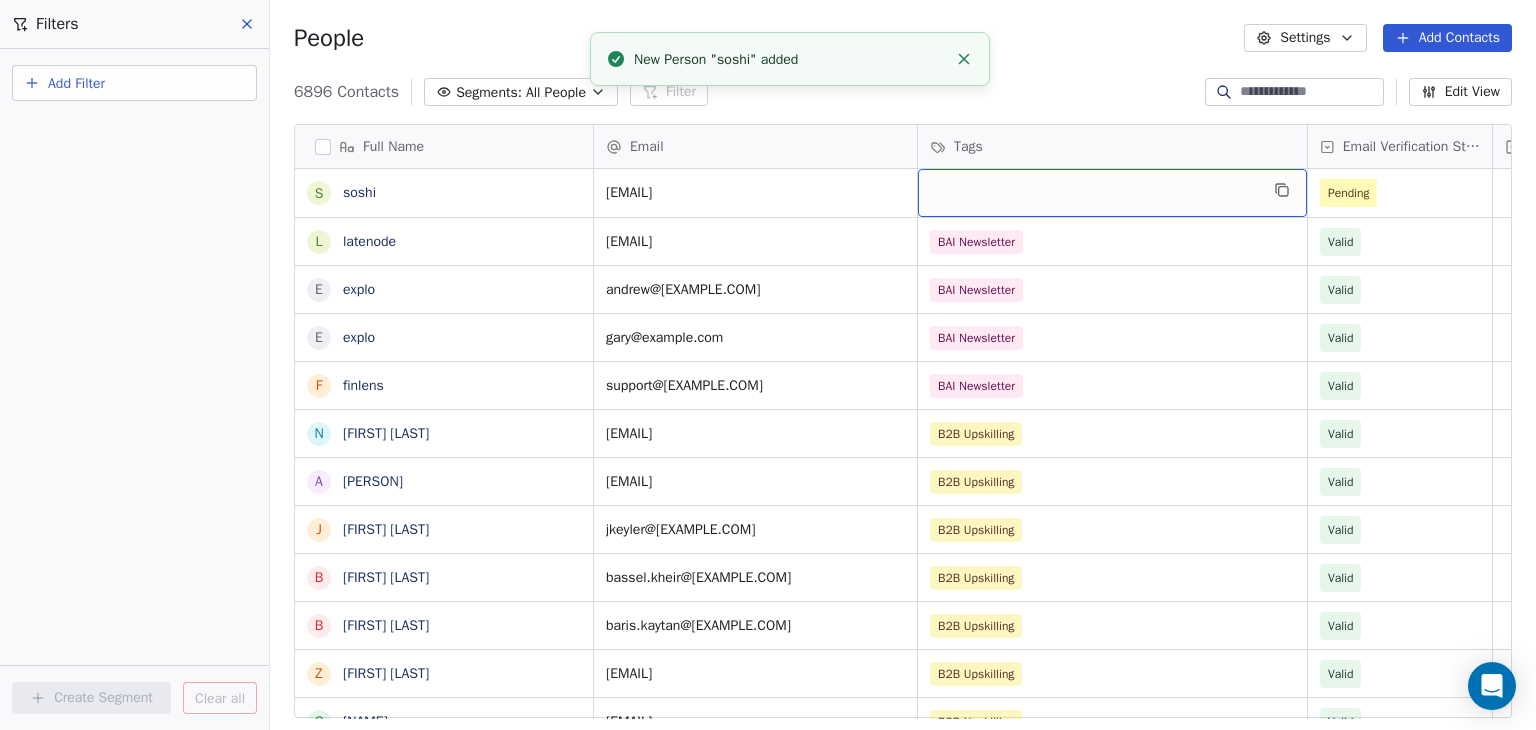 click at bounding box center [1112, 193] 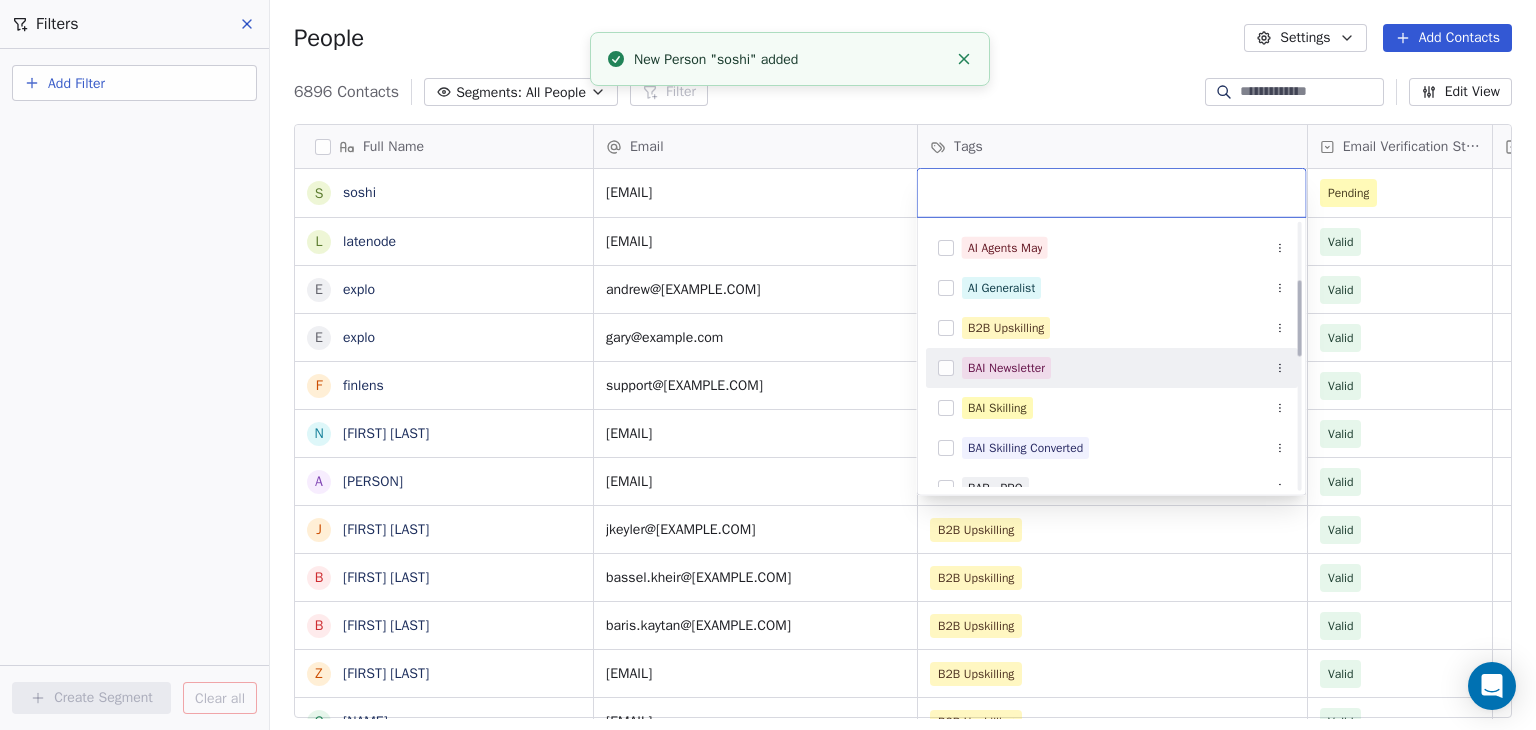 scroll, scrollTop: 200, scrollLeft: 0, axis: vertical 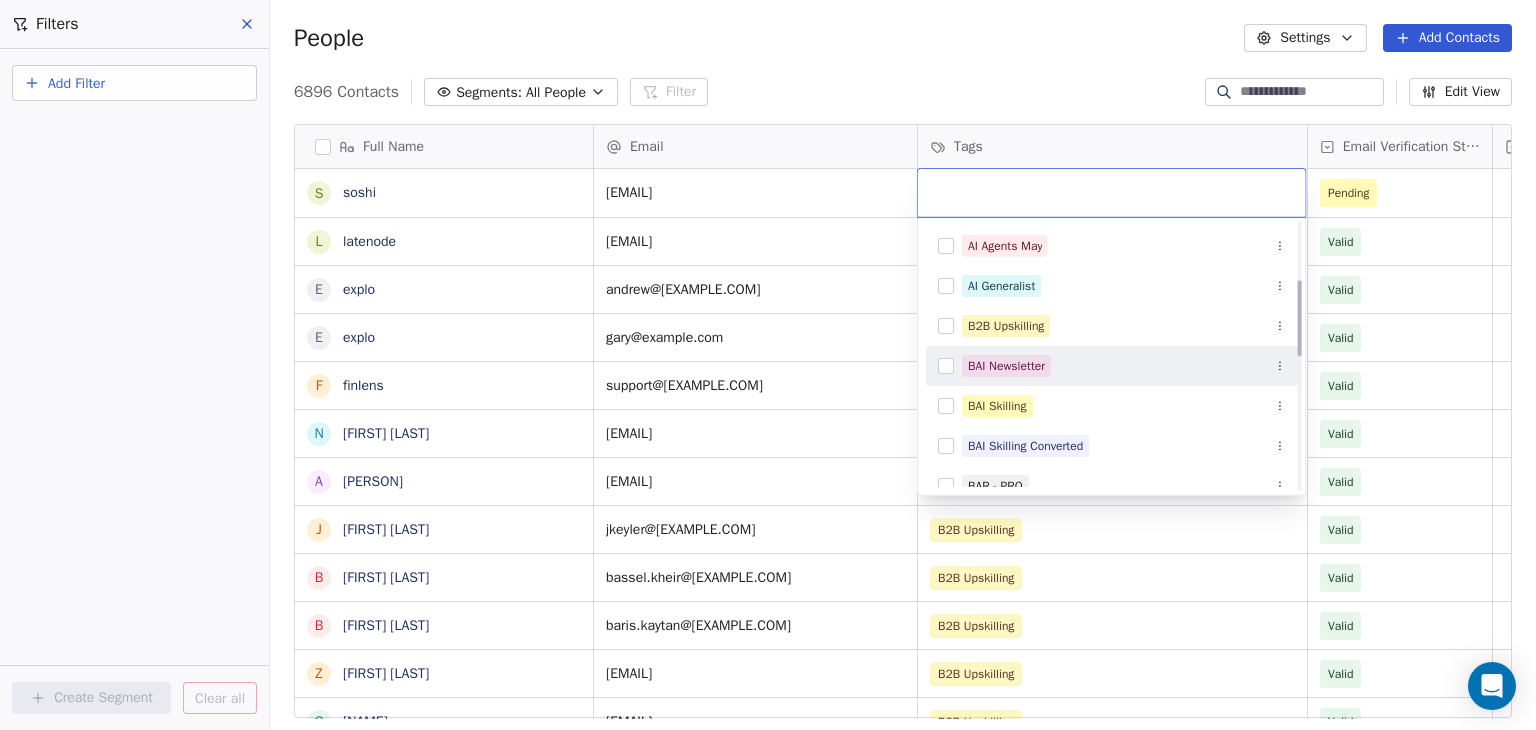 click on "BAI Newsletter" at bounding box center [1006, 366] 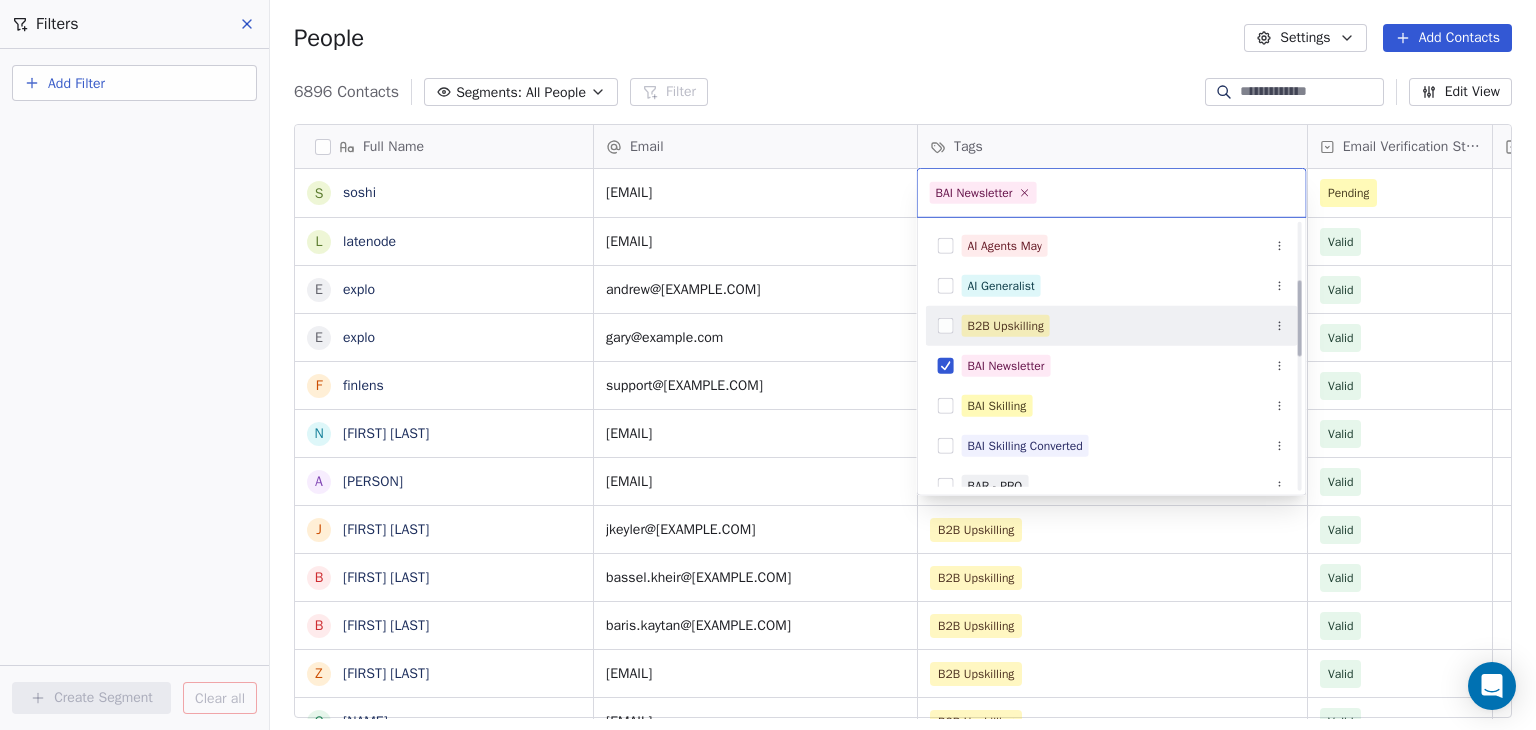 click on "BAR Contacts People Marketing Workflows Campaigns Sales Pipelines Sequences Beta Tools Apps AI Agents Help & Support Filters Add Filter Create Segment Clear all People Settings Add Contacts 6896 Contacts Segments: All People Filter Edit View Tag Add to Sequence Full Name s soshi l latenode e explo e explo f finlens N [NAME] A [NAME] J [NAME] B [NAME] B [NAME] Z [NAME] G [NAME] S [NAME] D [NAME] T [NAME] J [NAME] E [NAME] Z [NAME] R [NAME] H [NAME] H [NAME] M [NAME] D [NAME] N [NAME] P [NAME] T [NAME] J [NAME] A [NAME] D [NAME] H [NAME] S [NAME] D [NAME] Email Tags Email Verification Status Status [EMAIL] Pending [EMAIL] BAI Newsletter Valid [EMAIL] BAI Newsletter Valid [EMAIL] BAI Newsletter Valid [EMAIL] Valid Valid" at bounding box center [768, 365] 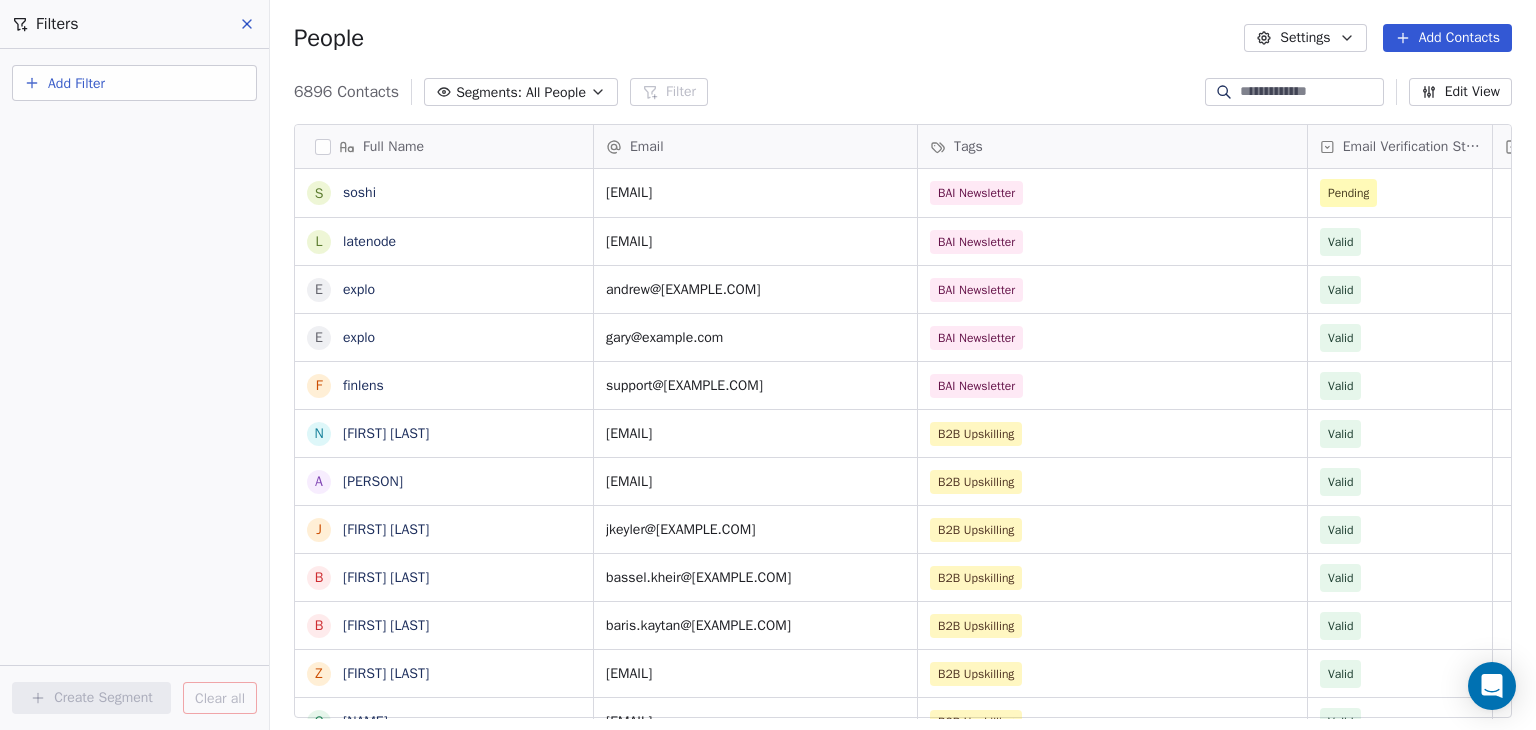 click on "Add Contacts" at bounding box center [1447, 38] 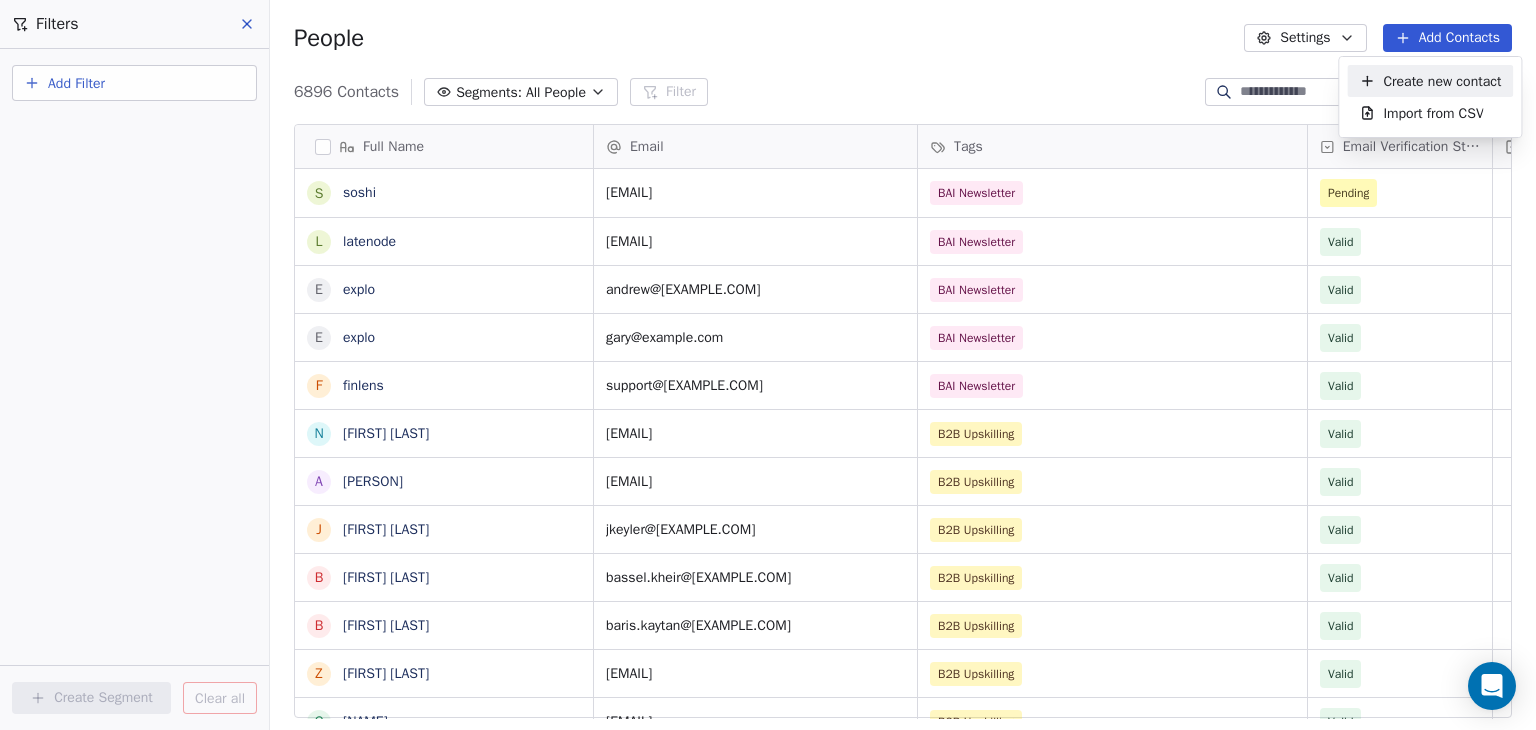 click on "Create new contact" at bounding box center [1442, 81] 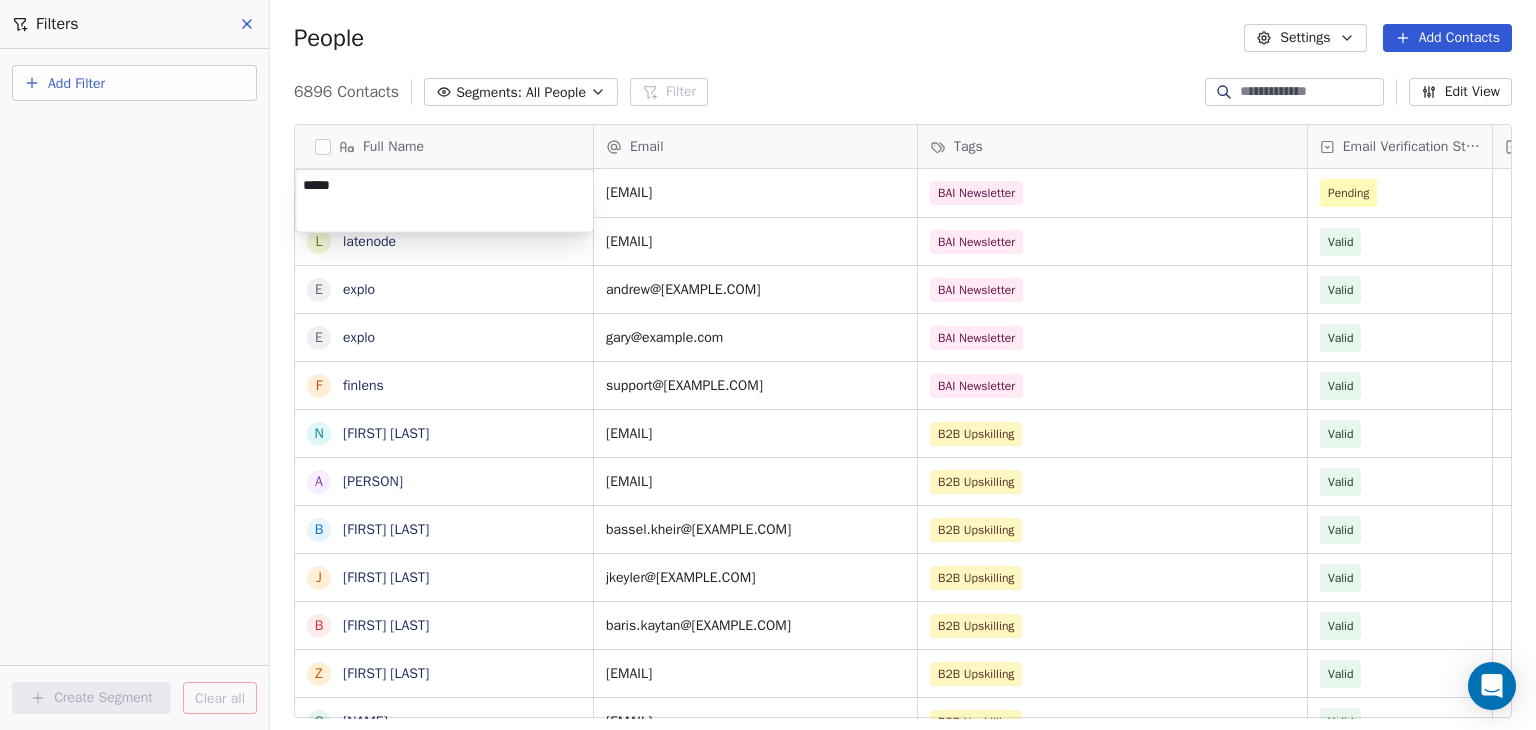 click on "BAR Contacts People Marketing Workflows Campaigns Sales Pipelines Sequences Beta Tools Apps AI Agents Help & Support Filters Add Filter Create Segment Clear all People Settings Add Contacts 6896 Contacts Segments: All People Filter Edit View Tag Add to Sequence Full Name s [EMAIL] l [EMAIL] e [EMAIL] e [EMAIL] f [EMAIL] N [PERSON] A [PERSON] B [PERSON] J [PERSON] B [PERSON] Z [PERSON] G [PERSON] S [PERSON] D [PERSON] T [PERSON] E [PERSON] J [PERSON] R [PERSON] Z [PERSON] H [PERSON] H [PERSON] M [PERSON] D [PERSON] N [PERSON] P [PERSON] T [PERSON] A [PERSON] J [PERSON] D [PERSON] H [PERSON] S [PERSON] [ORGANIZATION] Email Tags Email Verification Status Status [EMAIL] BAI Newsletter Pending [EMAIL] BAI Newsletter Valid [EMAIL] BAI Newsletter Valid [EMAIL] BAI Newsletter Valid BAI Newsletter" at bounding box center [768, 365] 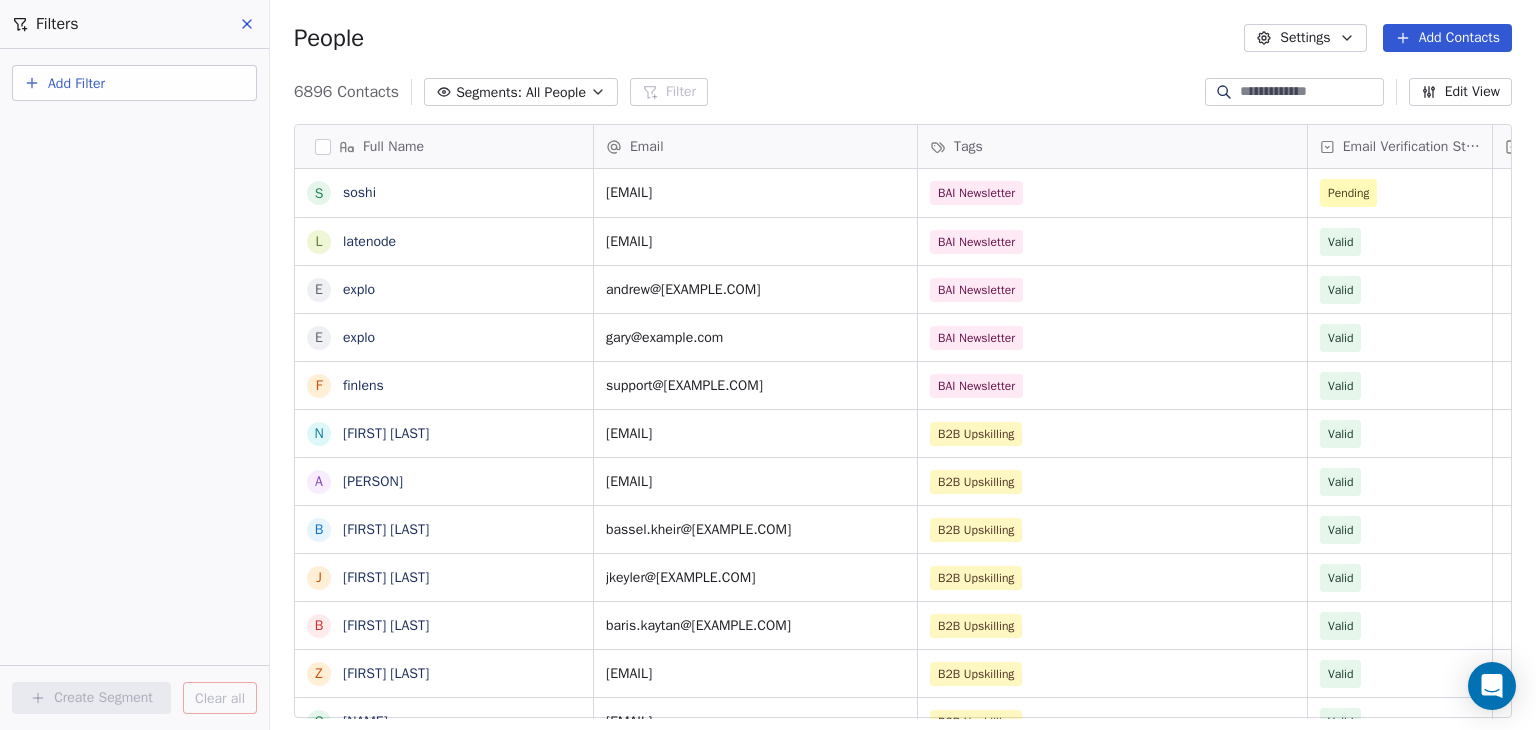 click on "Add Contacts" at bounding box center (1447, 38) 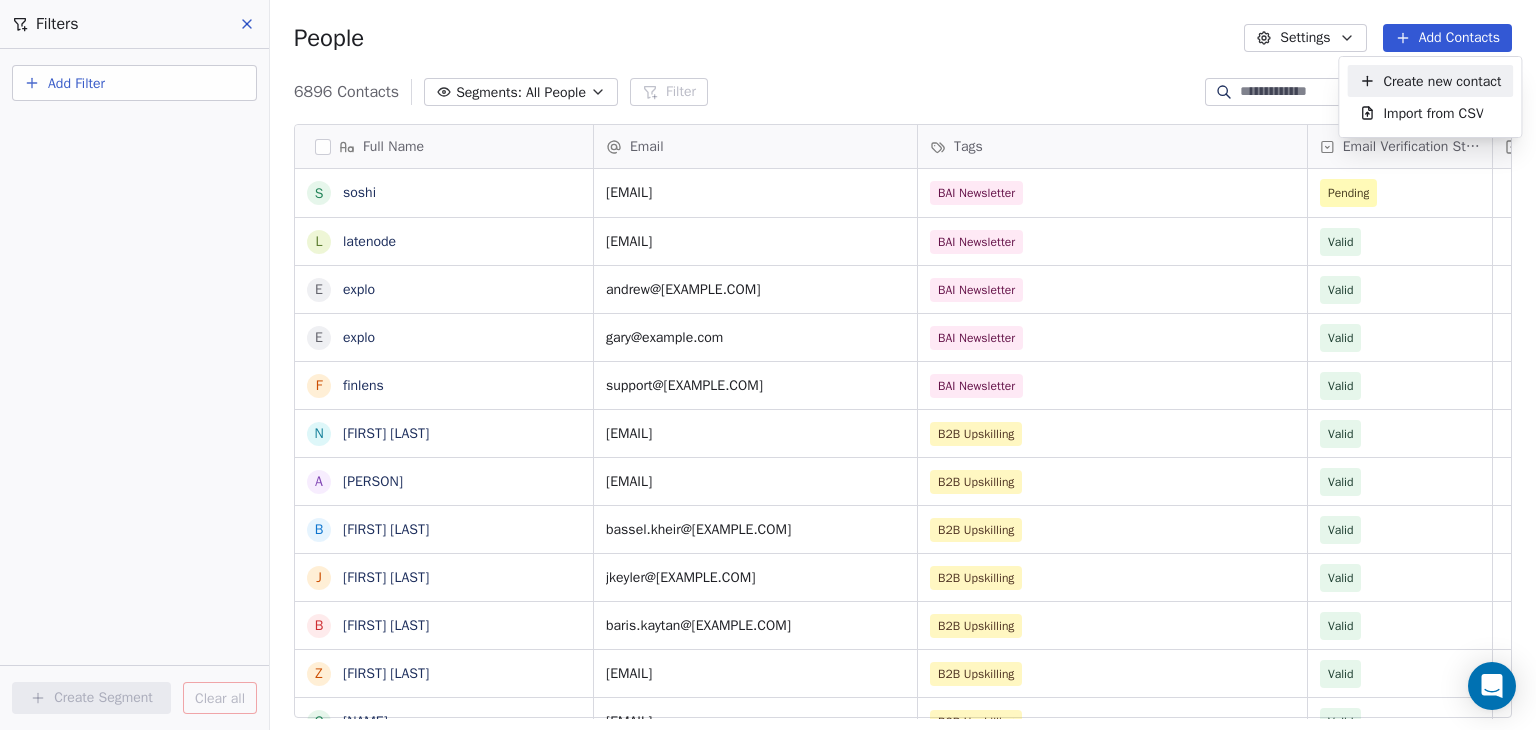 click on "Create new contact" at bounding box center (1442, 81) 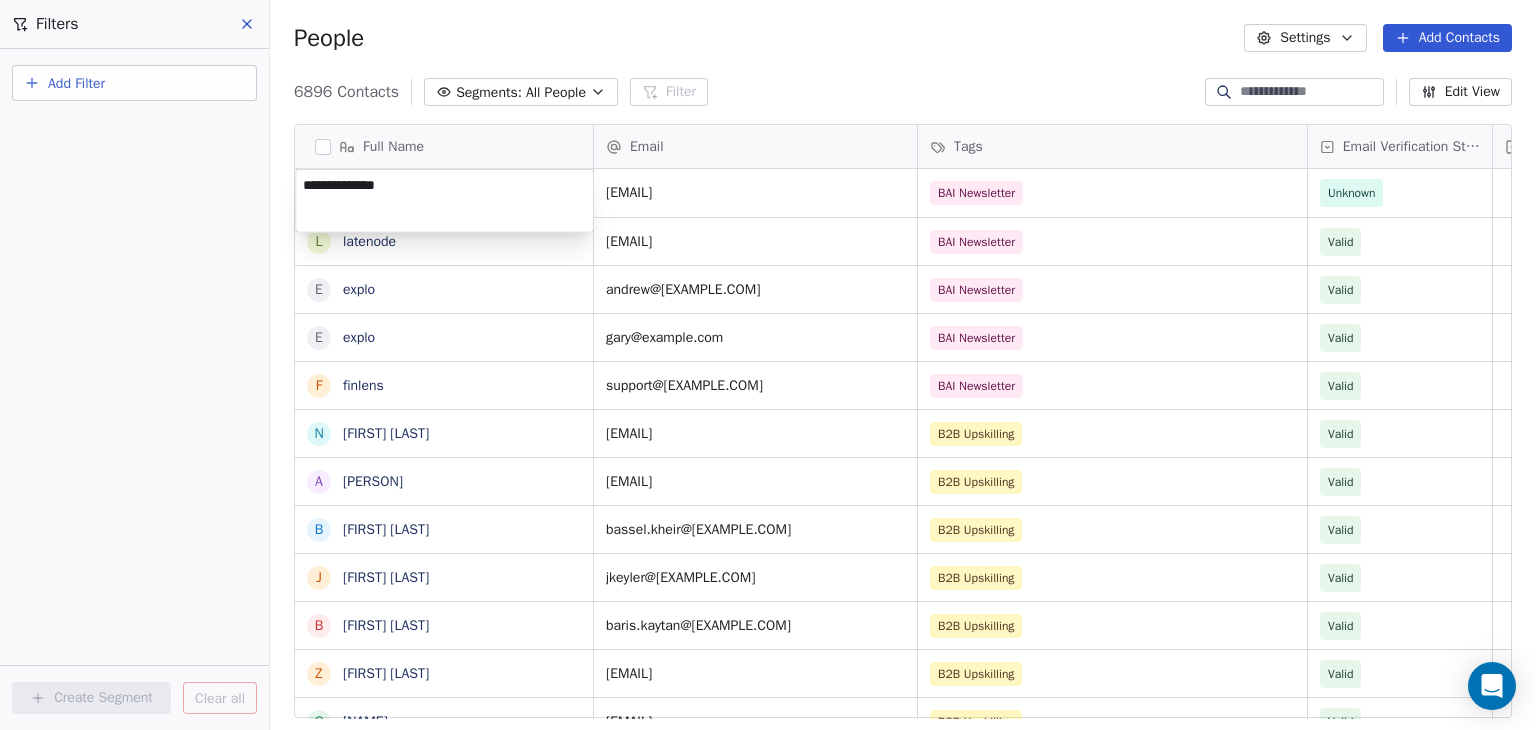 type on "*****" 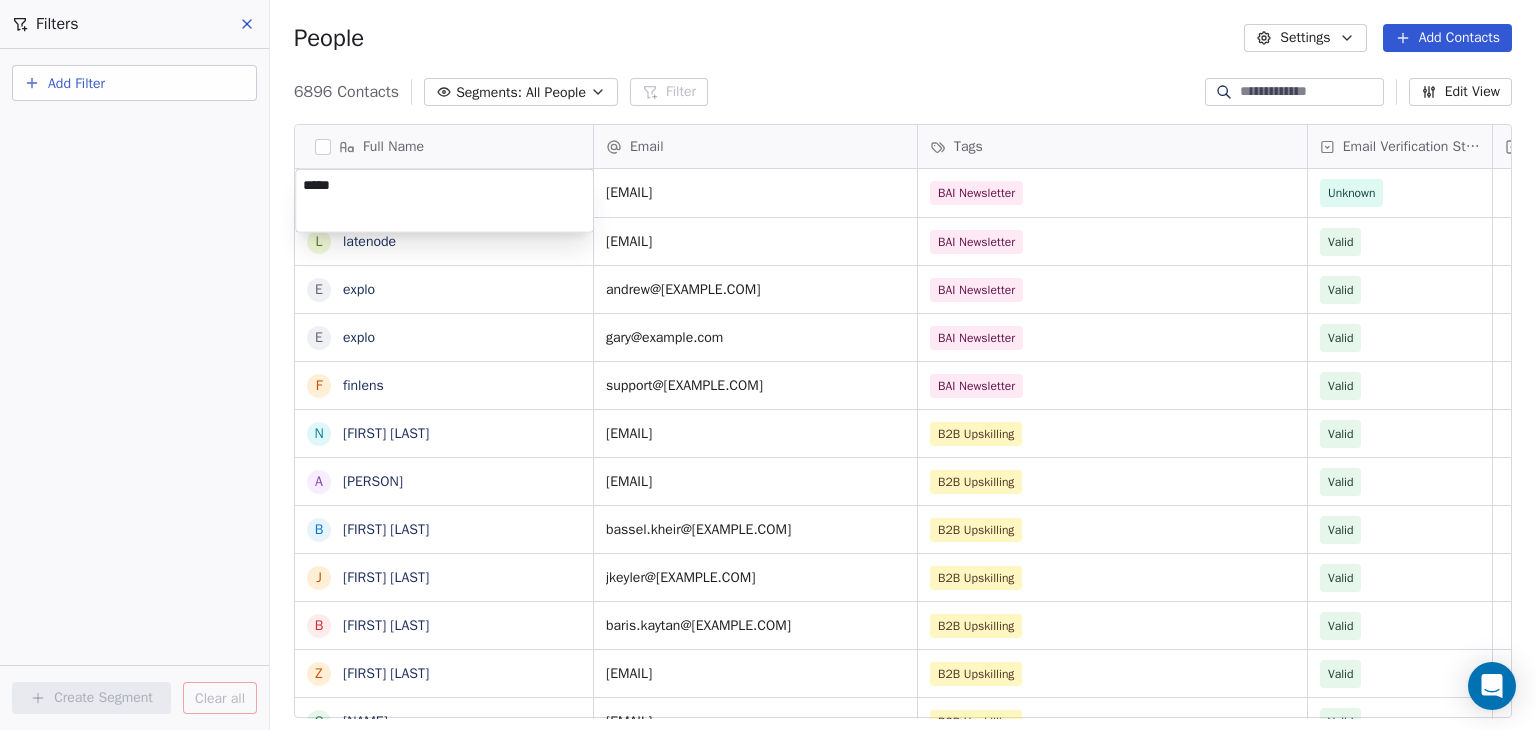 drag, startPoint x: 833, startPoint y: 89, endPoint x: 844, endPoint y: 90, distance: 11.045361 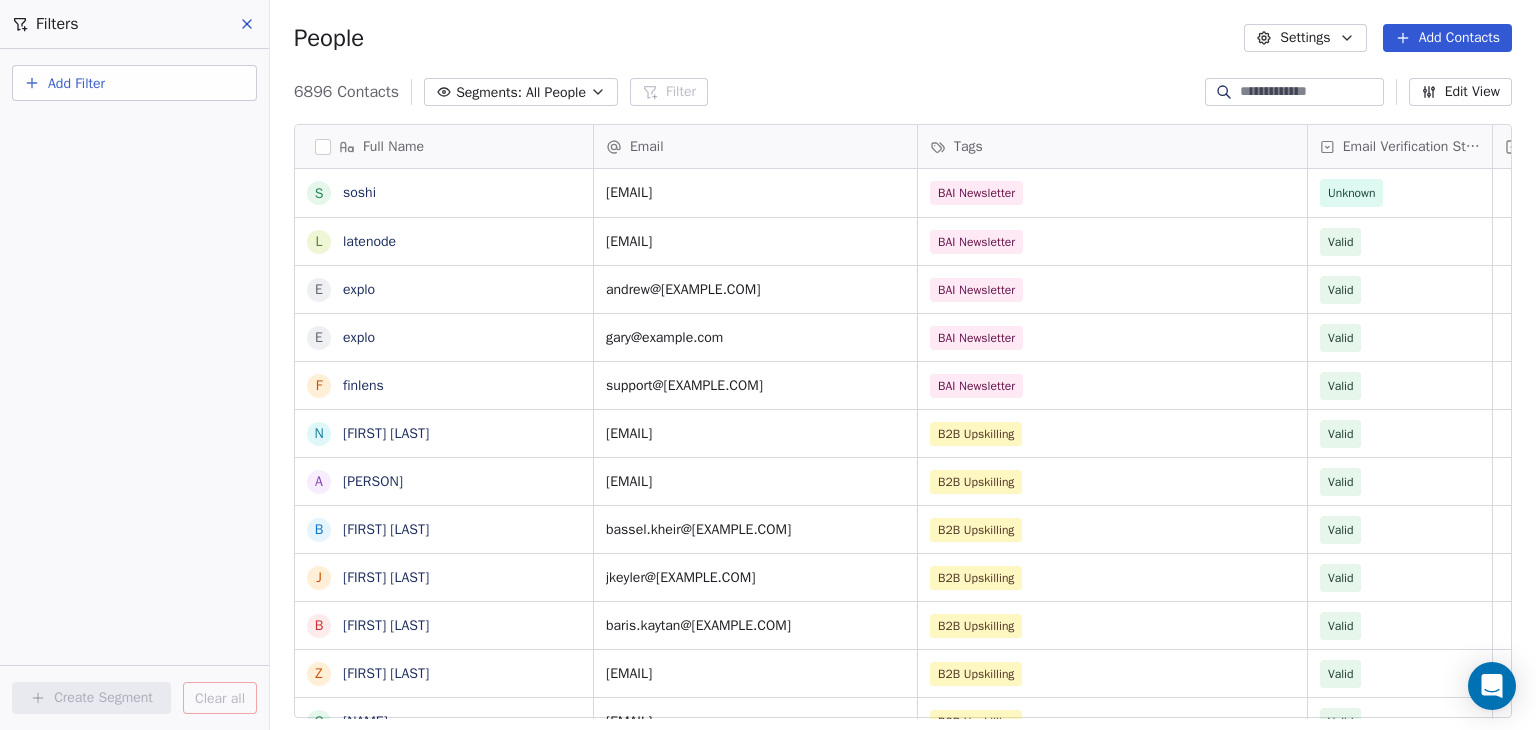 drag, startPoint x: 1408, startPoint y: 45, endPoint x: 1418, endPoint y: 43, distance: 10.198039 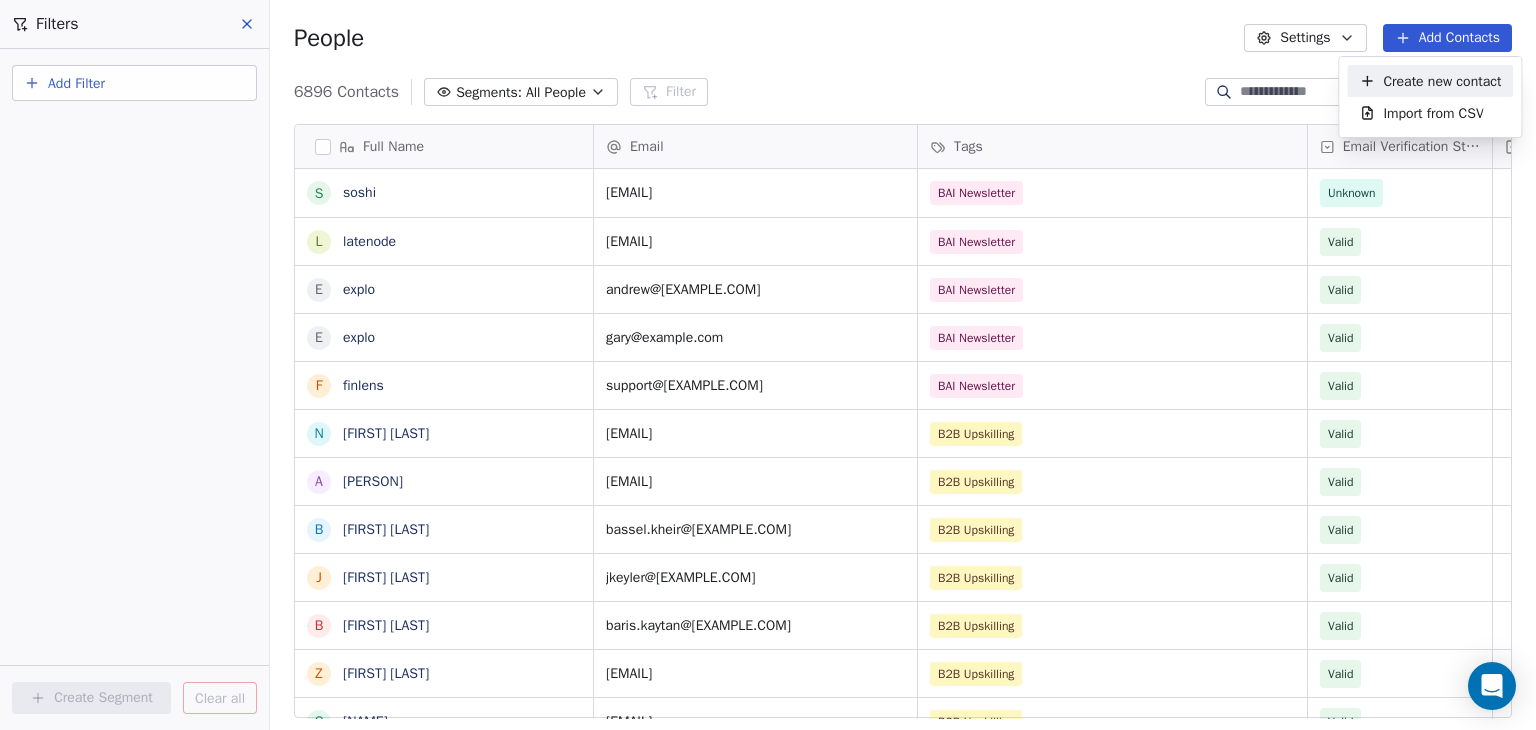 click on "Create new contact" at bounding box center [1442, 81] 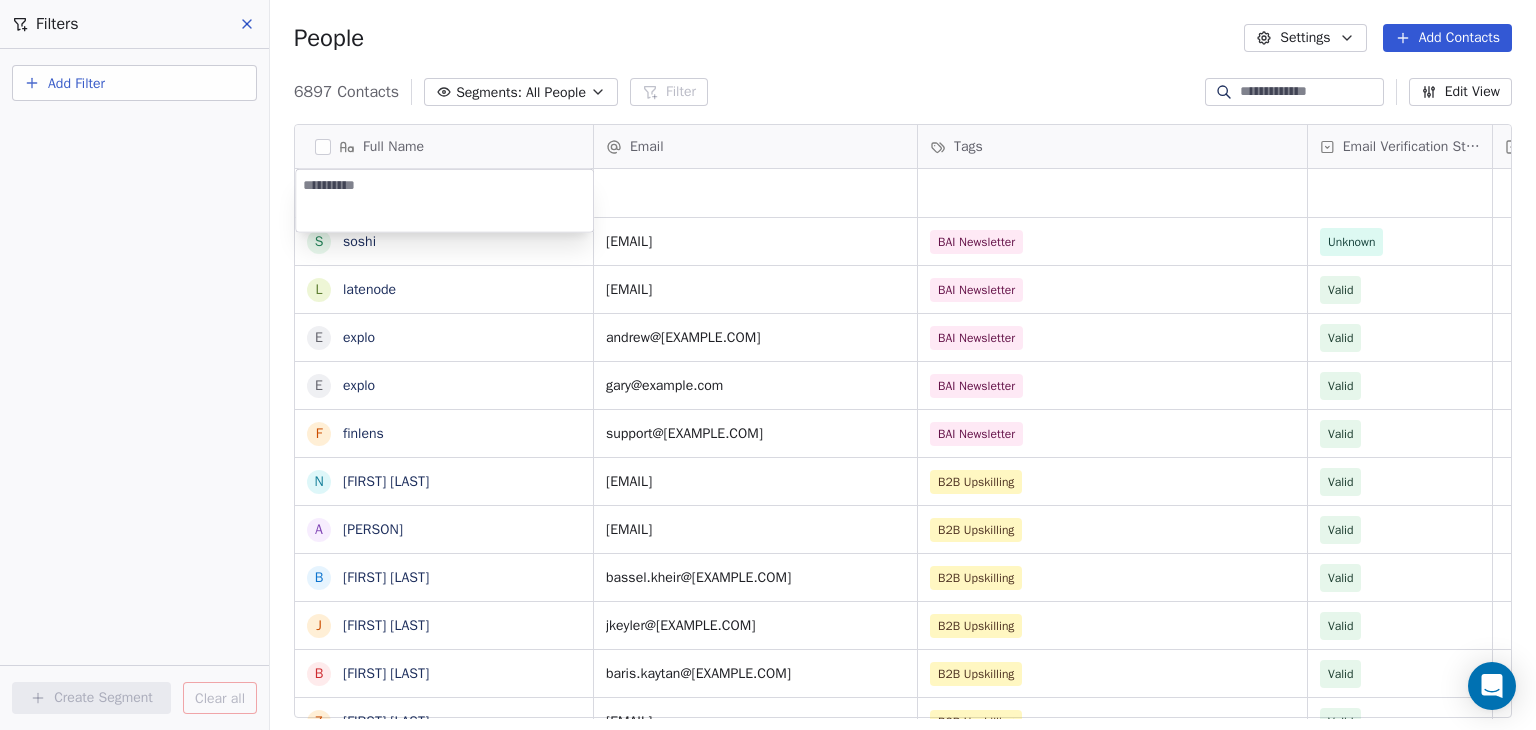 type on "*********" 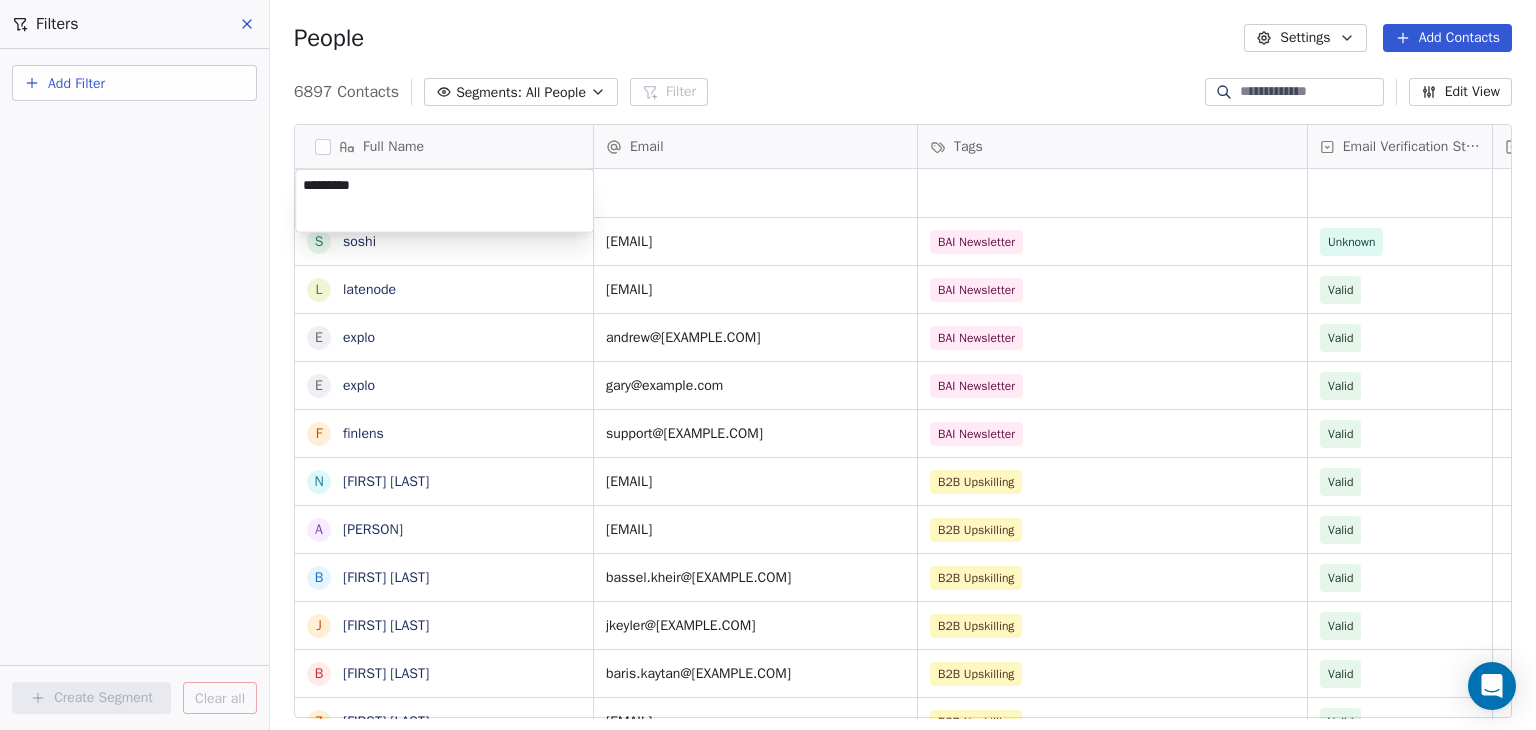 click on "BAR Contacts People Marketing Workflows Campaigns Sales Pipelines Sequences Beta Tools Apps AI Agents Help & Support Filters Add Filter Create Segment Clear all People Settings Add Contacts 6897 Contacts Segments: All People Filter Edit View Tag Add to Sequence Full Name s [EMAIL] l [EMAIL] e [EMAIL] e [EMAIL] f [EMAIL] N [PERSON] A [PERSON] B [PERSON] J [PERSON] B [PERSON] Z [PERSON] G [PERSON] S [PERSON] D [PERSON] T [PERSON] E [PERSON] J [PERSON] R [PERSON] Z [PERSON] H [PERSON] H [PERSON] M [PERSON] D [PERSON] N [PERSON] P [PERSON] T [PERSON] A [PERSON] J [PERSON] D [PERSON] H [PERSON] S [PERSON] Email Tags Email Verification Status Status [EMAIL] BAI Newsletter Unknown [EMAIL] BAI Newsletter Valid [EMAIL] BAI Newsletter Valid [EMAIL] BAI Newsletter Valid [EMAIL] BAI Newsletter Valid Valid" at bounding box center [768, 365] 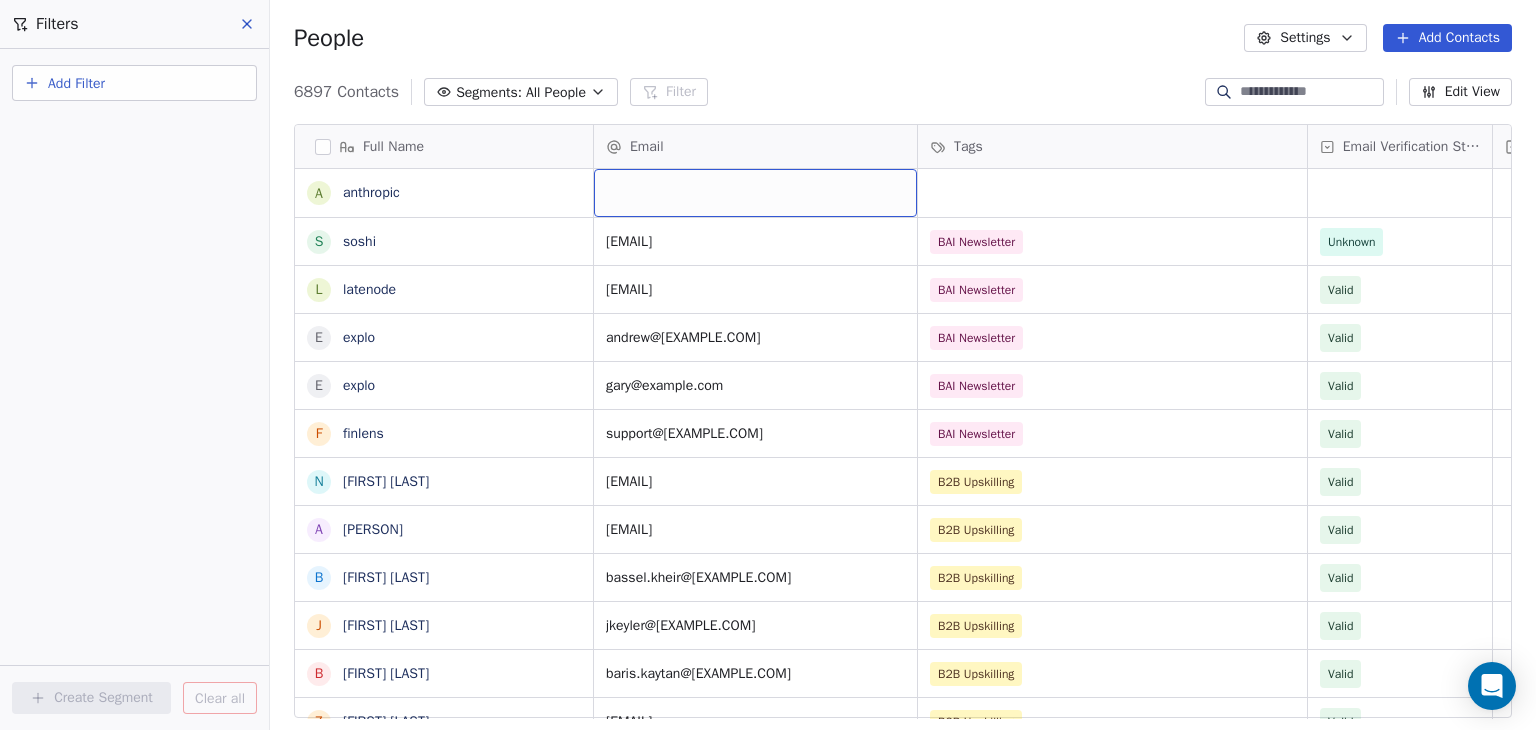click at bounding box center (755, 193) 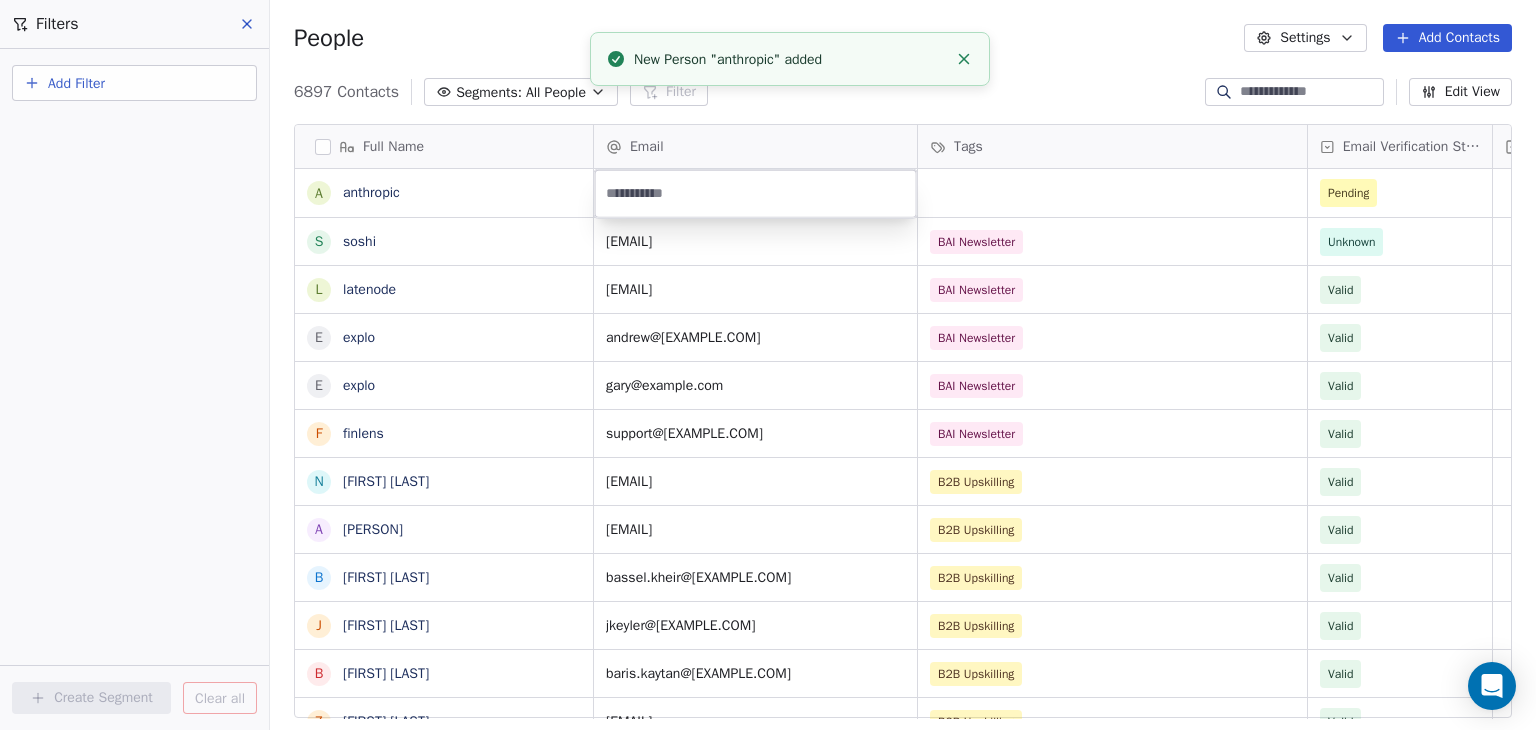 paste on "**********" 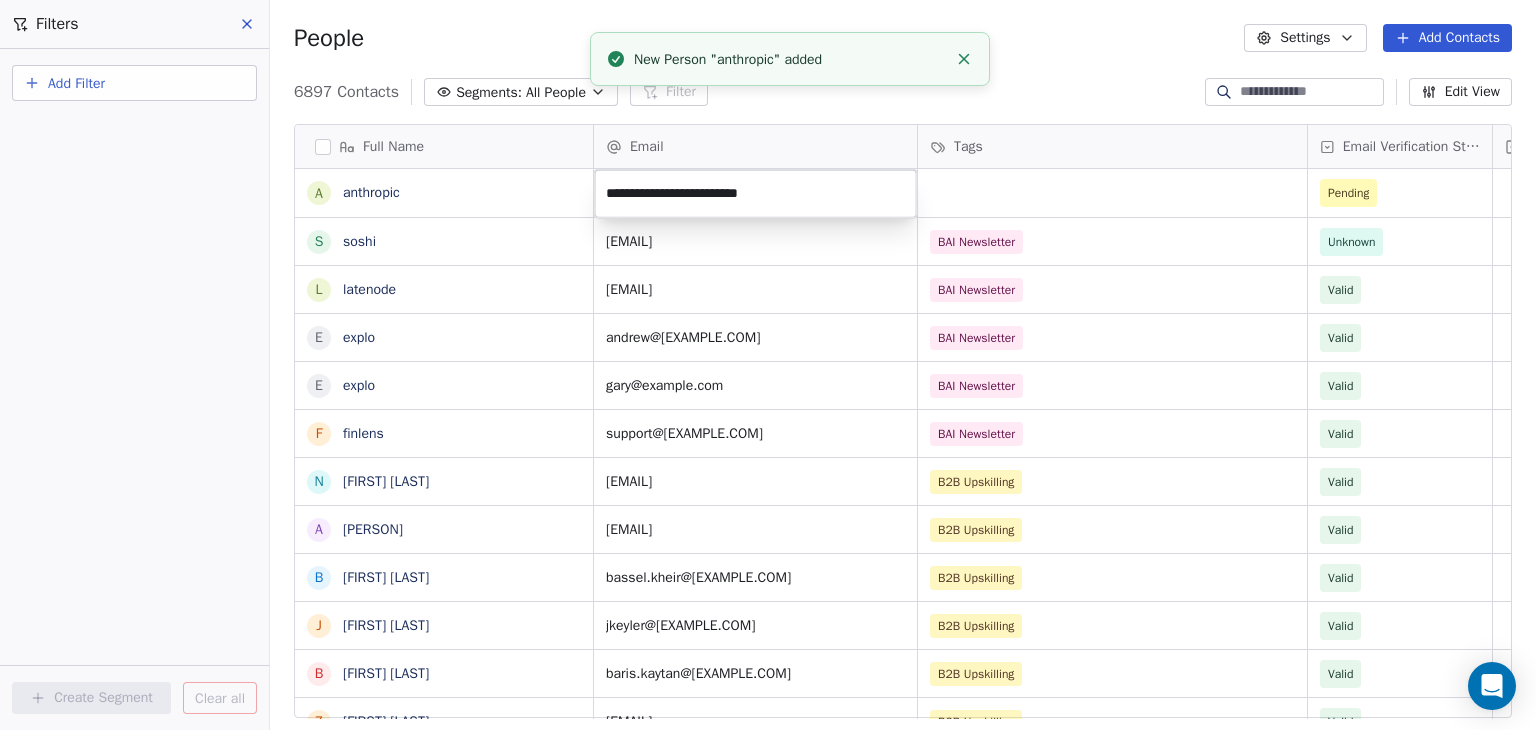 click on "BAR Contacts People Marketing Workflows Campaigns Sales Pipelines Sequences Beta Tools Apps AI Agents Help & Support People Settings  Add Contacts 6897 Contacts Segments: All People Filter  Edit View Tag Add to Sequence Full Name a anthropic s soshi l latenode e explo e explo f finlens N Nergis Kilic A Anna Kiechle B Bassel Kheir J Joseph Keyler B Baris Kaytan Z Zemichael Tesfamariam Kebte G Gamze zdemir Kaya S Stevie Mada Kauka D Daniela Karpf T Tina Grace Katshungu E Elif Sabahan Karaman J Jay Karpen R Raghad Karam Z Zachia Kamaliza H Hraztan Kalinian H Hilal Bektas Kalfa M Michael Kalenberg D Deniz Kaanbre N Nicole Jordan P Pharlande Joseph T Tara Jones A Anna Jaszczak J Jana Jereb D Dean Janceski H Heidi Jacques S Shirin Irani Email Tags Email Verification Status Status Pending michael@[EXAMPLE.COM] BAI Newsletter Unknown sale@[EXAMPLE.COM] BAI Newsletter Valid andrew@[EXAMPLE.COM] BAI Newsletter Valid gary@[EXAMPLE.COM] BAI Newsletter Valid support@[EXAMPLE.COM] Valid Valid" at bounding box center (768, 365) 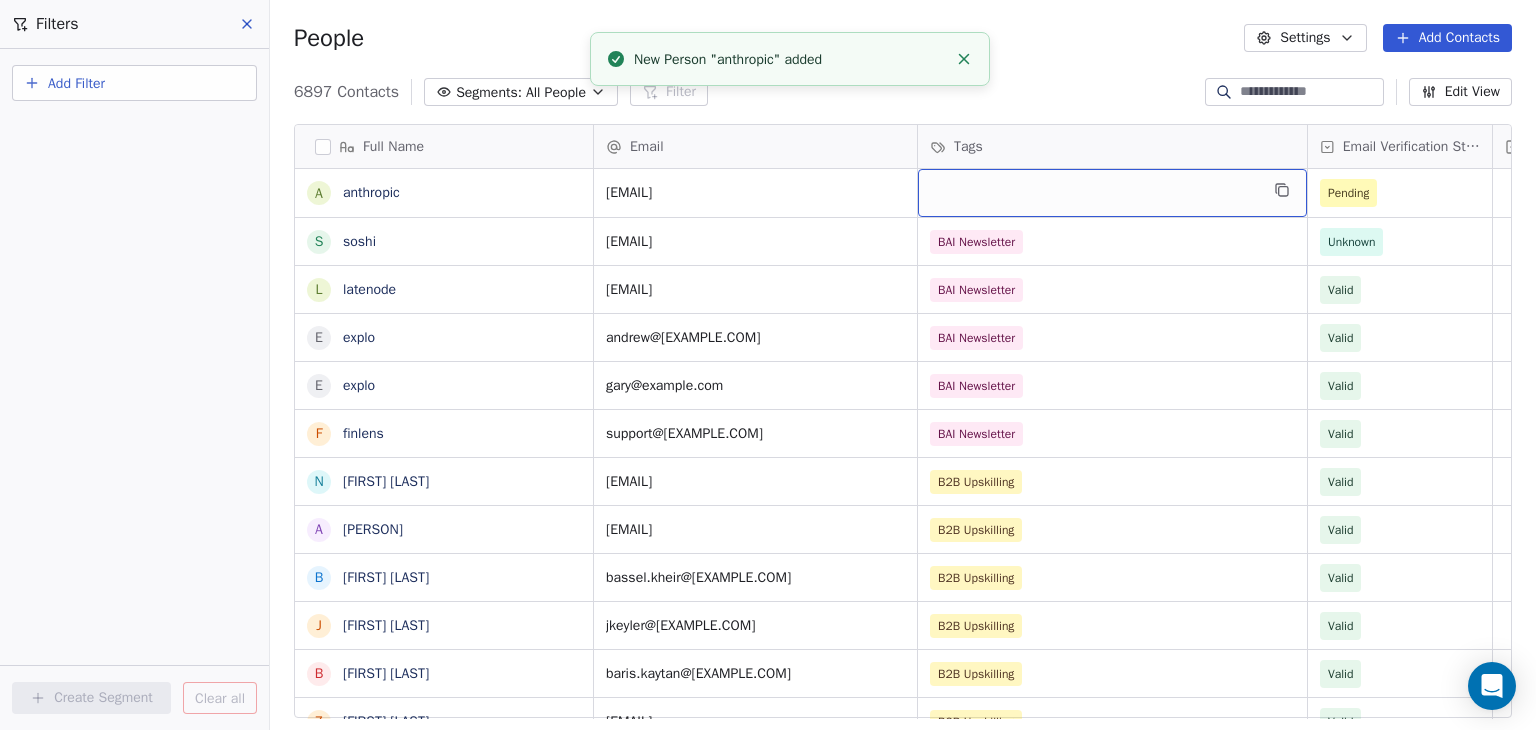 click at bounding box center (1112, 193) 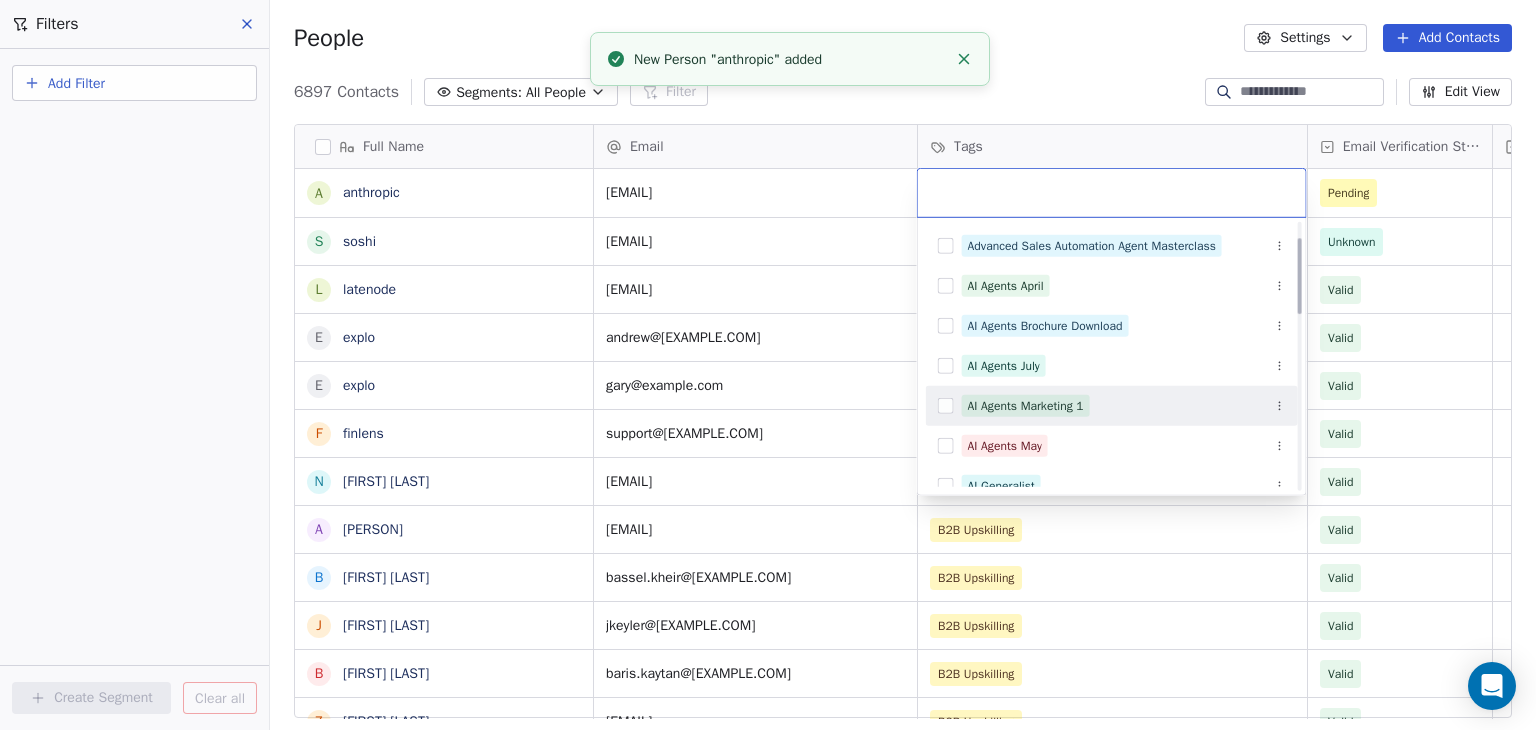 scroll, scrollTop: 100, scrollLeft: 0, axis: vertical 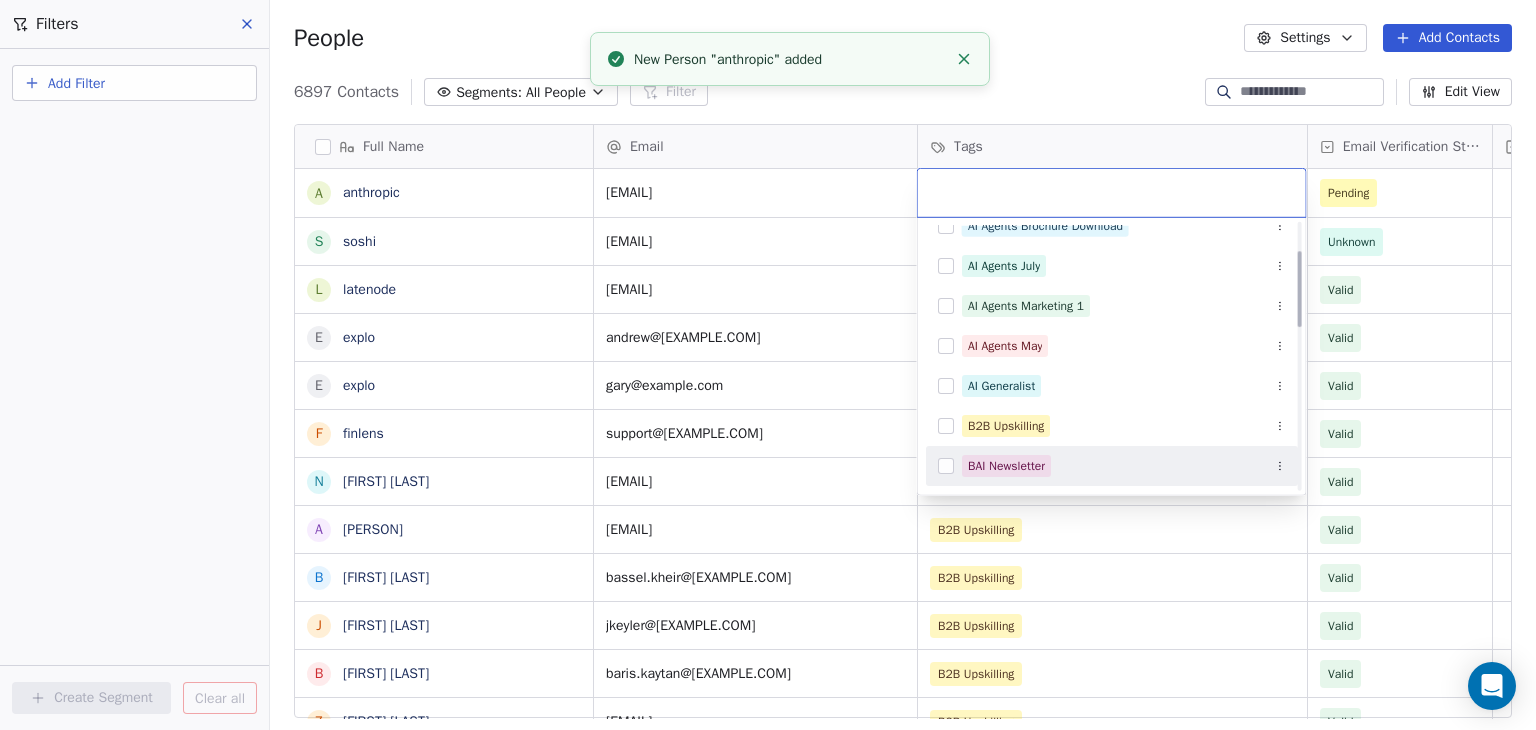 click on "BAI Newsletter" at bounding box center (1006, 466) 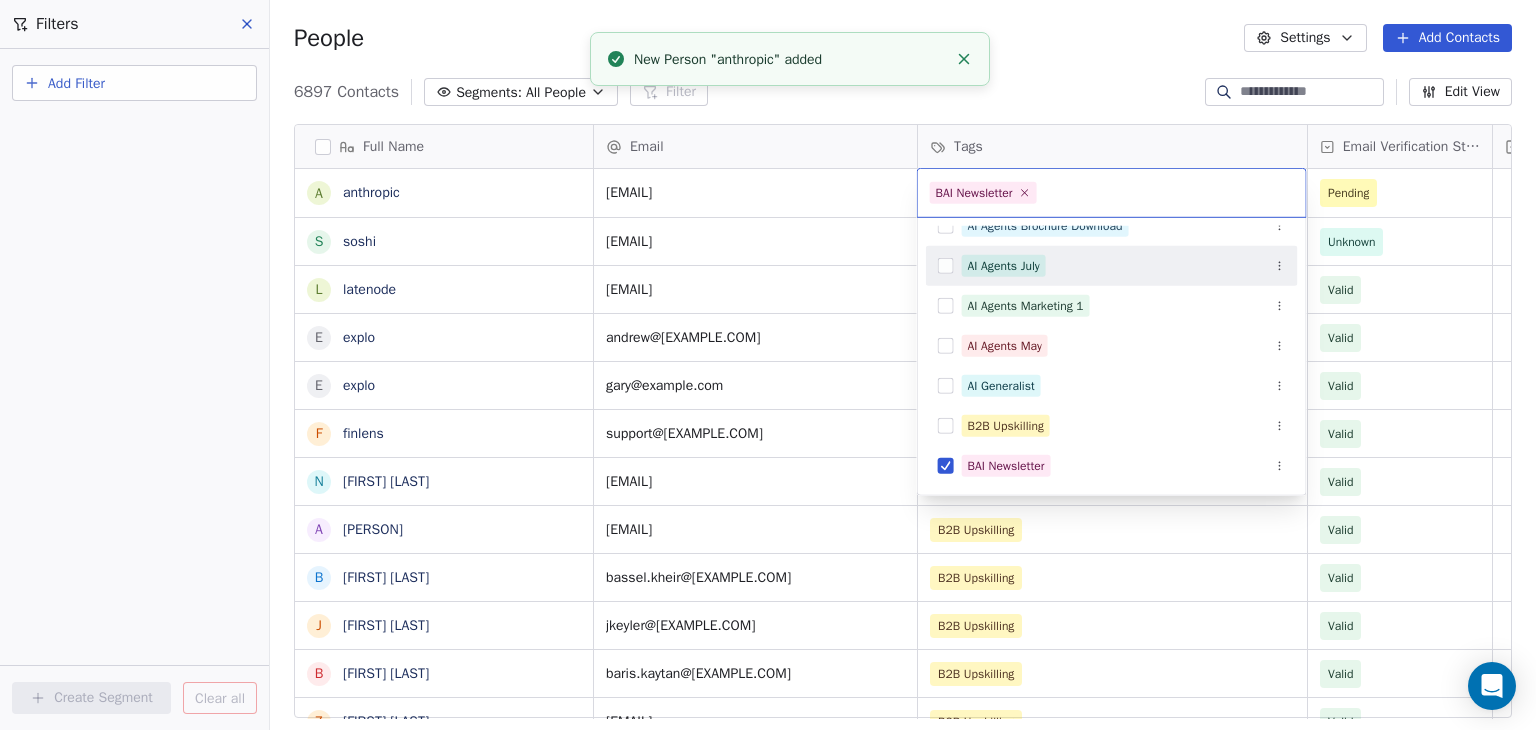 click on "BAR Contacts People Marketing Workflows Campaigns Sales Pipelines Sequences Beta Tools Apps AI Agents Help & Support Filters Add Filter Create Segment Clear all People Settings Add Contacts 6897 Contacts Segments: All People Filter Edit View Tag Add to Sequence Full Name a anthropic s soshi l latenode e explo e explo f finlens N [NAME] A [NAME] B [NAME] J [NAME] B [NAME] Z [NAME] G [NAME] S [NAME] D [NAME] T [NAME] E [NAME] J [NAME] R [NAME] Z [NAME] H [NAME] H [NAME] M [NAME] D [NAME] N [NAME] P [NAME] T [NAME] A [NAME] J [NAME] D [NAME] H [NAME] S [NAME] Email Tags Email Verification Status Status [EMAIL] Pending [EMAIL] BAI Newsletter Unknown [EMAIL] BAI Newsletter Valid [EMAIL] BAI Newsletter Valid [EMAIL] BAI Newsletter Valid" at bounding box center [768, 365] 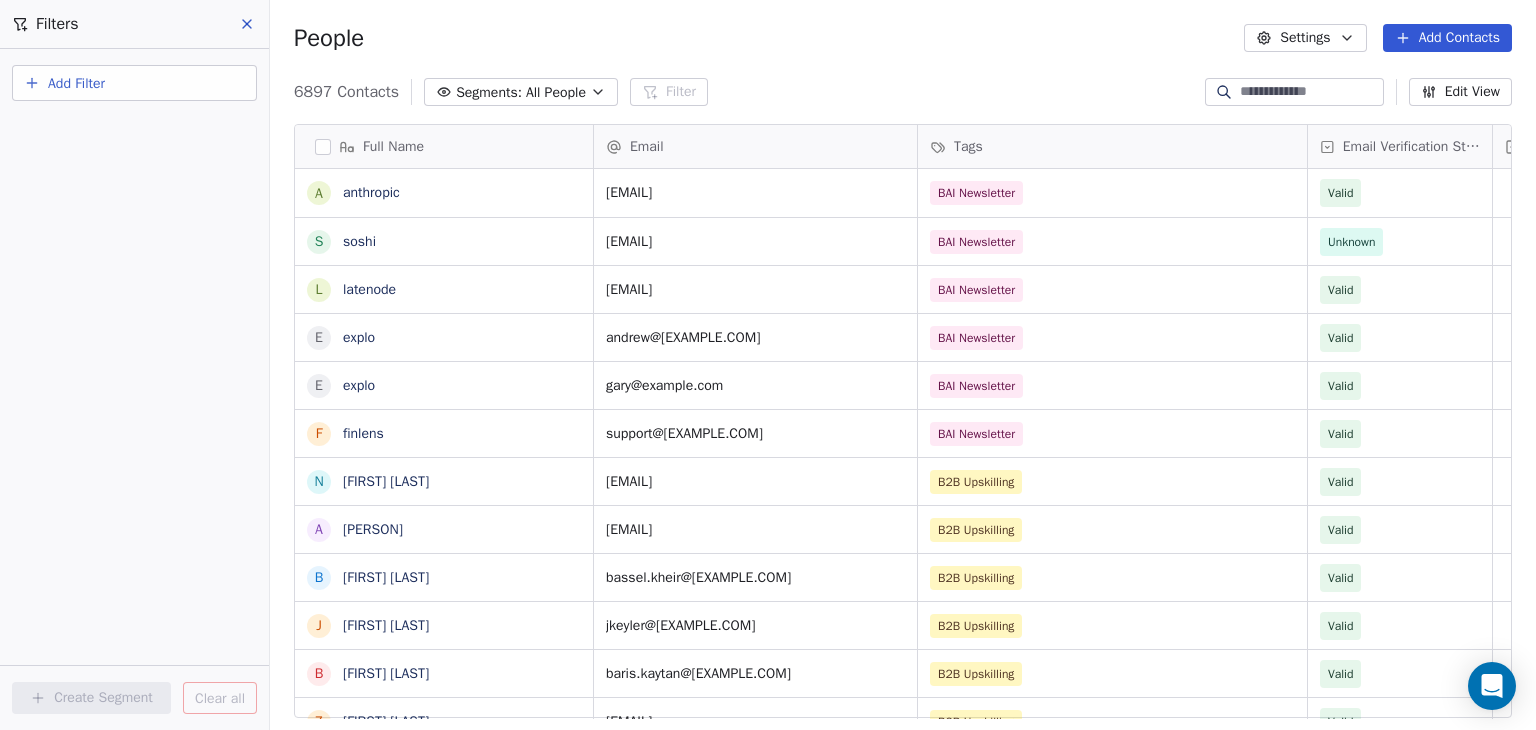 click on "Add Contacts" at bounding box center (1447, 38) 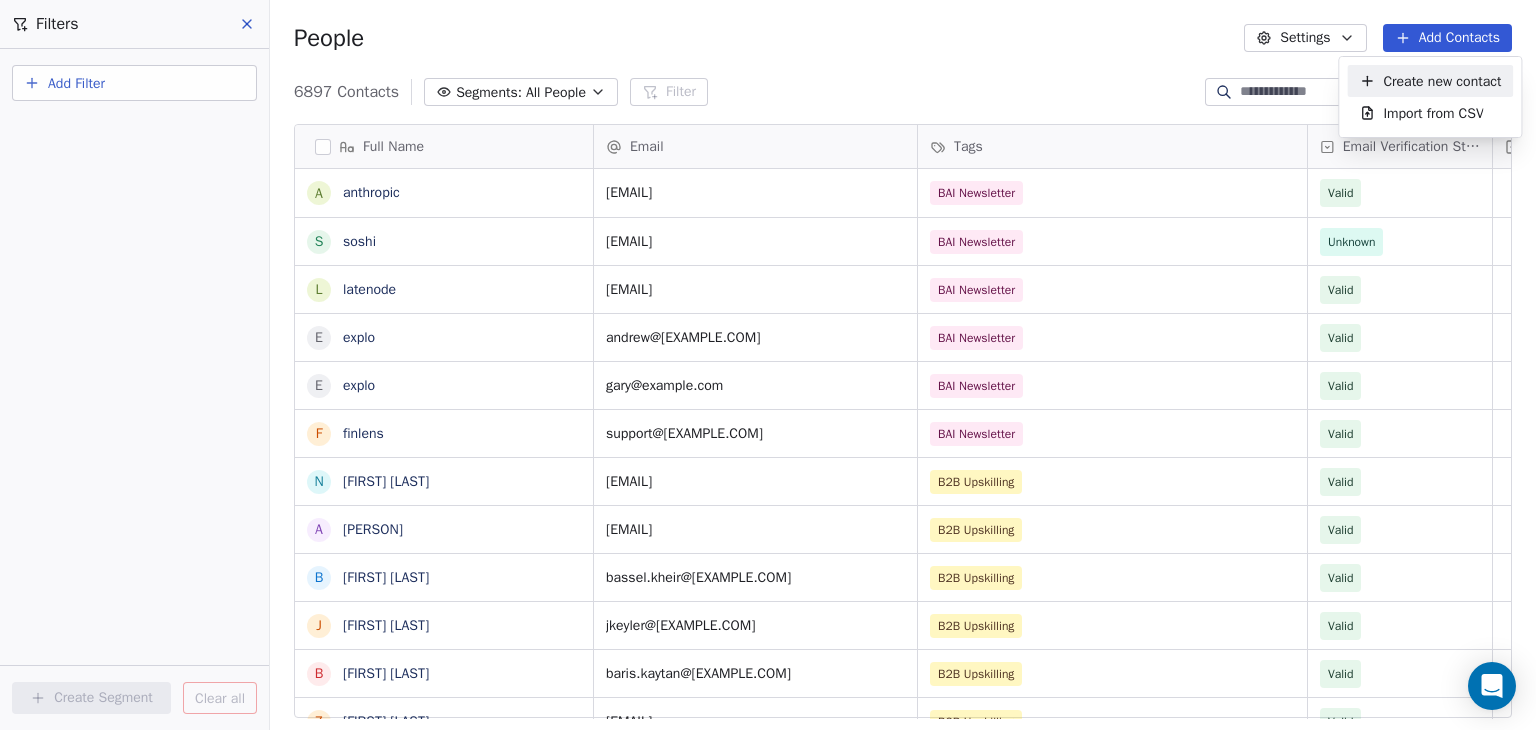 drag, startPoint x: 1419, startPoint y: 80, endPoint x: 778, endPoint y: 244, distance: 661.6472 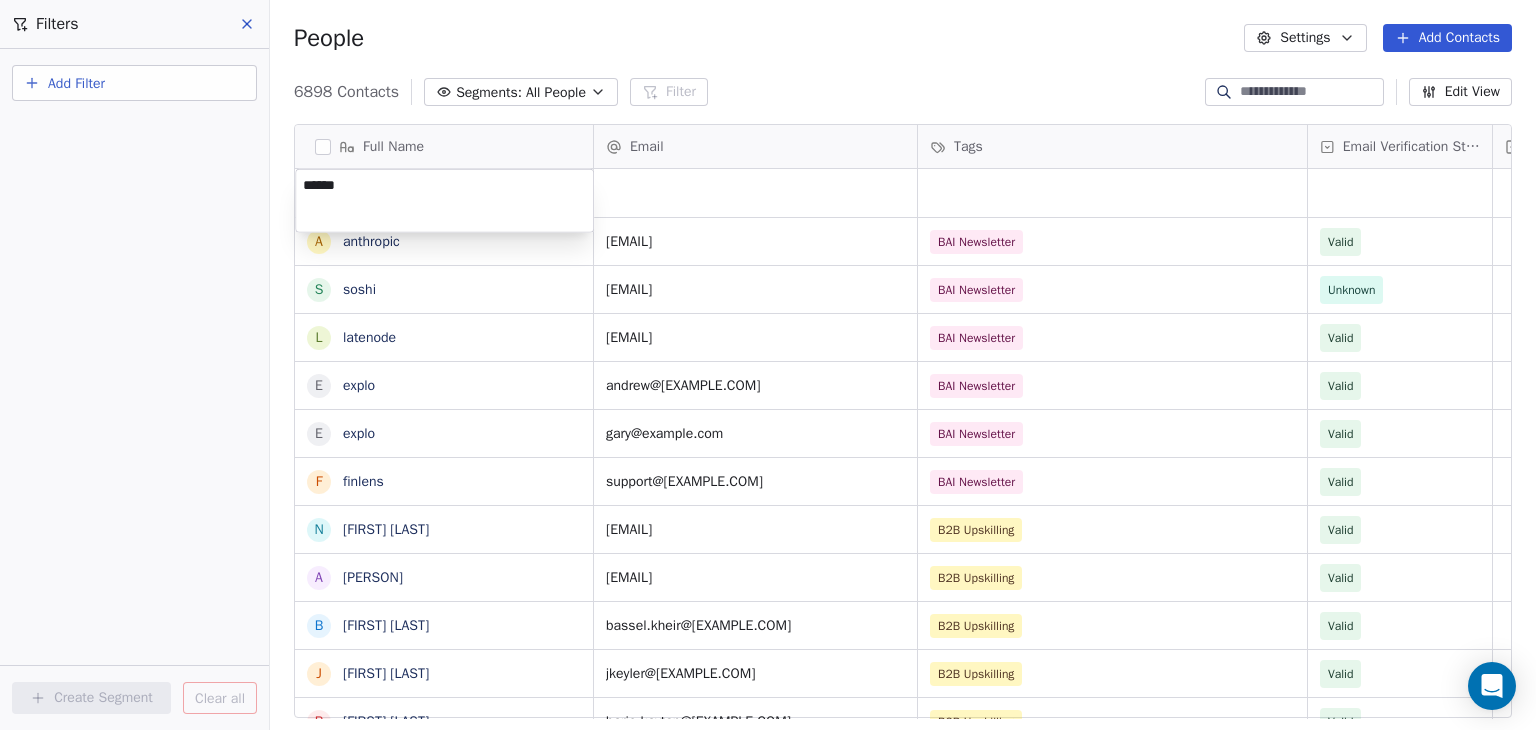 type on "******" 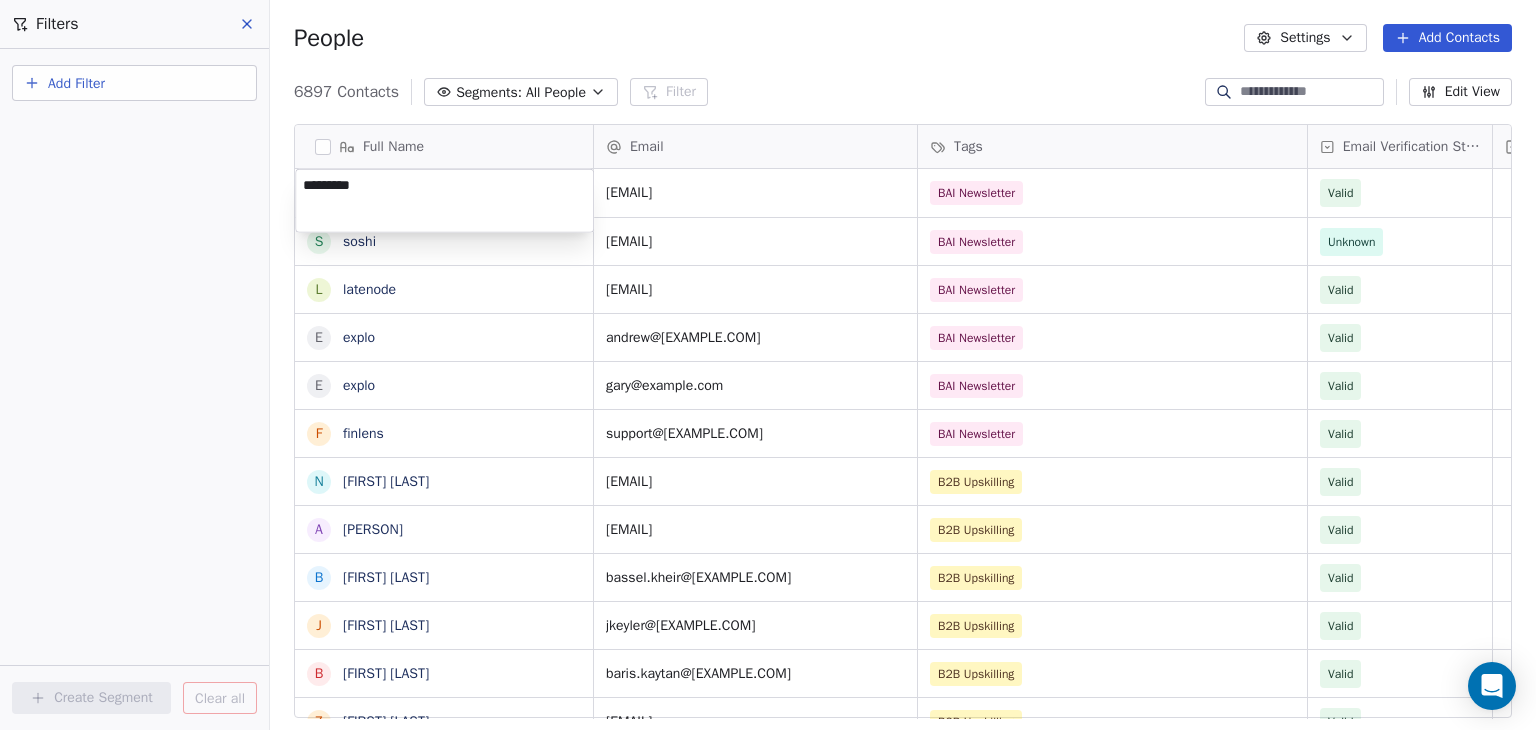 click on "BAR Contacts People Marketing Workflows Campaigns Sales Pipelines Sequences Beta Tools Apps AI Agents Help & Support Filters Add Filter Create Segment Clear all People Settings Add Contacts 6897 Contacts Segments: All People Filter Edit View Tag Add to Sequence Full Name a anthropic s soshi l latenode e explo e explo f finlens N [NAME] A [NAME] B [NAME] J [NAME] B [NAME] Z [NAME] G [NAME] S [NAME] D [NAME] T [NAME] E [NAME] J [NAME] R [NAME] Z [NAME] H [NAME] H [NAME] M [NAME] D [NAME] N [NAME] P [NAME] T [NAME] A [NAME] J [NAME] D [NAME] H [NAME] S [NAME] Email Tags Email Verification Status Status [EMAIL] BAI Newsletter Valid [EMAIL] BAI Newsletter Unknown [EMAIL] BAI Newsletter Valid [EMAIL] BAI Newsletter Valid [EMAIL] Valid Valid" at bounding box center [768, 365] 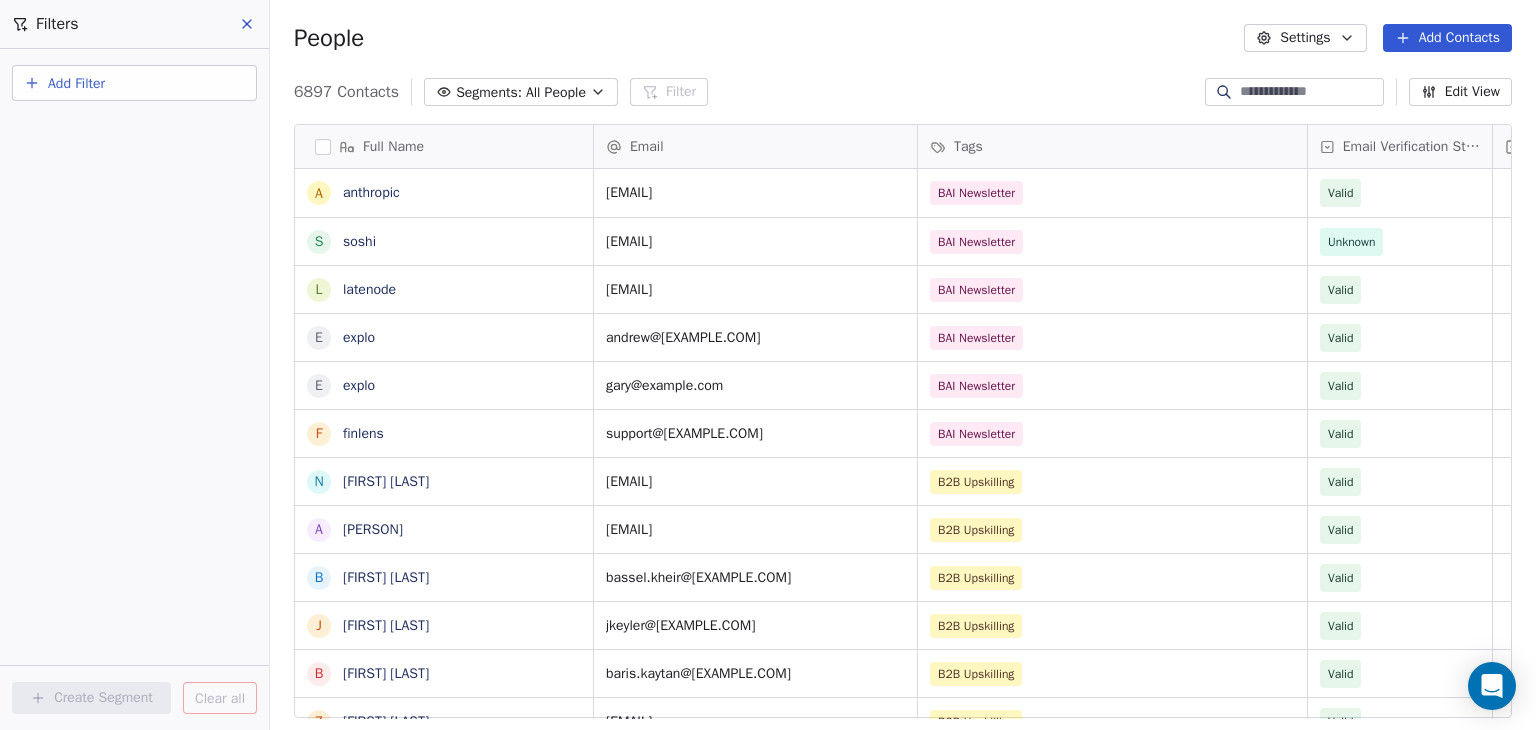 click on "Add Contacts" at bounding box center [1447, 38] 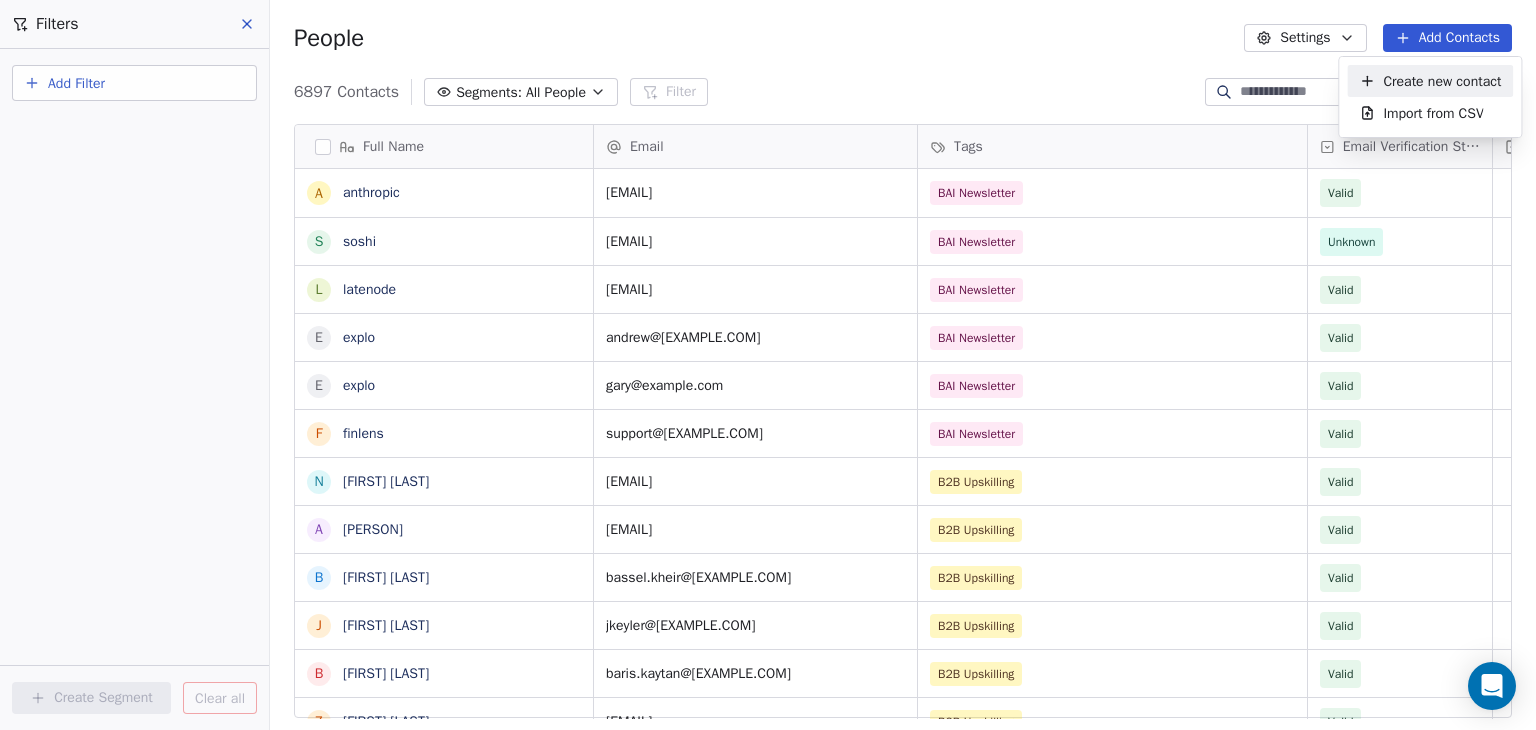 click on "Create new contact" at bounding box center (1442, 81) 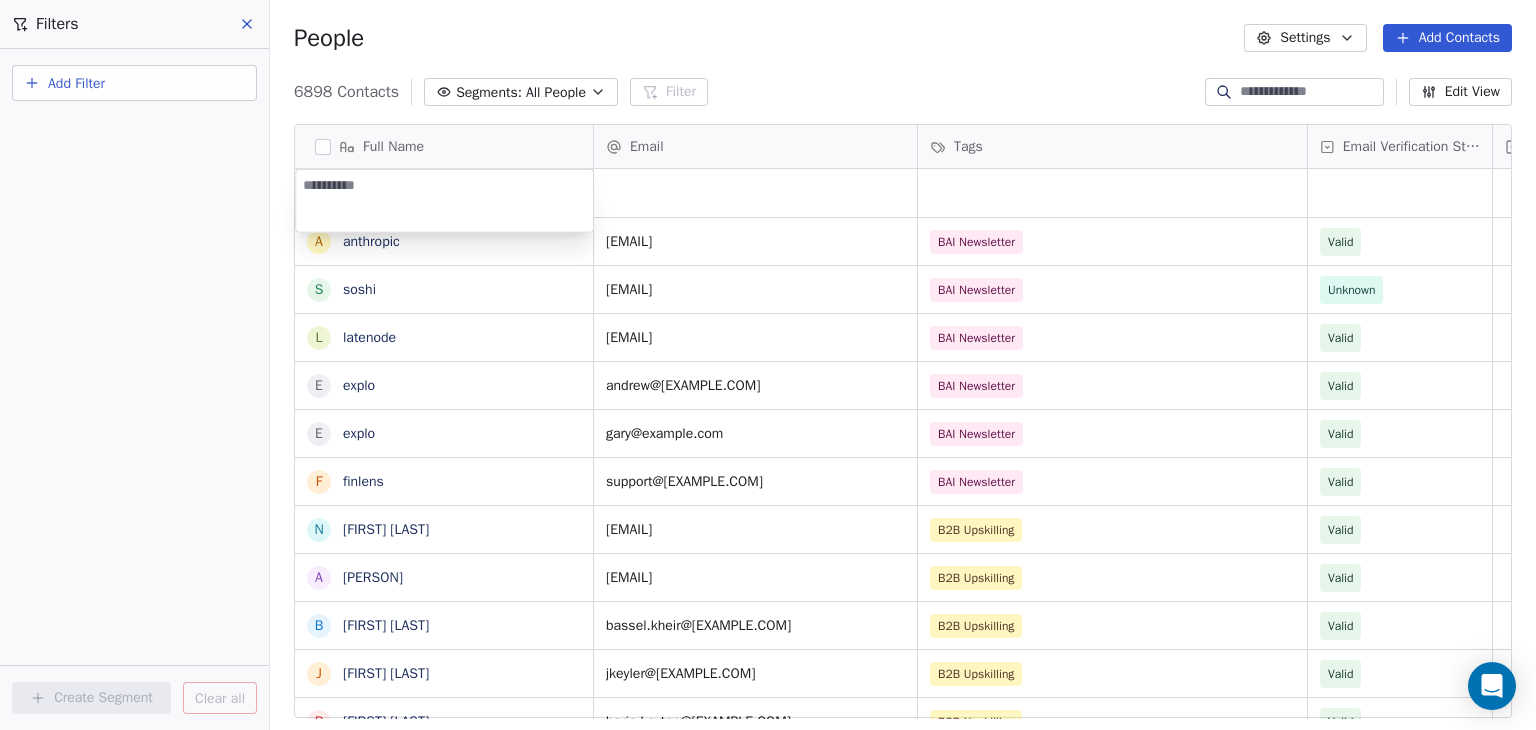 type on "**********" 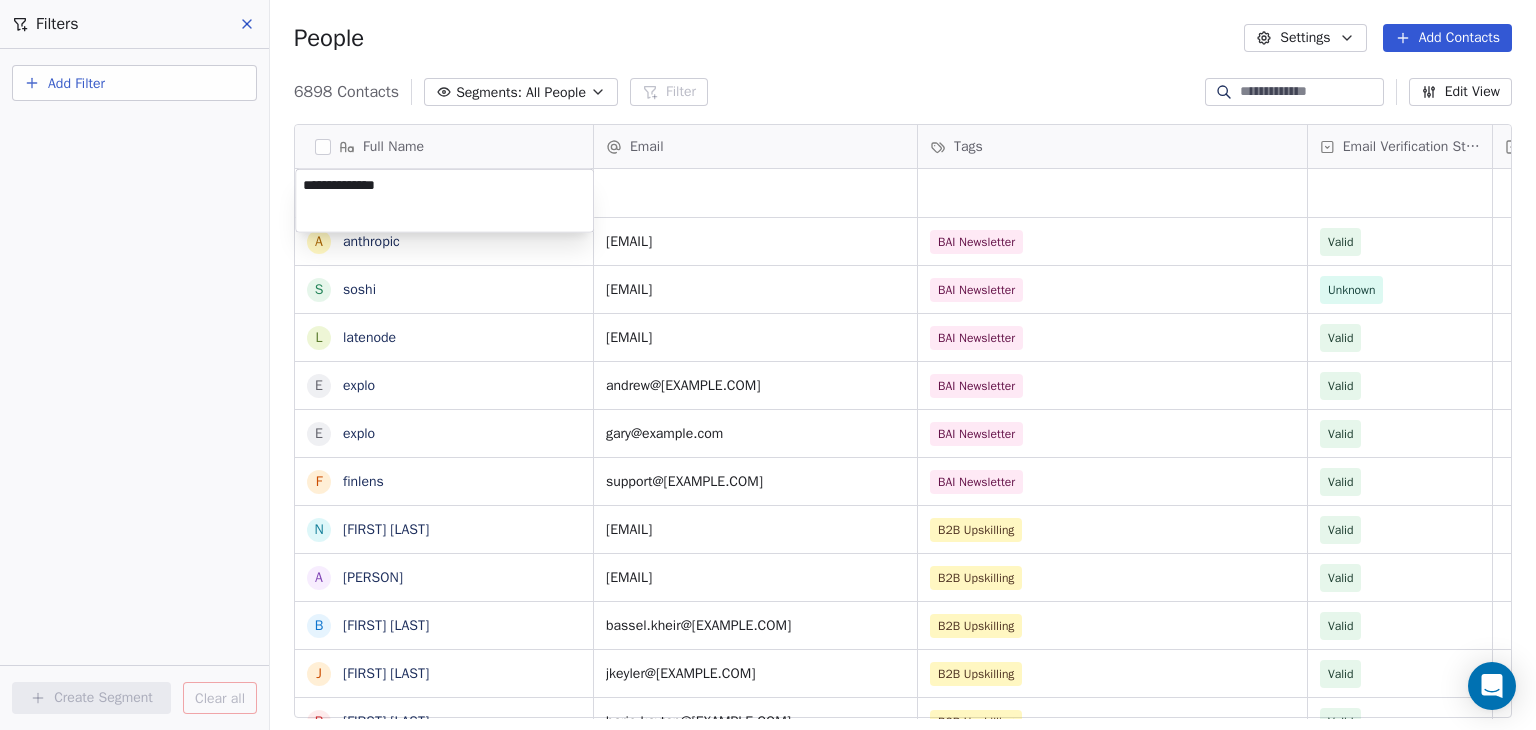 click on "BAR Contacts People Marketing Workflows Campaigns Sales Pipelines Sequences Beta Tools Apps AI Agents Help & Support Filters Add Filter Create Segment Clear all People Settings Add Contacts 6898 Contacts Segments: All People Filter Edit View Tag Add to Sequence Full Name a [EMAIL] s [EMAIL] l [EMAIL] e [EMAIL] e [EMAIL] f [EMAIL] N [PERSON] A [PERSON] B [PERSON] J [PERSON] B [PERSON] Z [PERSON] G [PERSON] S [PERSON] D [PERSON] T [PERSON] E [PERSON] J [PERSON] R [PERSON] Z [PERSON] H [PERSON] H [PERSON] M [PERSON] D [PERSON] N [PERSON] P [PERSON] T [PERSON] A [PERSON] J [PERSON] D [PERSON] H [PERSON] Email Tags Email Verification Status Status [EMAIL] BAI Newsletter Valid [EMAIL] BAI Newsletter Unknown [EMAIL] BAI Newsletter Valid [EMAIL] BAI Newsletter Valid [EMAIL] BAI Newsletter Valid Valid" at bounding box center [768, 365] 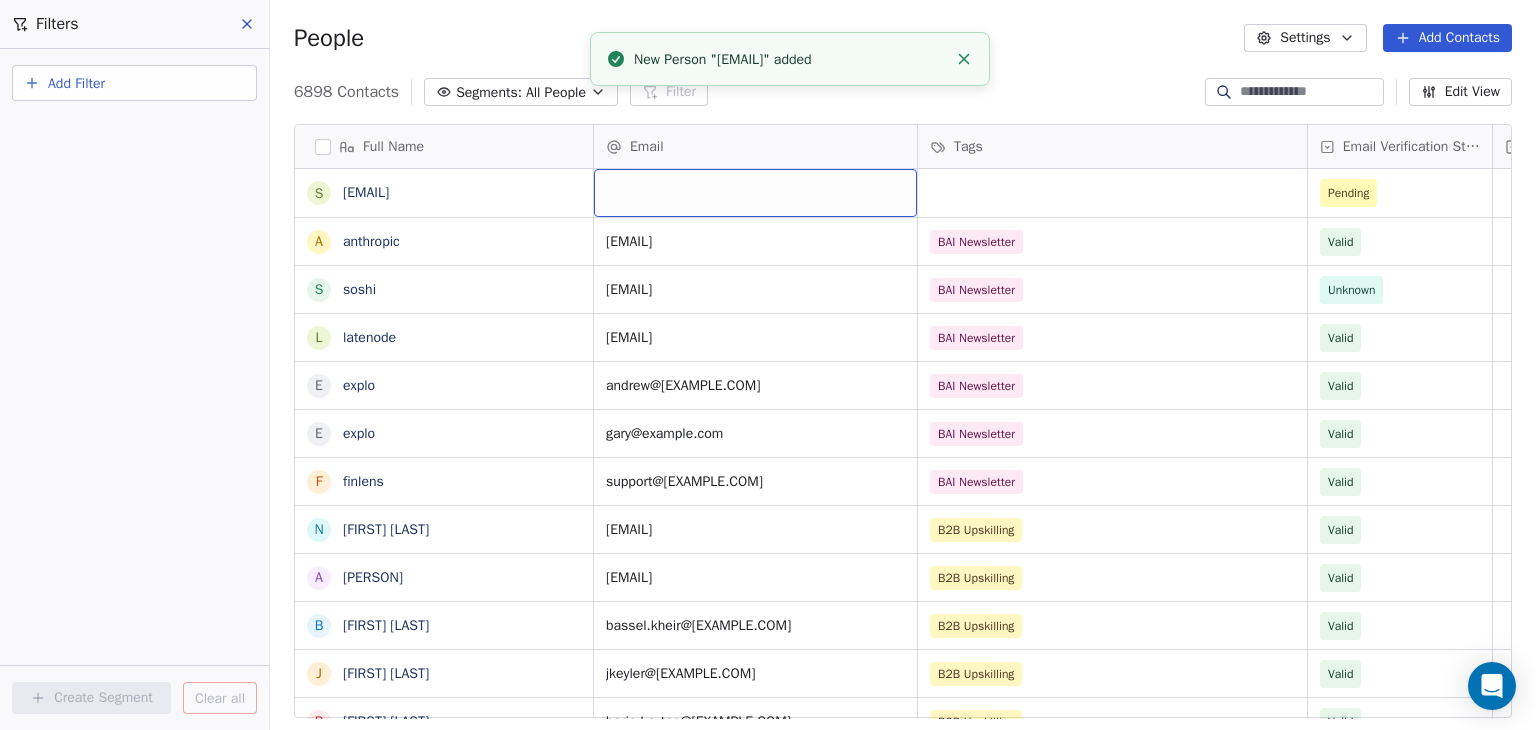 click at bounding box center [755, 193] 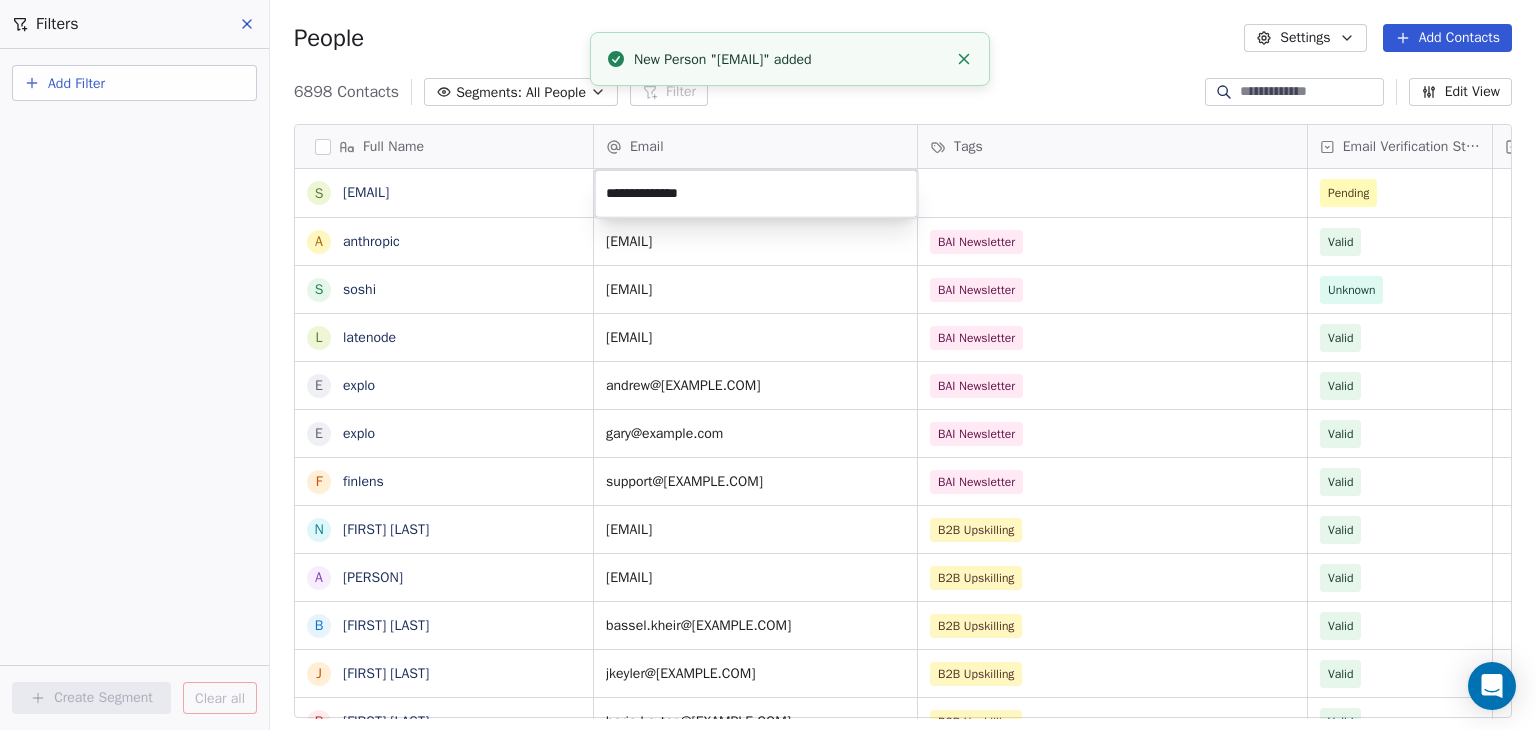 type on "**********" 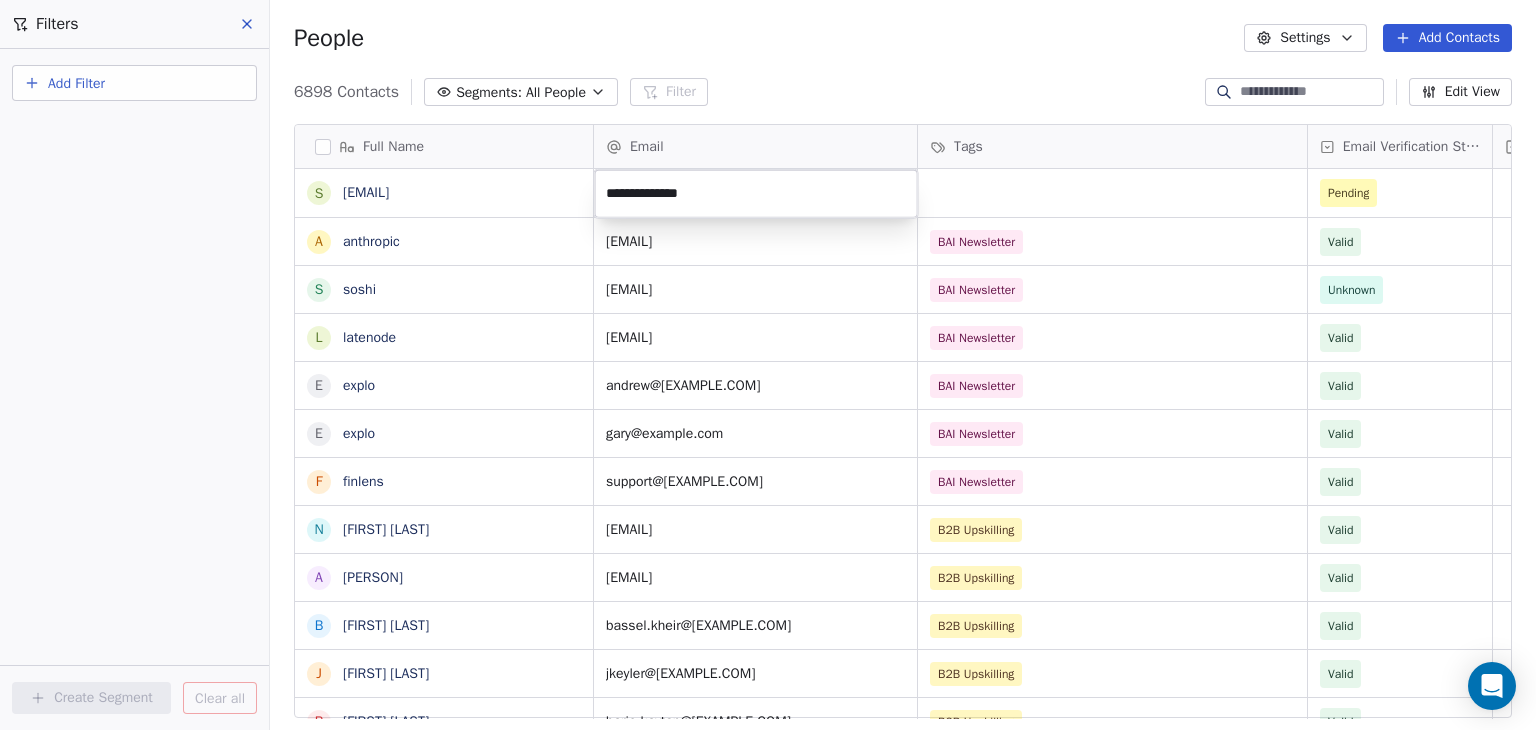 click on "BAR Contacts People Marketing Workflows Campaigns Sales Pipelines Sequences Beta Tools Apps AI Agents Help & Support Filters Add Filter Create Segment Clear all People Settings Add Contacts 6898 Contacts Segments: All People Filter Edit View Tag Add to Sequence Full Name s [EMAIL] a [EMAIL] s [EMAIL] l [EMAIL] e [EMAIL] e [EMAIL] f [EMAIL] N [PERSON] A [PERSON] B [PERSON] J [PERSON] B [PERSON] Z [PERSON] G [PERSON] S [PERSON] D [PERSON] T [PERSON] E [PERSON] J [PERSON] R [PERSON] Z [PERSON] H [PERSON] H [PERSON] M [PERSON] D [PERSON] N [PERSON] P [PERSON] T [PERSON] A [PERSON] J [PERSON] D [PERSON] H [PERSON] Email Tags Email Verification Status Status Pending [EMAIL] BAI Newsletter Valid [EMAIL] BAI Newsletter Unknown [EMAIL] BAI Newsletter Valid [EMAIL] BAI Newsletter Valid [EMAIL] BAI Newsletter Valid" at bounding box center (768, 365) 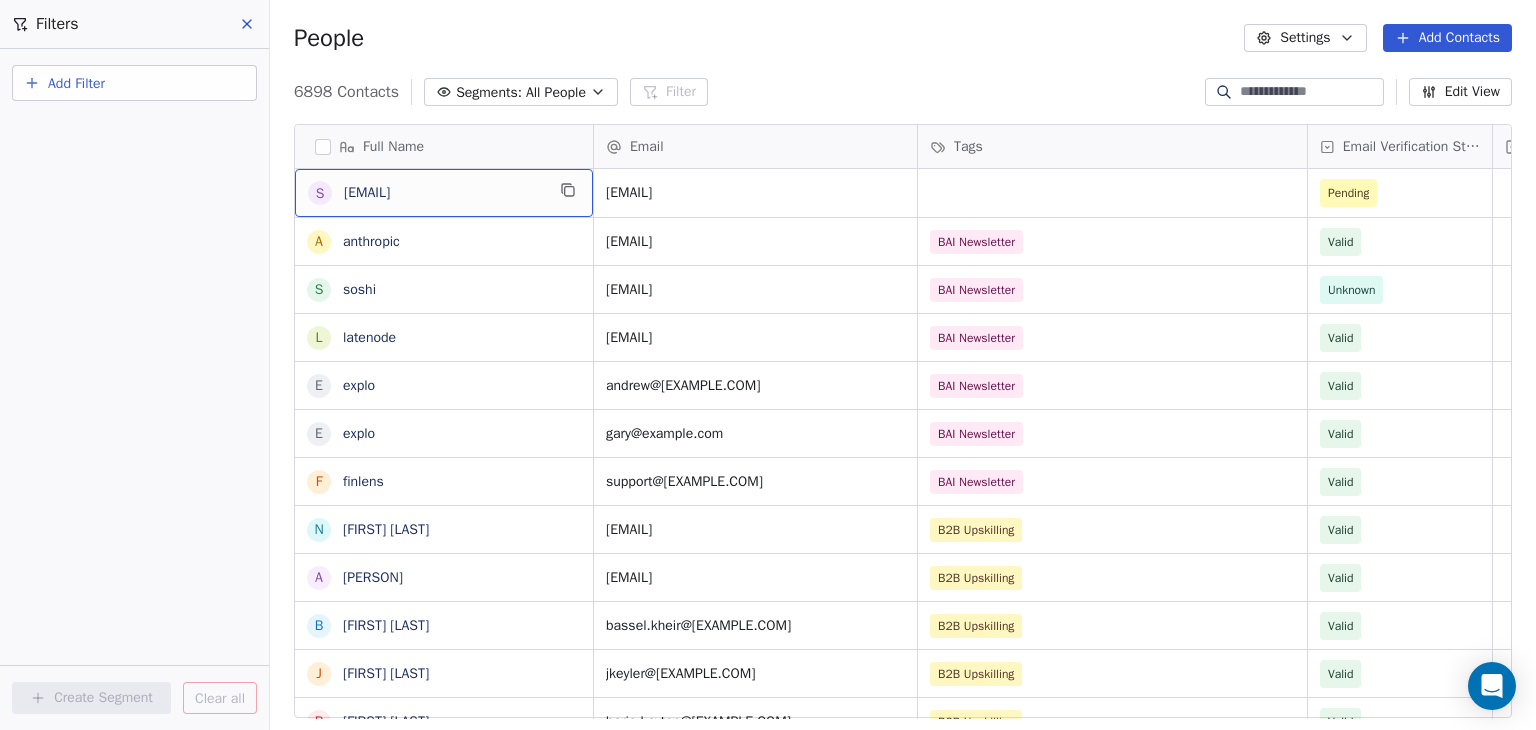 click on "[EMAIL]" at bounding box center [444, 193] 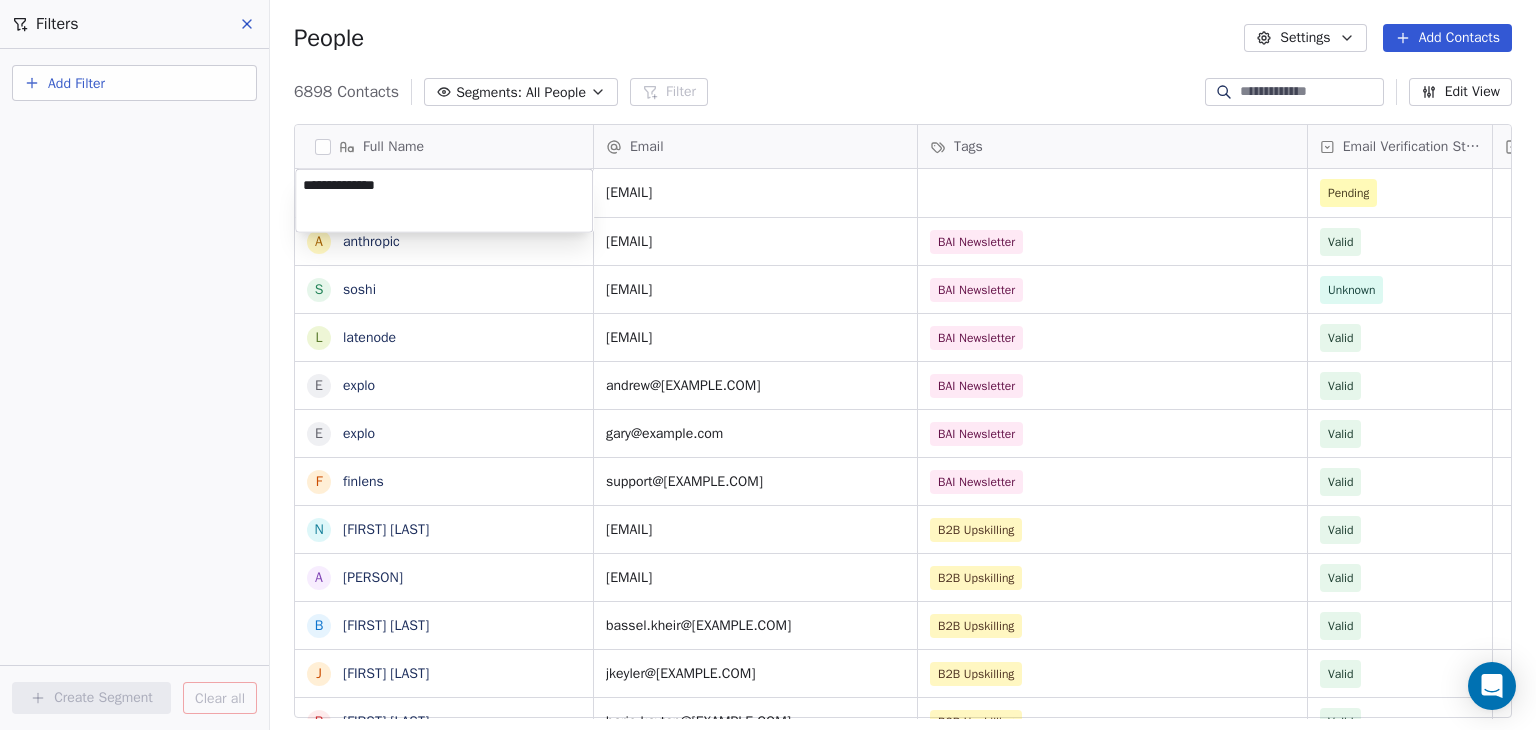 drag, startPoint x: 370, startPoint y: 188, endPoint x: 248, endPoint y: 182, distance: 122.14745 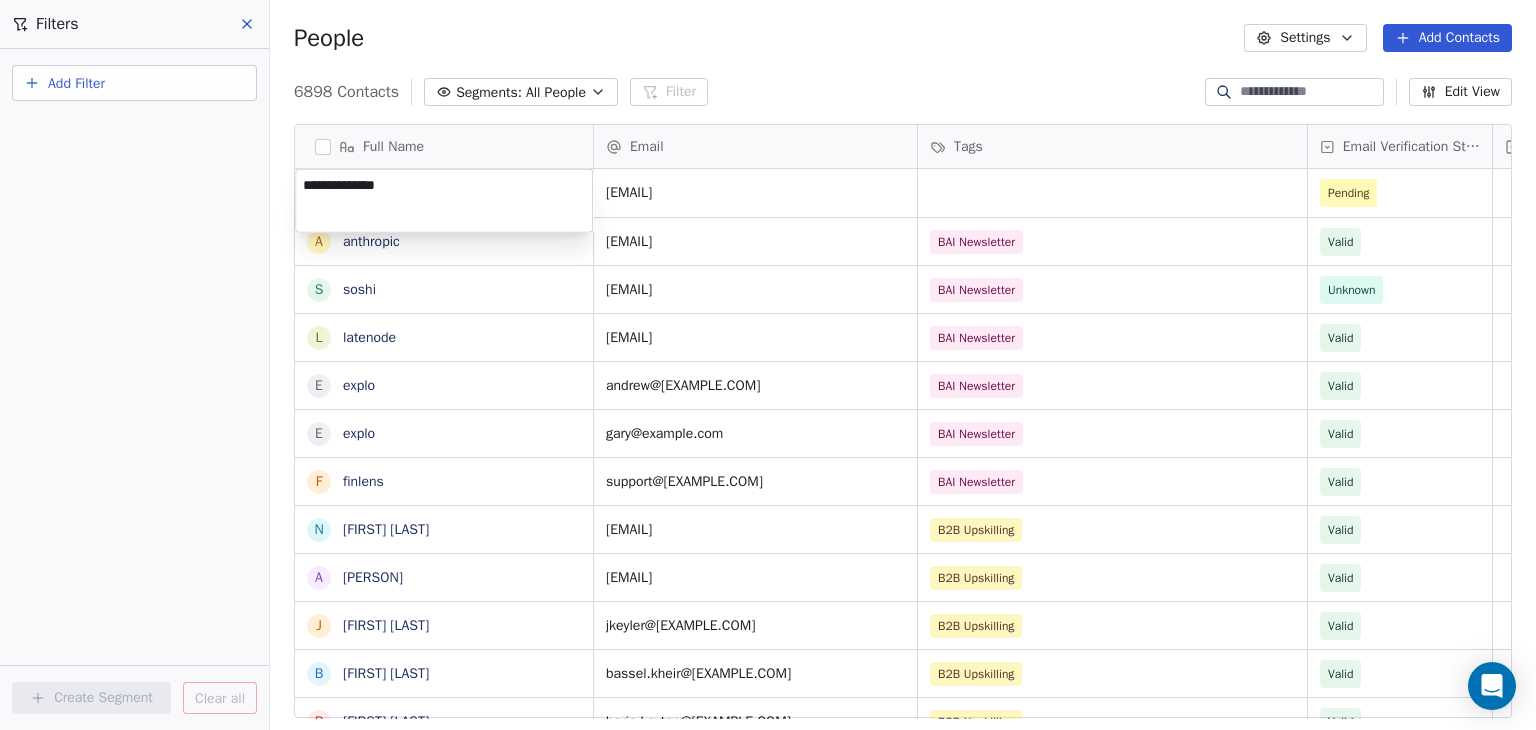 click on "**********" at bounding box center [444, 201] 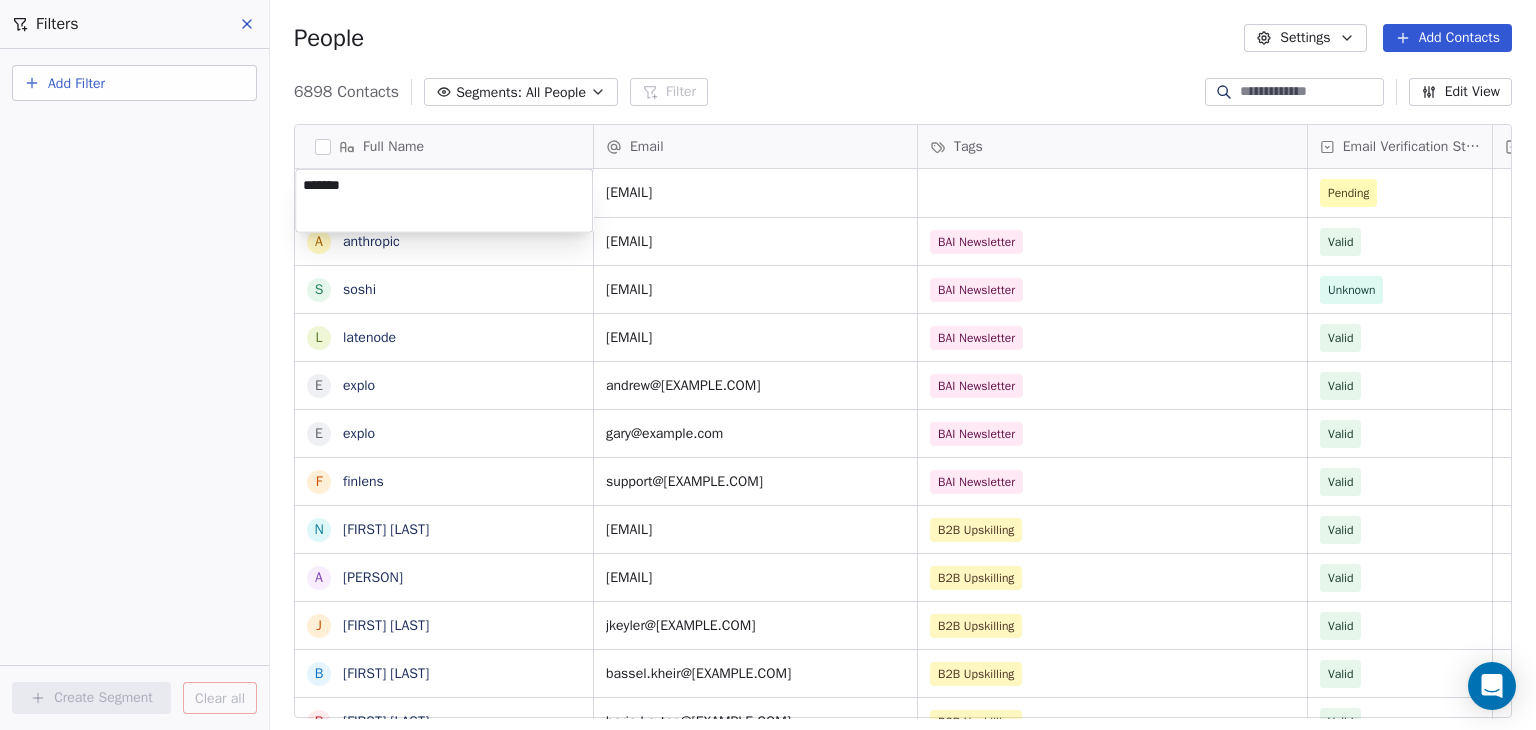 type on "******" 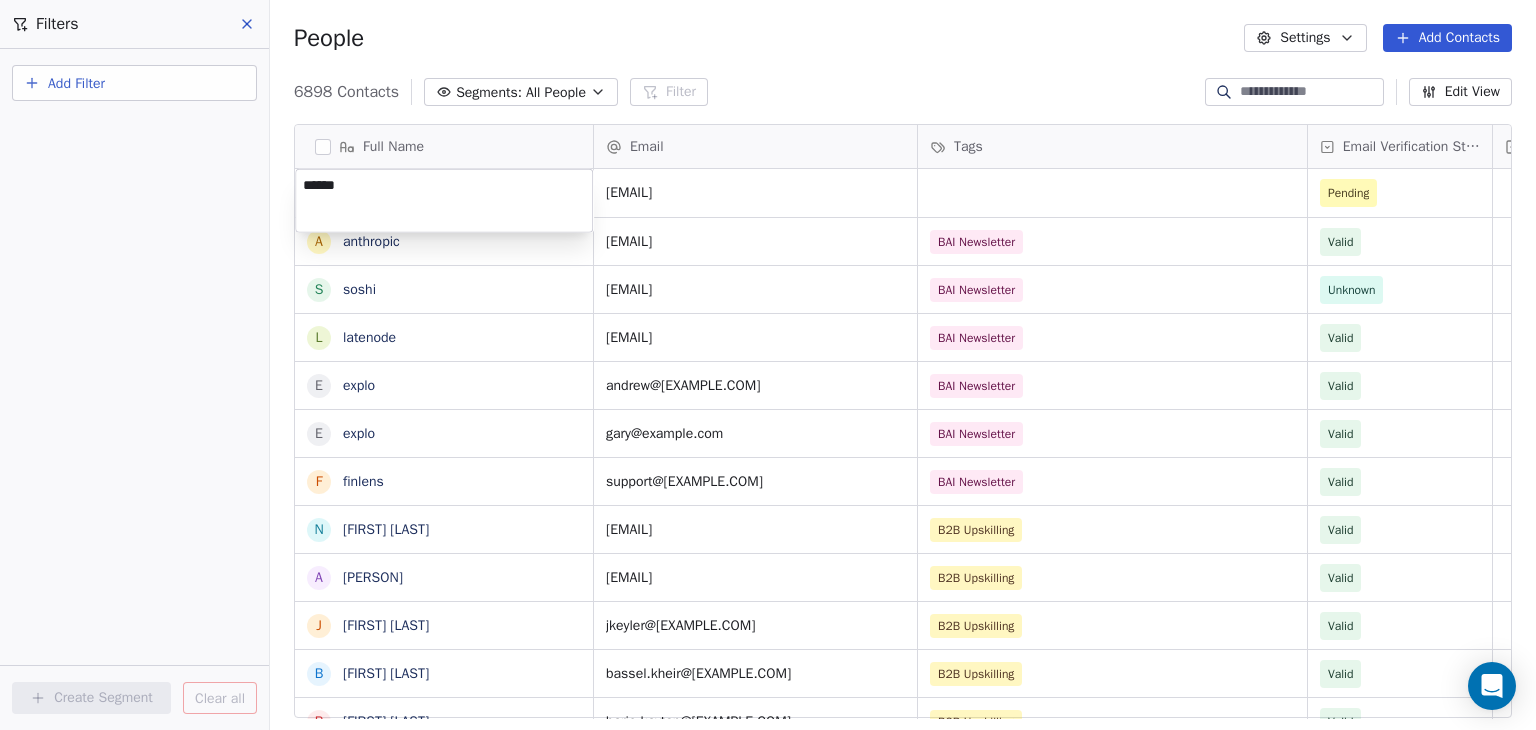 drag, startPoint x: 427, startPoint y: 201, endPoint x: 546, endPoint y: 168, distance: 123.49089 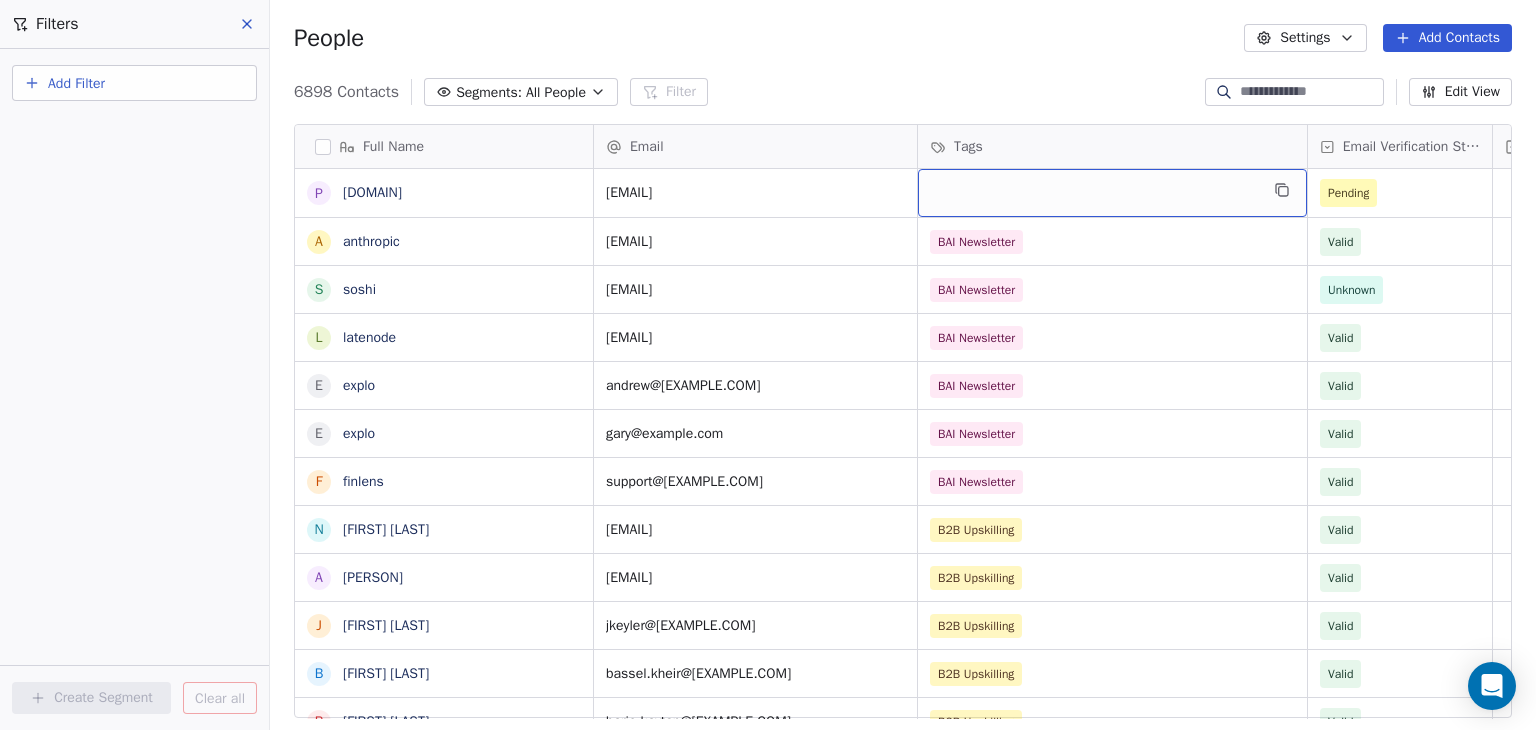 click at bounding box center (1112, 193) 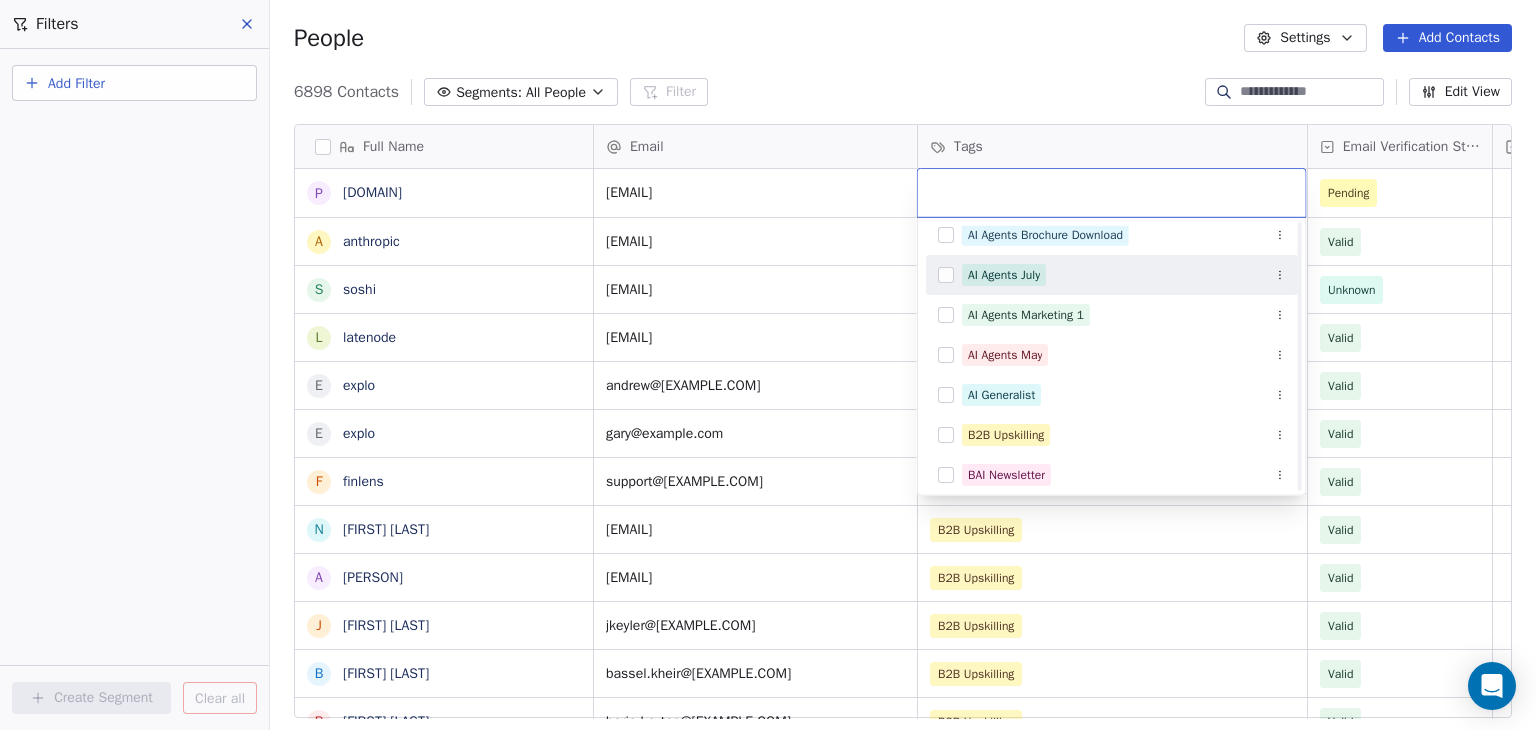 scroll, scrollTop: 100, scrollLeft: 0, axis: vertical 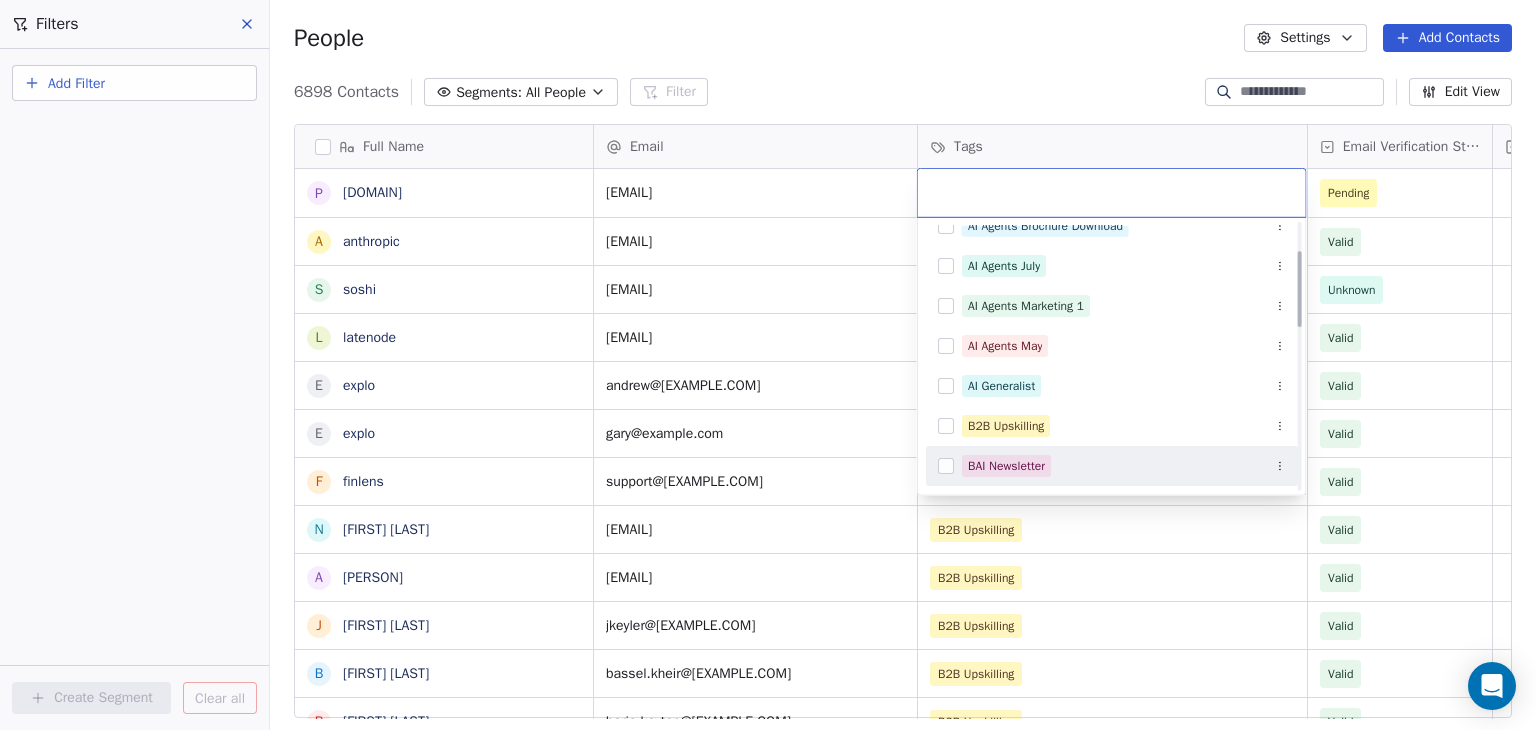 click on "BAI Newsletter" at bounding box center (1006, 466) 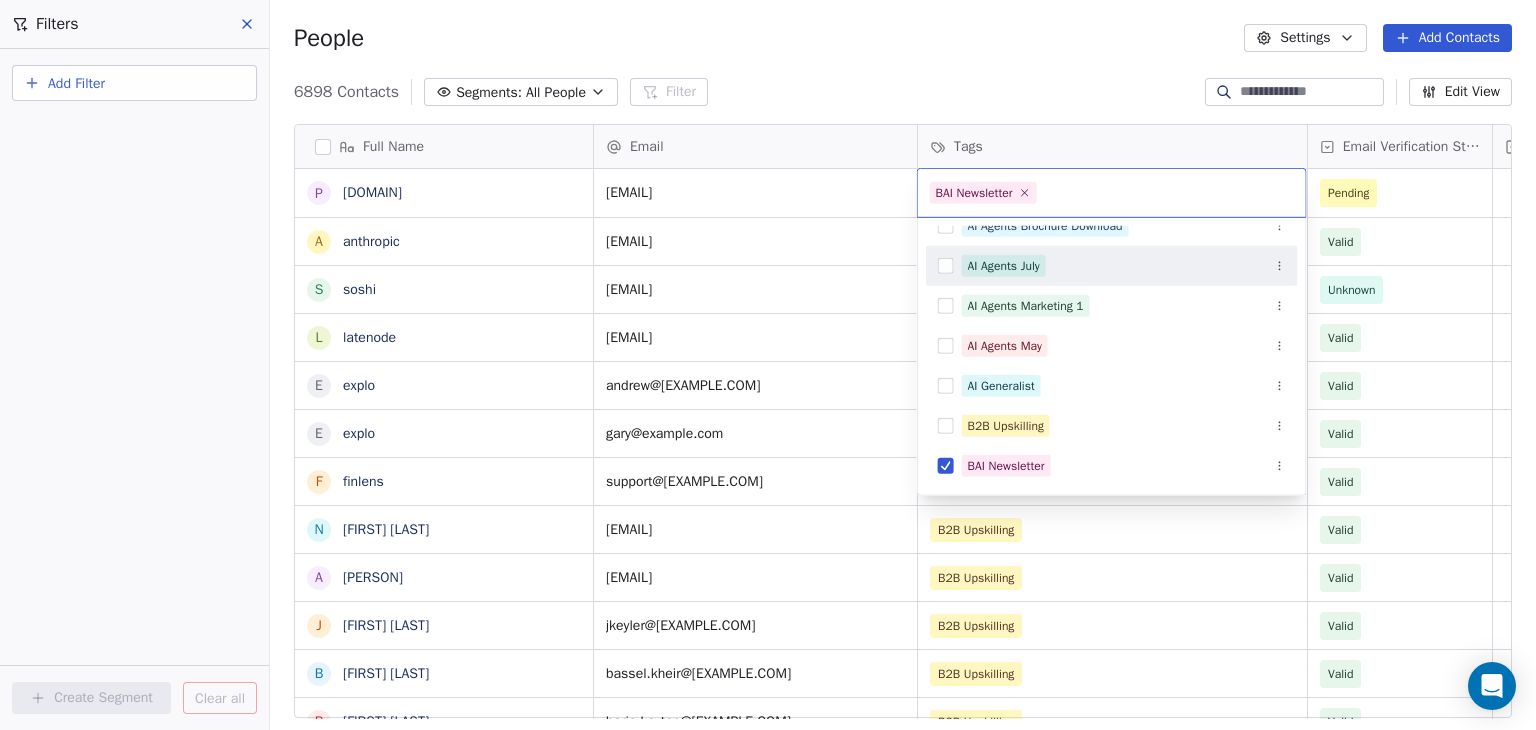 click on "Email Tags Email Verification Status Status support@[EXAMPLE.COM] Pending dario.amodei@[EXAMPLE.COM] BAI Newsletter Valid michael@[EXAMPLE.COM] BAI Newsletter Unknown sale@[EXAMPLE.COM] BAI Newsletter Valid andrew@[EXAMPLE.COM] BAI Newsletter Valid Valid" at bounding box center [768, 365] 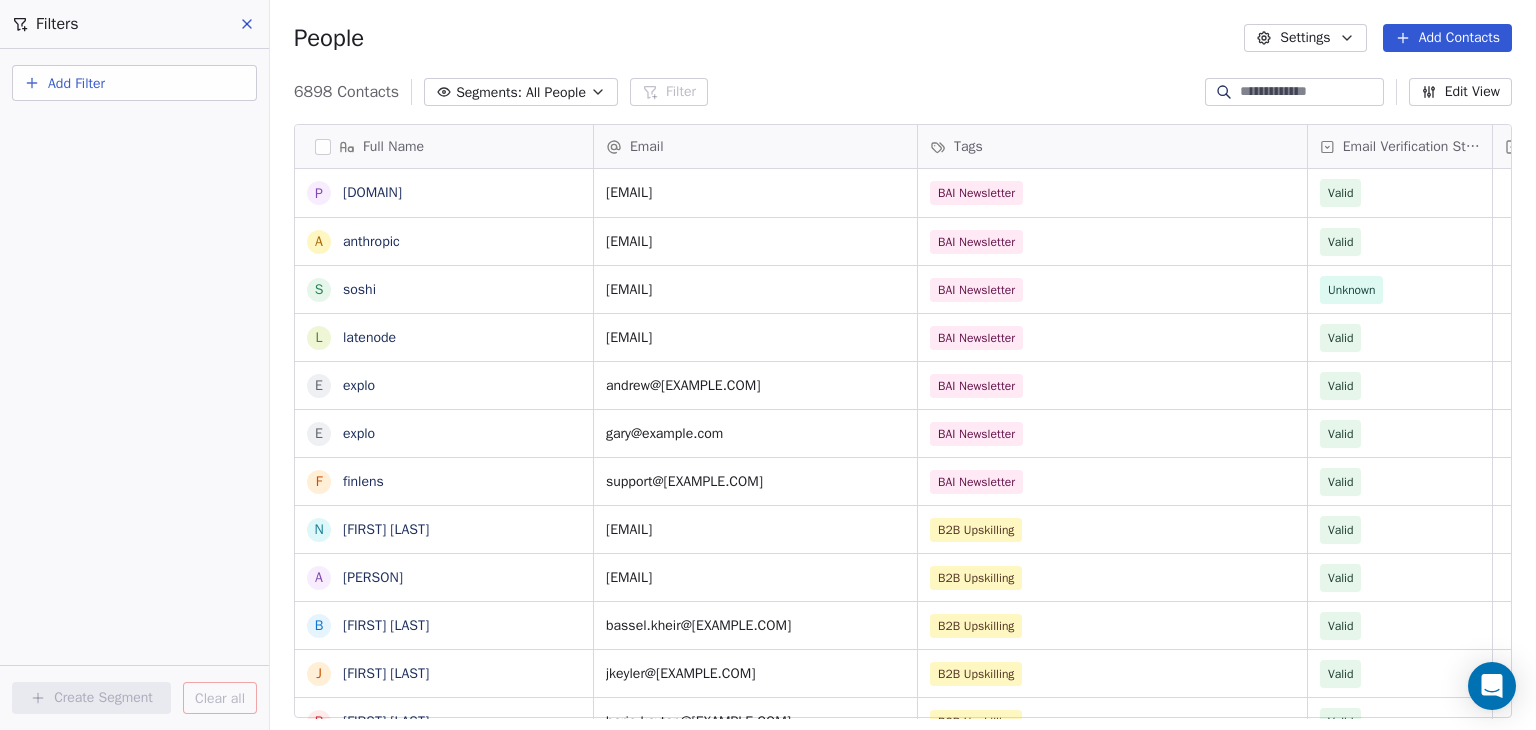 click on "Add Contacts" at bounding box center [1447, 38] 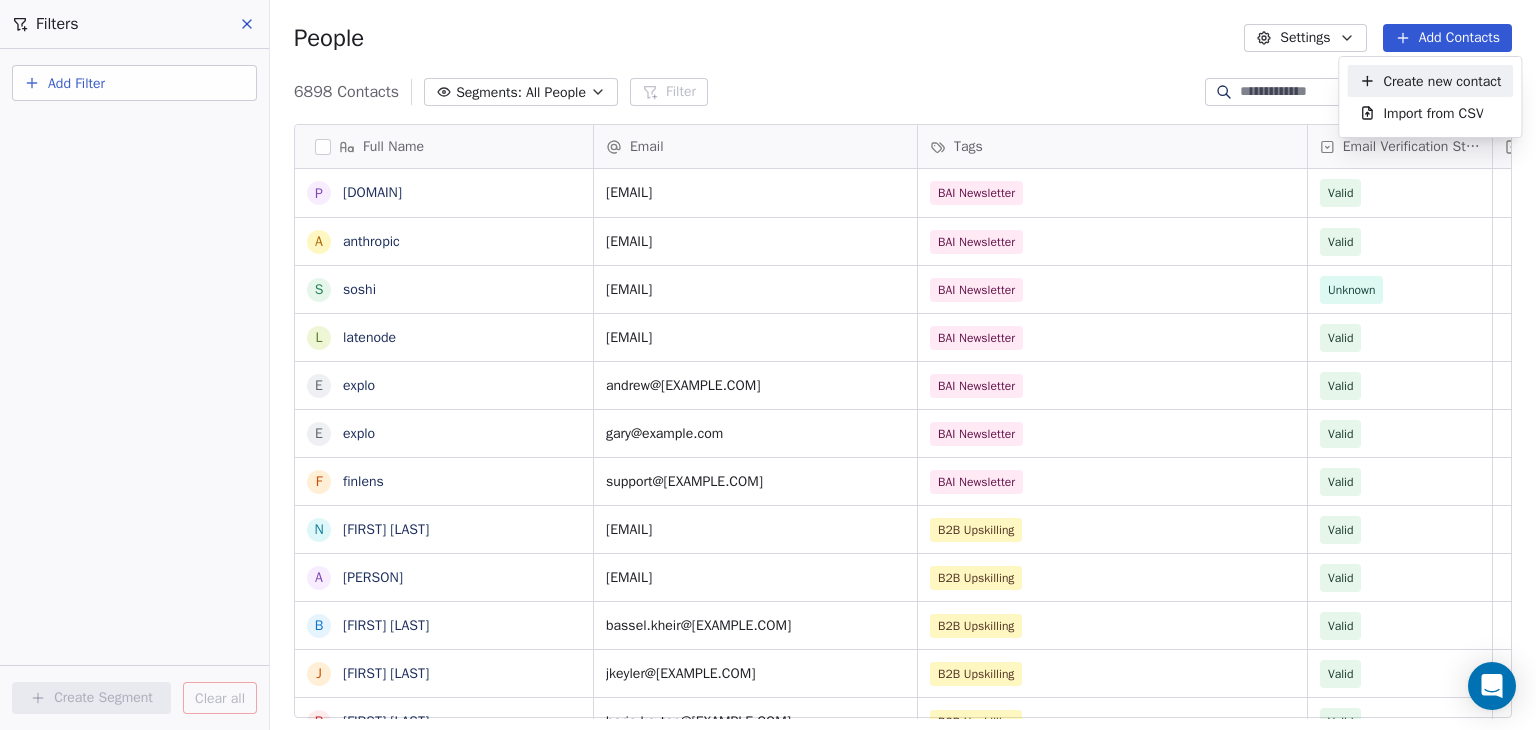 drag, startPoint x: 1412, startPoint y: 88, endPoint x: 1043, endPoint y: 125, distance: 370.85037 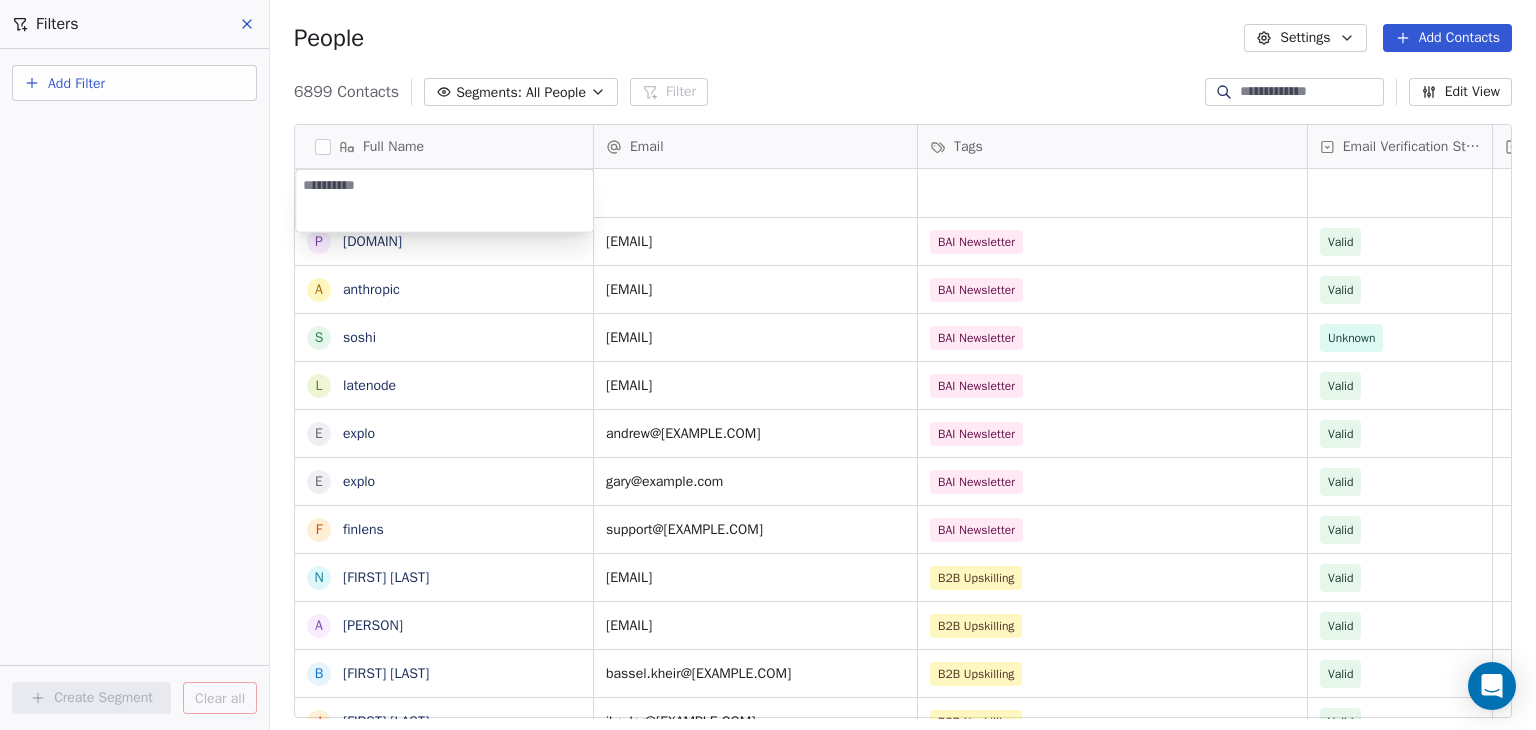 click on "BAR Contacts People Marketing Workflows Campaigns Sales Pipelines Sequences Beta Tools Apps AI Agents Help & Support Filters Add Filter Create Segment Clear all People Settings Add Contacts 6899 Contacts Segments: All People Filter Edit View Tag Add to Sequence Full Name p [EMAIL] a [EMAIL] s [EMAIL] l [EMAIL] e [EMAIL] e [EMAIL] f [EMAIL] N [FIRST] [LAST] A [FIRST] [LAST] B [FIRST] [LAST] J [FIRST] [LAST] B [FIRST] [LAST] Z [FIRST] [LAST] G [FIRST] [LAST] S [FIRST] [LAST] D [FIRST] [LAST] T [FIRST] [LAST] E [FIRST] [LAST] J [FIRST] [LAST] R [FIRST] [LAST] Z [FIRST] [LAST] H [FIRST] [LAST] H [FIRST] [LAST] M [FIRST] [LAST] D [FIRST] [LAST] N [FIRST] [LAST] P [FIRST] [LAST] T [FIRST] [LAST] A [FIRST] [LAST] J [FIRST] [LAST] D [FIRST] [LAST] Email Tags Email Verification Status Status [EMAIL] BAI Newsletter Valid [EMAIL] BAI Newsletter Valid [EMAIL] BAI Newsletter Unknown [EMAIL] BAI Newsletter Valid [EMAIL] BAI Newsletter Valid Valid Valid" at bounding box center [768, 365] 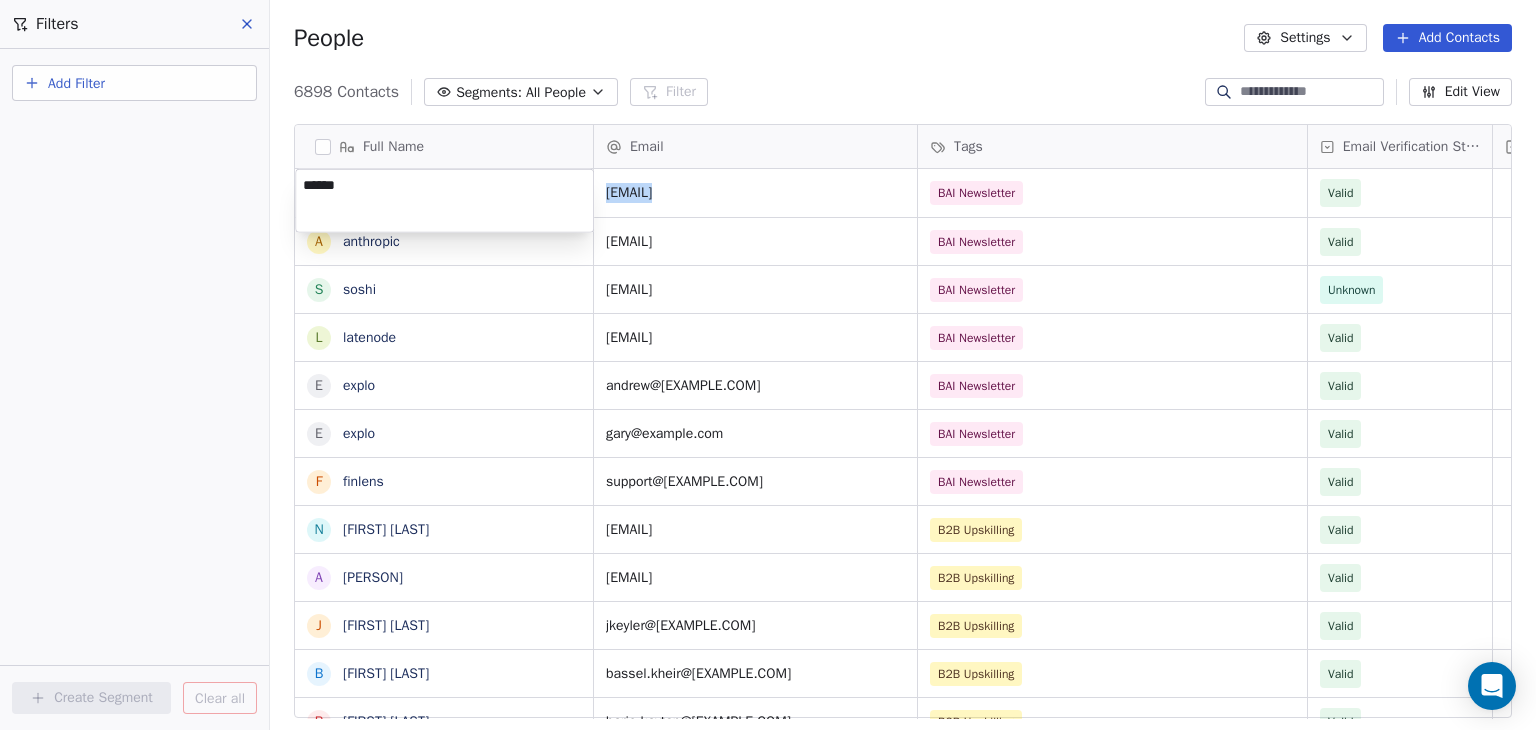 click on "BAR Contacts People Marketing Workflows Campaigns Sales Pipelines Sequences Beta Tools Apps AI Agents Help & Support Filters Add Filter  Create Segment Clear all People Settings  Add Contacts 6898 Contacts Segments: All People Filter  Edit View Tag Add to Sequence Full Name p ppt.ai a anthropic s soshi l latenode e explo e explo f finlens N Nergis Kilic A Anna Kiechle J Joseph Keyler B Bassel Kheir B Baris Kaytan Z Zemichael Tesfamariam Kebte G Gamze zdemir Kaya S Stevie Mada Kauka D Daniela Karpf T Tina Grace Katshungu J Jay Karpen E Elif Sabahan Karaman Z Zachia Kamaliza R Raghad Karam H Hraztan Kalinian H Hilal Bektas Kalfa M Michael Kalenberg D Deniz Kaanbre N Nicole Jordan P Pharlande Joseph T Tara Jones J Jana Jereb A Anna Jaszczak D Dean Janceski H Heidi Jacques Email Tags Email Verification Status Status support@[EXAMPLE.COM] BAI Newsletter Valid dario.amodei@[EXAMPLE.COM] BAI Newsletter Valid michael@[EXAMPLE.COM] BAI Newsletter Unknown sale@[EXAMPLE.COM] BAI Newsletter Valid andrew@[EXAMPLE.COM] BAI Newsletter Valid gary@[EXAMPLE.COM] BAI Newsletter Valid support@[EXAMPLE.COM] BAI Newsletter Valid nergis.kilic@[EXAMPLE.COM] B2B Upskilling Valid akiechle@[EXAMPLE.COM] B2B Upskilling Valid bassel.kheir@[EXAMPLE.COM] B2B Upskilling Valid jkeyler@[EXAMPLE.COM] B2B Upskilling Valid baris.kaytan@[EXAMPLE.COM] B2B Upskilling Valid zkebte@[EXAMPLE.COM] B2B Upskilling Valid gozdemir@[EXAMPLE.COM] B2B Upskilling Valid skauka@[EXAMPLE.COM] B2B Upskilling Valid daniela.karpf@[EXAMPLE.COM] B2B Upskilling Valid tkatshungu@[EXAMPLE.COM] B2B Upskilling Valid jkarpen@[EXAMPLE.COM] B2B Upskilling Valid elif.karaman@[EXAMPLE.COM] B2B Upskilling Unknown zkamaliza@[EXAMPLE.COM] B2B Upskilling Valid raghad.karam@[EXAMPLE.COM] B2B Upskilling Valid hraztan@[EXAMPLE.COM] B2B Upskilling" at bounding box center [768, 365] 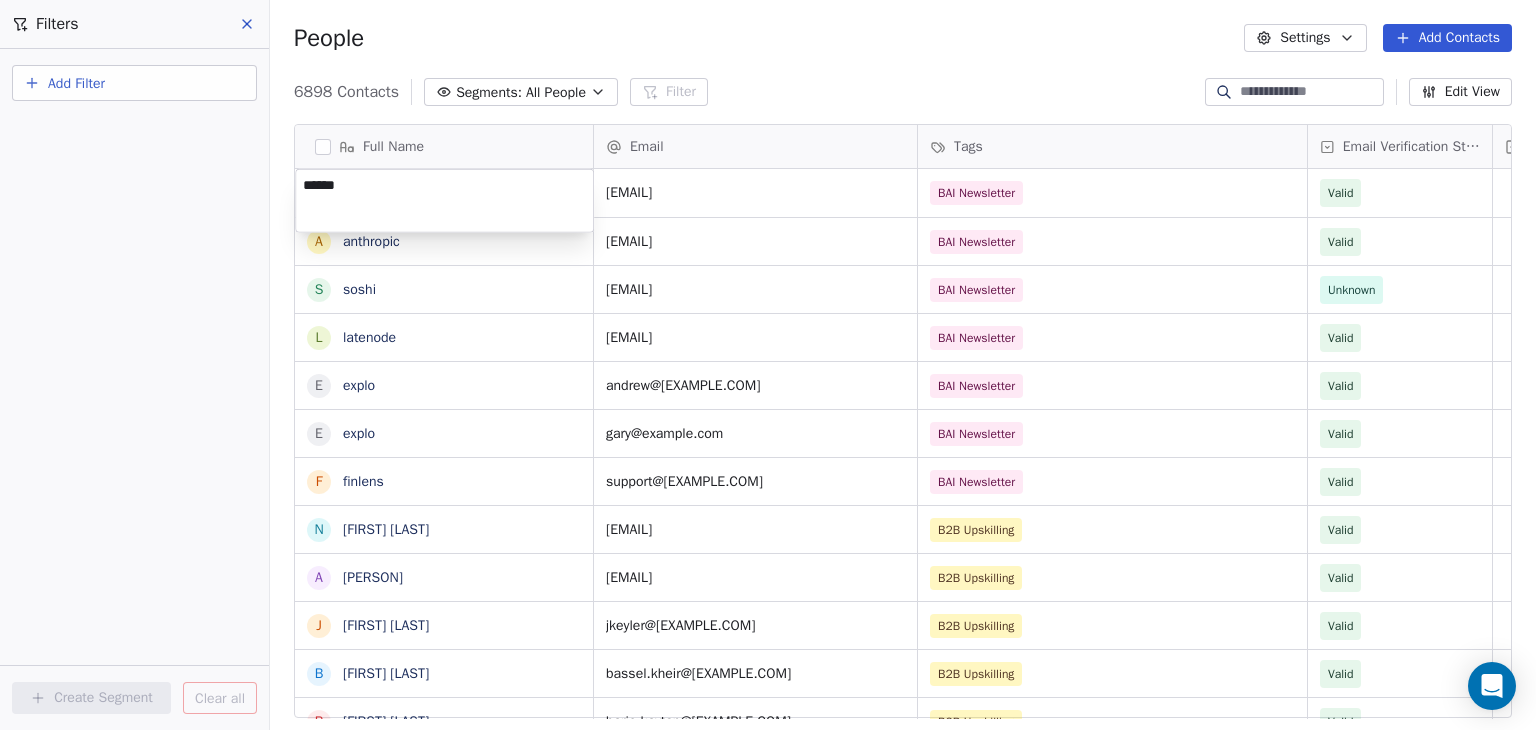 drag, startPoint x: 1437, startPoint y: 53, endPoint x: 1409, endPoint y: 44, distance: 29.410883 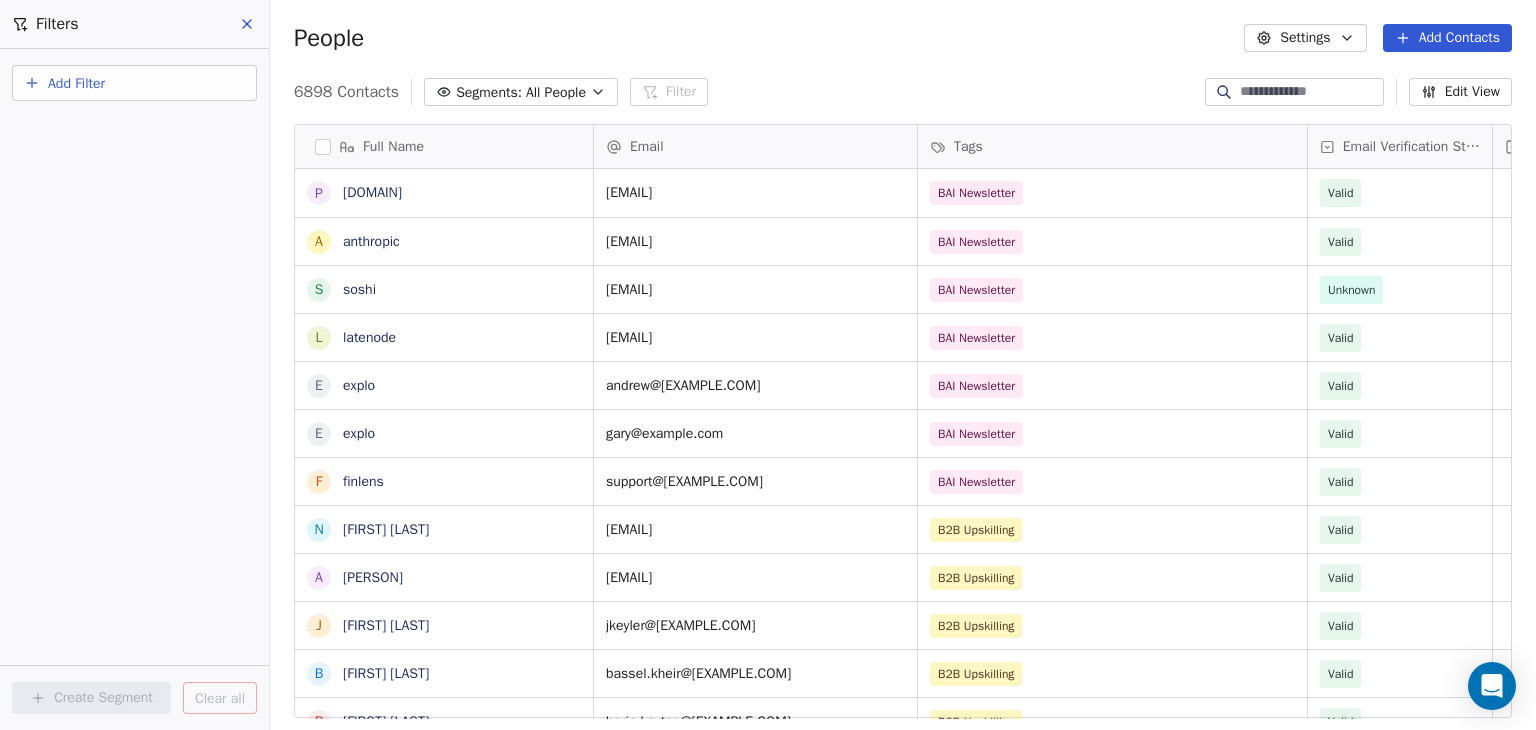 click on "Add Contacts" at bounding box center [1447, 38] 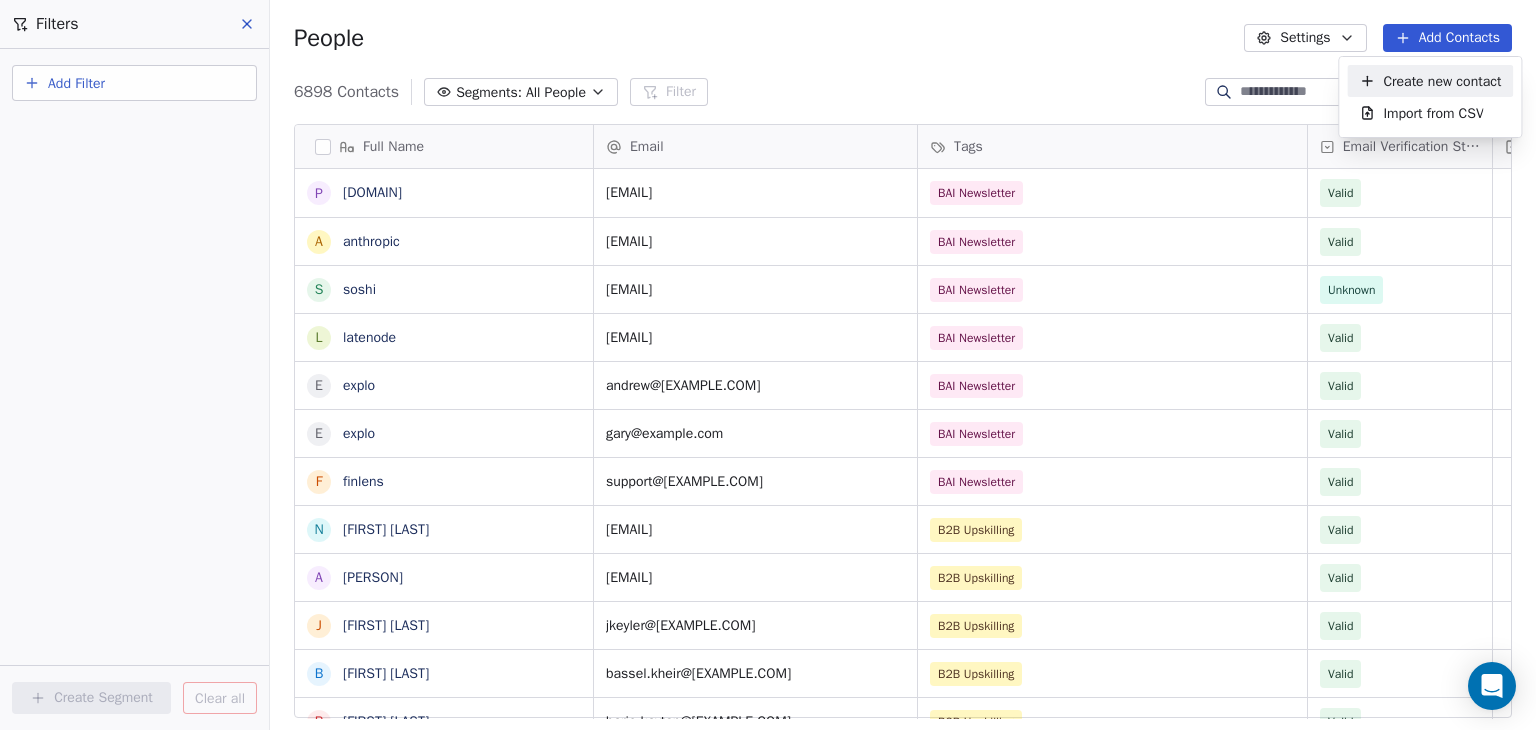 click on "Create new contact" at bounding box center (1442, 81) 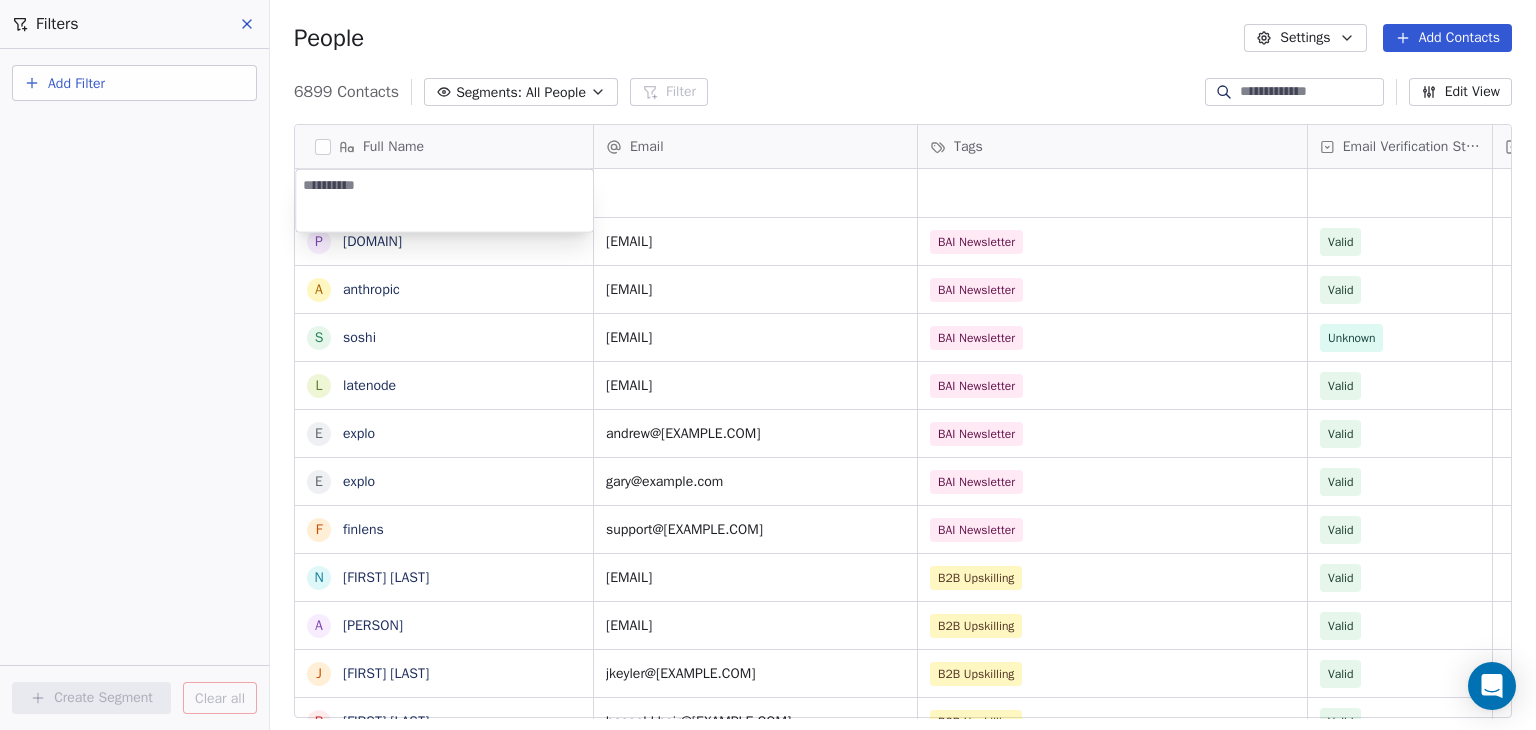 type on "**********" 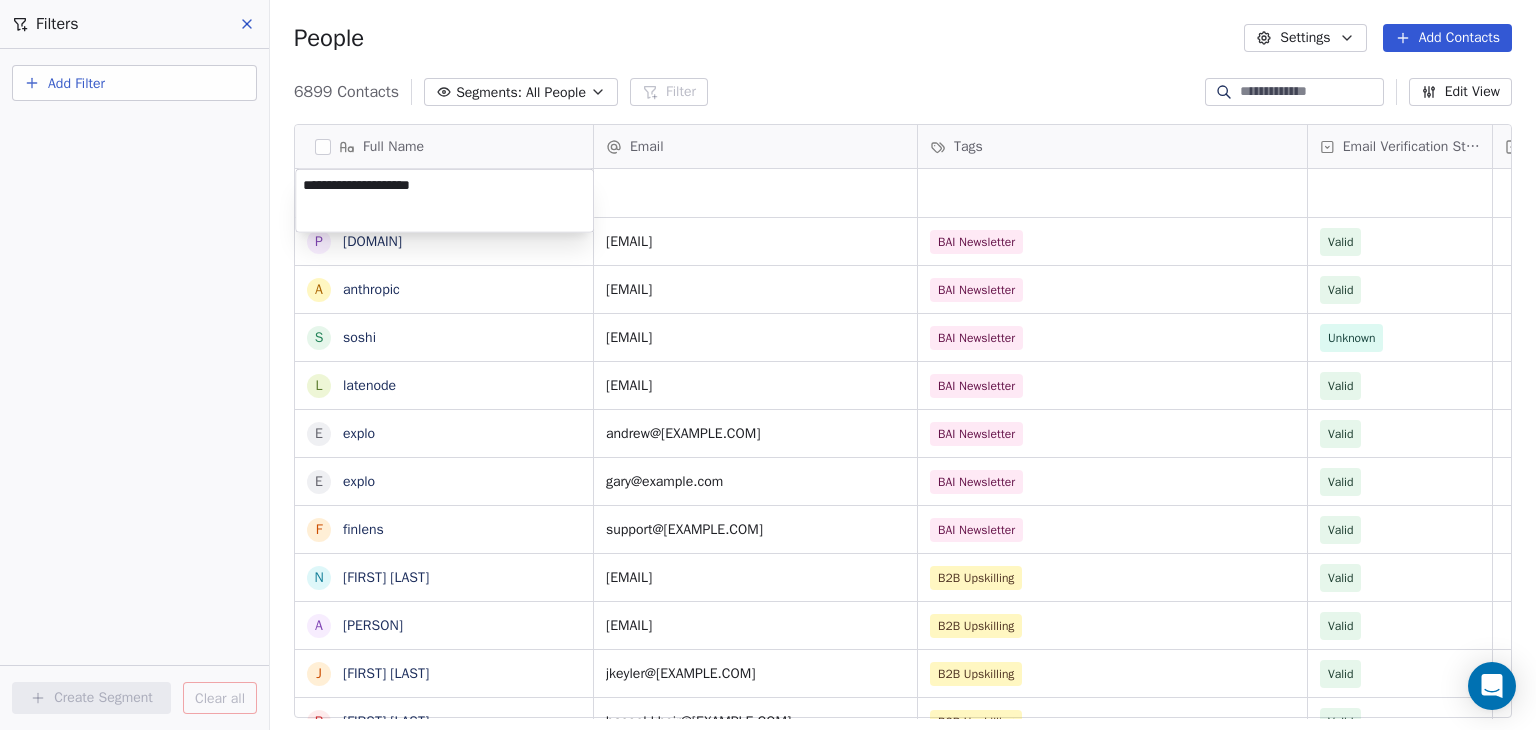 click on "BAR Contacts People Marketing Workflows Campaigns Sales Pipelines Sequences Beta Tools Apps AI Agents Help & Support Filters Add Filter Create Segment Clear all People Settings Add Contacts 6899 Contacts Segments: All People Filter Edit View Tag Add to Sequence Full Name p [EMAIL] a [EMAIL] s [EMAIL] l [EMAIL] e [EMAIL] e [EMAIL] f [EMAIL] N [FIRST] [LAST] A [FIRST] [LAST] J [FIRST] [LAST] B [FIRST] [LAST] B [FIRST] [LAST] Z [FIRST] [LAST] G [FIRST] [LAST] S [FIRST] [LAST] D [FIRST] [LAST] T [FIRST] [LAST] E [FIRST] [LAST] J [FIRST] [LAST] R [FIRST] [LAST] Z [FIRST] [LAST] H [FIRST] [LAST] H [FIRST] [LAST] M [FIRST] [LAST] D [FIRST] [LAST] N [FIRST] [LAST] P [FIRST] [LAST] T [FIRST] [LAST] J [FIRST] [LAST] A [FIRST] [LAST] J [FIRST] [LAST] D [FIRST] [LAST] Email Tags Email Verification Status Status [EMAIL] BAI Newsletter Valid [EMAIL] BAI Newsletter Valid [EMAIL] BAI Newsletter Unknown [EMAIL] BAI Newsletter Valid [EMAIL] BAI Newsletter Valid Valid Valid" at bounding box center [768, 365] 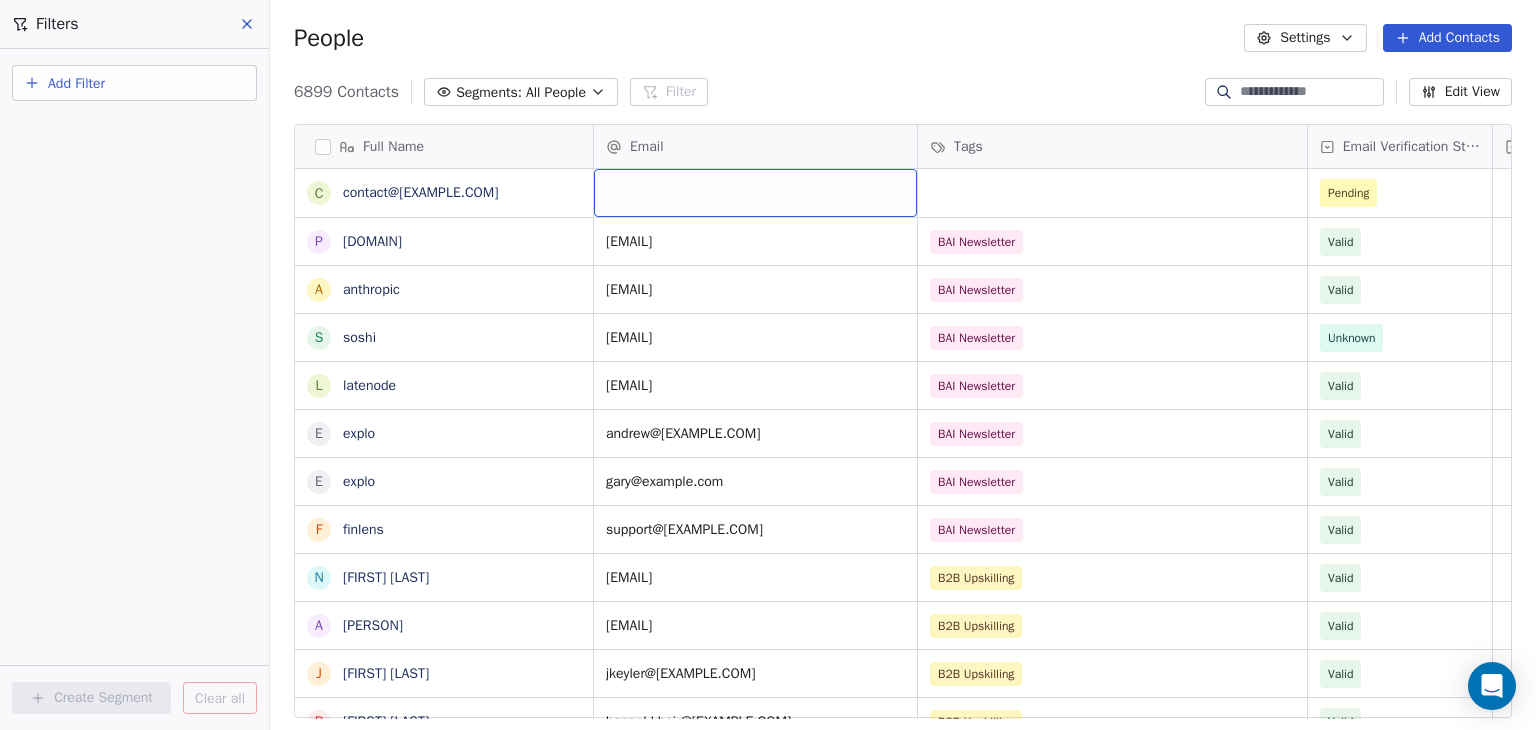 click at bounding box center (755, 193) 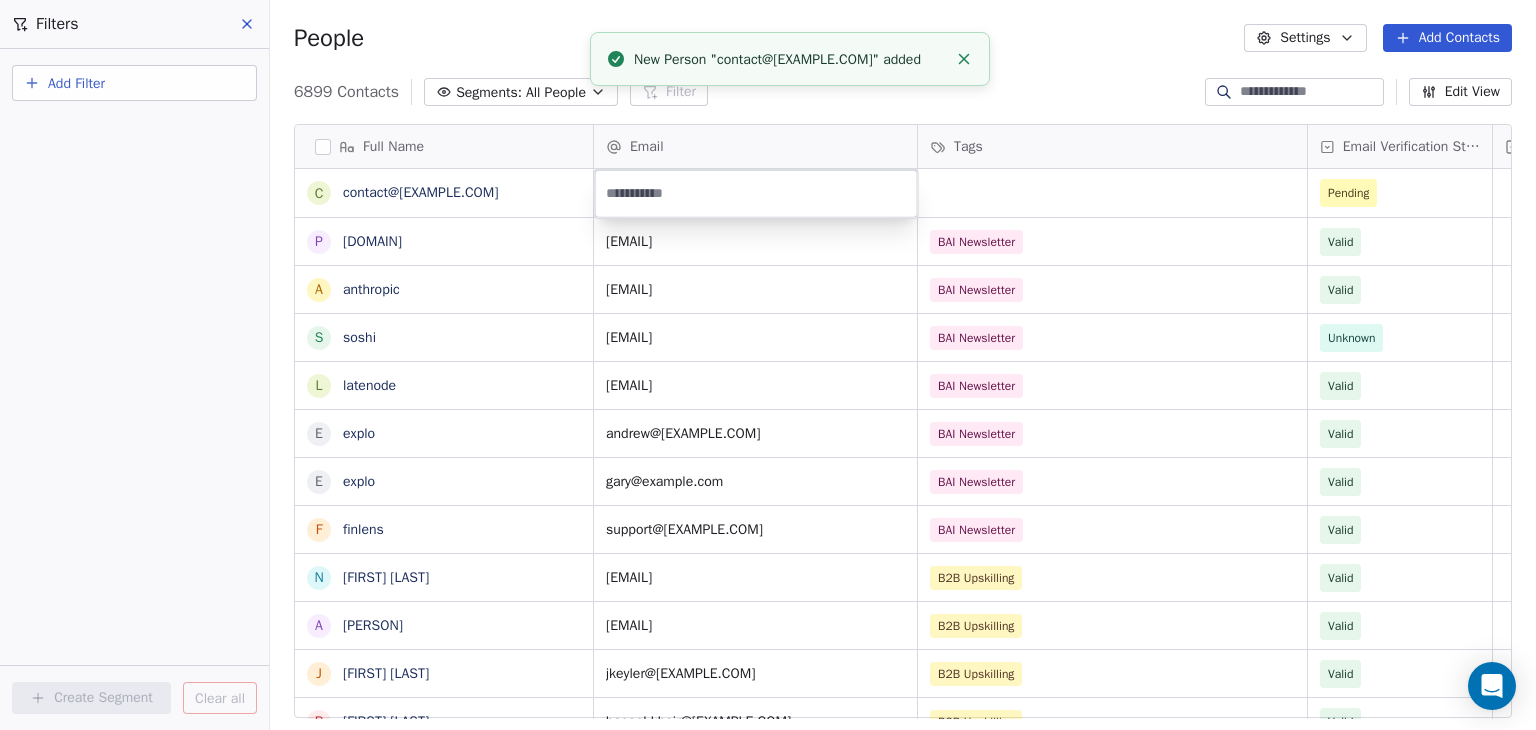 type on "**********" 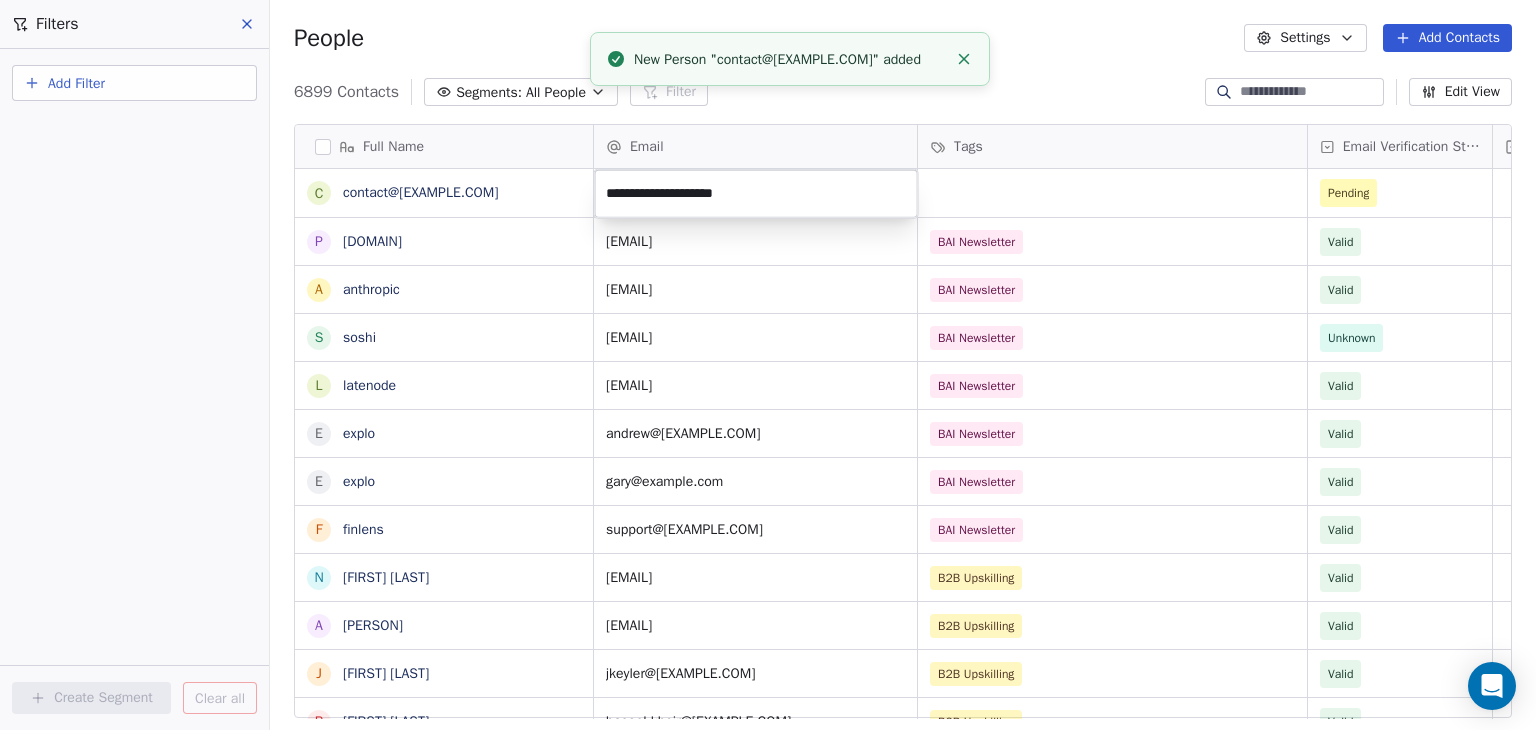 click on "BAR Contacts People Marketing Workflows Campaigns Sales Pipelines Sequences Beta Tools Apps AI Agents Help & Support Filters Add Filter Create Segment Clear all People Settings Add Contacts 6899 Contacts Segments: All People Filter Edit View Tag Add to Sequence Full Name c [EMAIL] p [EMAIL] a [EMAIL] s [EMAIL] l [EMAIL] e [EMAIL] e [EMAIL] f [EMAIL] N [FIRST] [LAST] A [FIRST] [LAST] J [FIRST] [LAST] B [FIRST] [LAST] B [FIRST] [LAST] Z [FIRST] [LAST] G [FIRST] [LAST] S [FIRST] [LAST] D [FIRST] [LAST] T [FIRST] [LAST] J [FIRST] [LAST] E [FIRST] [LAST] Z [FIRST] [LAST] R [FIRST] [LAST] H [FIRST] [LAST] H [FIRST] [LAST] M [FIRST] [LAST] D [FIRST] [LAST] N [FIRST] [LAST] P [FIRST] [LAST] T [FIRST] [LAST] J [FIRST] [LAST] A [FIRST] [LAST] D [FIRST] [LAST] Email Tags Email Verification Status Status Pending [EMAIL] BAI Newsletter Valid [EMAIL] BAI Newsletter Valid [EMAIL] BAI Newsletter Unknown [EMAIL] BAI Newsletter Valid [EMAIL]" at bounding box center [768, 365] 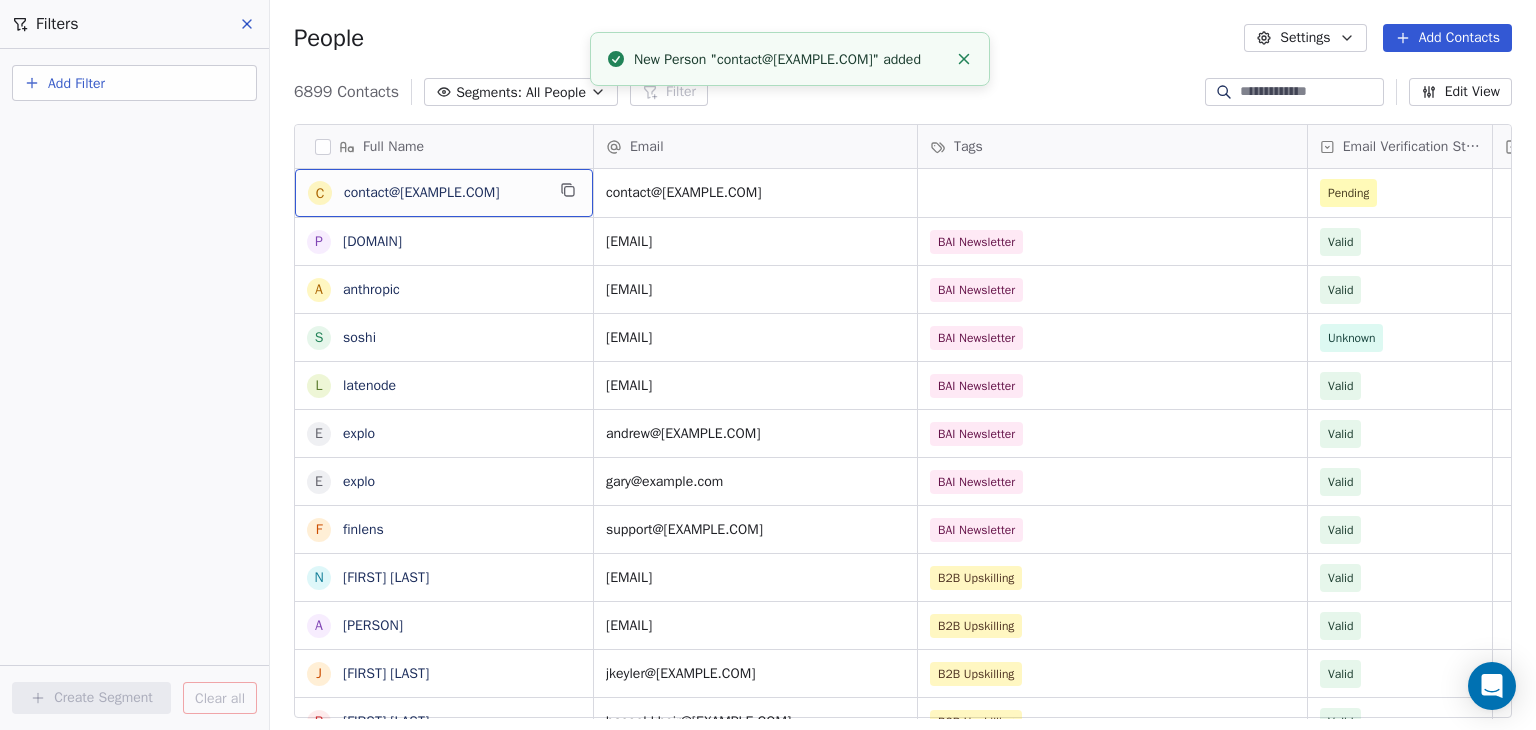 click on "c contact@example.com" at bounding box center (444, 193) 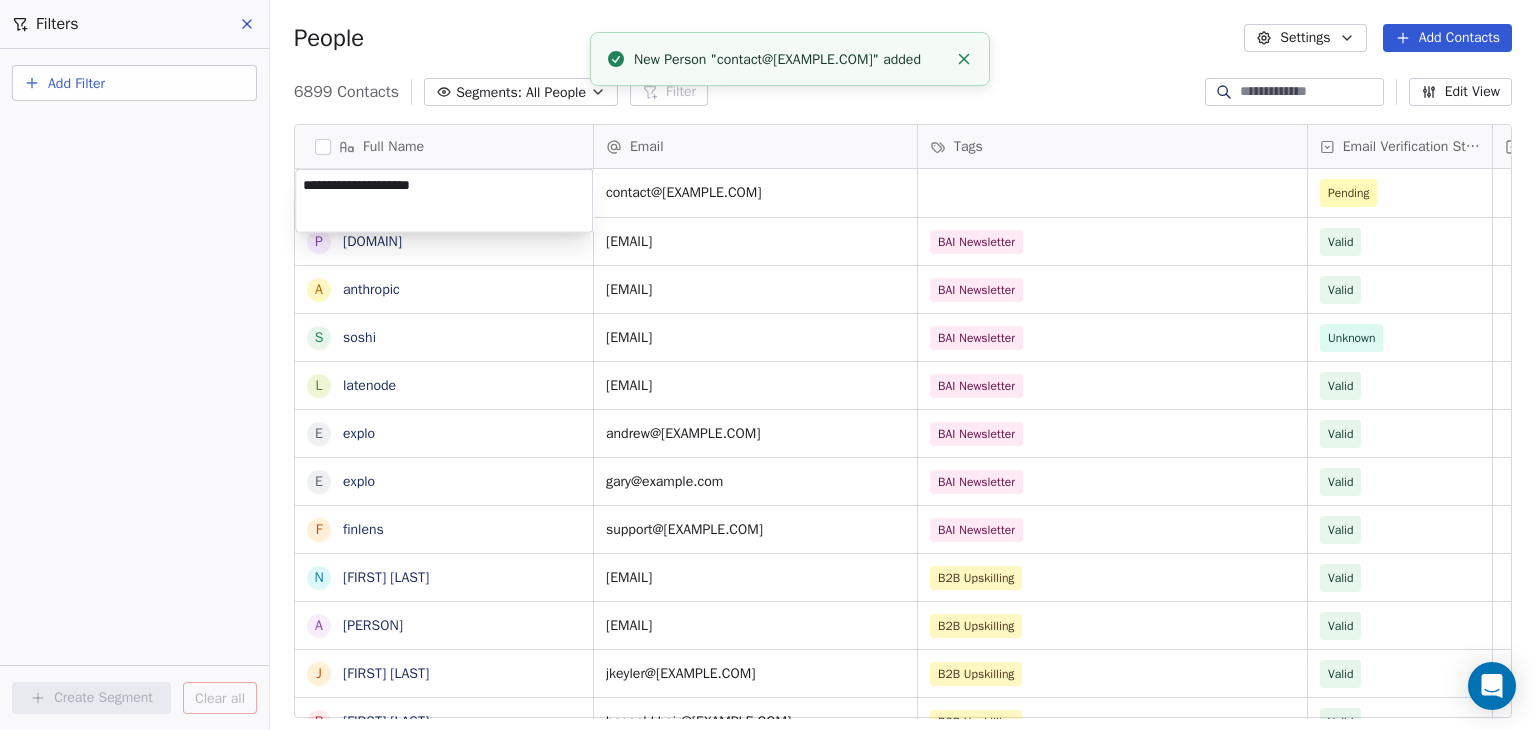 drag, startPoint x: 505, startPoint y: 194, endPoint x: 384, endPoint y: 217, distance: 123.16656 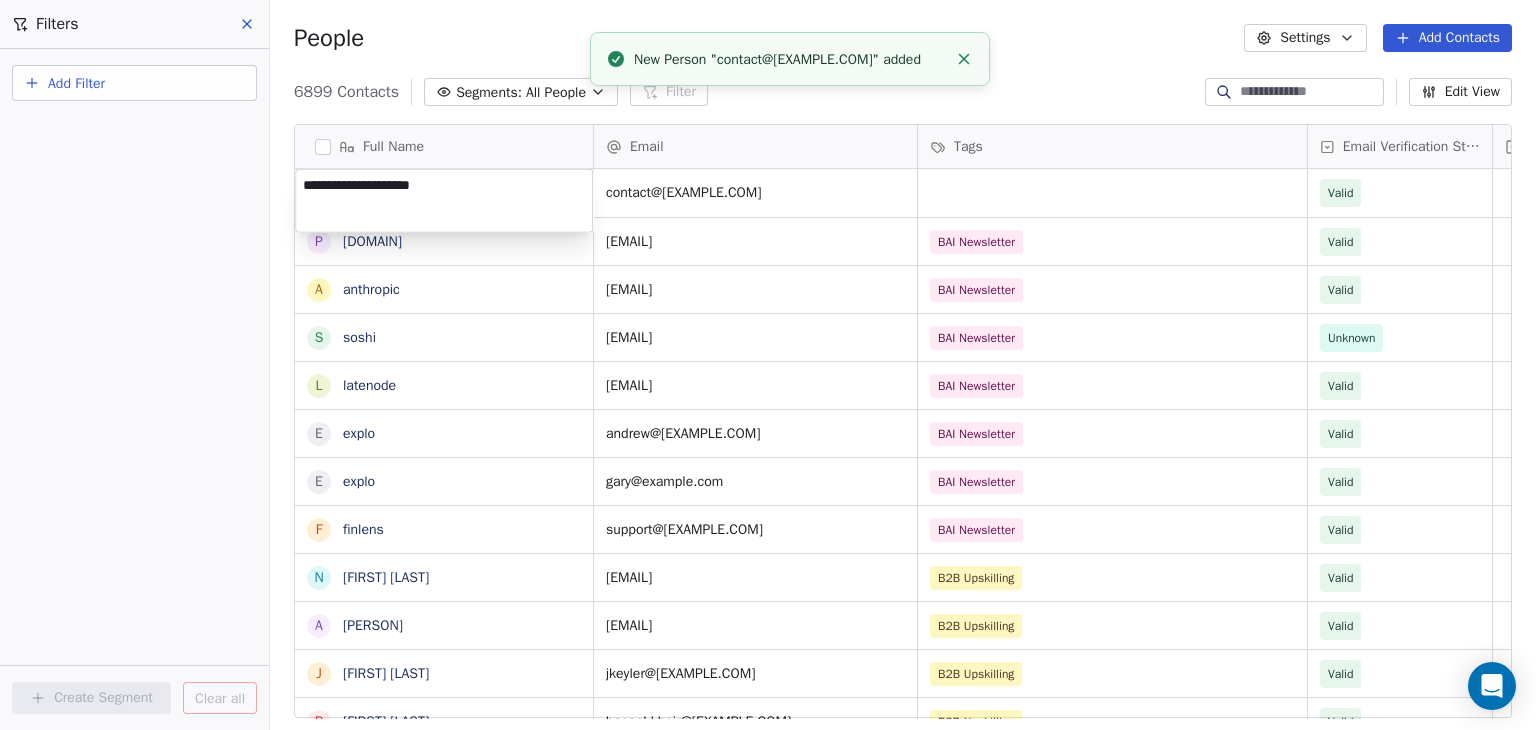 click on "**********" at bounding box center [444, 201] 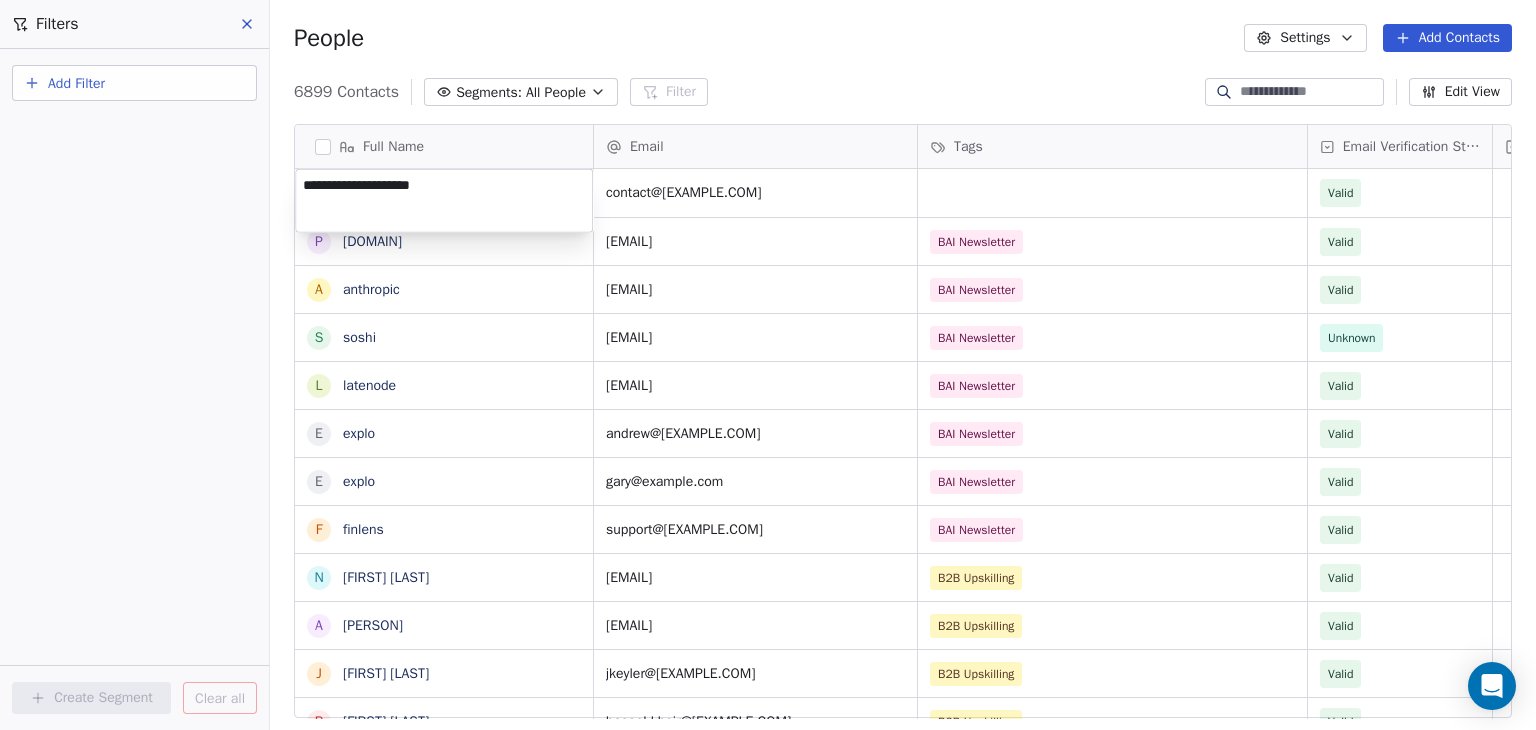 click on "**********" at bounding box center [444, 201] 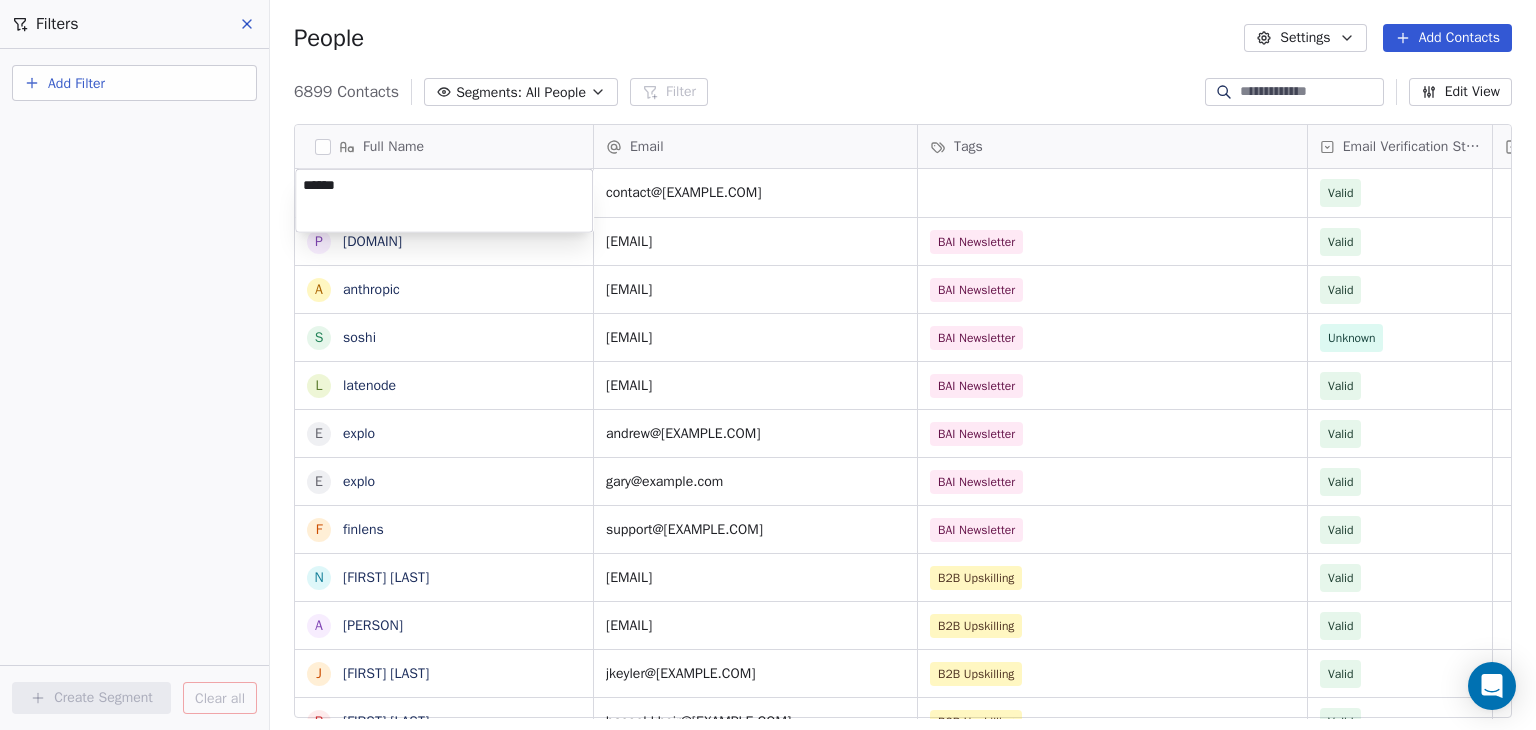 click on "BAR Contacts People Marketing Workflows Campaigns Sales Pipelines Sequences Beta Tools Apps AI Agents Help & Support Filters Add Filter Create Segment Clear all People Settings Add Contacts 6899 Contacts Segments: All People Filter Edit View Tag Add to Sequence Full Name c contact@agentr.global p ppt.ai a anthropic s soshi l latenode e explo e explo f finlens N [FIRST] [LAST] A [FIRST] [LAST] J [FIRST] [LAST] B [FIRST] [LAST] B [FIRST] [LAST] Z [FIRST] [LAST] G [FIRST] [LAST] S [FIRST] [LAST] D [FIRST] [LAST] T [FIRST] [LAST] J [FIRST] [LAST] E [FIRST] [LAST] Z [FIRST] [LAST] R [FIRST] [LAST] H [FIRST] [LAST] H [FIRST] [LAST] M [FIRST] [LAST] D [FIRST] [LAST] N [FIRST] [LAST] P [FIRST] [LAST] T [FIRST] [LAST] J [FIRST] [LAST] A [FIRST] [LAST] D [FIRST] [LAST] Email Tags Email Verification Status Status contact@agentr.global Valid support@ppt.ai BAI Newsletter Valid dario.amodei@anthropic.com BAI Newsletter Valid michael@soshi.io BAI Newsletter Unknown sale@[EMAIL] BAI Newsletter Valid" at bounding box center (768, 365) 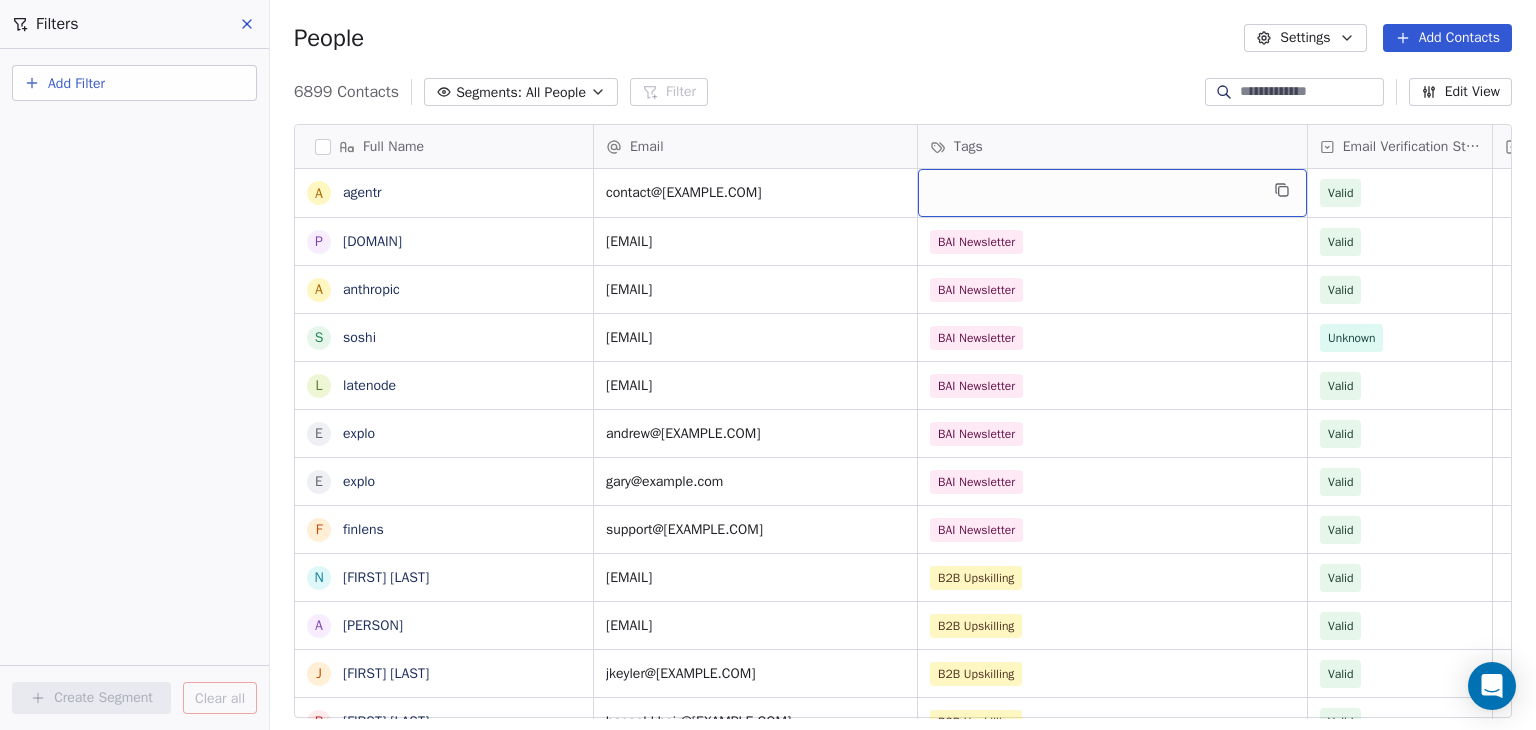 click at bounding box center (1112, 193) 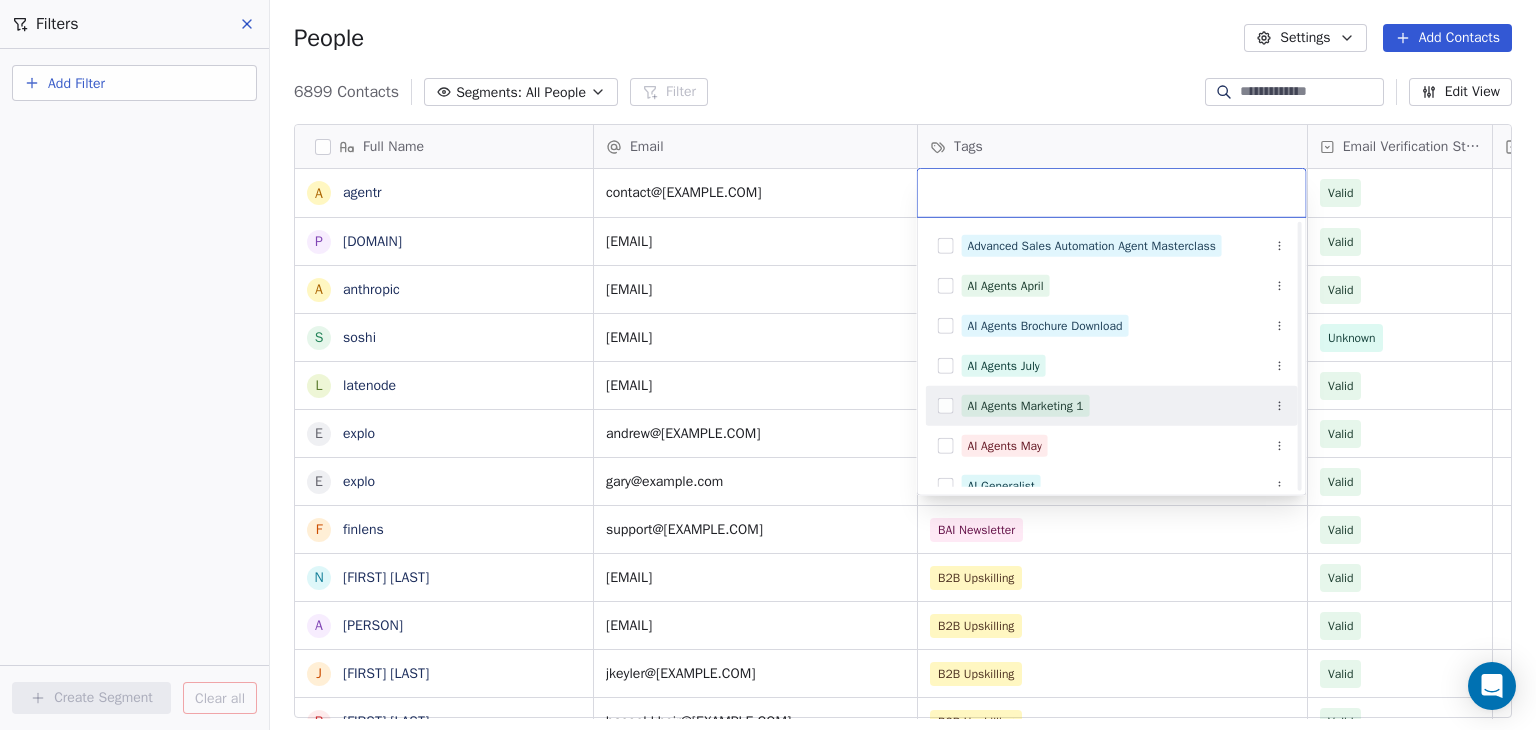 scroll, scrollTop: 200, scrollLeft: 0, axis: vertical 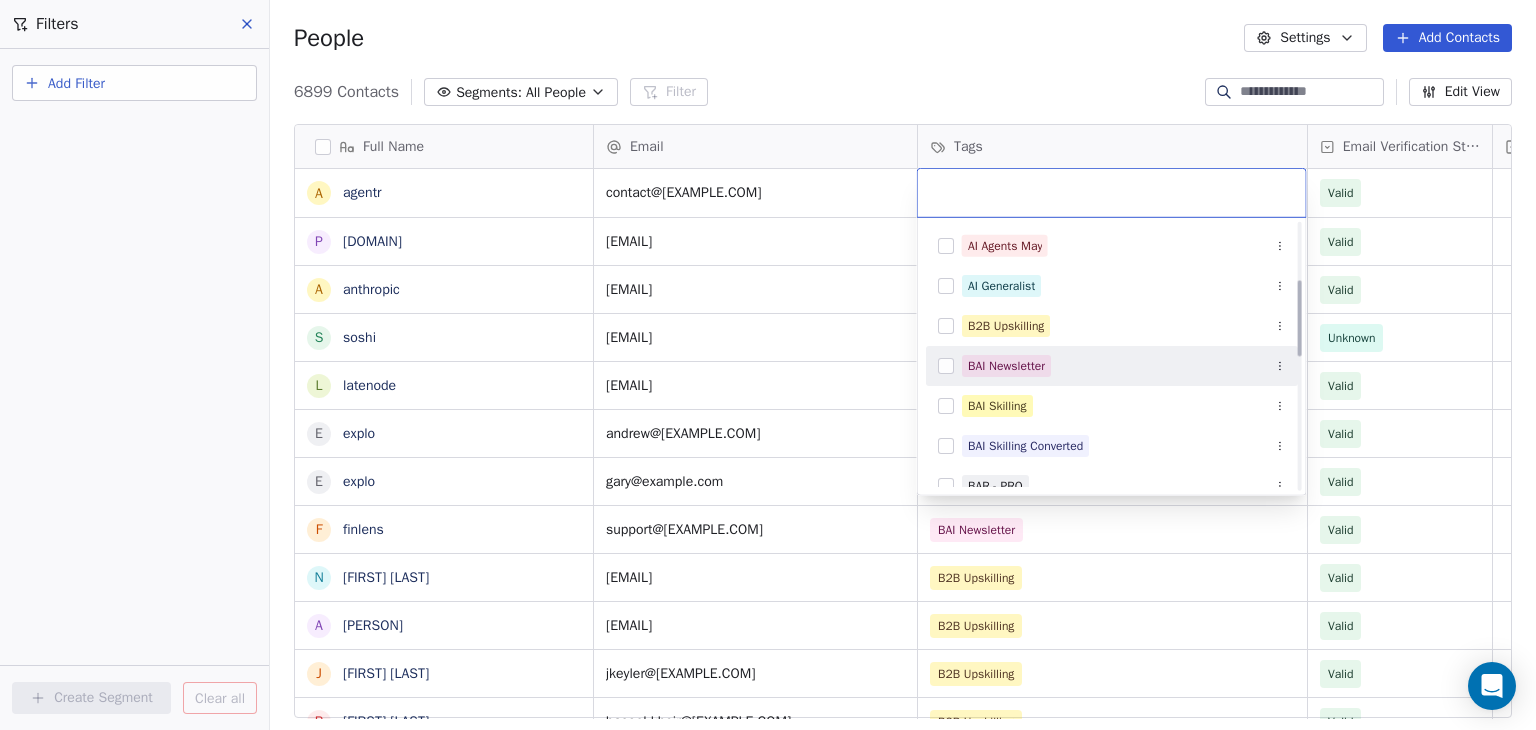 click on "BAI Newsletter" at bounding box center [1006, 366] 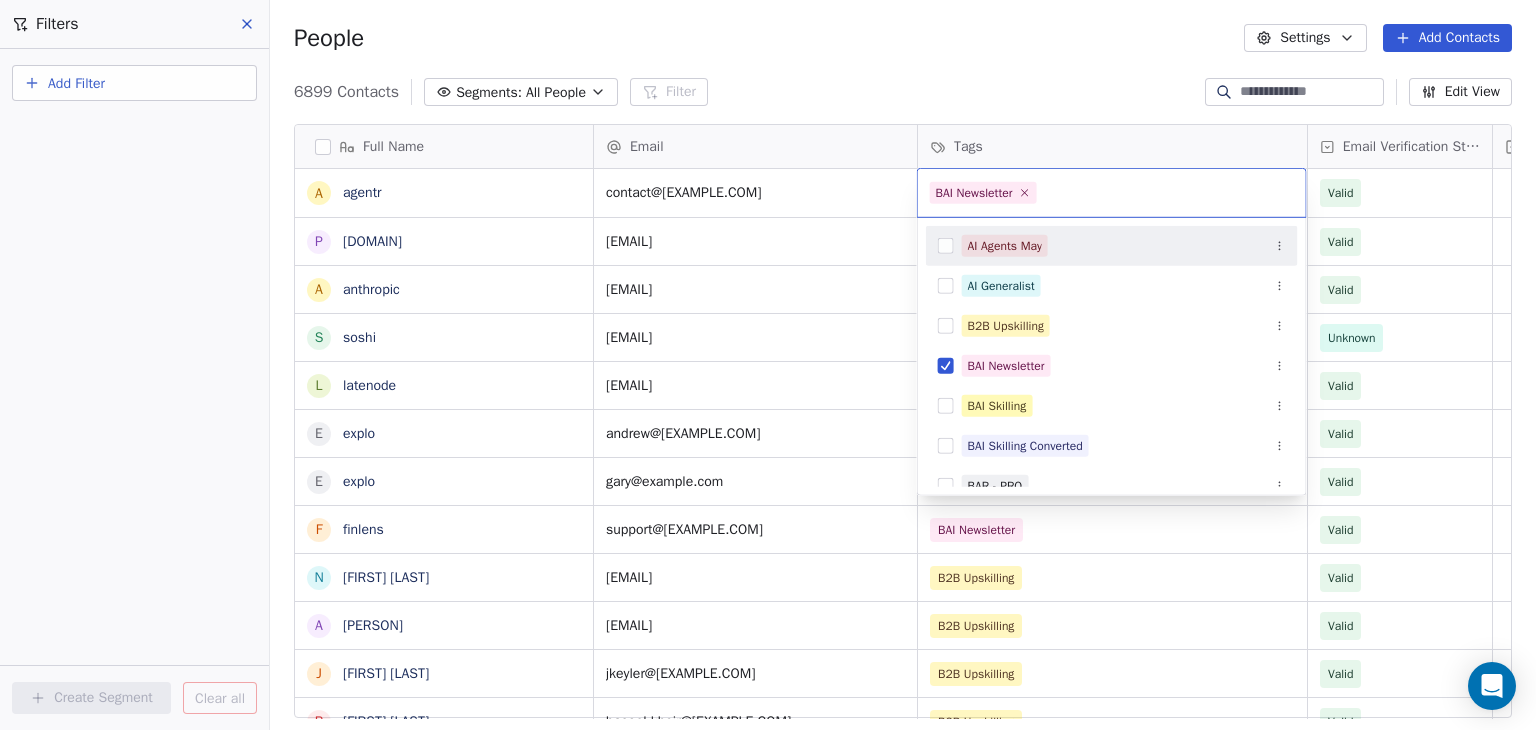 click on "BAR Contacts People Marketing Workflows Campaigns Sales Pipelines Sequences Beta Tools Apps AI Agents Help & Support Filters Add Filter Create Segment Clear all People Settings Add Contacts 6899 Contacts Segments: All People Filter Edit View Tag Add to Sequence Full Name a agentr p ppt.ai a anthropic s soshi l latenode e explo e explo f finlens N [NAME] A [NAME] J [NAME] B [NAME] B [NAME] Z [NAME] G [NAME] S [NAME] D [NAME] T [NAME] J [NAME] E [NAME] Z [NAME] R [NAME] H [NAME] H [NAME] M [NAME] D [NAME] N [NAME] P [NAME] T [NAME] J [NAME] A [NAME] D [NAME] Email Tags Email Verification Status Status [EMAIL] Valid [EMAIL] BAI Newsletter Valid [EMAIL] BAI Newsletter Valid [EMAIL] BAI Newsletter Valid [EMAIL] BAI Newsletter Valid" at bounding box center [768, 365] 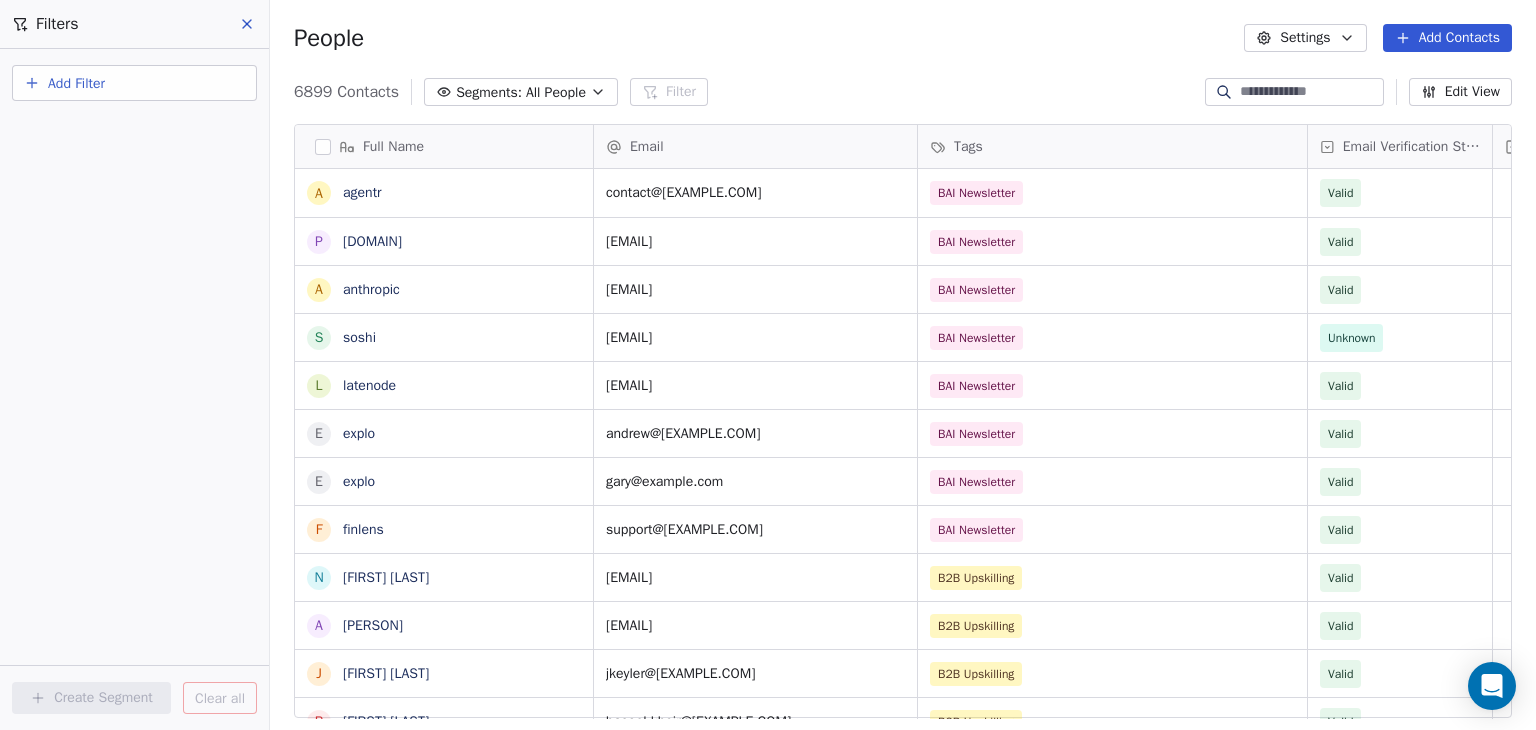 click on "Add Contacts" at bounding box center [1447, 38] 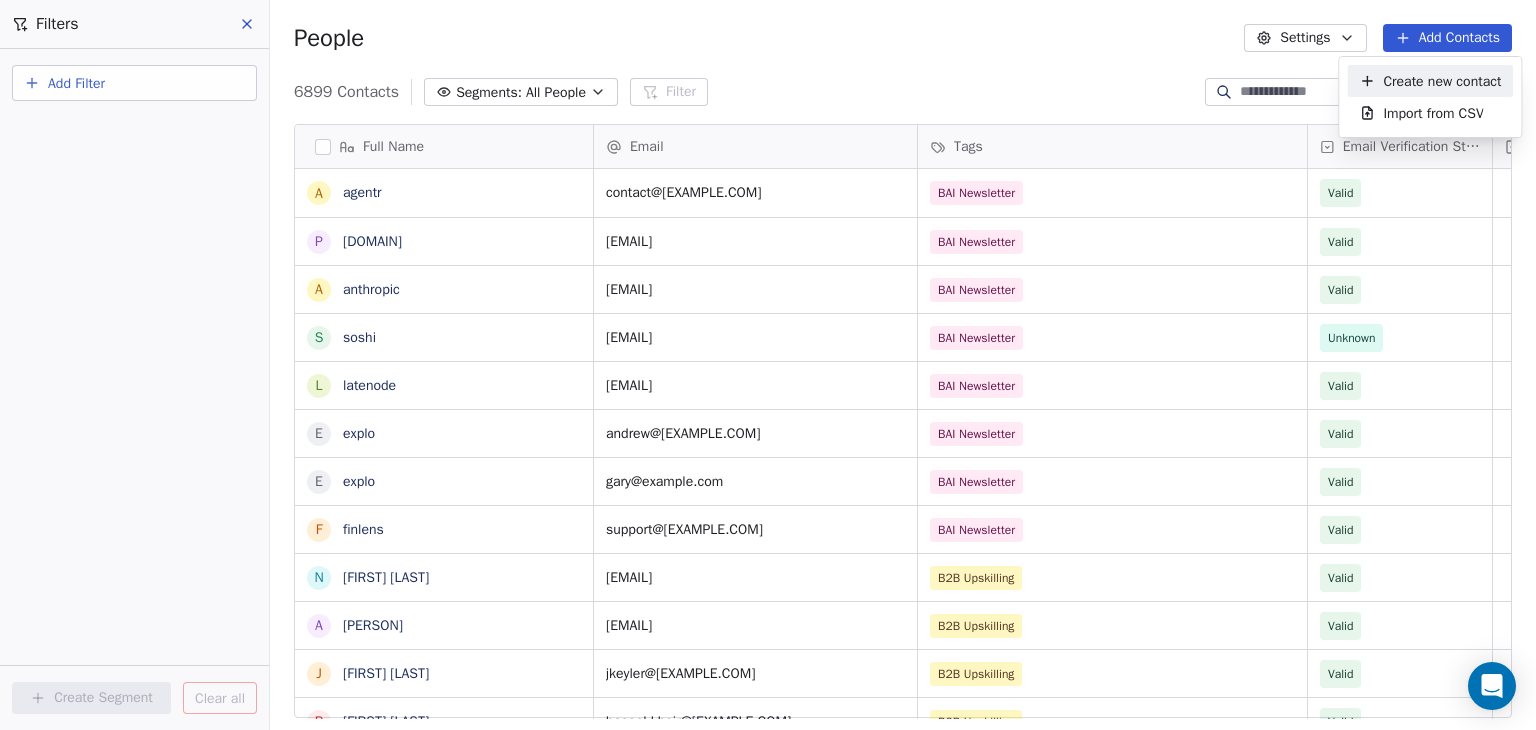 click on "Create new contact" at bounding box center (1442, 81) 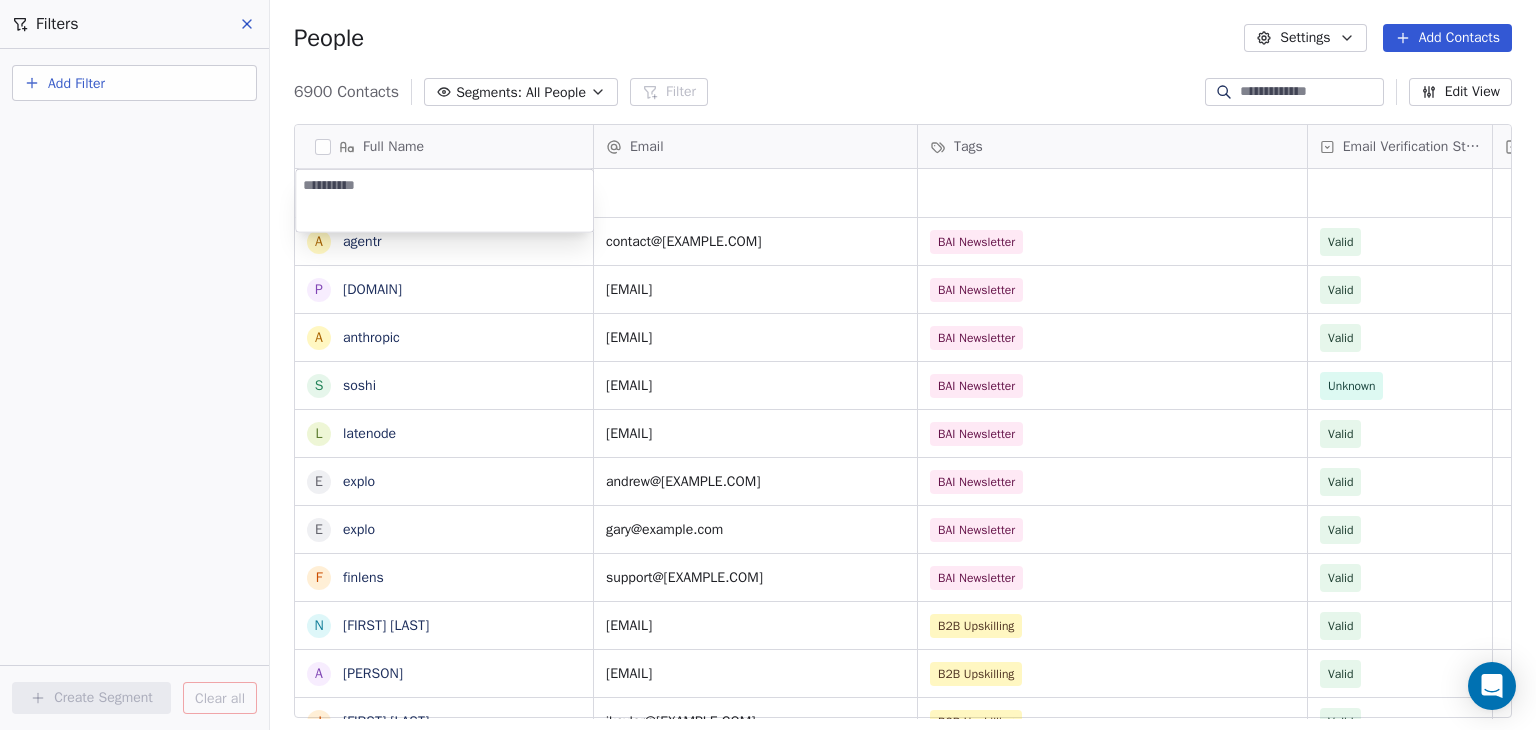 type on "**********" 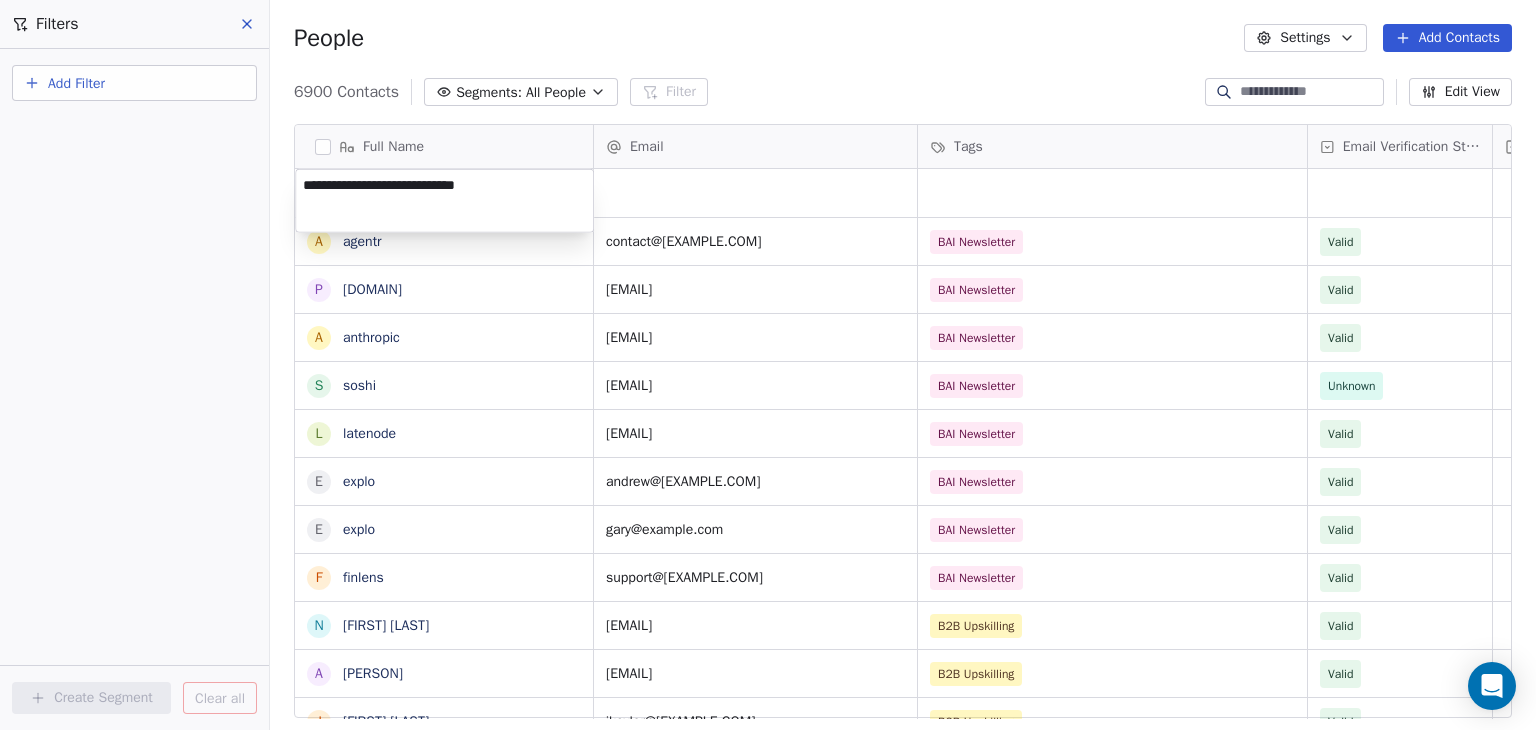 click on "**********" at bounding box center (444, 201) 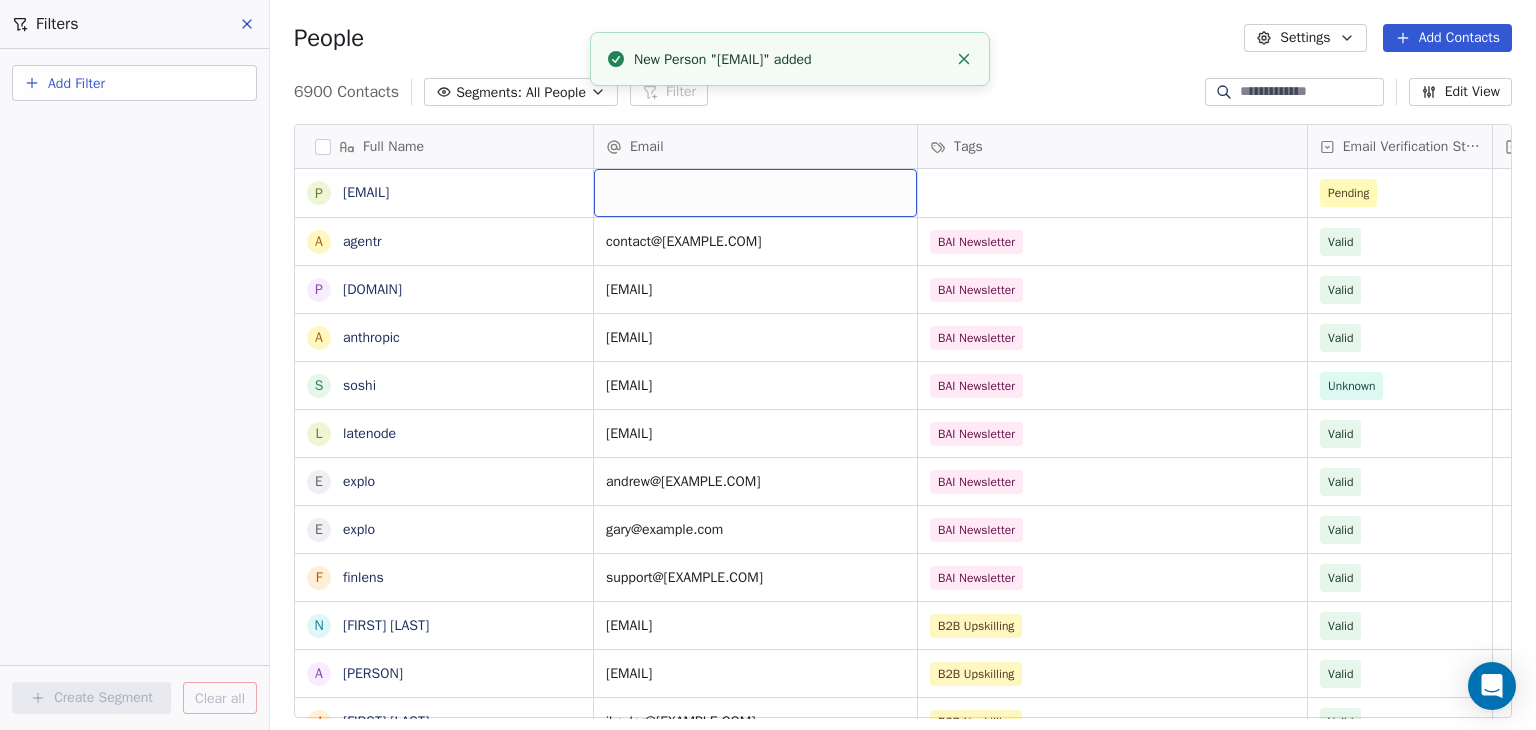 click at bounding box center (755, 193) 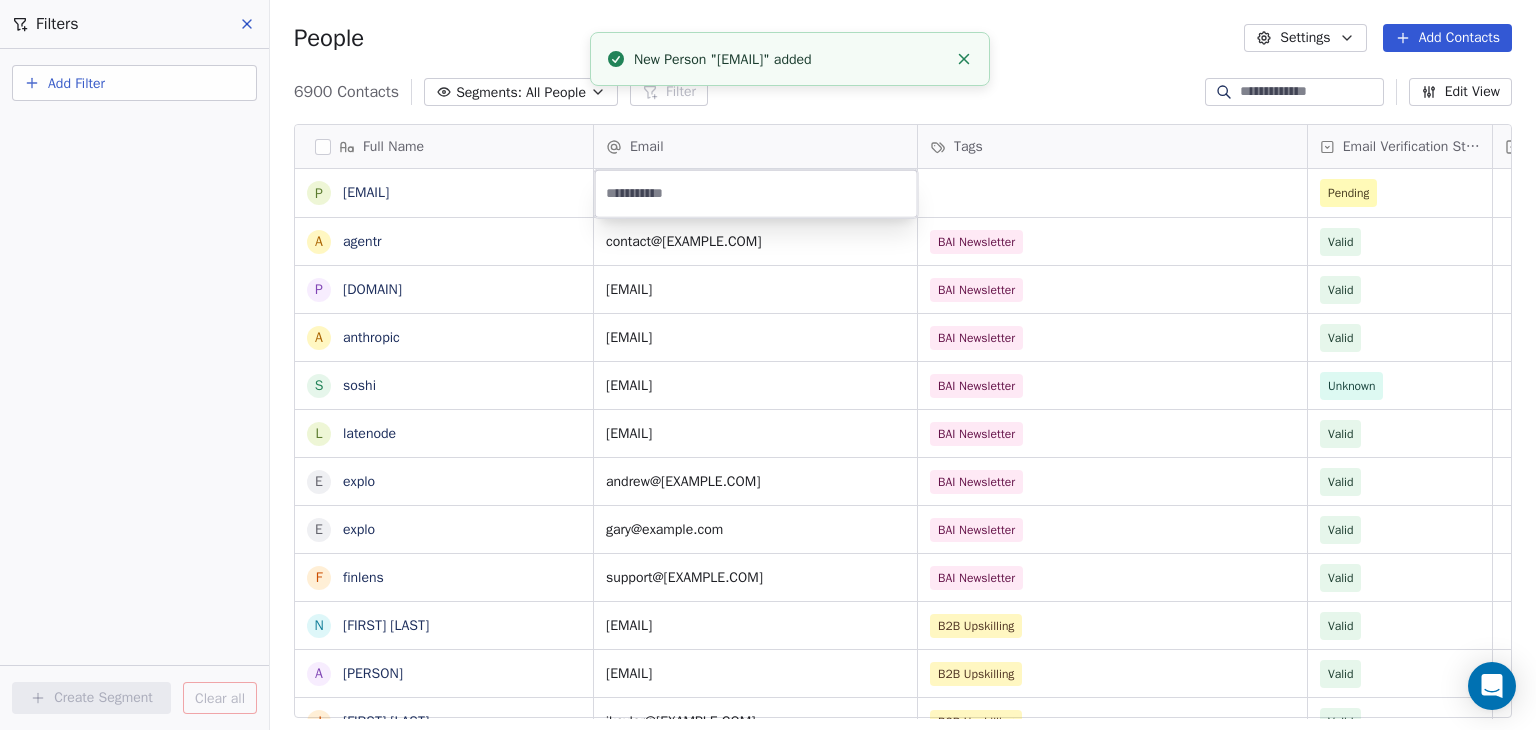 type on "**********" 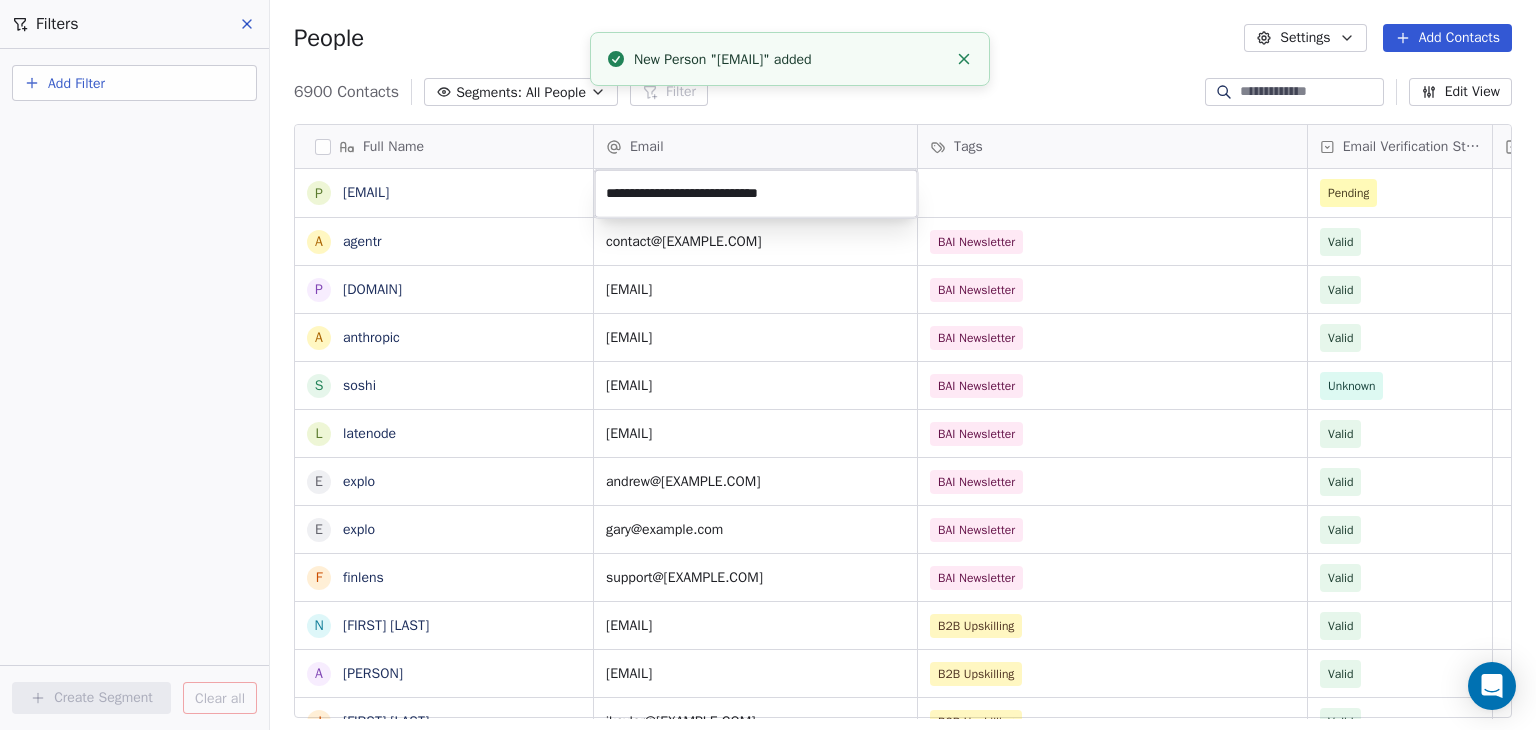 click on "BAR Contacts People Marketing Workflows Campaigns Sales Pipelines Sequences Beta Tools Apps AI Agents Help & Support Filters Add Filter Create Segment Clear all People Settings Add Contacts 6900 Contacts Segments: All People Filter Edit View Tag Add to Sequence Full Name p [EMAIL] a [EMAIL] a [EMAIL] s [EMAIL] l [EMAIL] e [EMAIL] e [EMAIL] f [EMAIL] N [FIRST] [LAST] A [FIRST] [LAST] J [FIRST] [LAST] B [FIRST] [LAST] B [FIRST] [LAST] Z [FIRST] [LAST] G [FIRST] [LAST] S [FIRST] [LAST] D [FIRST] [LAST] T [FIRST] [LAST] J [FIRST] [LAST] E [FIRST] [LAST] Z [FIRST] [LAST] R [FIRST] [LAST] H [FIRST] [LAST] H [FIRST] [LAST] M [FIRST] [LAST] D [FIRST] [LAST] N [FIRST] [LAST] P [FIRST] [LAST] T [FIRST] [LAST] J [FIRST] [LAST] A [FIRST] [LAST] Email Tags Email Verification Status Status [EMAIL] BAI Newsletter Valid [EMAIL] BAI Newsletter Valid [EMAIL] BAI Newsletter Valid [EMAIL] BAI Newsletter Unknown Valid Valid" at bounding box center [768, 365] 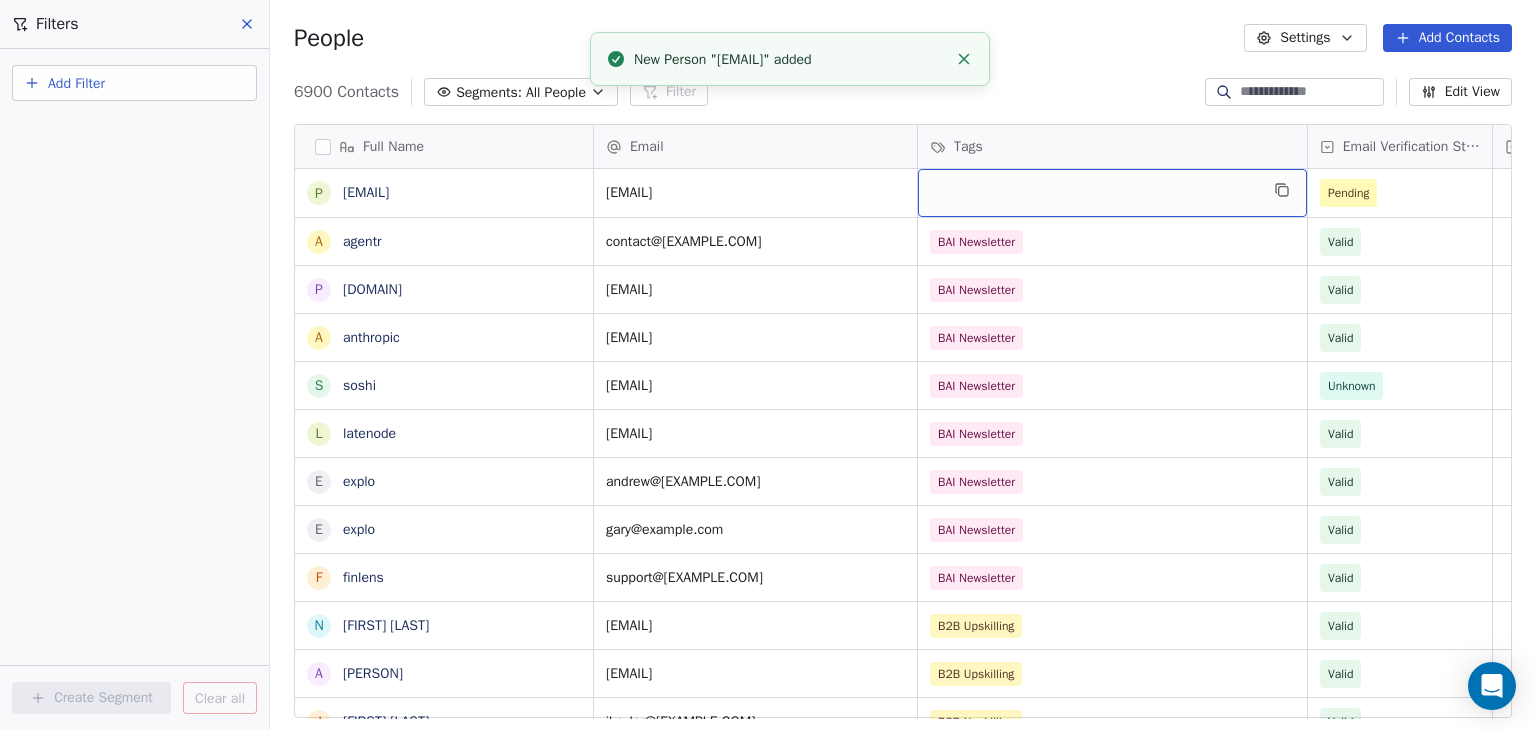 click at bounding box center [1112, 193] 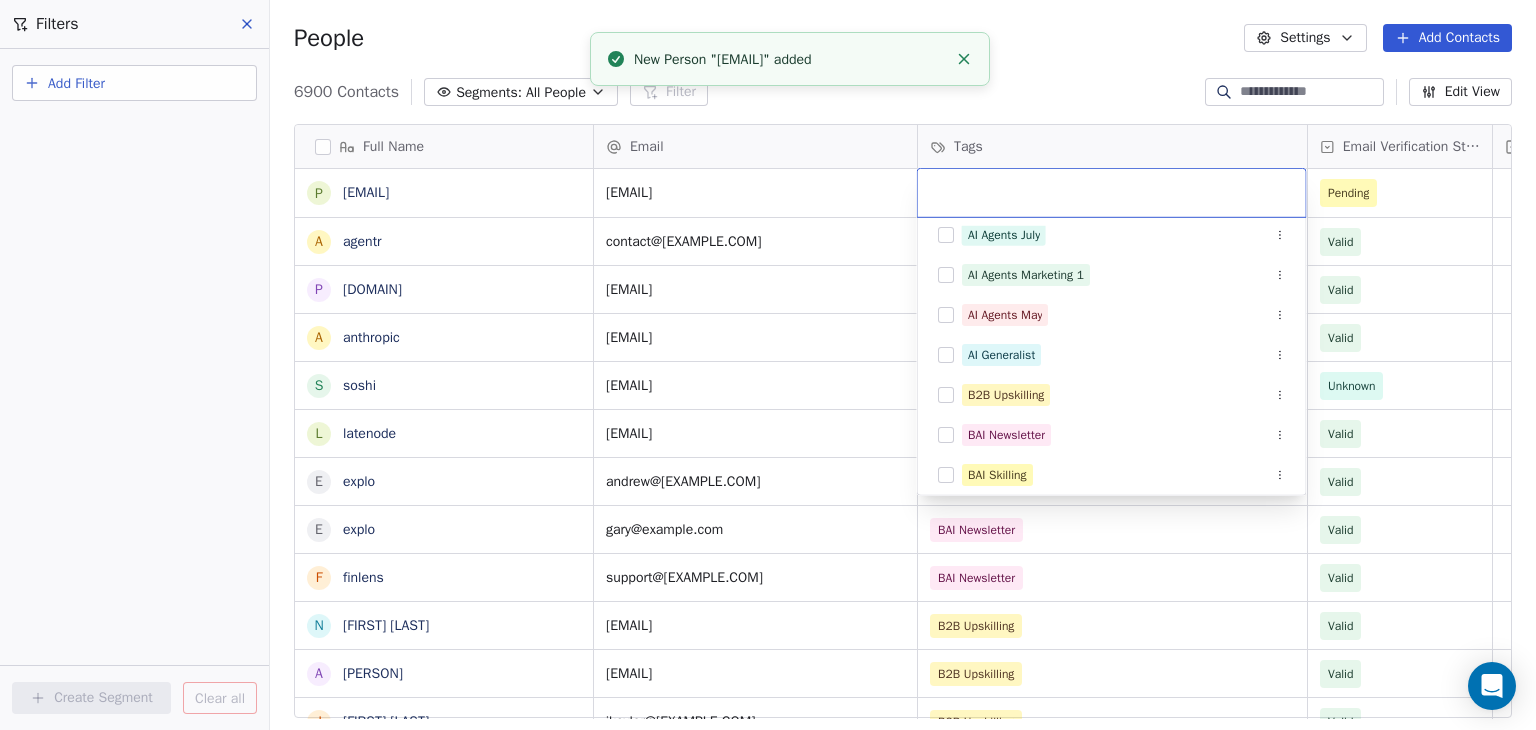 scroll, scrollTop: 200, scrollLeft: 0, axis: vertical 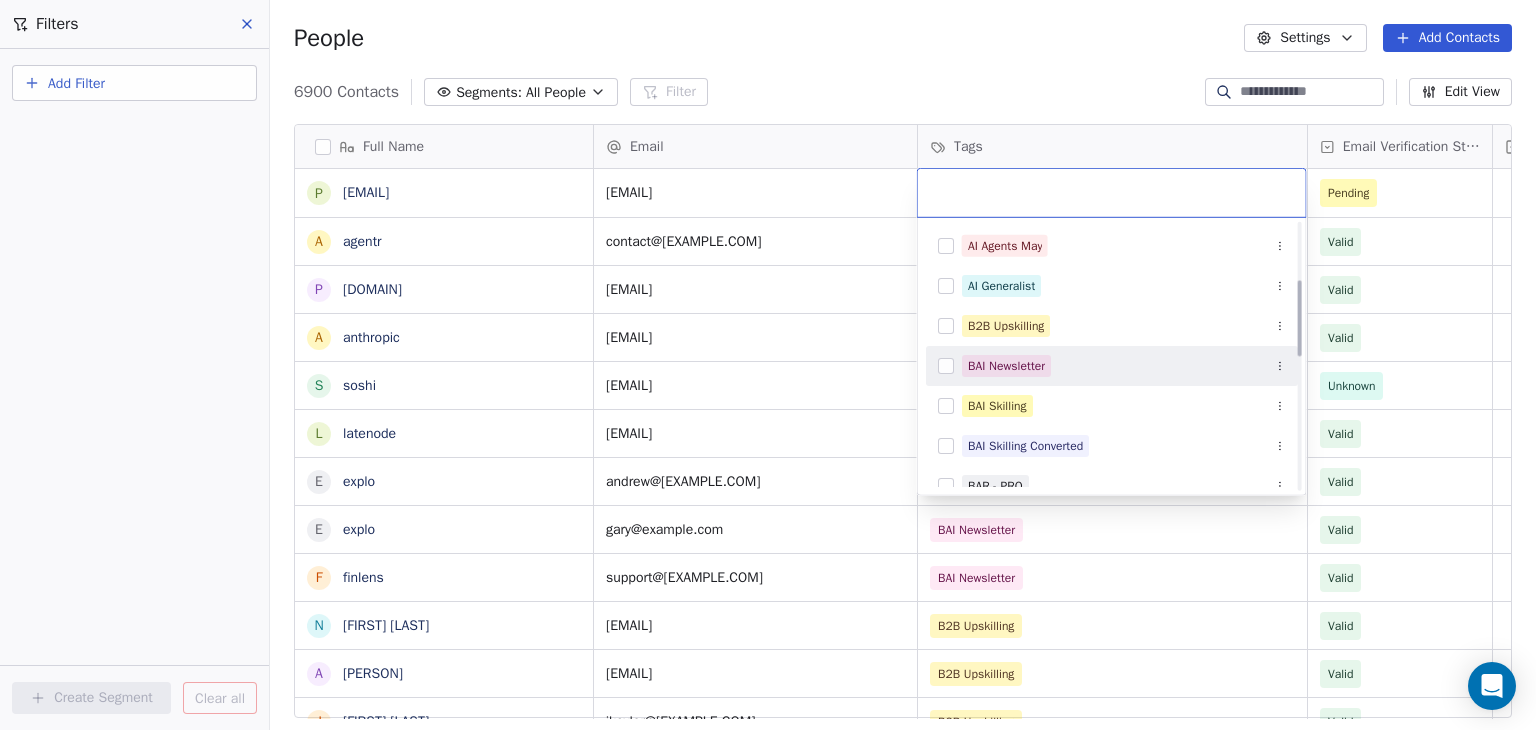 click on "BAI Newsletter" at bounding box center [1006, 366] 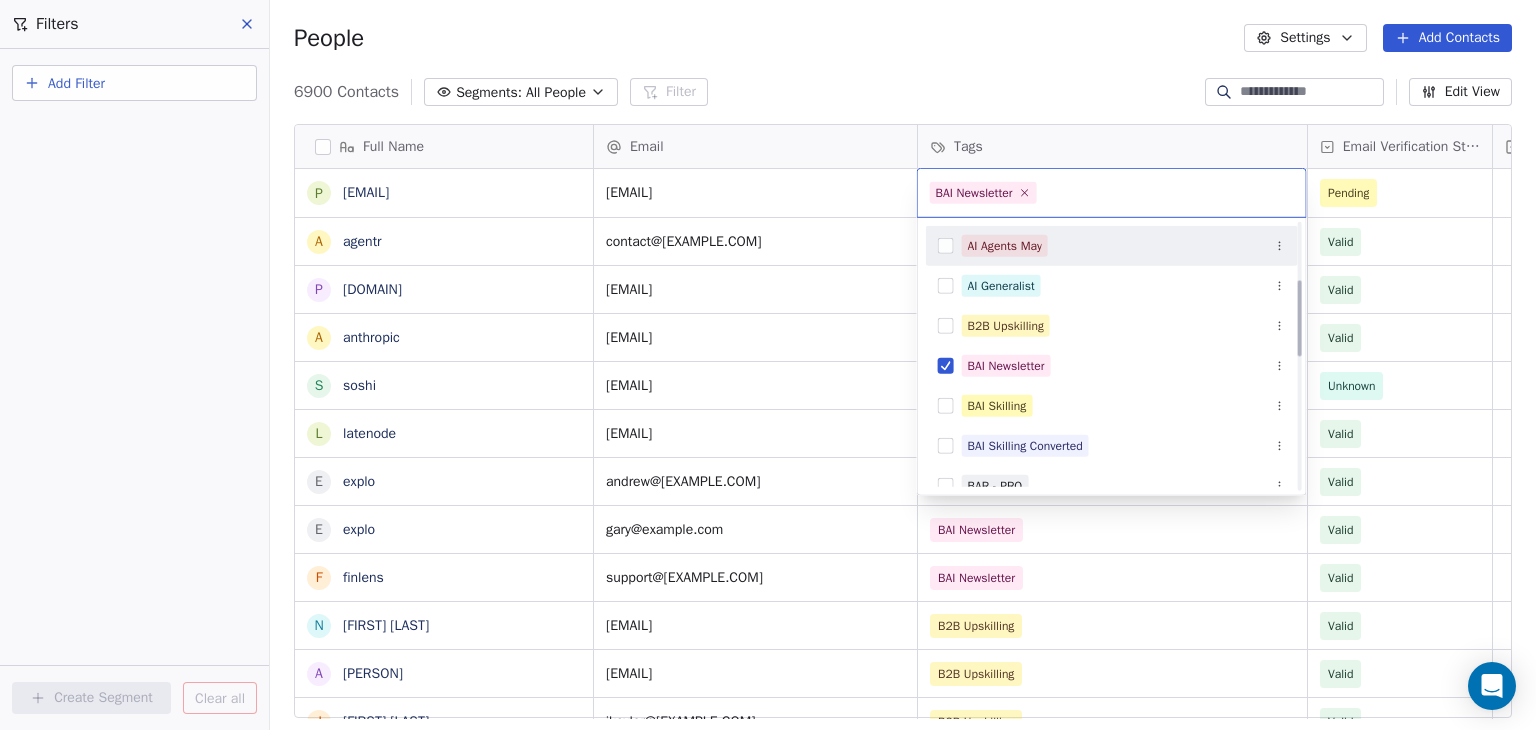 click on "BAR Contacts People Marketing Workflows Campaigns Sales Pipelines Sequences Beta Tools Apps AI Agents Help & Support Filters Add Filter Create Segment Clear all People Settings Add Contacts 6900 Contacts Segments: All People Filter Edit View Tag Add to Sequence Full Name p [EMAIL] a [EMAIL] p [EMAIL] a [EMAIL] s [EMAIL] l [EMAIL] e [EMAIL] e [EMAIL] f [EMAIL] N [FIRST] [LAST] A [FIRST] [LAST] J [FIRST] [LAST] B [FIRST] [LAST] B [FIRST] [LAST] Z [FIRST] [LAST] G [FIRST] [LAST] S [FIRST] [LAST] D [FIRST] [LAST] T [FIRST] [LAST] J [FIRST] [LAST] E [FIRST] [LAST] Z [FIRST] [LAST] R [FIRST] [LAST] H [FIRST] [LAST] H [FIRST] [LAST] M [FIRST] [LAST] D [FIRST] [LAST] N [FIRST] [LAST] P [FIRST] [LAST] T [FIRST] [LAST] J [FIRST] [LAST] A [FIRST] [LAST] Email Tags Email Verification Status Status [EMAIL] Pending [EMAIL] BAI Newsletter Valid [EMAIL] BAI Newsletter Valid [EMAIL] BAI Newsletter Valid [EMAIL] BAI Newsletter Valid" at bounding box center (768, 365) 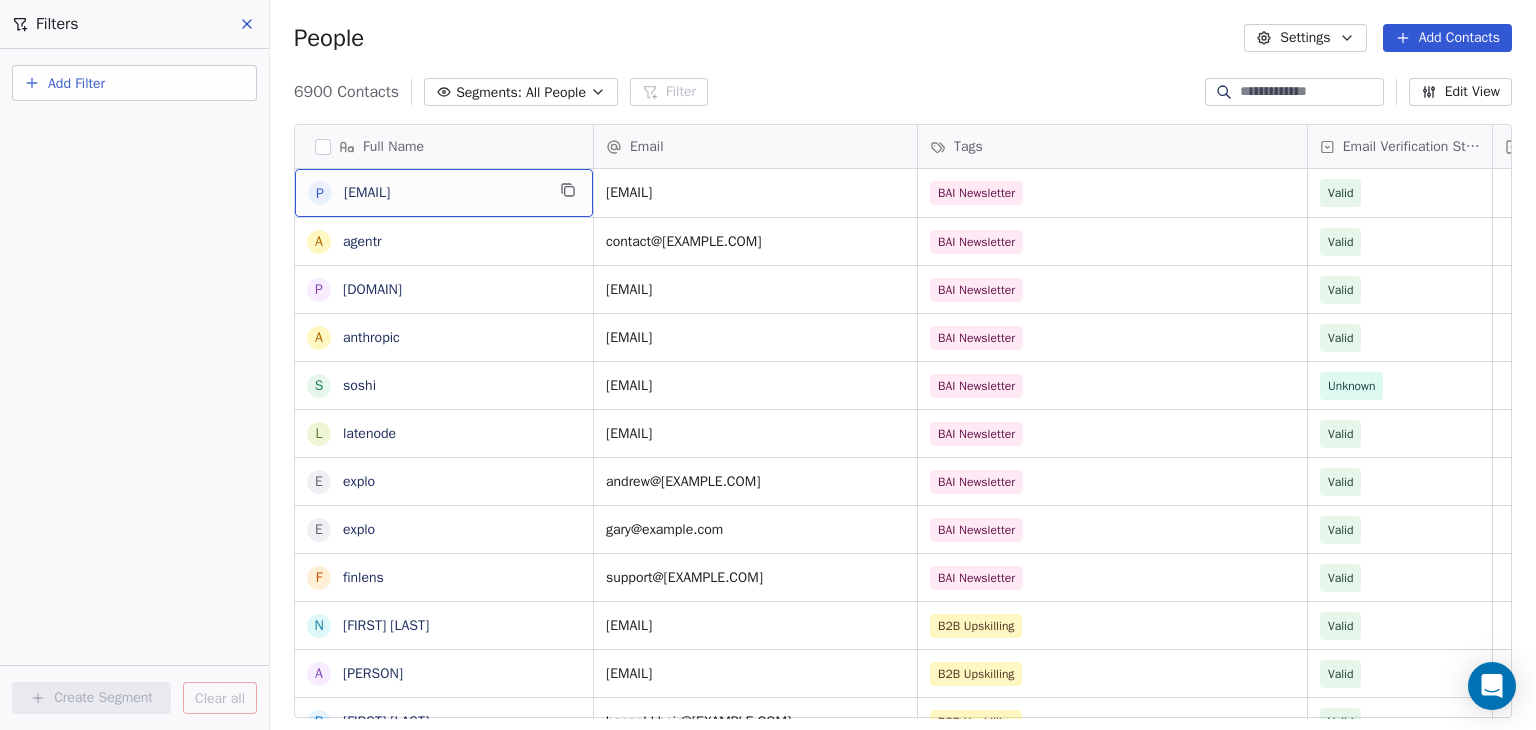click on "p prodcatalystofficial@[EXAMPLE.COM]" at bounding box center (444, 193) 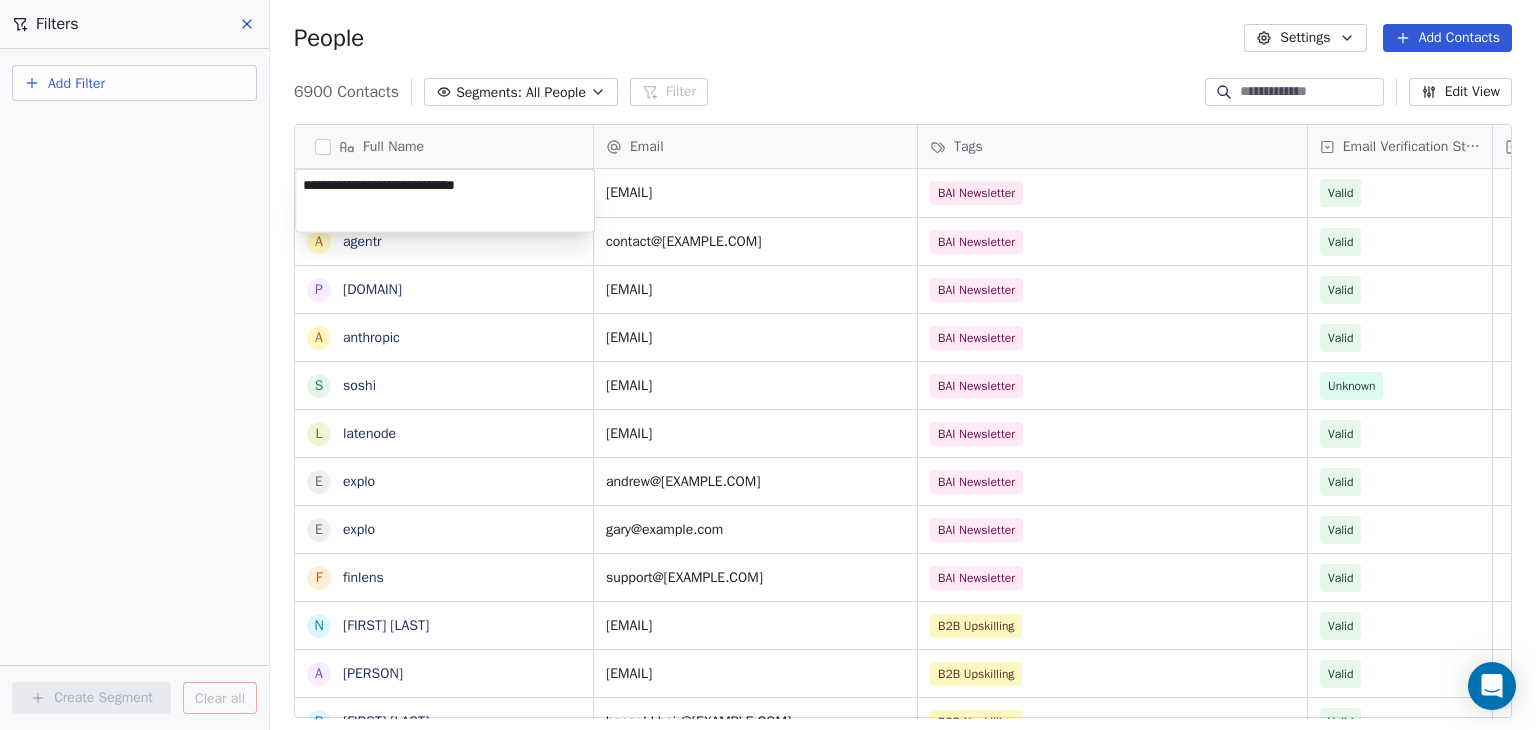 click on "**********" at bounding box center (445, 201) 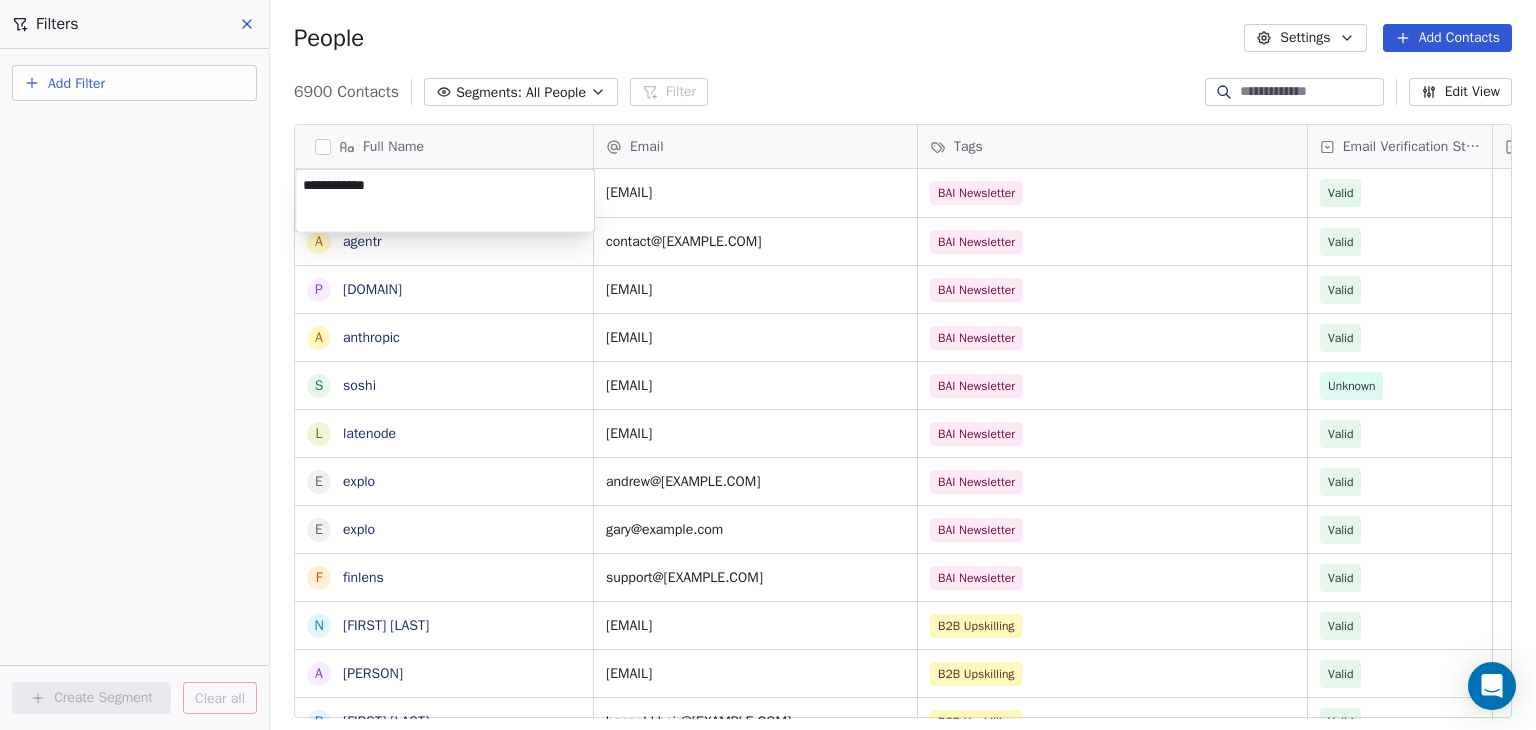 click on "BAR Contacts People Marketing Workflows Campaigns Sales Pipelines Sequences Beta Tools Apps AI Agents Help & Support Filters Add Filter Create Segment Clear all People Settings Add Contacts 6900 Contacts Segments: All People Filter Edit View Tag Add to Sequence Full Name p prodcatalystofficial@[EXAMPLE.COM] a agentr p ppt.ai a anthropic s soshi l latenode e explo e explo f finlens N [FIRST] [LAST] A [FIRST] [LAST] B [FIRST] [LAST] J [FIRST] [LAST] B [FIRST] [LAST] Z [FIRST] [LAST] G [FIRST] [LAST] S [FIRST] [LAST] D [FIRST] [LAST] T [FIRST] [LAST] E [FIRST] [LAST] J [FIRST] [LAST] R [FIRST] [LAST] Z [FIRST] [LAST] H [FIRST] [LAST] H [FIRST] [LAST] M [FIRST] [LAST] D [FIRST] [LAST] N [FIRST] [LAST] P [FIRST] [LAST] T [FIRST] [LAST] A [FIRST] [LAST] J [FIRST] [LAST] Email Tags Email Verification Status Status prodcatalystofficial@[EXAMPLE.COM] BAI Newsletter Valid contact@[EXAMPLE.COM] BAI Newsletter Valid support@[EXAMPLE.COM] BAI Newsletter Valid dario.amodei@[EXAMPLE.COM] Unknown" at bounding box center [768, 365] 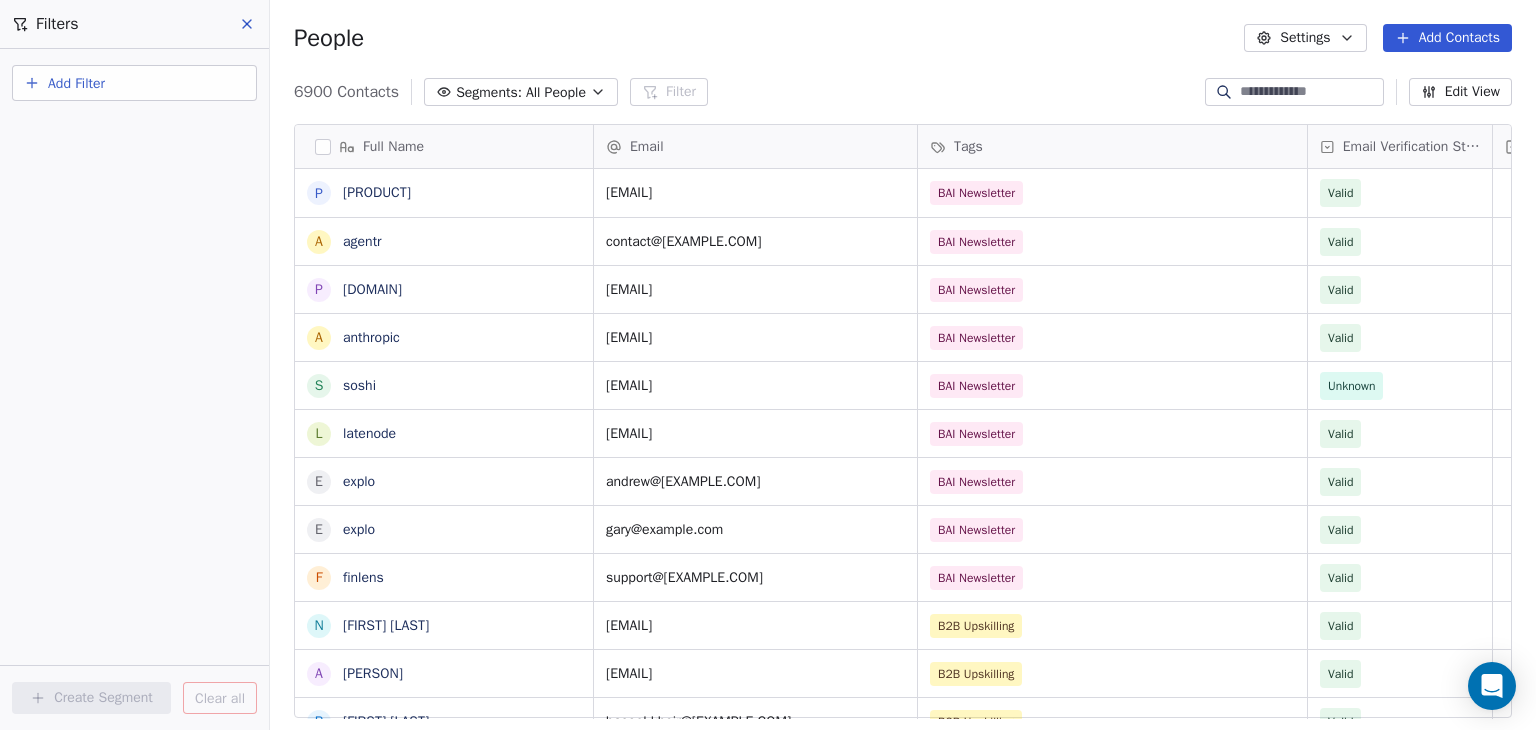 click on "6900 Contacts Segments: All People Filter  Edit View" at bounding box center [903, 92] 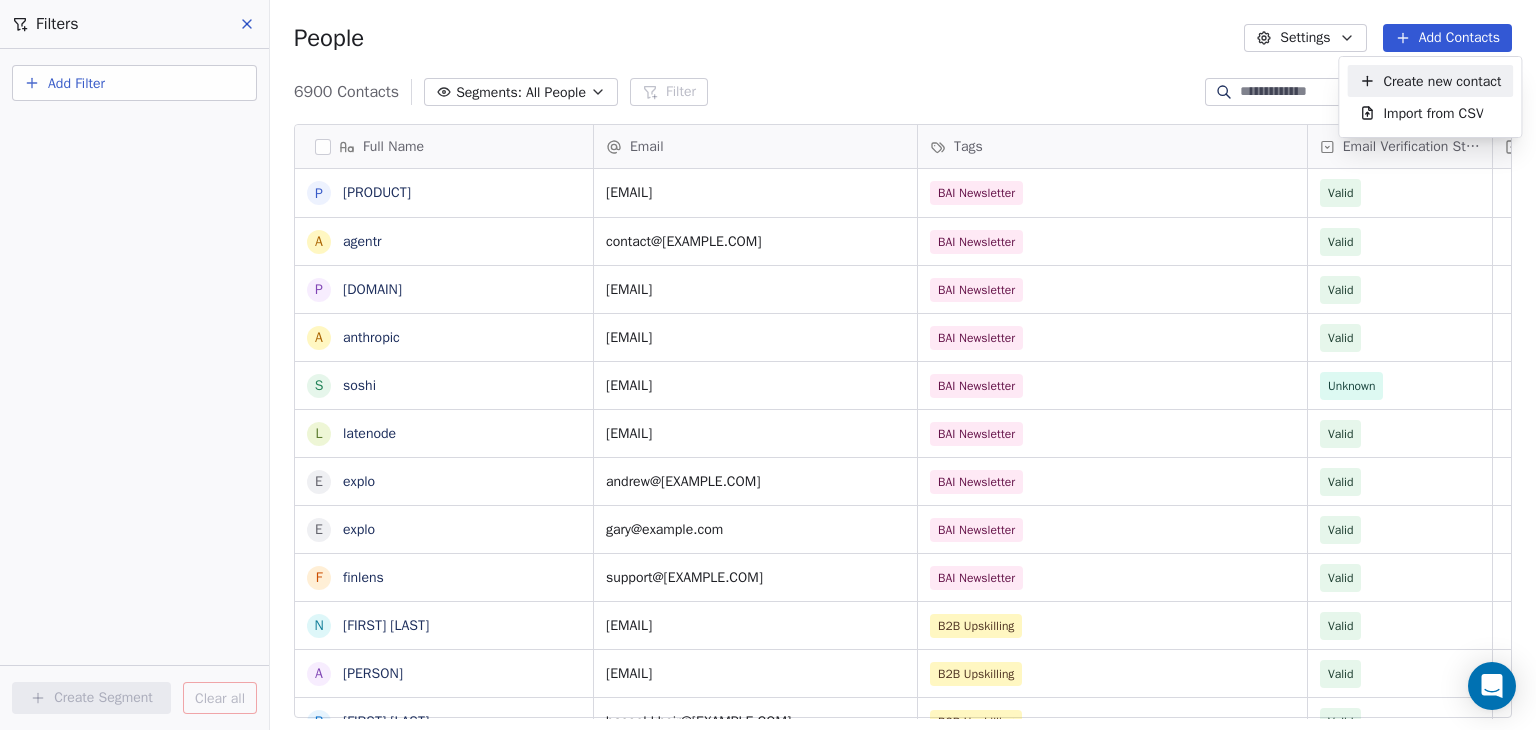 click on "Create new contact" at bounding box center (1442, 81) 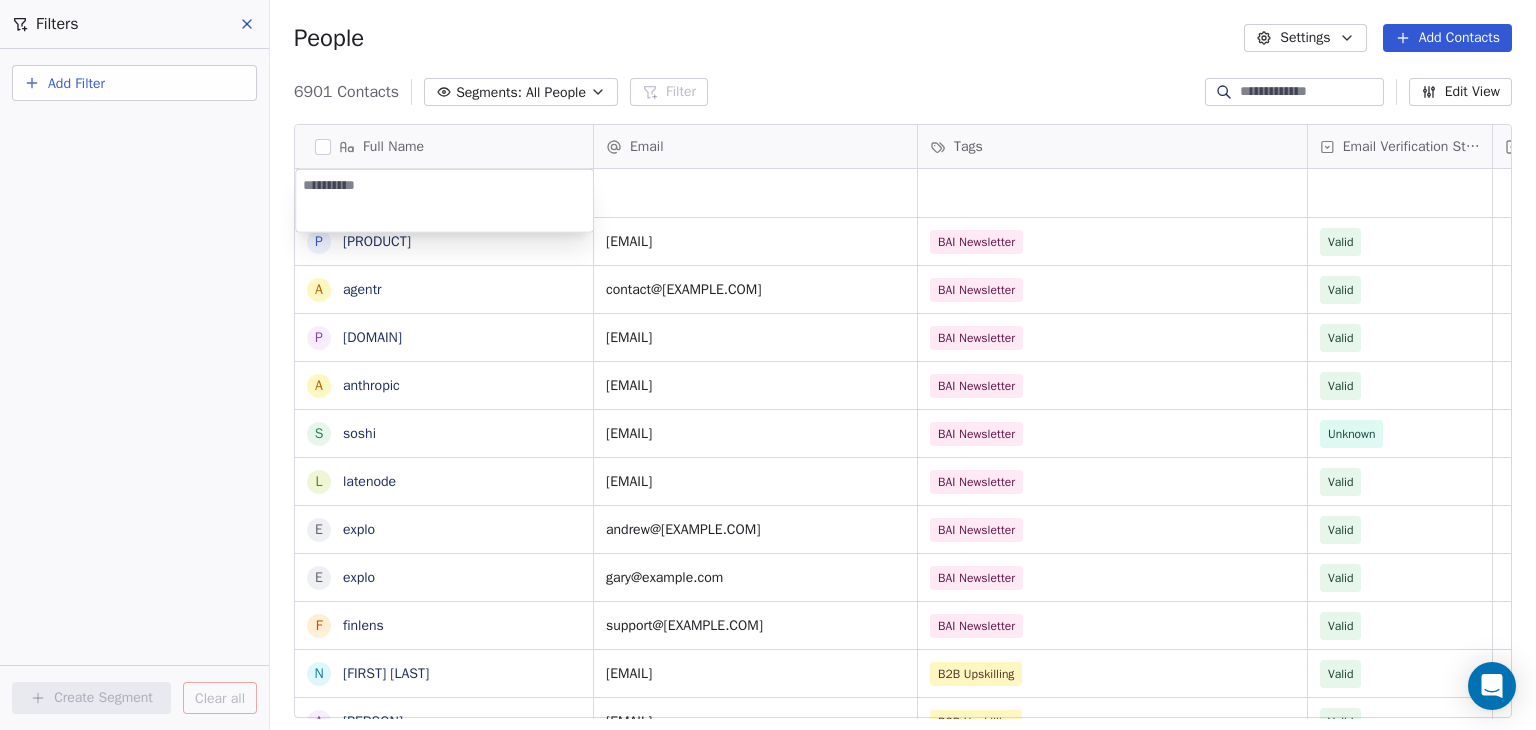 type on "********" 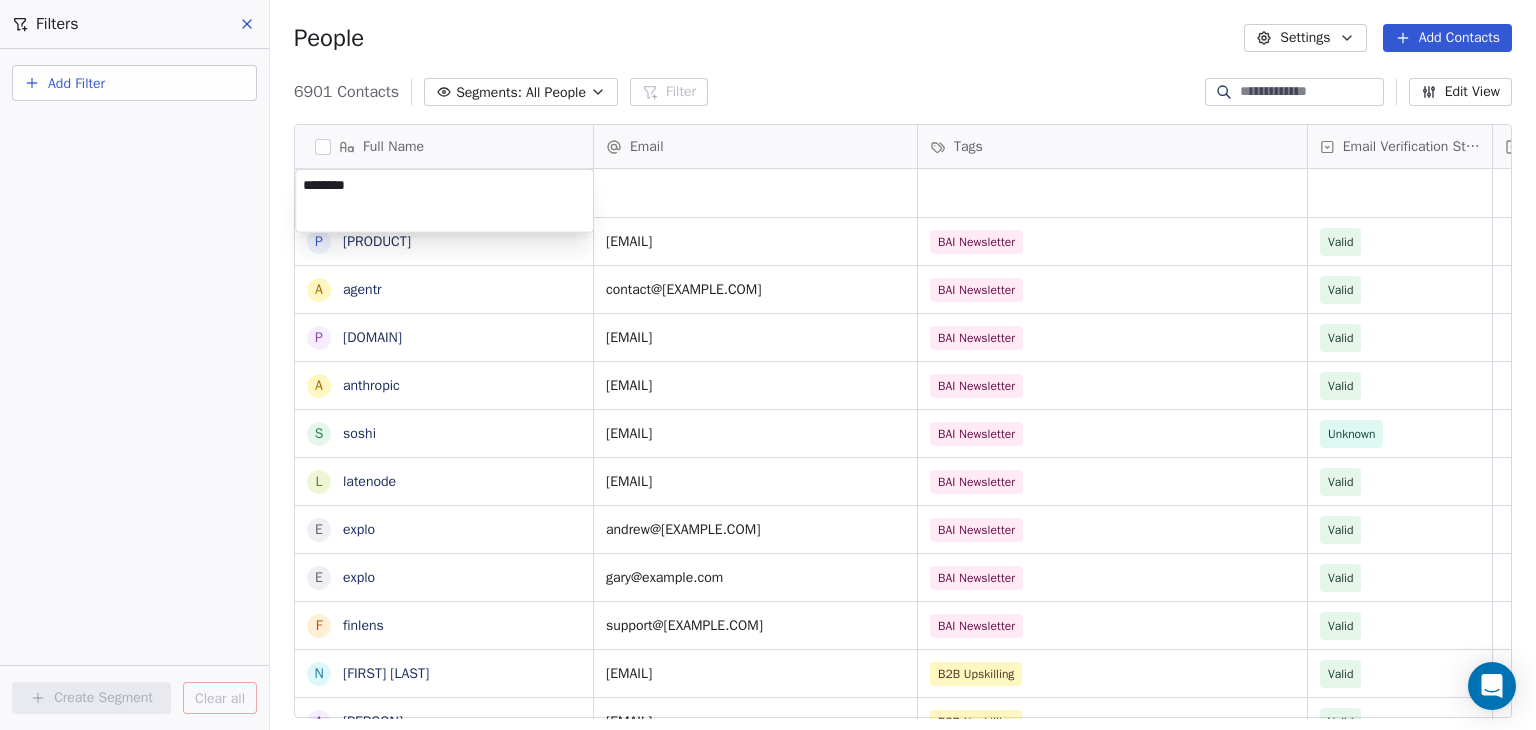 click on "BAR Contacts People Marketing Workflows Campaigns Sales Pipelines Sequences Beta Tools Apps AI Agents Help & Support Filters Add Filter  Create Segment Clear all People Settings  Add Contacts 6901 Contacts Segments: All People Filter  Edit View Tag Add to Sequence Full Name p prodcatalyst a agentr p ppt.ai a anthropic s soshi l latenode e explo e explo f finlens N Nergis Kilic A Anna Kiechle B Bassel Kheir J Joseph Keyler B Baris Kaytan Z Zemichael Tesfamariam Kebte G Gamze zdemir Kaya S Stevie Mada Kauka D Daniela Karpf T Tina Grace Katshungu E Elif Sabahan Karaman J Jay Karpen R Raghad Karam Z Zachia Kamaliza H Hraztan Kalinian H Hilal Bektas Kalfa M Michael Kalenberg D Deniz Kaanbre N Nicole Jordan P Pharlande Joseph T Tara Jones A Anna Jaszczak Email Tags Email Verification Status Status prodcatalystofficial@[EXAMPLE.COM] BAI Newsletter Valid contact@[EXAMPLE.COM] BAI Newsletter Valid support@[EXAMPLE.COM] BAI Newsletter Valid dario.amodei@[EXAMPLE.COM] BAI Newsletter Valid michael@[EXAMPLE.COM] BAI Newsletter Unknown" at bounding box center [768, 365] 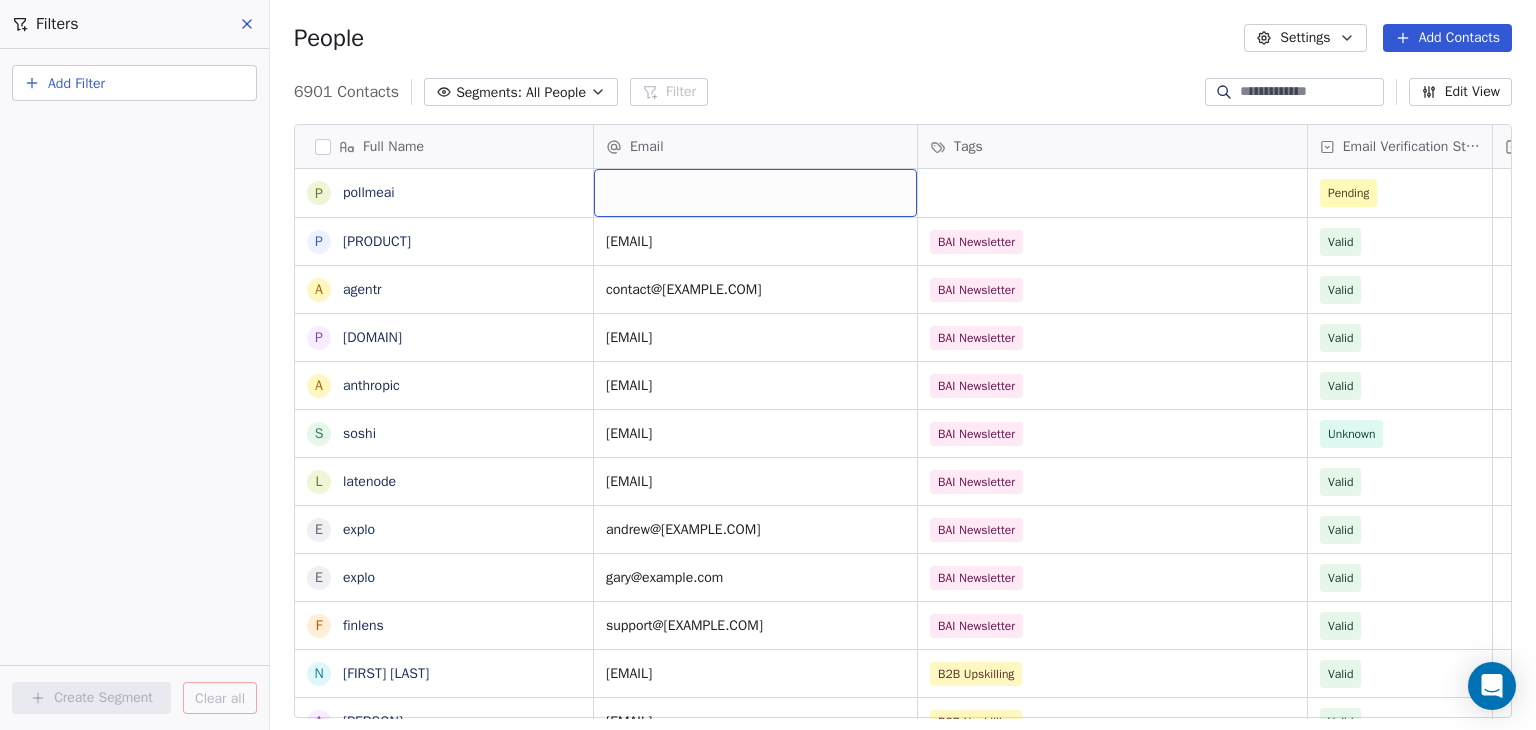 click at bounding box center [755, 193] 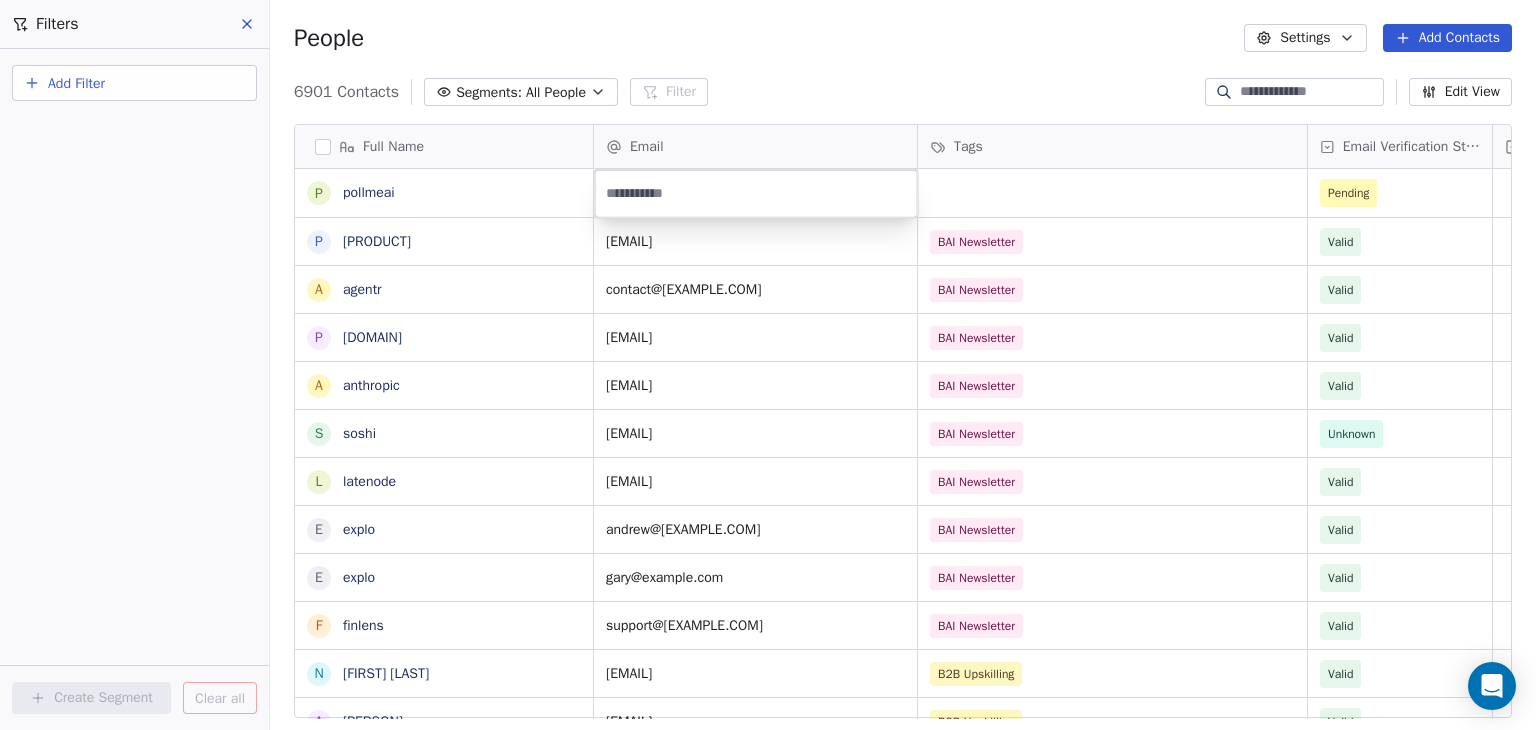 type on "**********" 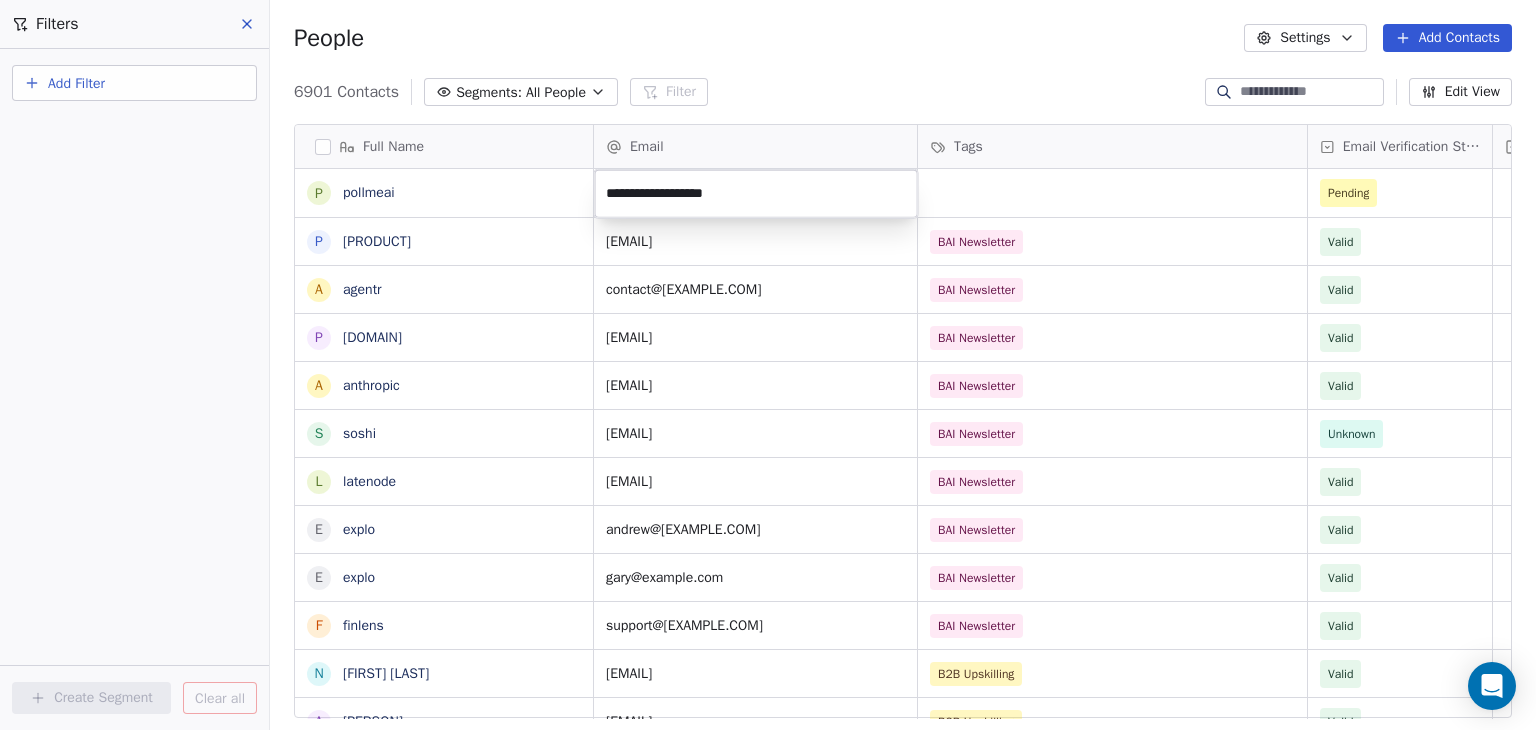 click on "BAR Contacts People Marketing Workflows Campaigns Sales Pipelines Sequences Beta Tools Apps AI Agents Help & Support Filters Add Filter Create Segment Clear all People Settings Add Contacts 6901 Contacts Segments: All People Filter Edit View Tag Add to Sequence Full Name p pollmeai p prodcatalyst a agentr p ppt.ai a anthropic s soshi l latenode e explo e explo f finlens N [FIRST] [LAST] A [FIRST] [LAST] B [FIRST] [LAST] Z [FIRST] [LAST] G [FIRST] [LAST] S [FIRST] [LAST] D [FIRST] [LAST] T [FIRST] [LAST] J [FIRST] [LAST] E [FIRST] [LAST] Z [FIRST] [LAST] R [FIRST] [LAST] H [FIRST] [LAST] H [FIRST] [LAST] M [FIRST] [LAST] D [FIRST] [LAST] N [FIRST] [LAST] P [FIRST] [LAST] T [FIRST] [LAST] J [FIRST] [LAST] A [FIRST] [LAST] D [FIRST] [LAST] Email Tags Email Verification Status Status prodcatalystofficial@[EMAIL] BAI Newsletter Valid contact@agentr.global BAI Newsletter Valid support@ppt.ai BAI Newsletter Valid dario.amodei@anthropic.com BAI Newsletter Valid michael@soshi.io" at bounding box center [768, 365] 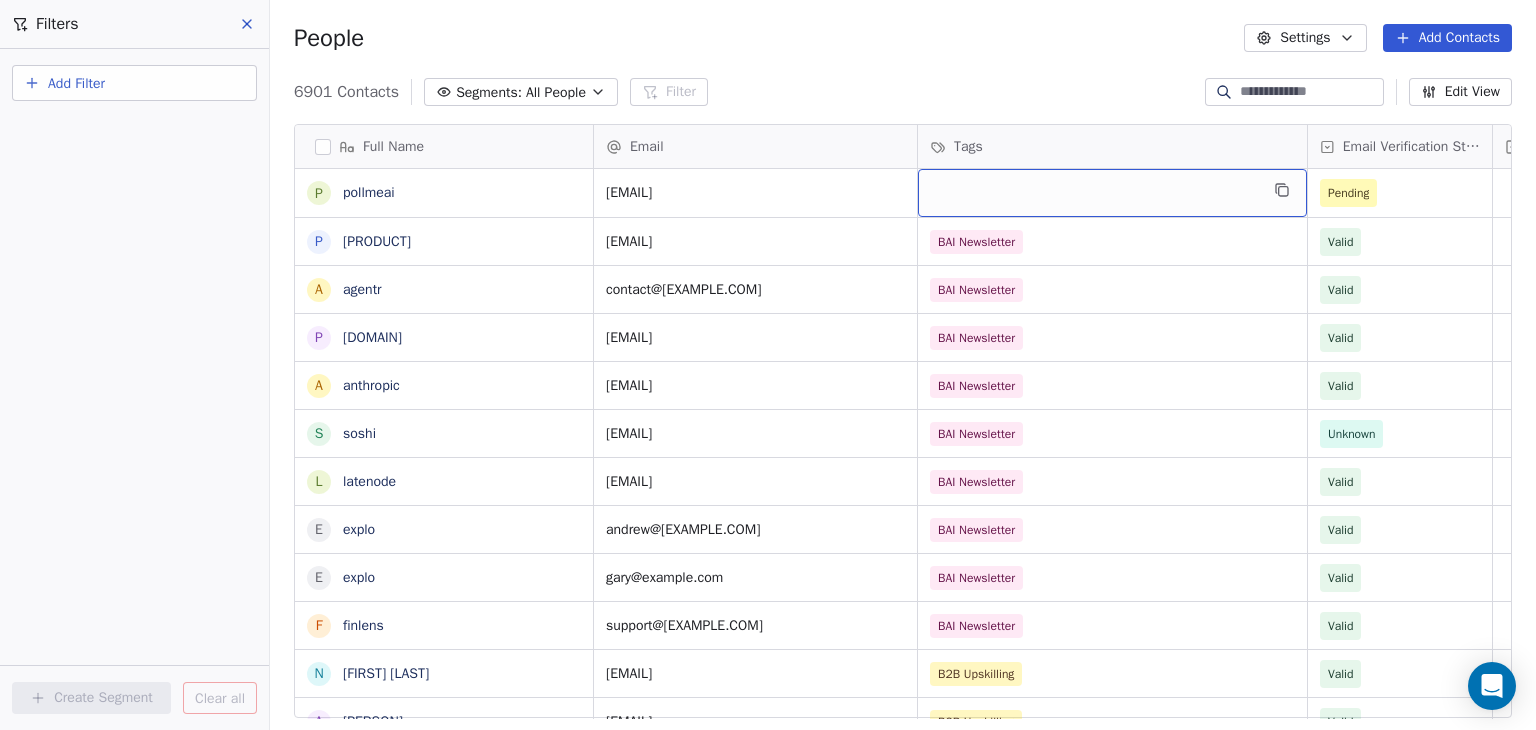 click at bounding box center (1112, 193) 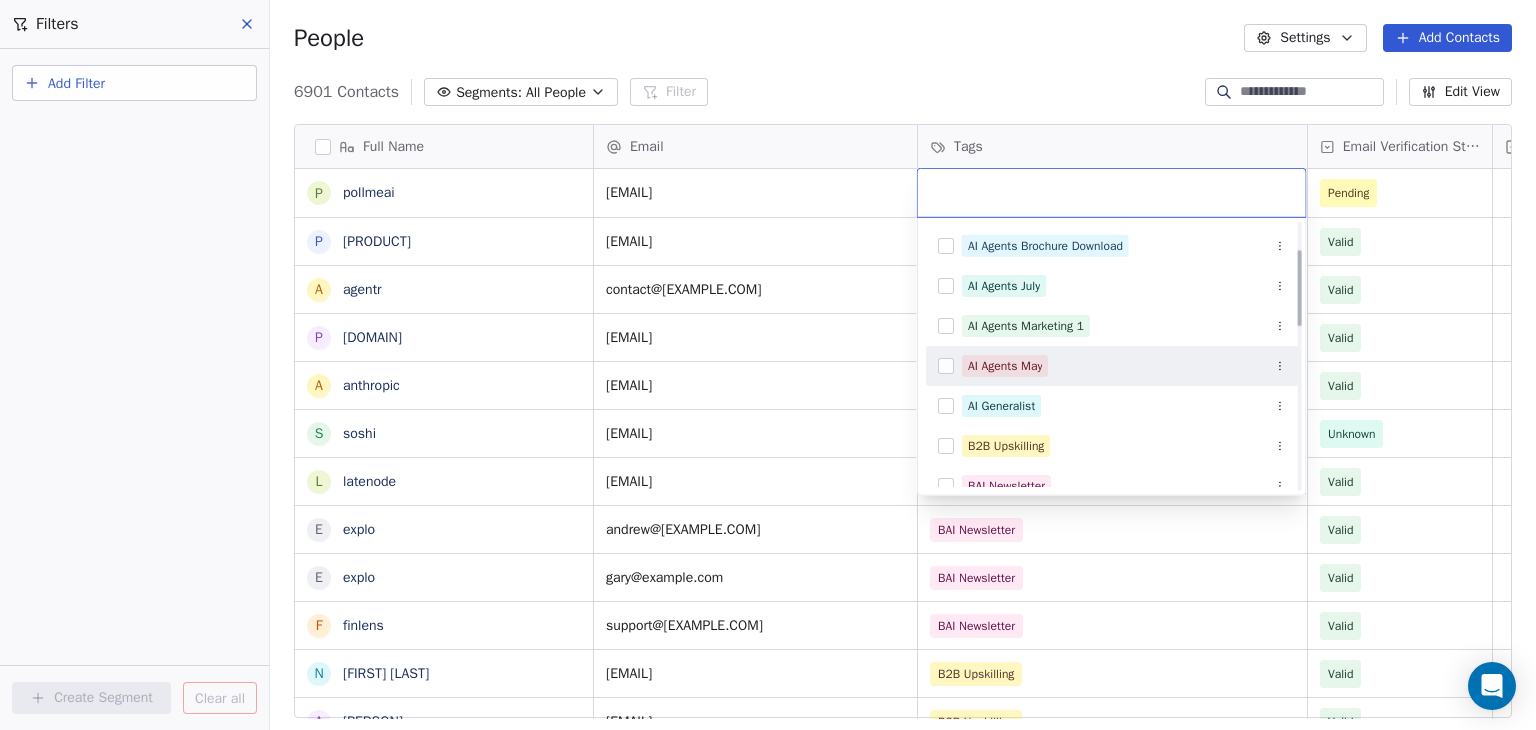 scroll, scrollTop: 100, scrollLeft: 0, axis: vertical 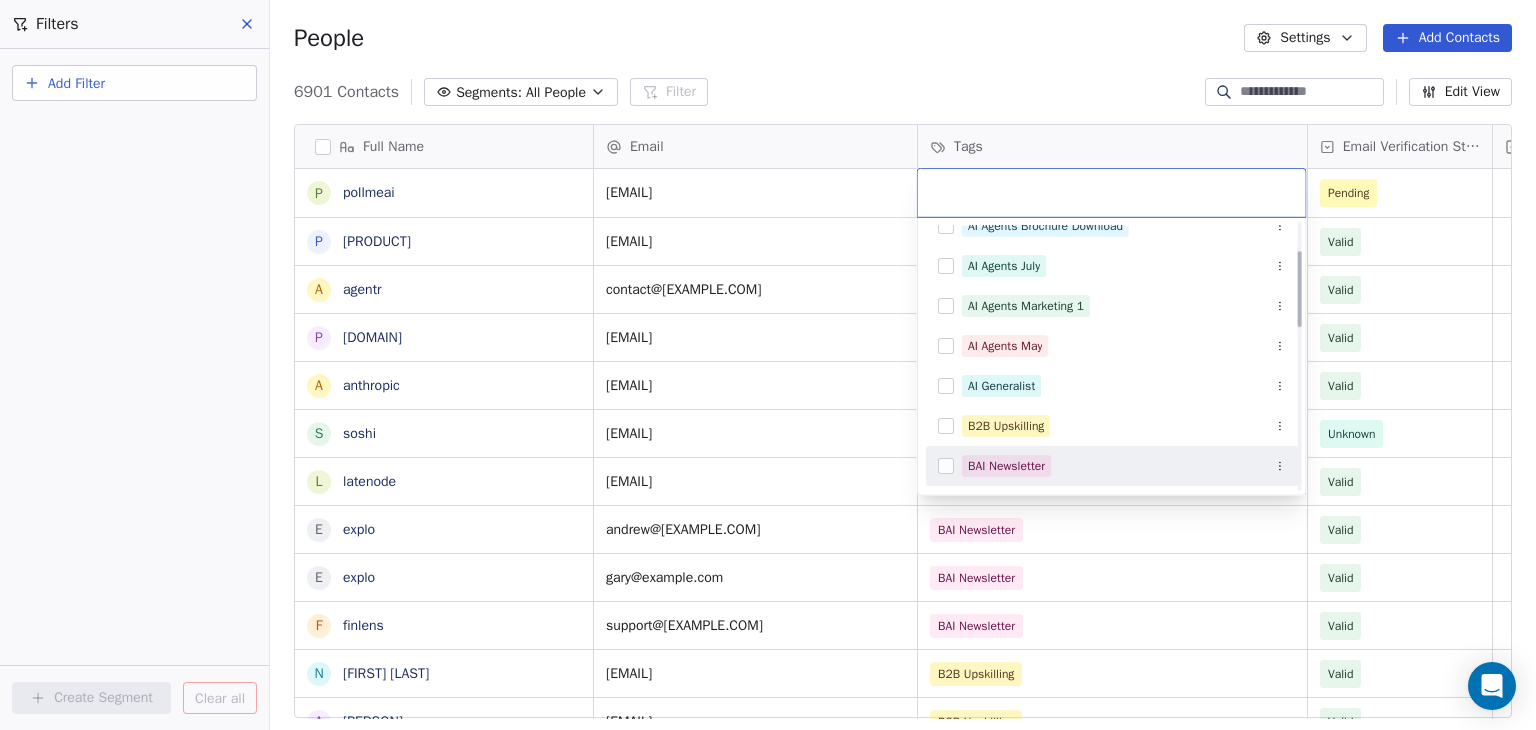 click on "BAI Newsletter" at bounding box center [1006, 466] 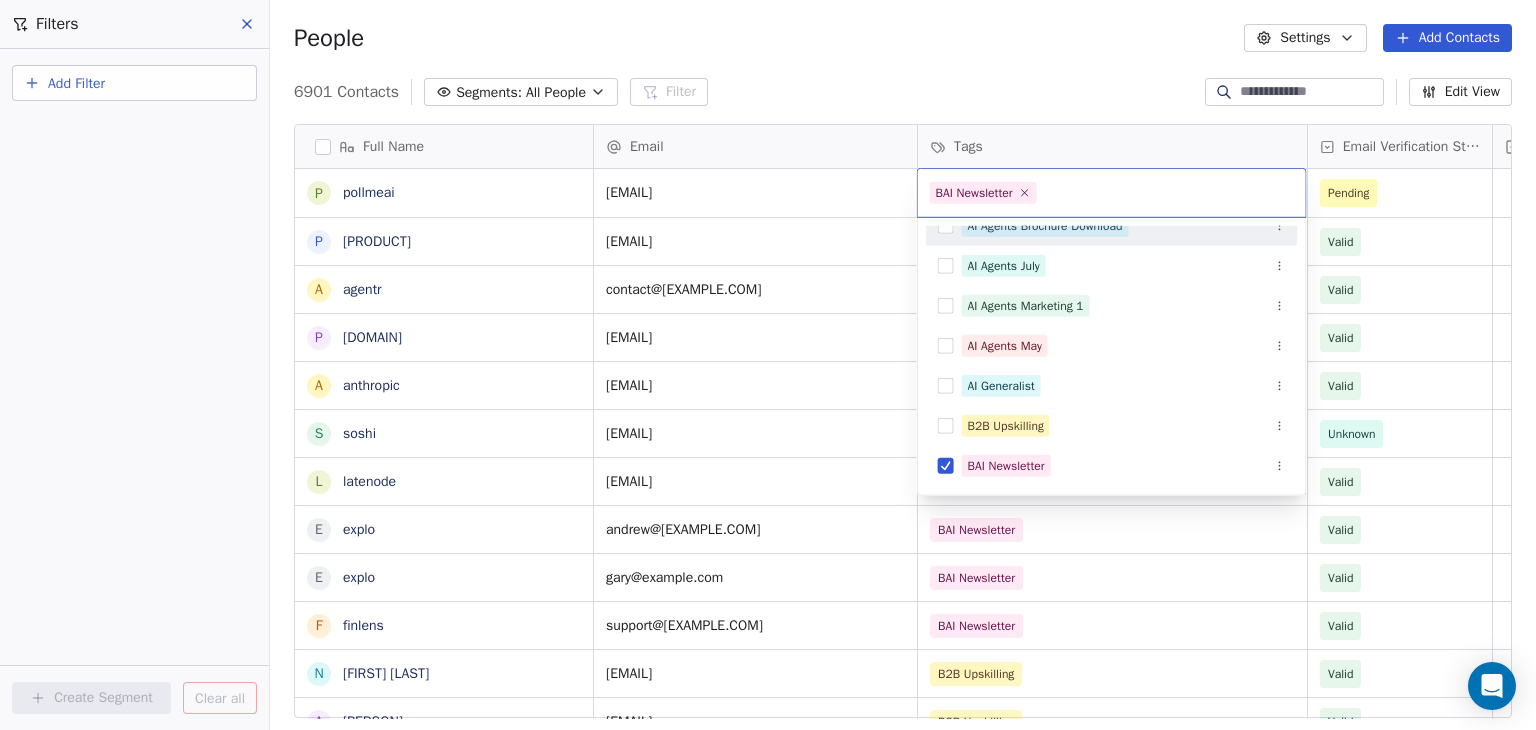 click on "BAR Contacts People Marketing Workflows Campaigns Sales Pipelines Sequences Beta Tools Apps AI Agents Help & Support Filters Add Filter Create Segment Clear all People Settings Add Contacts 6901 Contacts Segments: All People Filter Edit View Tag Add to Sequence Full Name p [EMAIL] p [EMAIL] a [EMAIL] p [EMAIL] a [EMAIL] s [EMAIL] l [EMAIL] e [EMAIL] e [EMAIL] f [EMAIL] N [PERSON] A [PERSON] B [PERSON] J [PERSON] B [PERSON] Z [PERSON] G [PERSON] S [PERSON] D [PERSON] T [PERSON] E [PERSON] J [PERSON] R [PERSON] Z [PERSON] H [PERSON] H [PERSON] M [PERSON] D [PERSON] N [PERSON] P [PERSON] Email Tags Email Verification Status Status [EMAIL] Pending [EMAIL] BAI Newsletter Valid [EMAIL] BAI Newsletter Valid [EMAIL] BAI Newsletter Valid [EMAIL] BAI Newsletter Valid" at bounding box center (768, 365) 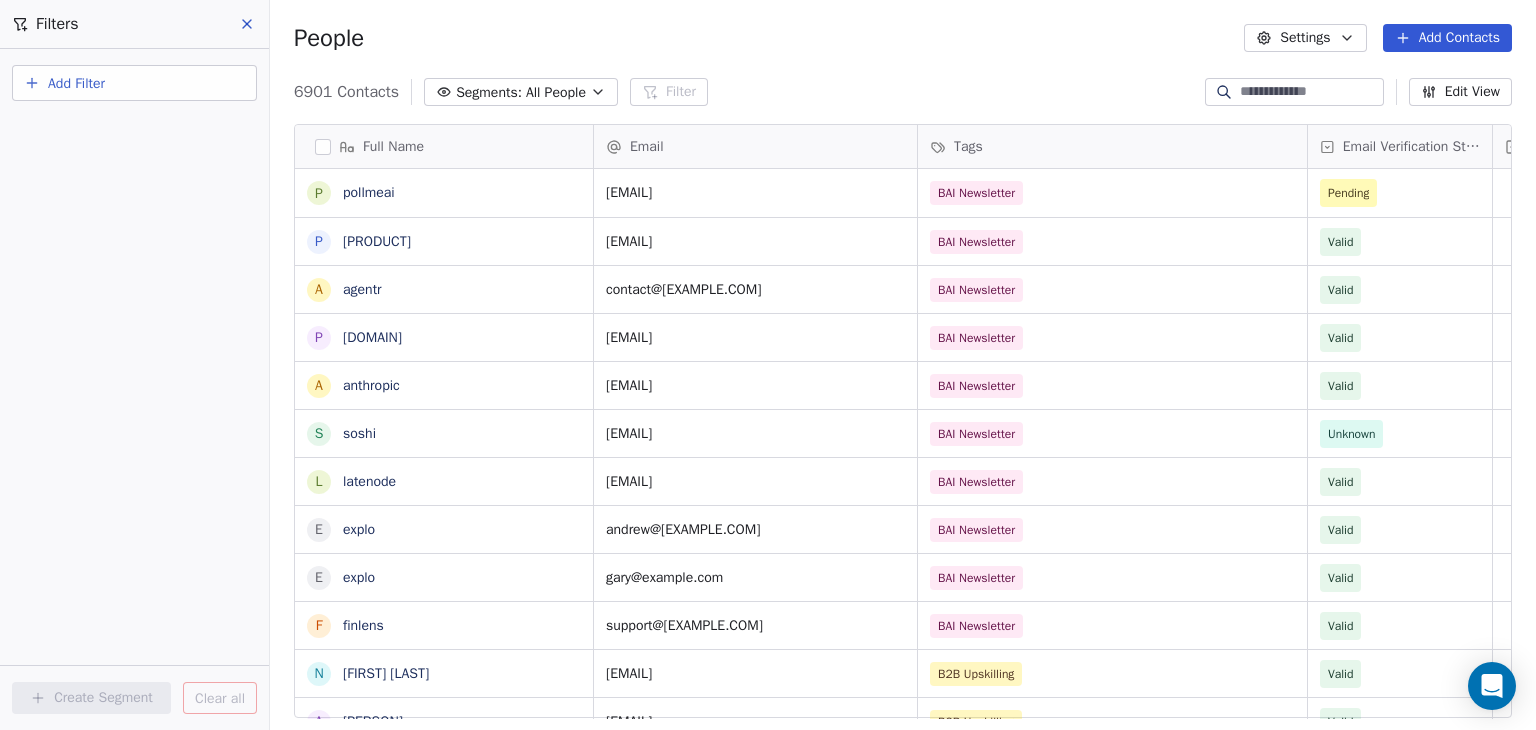 click on "Add Contacts" at bounding box center (1447, 38) 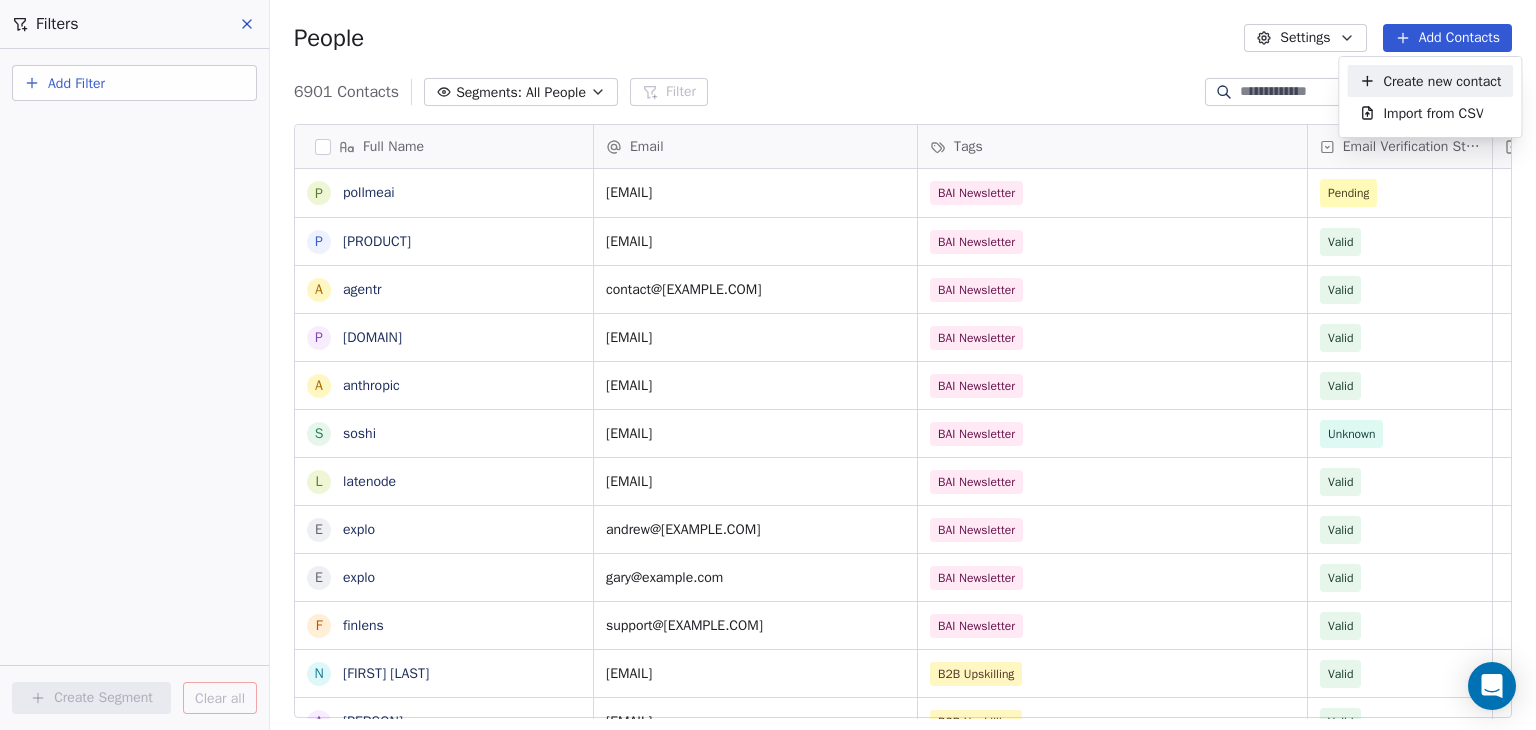 click on "Create new contact" at bounding box center (1442, 81) 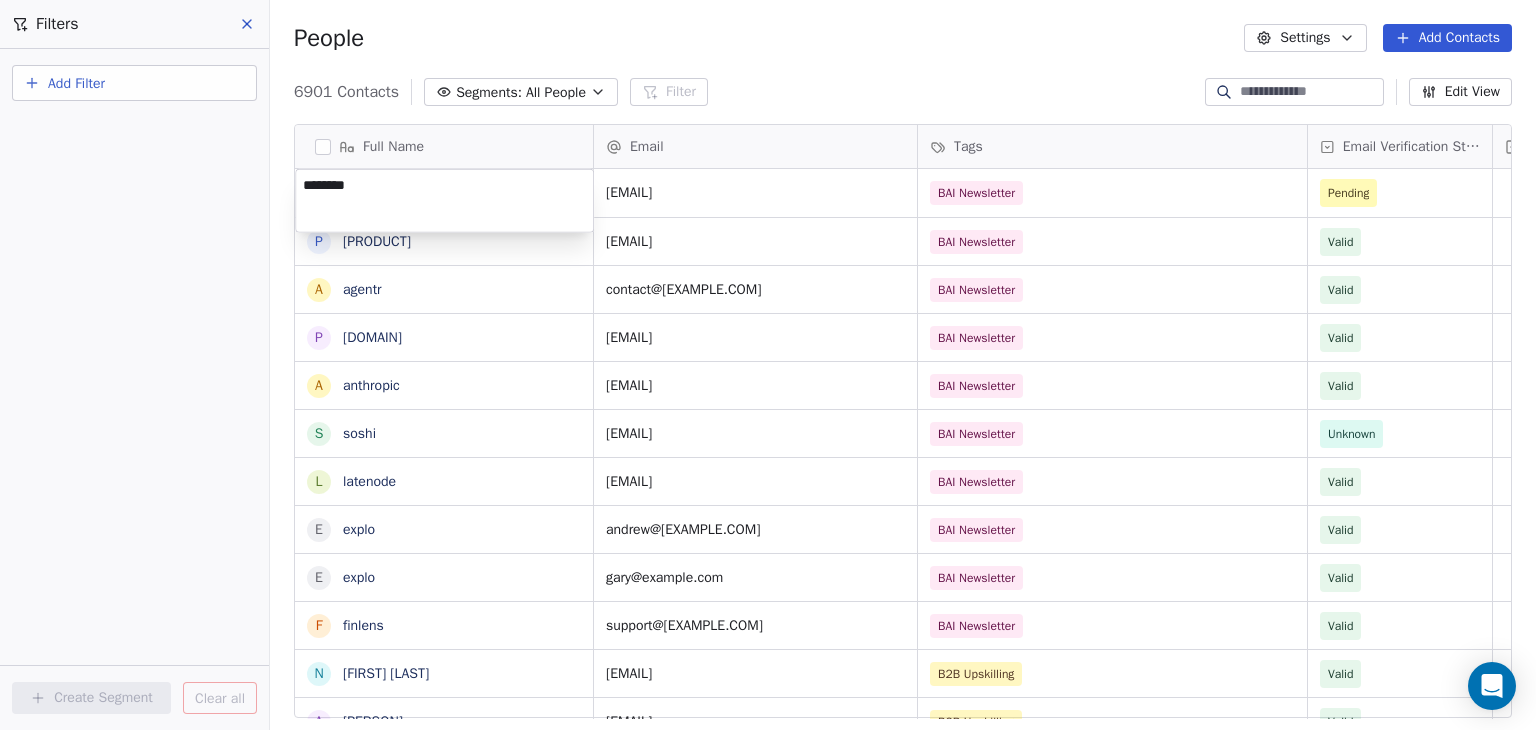 click on "BAR Contacts People Marketing Workflows Campaigns Sales Pipelines Sequences Beta Tools Apps AI Agents Help & Support Filters Add Filter Create Segment Clear all People Settings Add Contacts 6901 Contacts Segments: All People Filter Edit View Tag Add to Sequence Full Name p pollmeai p prodcatalyst a agentr p ppt.ai a anthropic s soshi l latenode e explo e explo f finlens N [NAME] A [NAME] J [NAME] B [NAME] B [NAME] Z [NAME] G [NAME] S [NAME] D [NAME] T [NAME] J [NAME] E [NAME] Z [NAME] R [NAME] H [NAME] H [NAME] M [NAME] D [NAME] N [NAME] P [NAME] T [NAME] A [NAME] J [NAME] Email Tags Email Verification Status Status [EMAIL] BAI Newsletter Pending [EMAIL] BAI Newsletter Valid [EMAIL] BAI Newsletter Valid [EMAIL] BAI Newsletter Valid [EMAIL] Valid Valid" at bounding box center [768, 365] 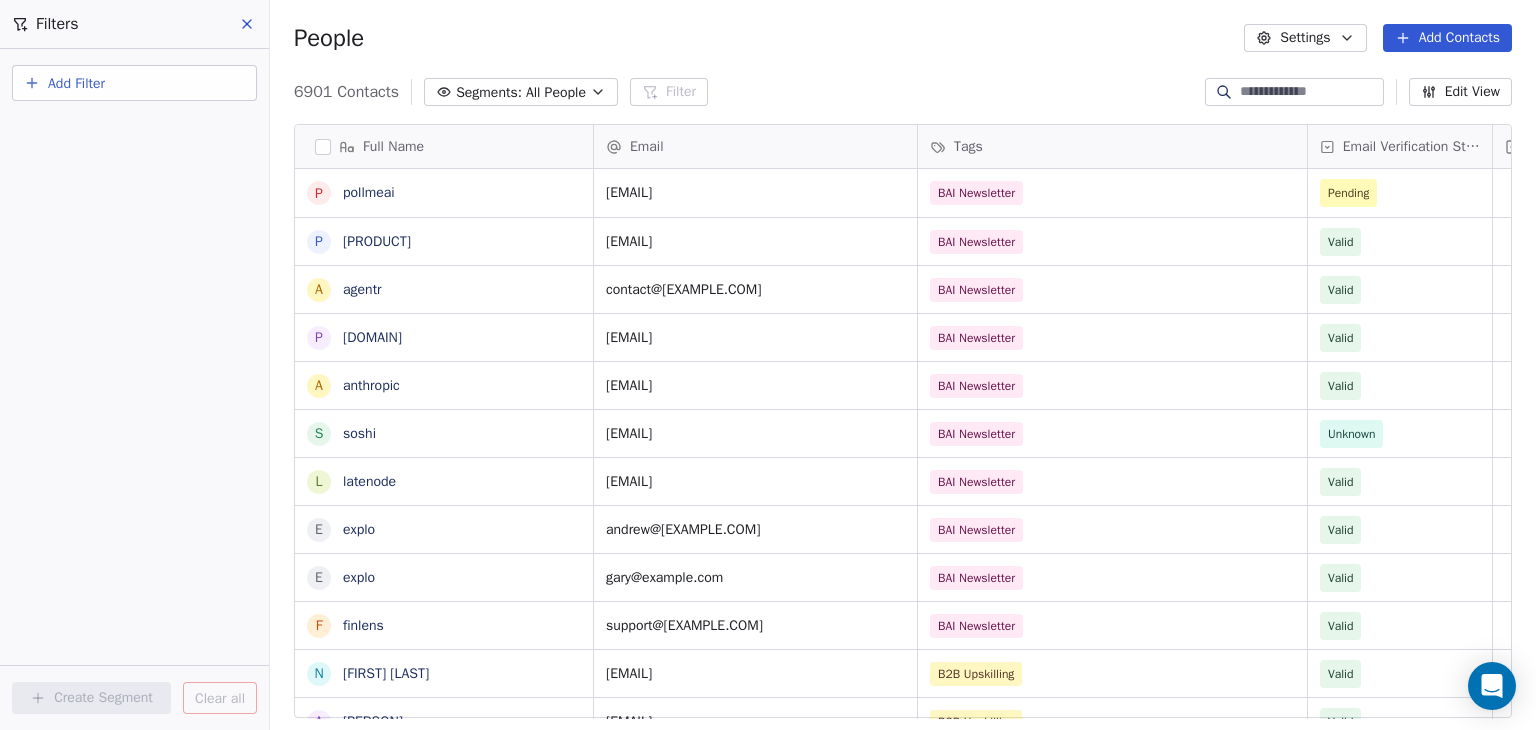 click on "Add Contacts" at bounding box center (1447, 38) 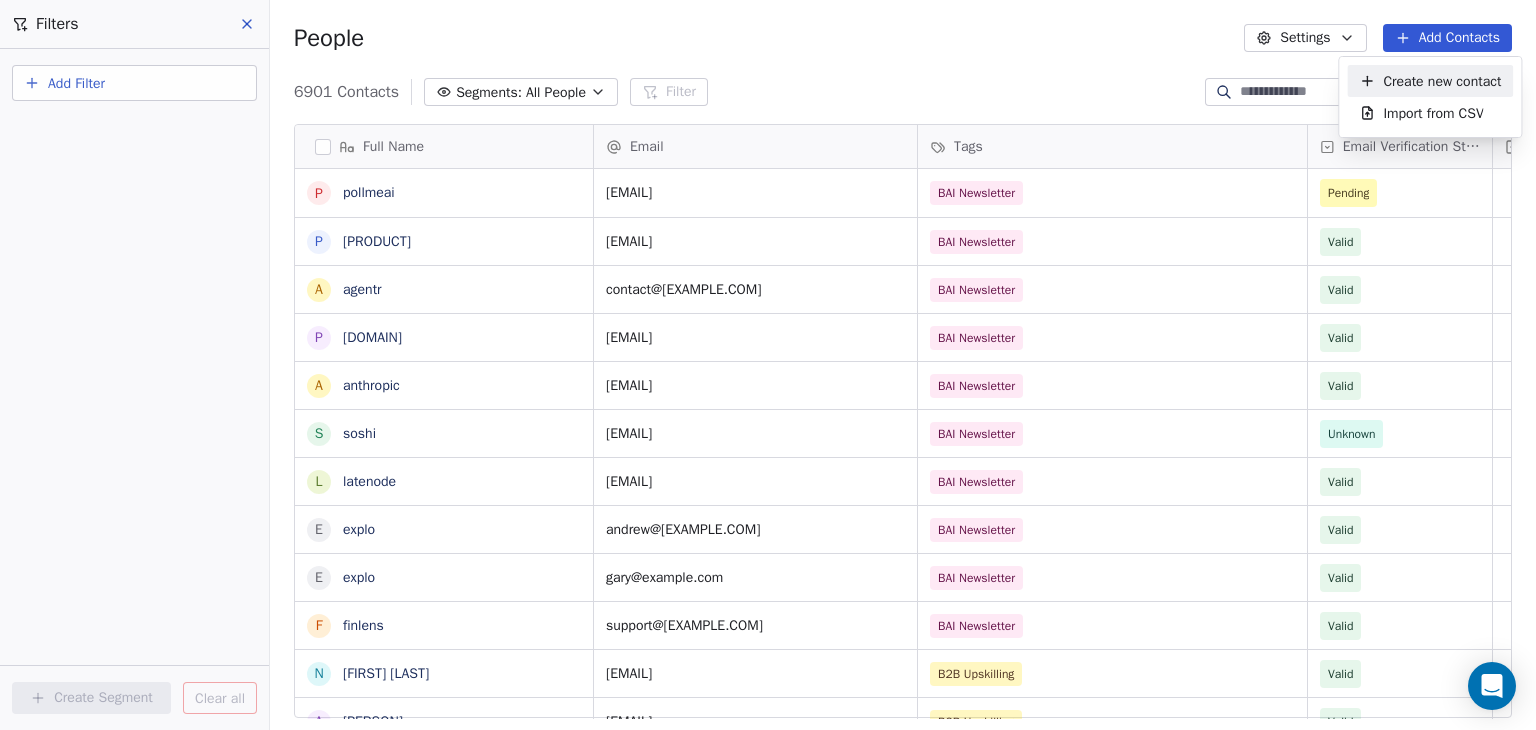 click on "Create new contact" at bounding box center (1442, 81) 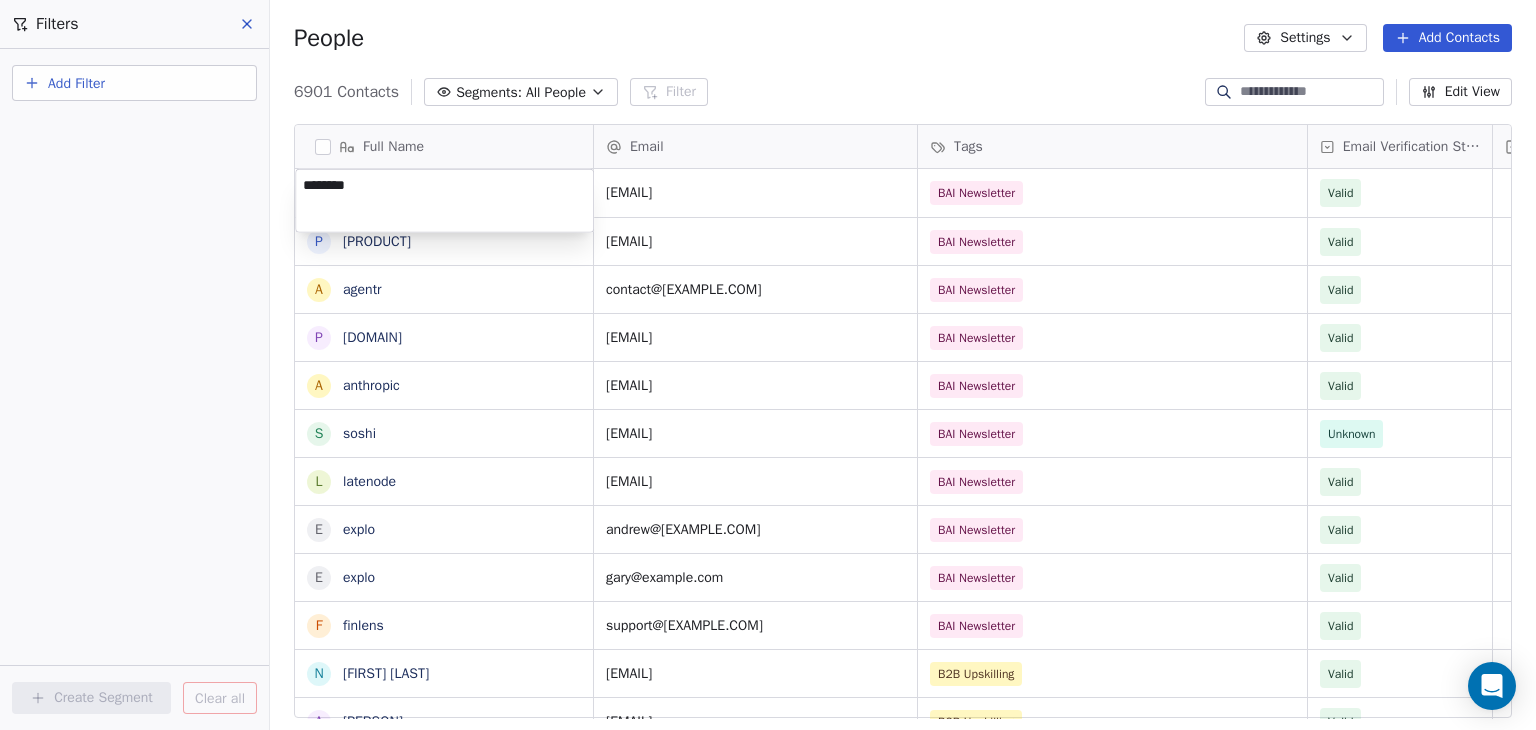 click on "BAR Contacts People Marketing Workflows Campaigns Sales Pipelines Sequences Beta Tools Apps AI Agents Help & Support Filters Add Filter Create Segment Clear all People Settings Add Contacts 6901 Contacts Segments: All People Filter Edit View Tag Add to Sequence Full Name p pollmeai p prodcatalyst a agentr p ppt.ai a anthropic s soshi l latenode e explo e explo f finlens N [FIRST] [LAST] A [FIRST] [LAST] J [FIRST] [LAST] B [FIRST] [LAST] B [FIRST] [LAST] Z [FIRST] [LAST] G [FIRST] [LAST] S [FIRST] [LAST] D [FIRST] [LAST] T [FIRST] [LAST] J [FIRST] [LAST] E [FIRST] [LAST] Z [FIRST] [LAST] R [FIRST] [LAST] H [FIRST] [LAST] H [FIRST] [LAST] M [FIRST] [LAST] D [FIRST] [LAST] N [FIRST] [LAST] P [FIRST] [LAST] T [FIRST] [LAST] J [FIRST] [LAST] A [FIRST] [LAST] D [FIRST] [LAST] Email Tags Email Verification Status Status support@pollmeai.ru BAI Newsletter Valid prodcatalystofficial@[EMAIL] BAI Newsletter Valid contact@agentr.global BAI Newsletter Valid support@ppt.ai BAI Newsletter Valid dario.amodei@anthropic.com Valid Valid" at bounding box center [768, 365] 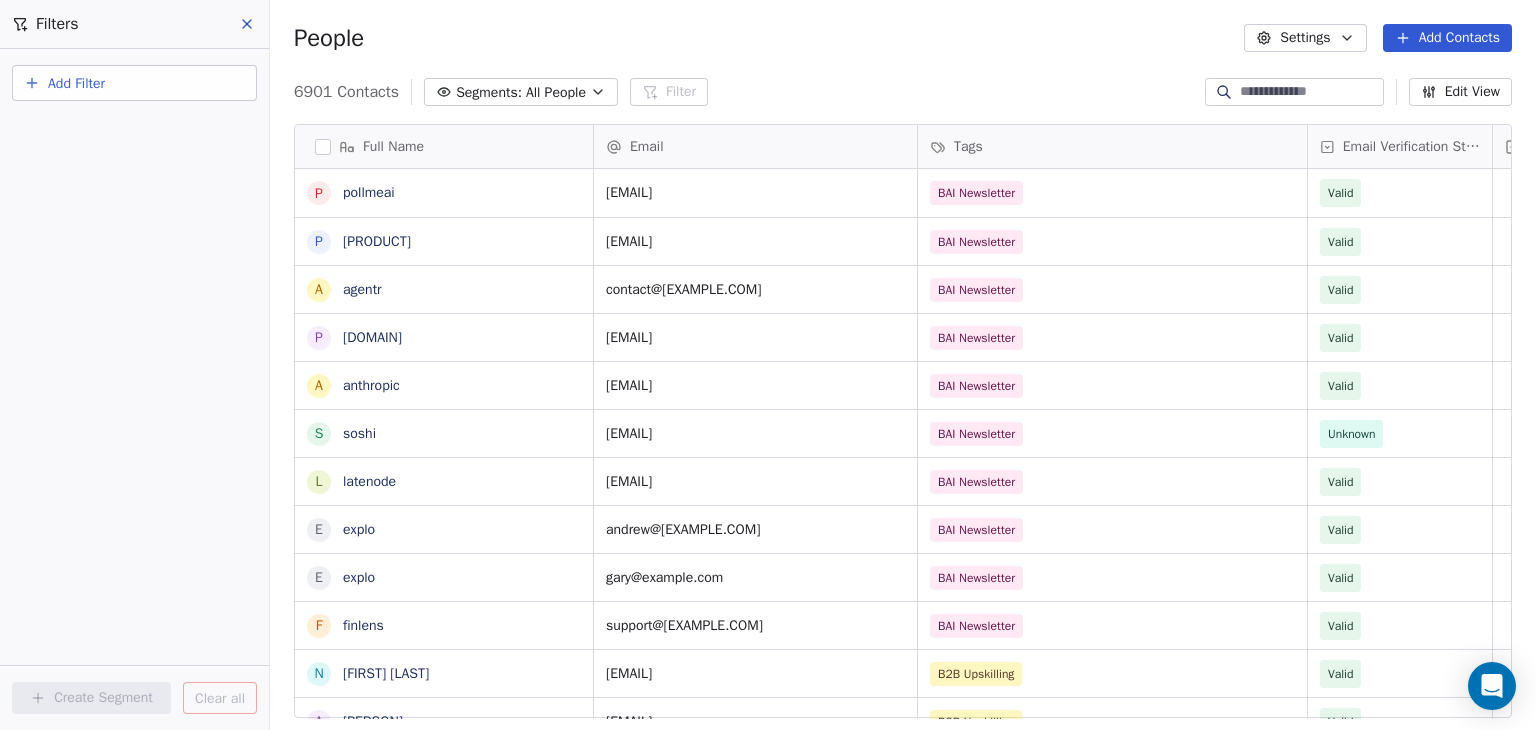 click on "Add Contacts" at bounding box center [1447, 38] 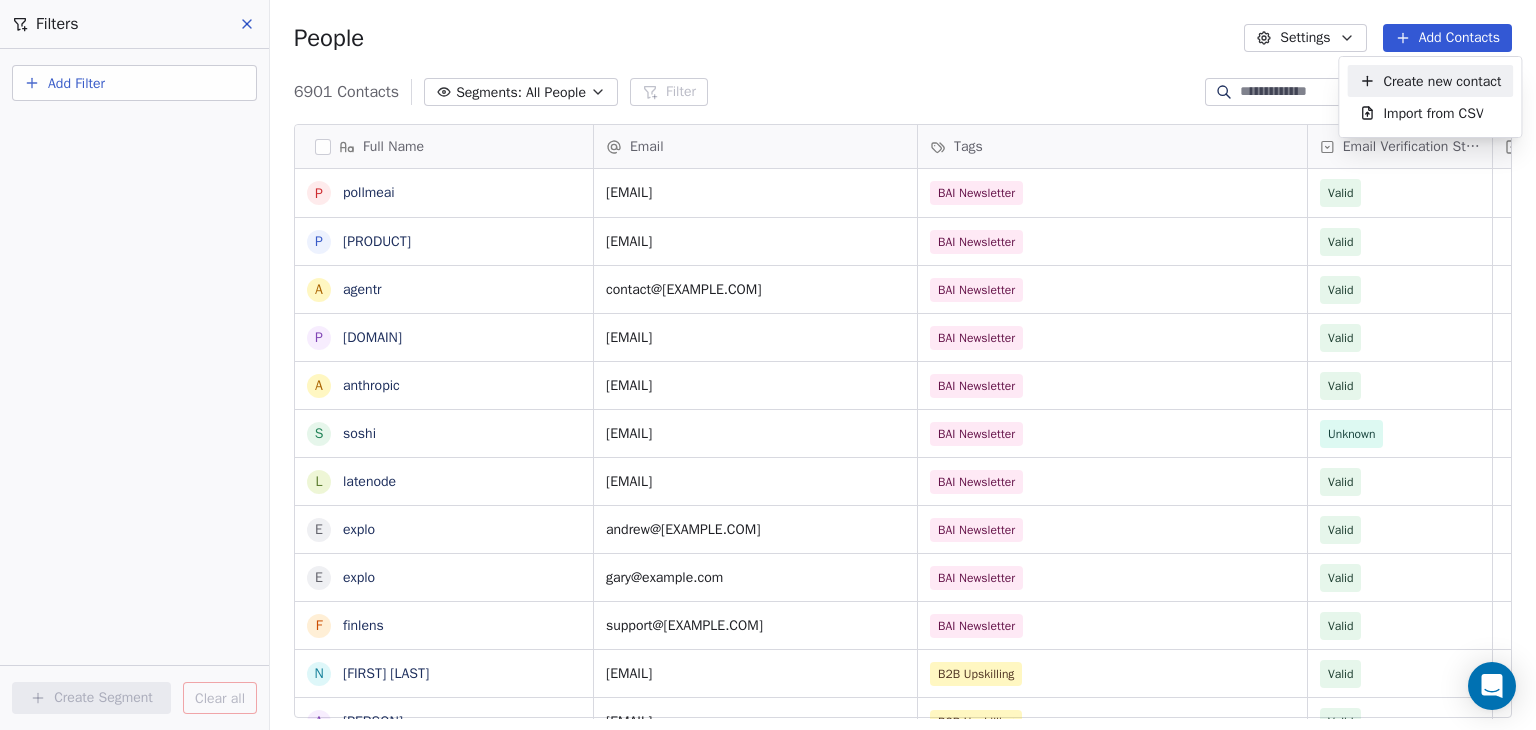 click on "Create new contact" at bounding box center [1442, 81] 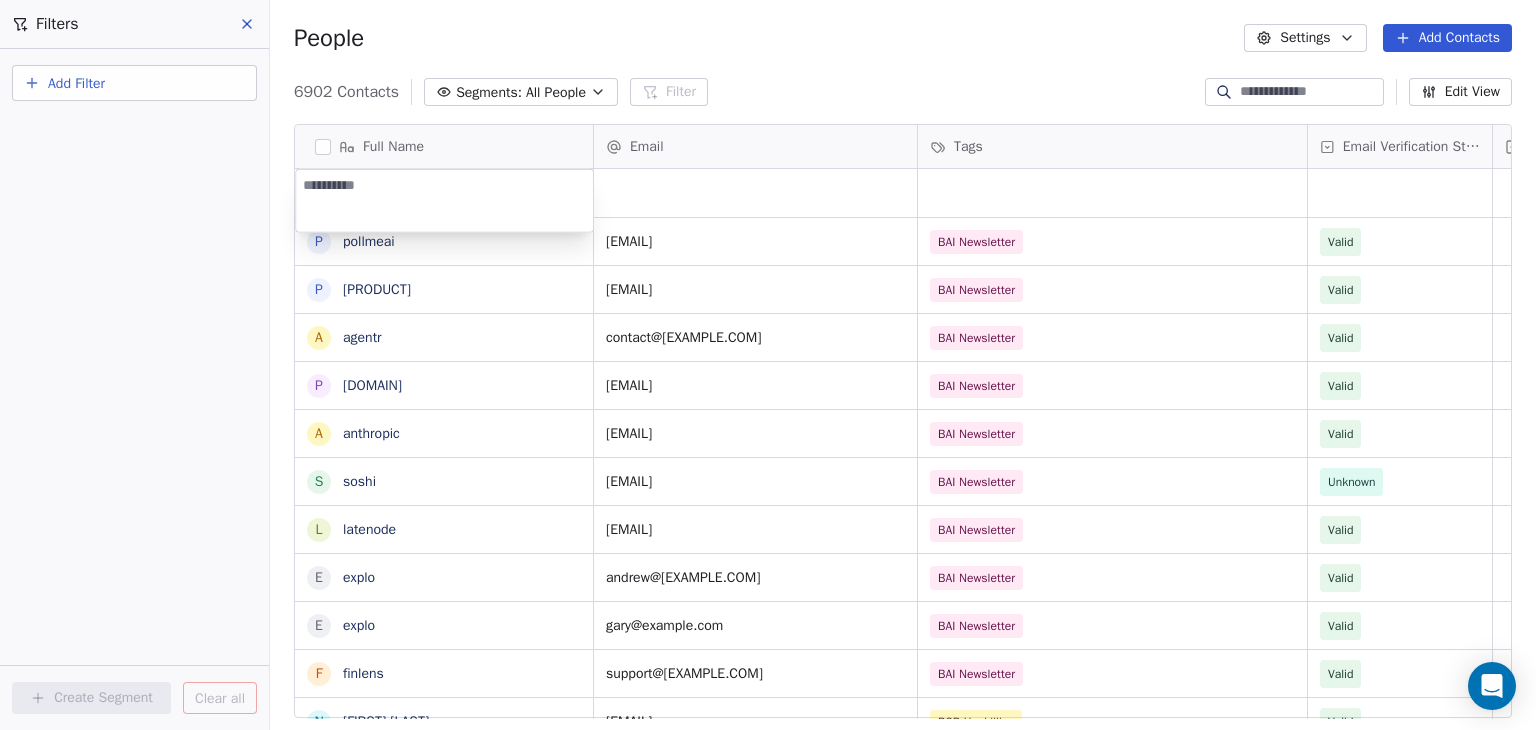 type on "**********" 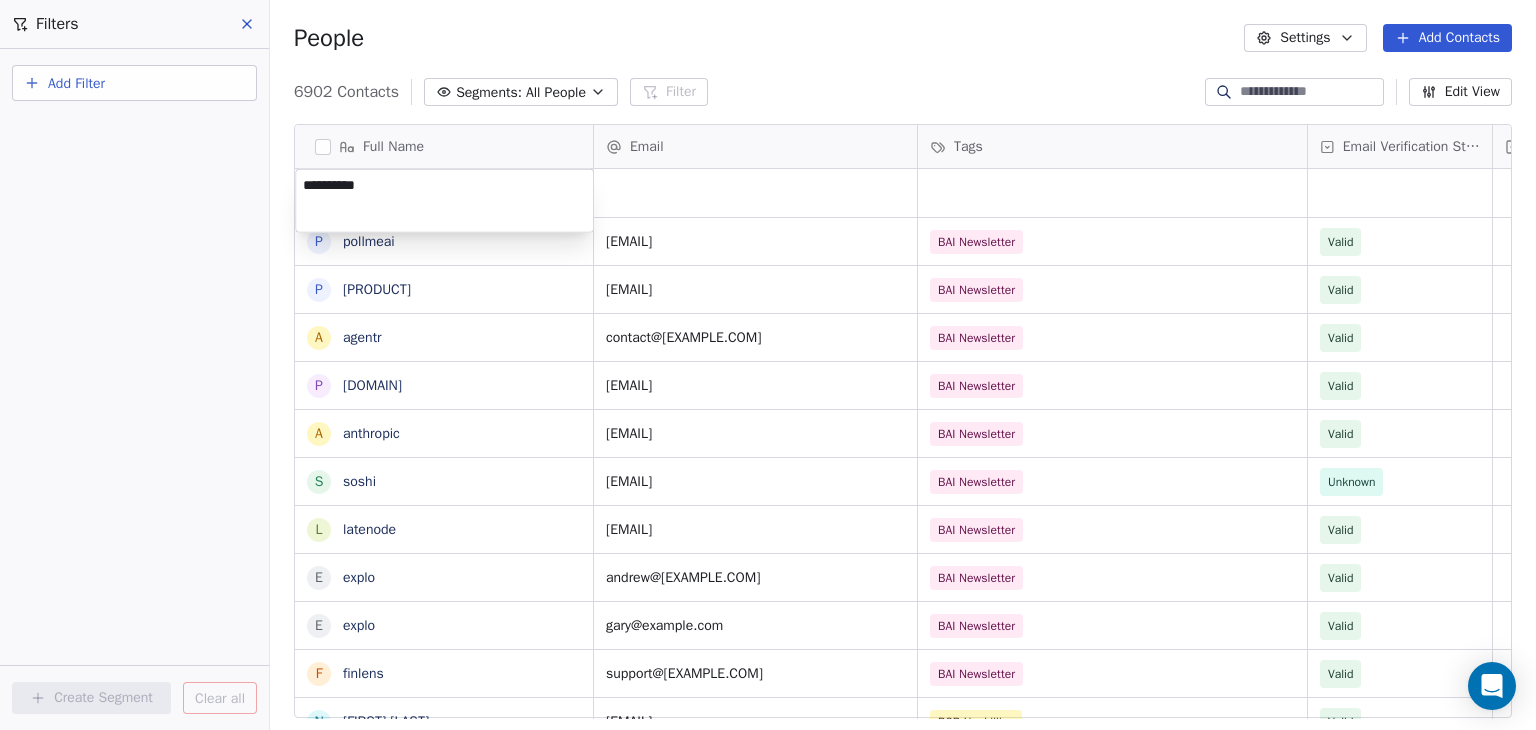 click on "BAR Contacts People Marketing Workflows Campaigns Sales Pipelines Sequences Beta Tools Apps AI Agents Help & Support Filters Add Filter  Create Segment Clear all People Settings  Add Contacts 6902 Contacts Segments: All People Filter  Edit View Tag Add to Sequence Full Name p pollmeai p prodcatalyst a agentr p ppt.ai a anthropic s soshi l latenode e explo e explo f finlens N Nergis Kilic A Anna Kiechle J Joseph Keyler B Bassel Kheir B Baris Kaytan Z Zemichael Tesfamariam Kebte G Gamze zdemir Kaya S Stevie Mada Kauka D Daniela Karpf T Tina Grace Katshungu J Jay Karpen E Elif Sabahan Karaman Z Zachia Kamaliza R Raghad Karam H Hraztan Kalinian H Hilal Bektas Kalfa M Michael Kalenberg D Deniz Kaanbre N Nicole Jordan P Pharlande Joseph T Tara Jones Email Tags Email Verification Status Status support@[EXAMPLE.COM] BAI Newsletter Valid prodcatalystofficial@[EXAMPLE.COM] BAI Newsletter Valid contact@[EXAMPLE.COM] BAI Newsletter Valid support@[EXAMPLE.COM] BAI Newsletter Valid dario.amodei@[EXAMPLE.COM] BAI Newsletter Valid" at bounding box center (768, 365) 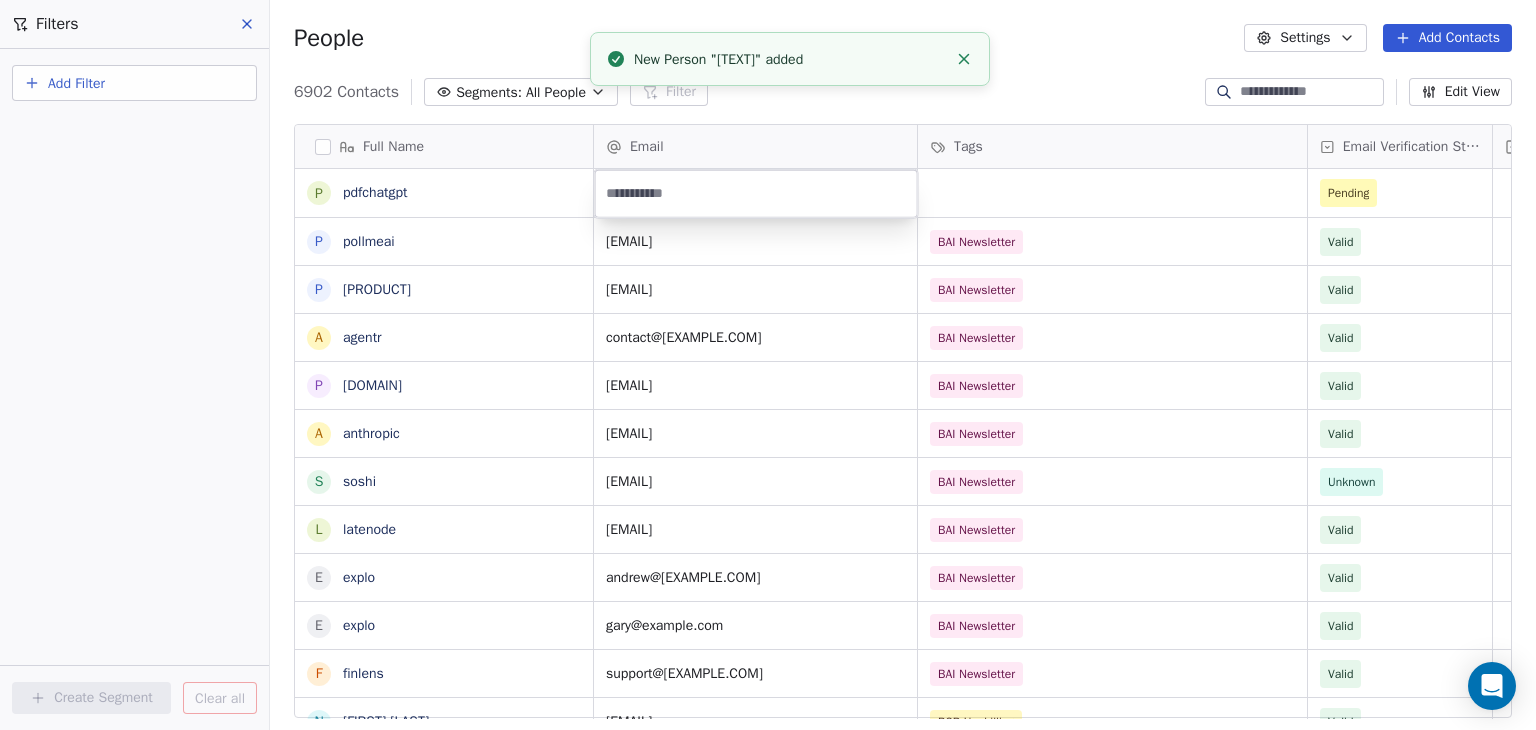 click at bounding box center [756, 194] 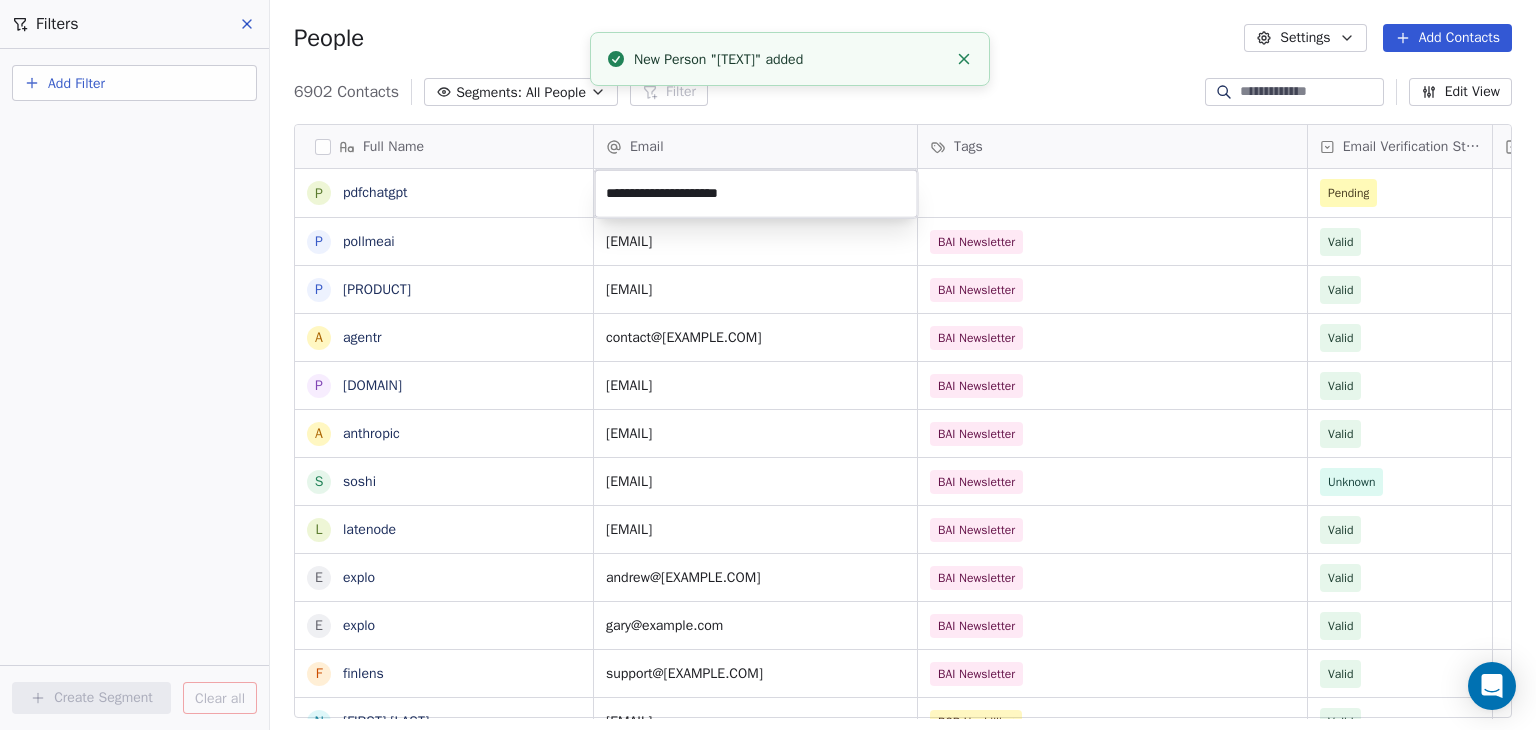 click on "BAR Contacts People Marketing Workflows Campaigns Sales Pipelines Sequences Beta Tools Apps AI Agents Help & Support Filters Add Filter Create Segment Clear all People Settings Add Contacts 6902 Contacts Segments: All People Filter Edit View Tag Add to Sequence Full Name p pdfchatgpt p pollmeai p prodcatalyst a agentr p ppt.ai a anthropic s soshi l latenode e explo e explo f finlens N [FIRST] [LAST] A [FIRST] [LAST] J [FIRST] [LAST] B [FIRST] [LAST] B [FIRST] [LAST] Z [FIRST] [LAST] G [FIRST] [LAST] S [FIRST] [LAST] D [FIRST] [LAST] T [FIRST] [LAST] J [FIRST] [LAST] E [FIRST] [LAST] Z [FIRST] [LAST] R [FIRST] [LAST] H [FIRST] [LAST] H [FIRST] [LAST] M [FIRST] [LAST] D [FIRST] [LAST] N [FIRST] [LAST] P [FIRST] [LAST] T [FIRST] [LAST] Email Tags Email Verification Status Status Pending support@pollmeai.ru BAI Newsletter Valid prodcatalystofficial@[EMAIL] BAI Newsletter Valid contact@agentr.global BAI Newsletter Valid support@ppt.ai BAI Newsletter Valid dario.amodei@anthropic.com" at bounding box center (768, 365) 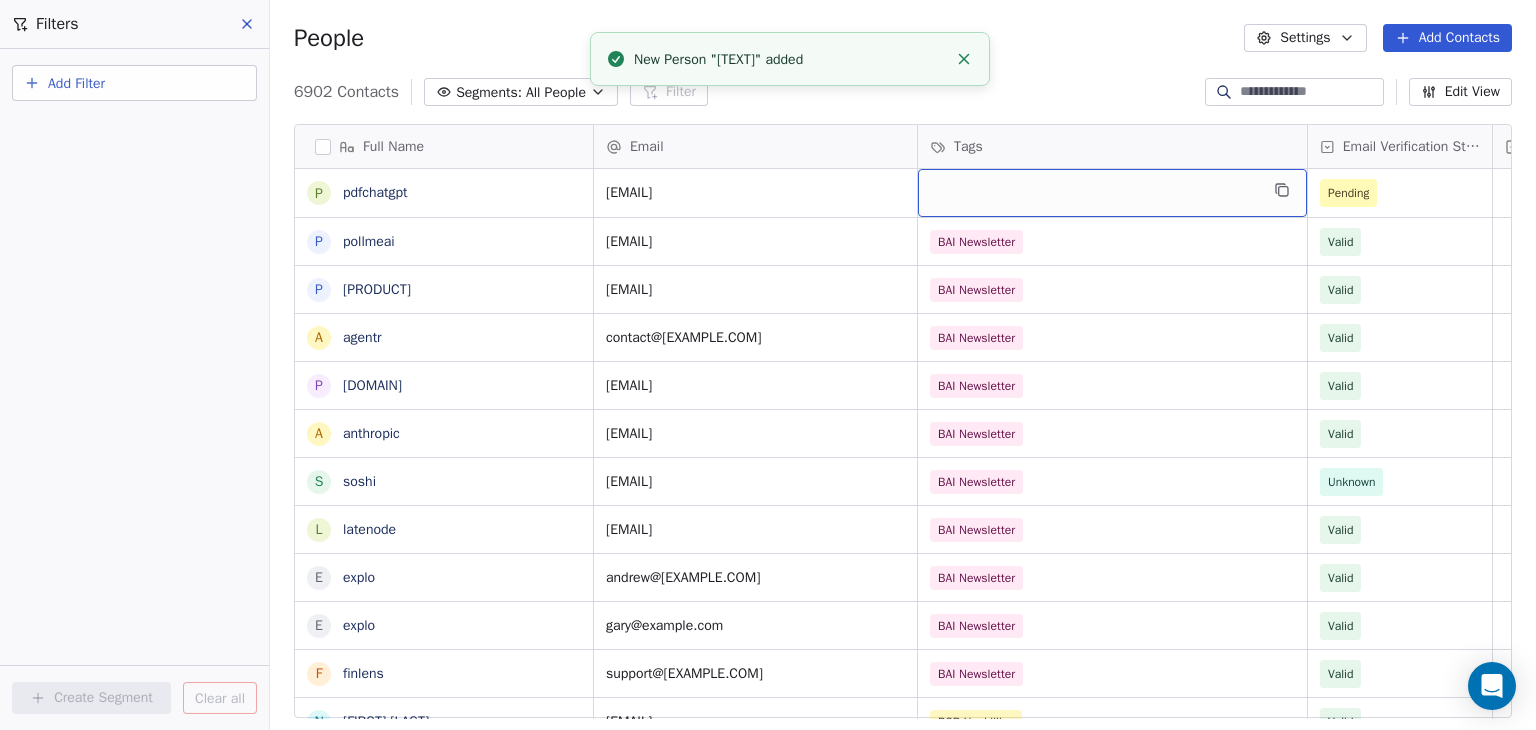 click at bounding box center [1112, 193] 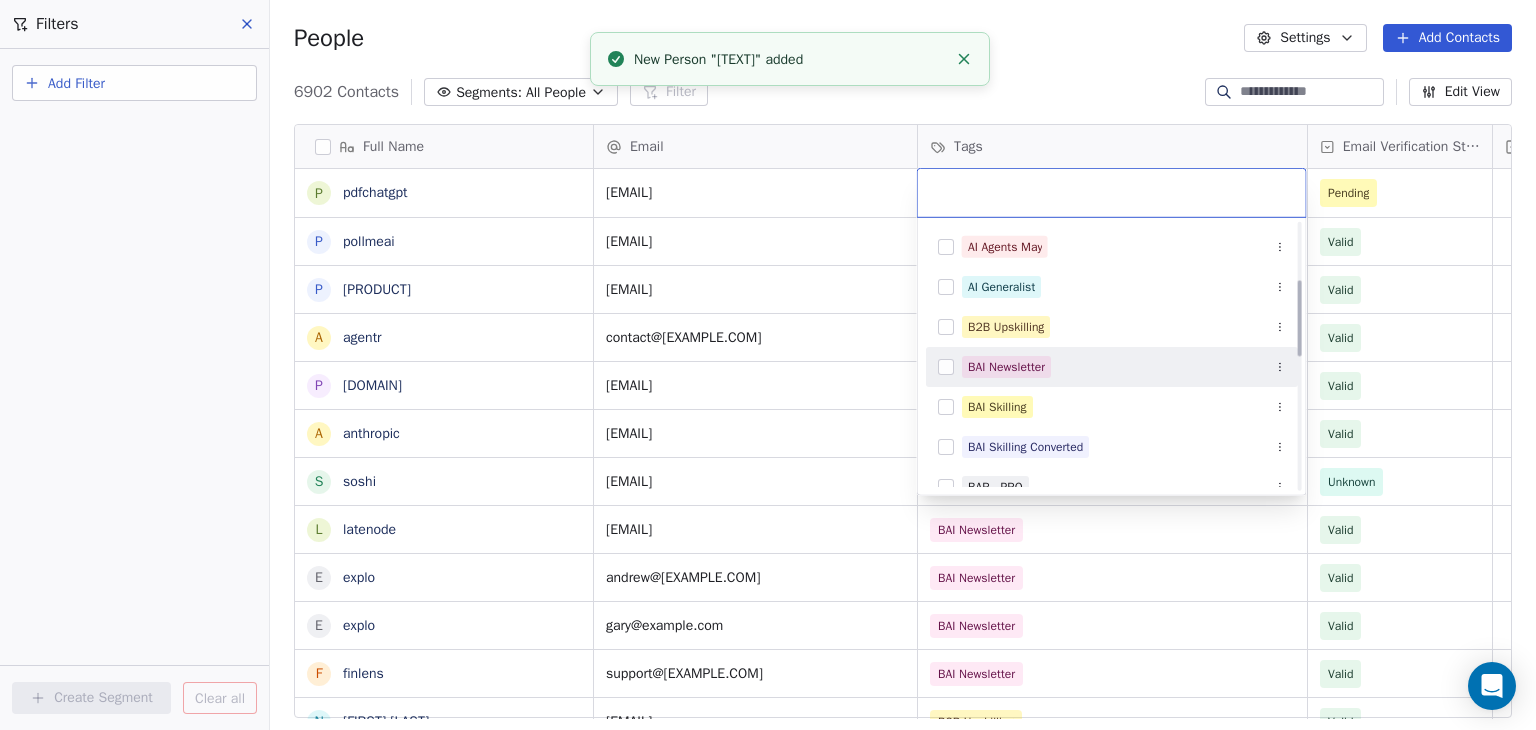 scroll, scrollTop: 200, scrollLeft: 0, axis: vertical 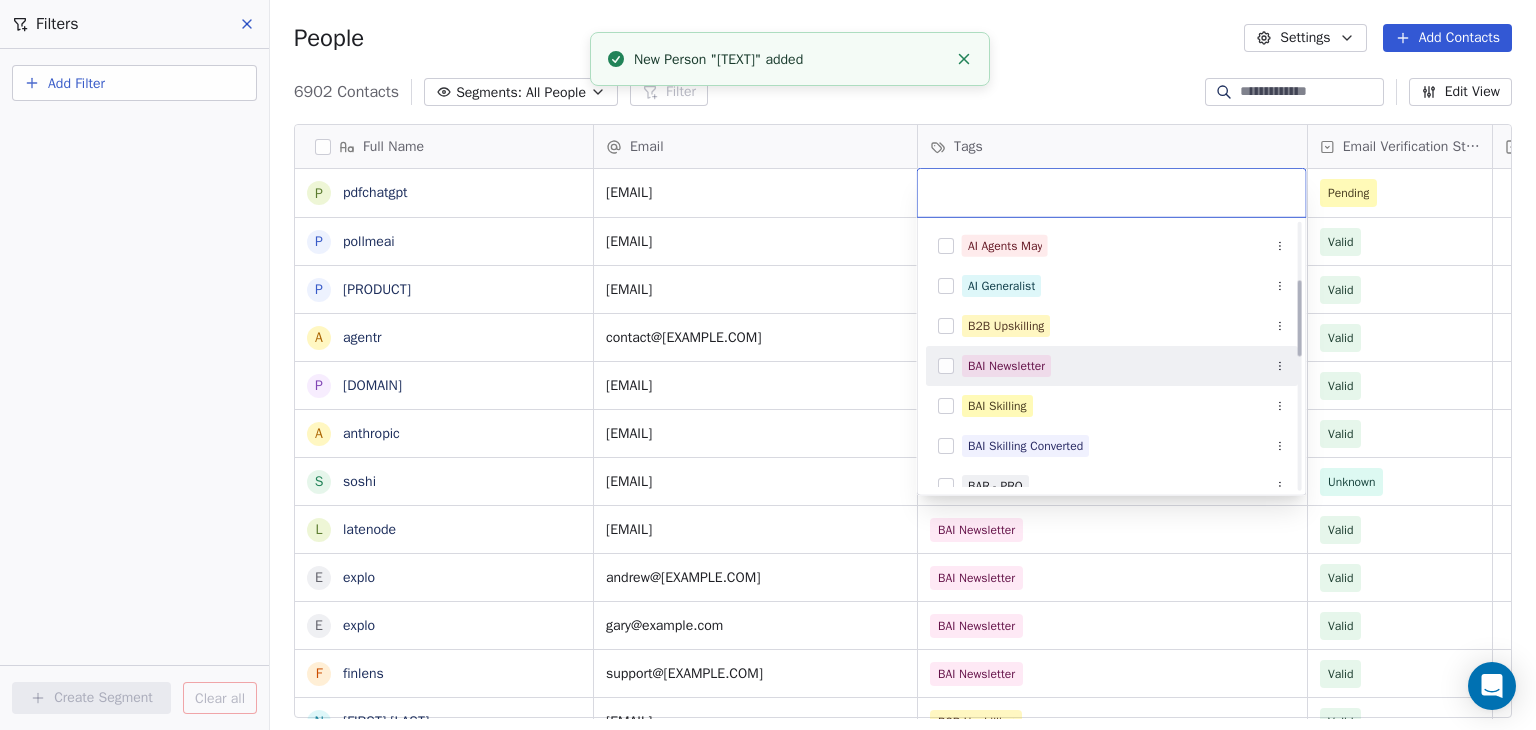 click on "BAI Newsletter" at bounding box center (1006, 366) 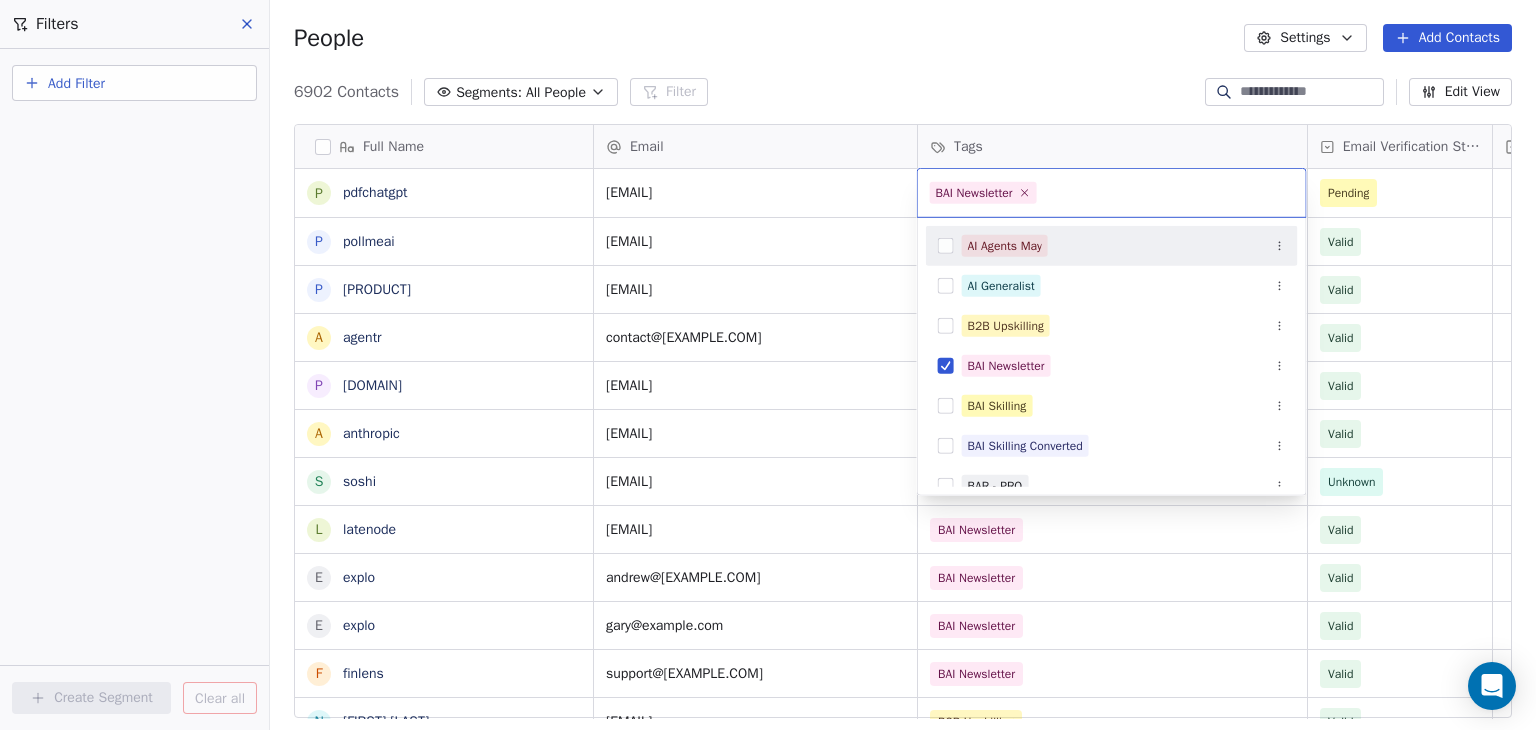 click on "BAR Contacts People Marketing Workflows Campaigns Sales Pipelines Sequences Beta Tools Apps AI Agents Help & Support Filters Add Filter Create Segment Clear all People Settings Add Contacts 6902 Contacts Segments: All People Filter Edit View Tag Add to Sequence Full Name p pollmeai p prodcatalyst a agentr p ppt.ai a anthropic s soshi l latenode e explo e explo f finlens N [FIRST] [LAST] A [FIRST] [LAST] J [FIRST] [LAST] B [FIRST] [LAST] B [FIRST] [LAST] Z [FIRST] [LAST] G [FIRST] [LAST] S [FIRST] [LAST] D [FIRST] [LAST] T [FIRST] [LAST] J [FIRST] [LAST] E [FIRST] [LAST] Z [FIRST] [LAST] R [FIRST] [LAST] H [FIRST] [LAST] H [FIRST] [LAST] M [FIRST] [LAST] D [FIRST] [LAST] N [FIRST] [LAST] P [FIRST] [LAST] T [FIRST] [LAST] Email Tags Email Verification Status Status support@pdfchatgpt.com Pending support@pollmeai.ru BAI Newsletter Valid prodcatalystofficial@[EMAIL] BAI Newsletter Valid contact@agentr.global BAI Newsletter Valid support@ppt.ai BAI Newsletter Valid Valid" at bounding box center (768, 365) 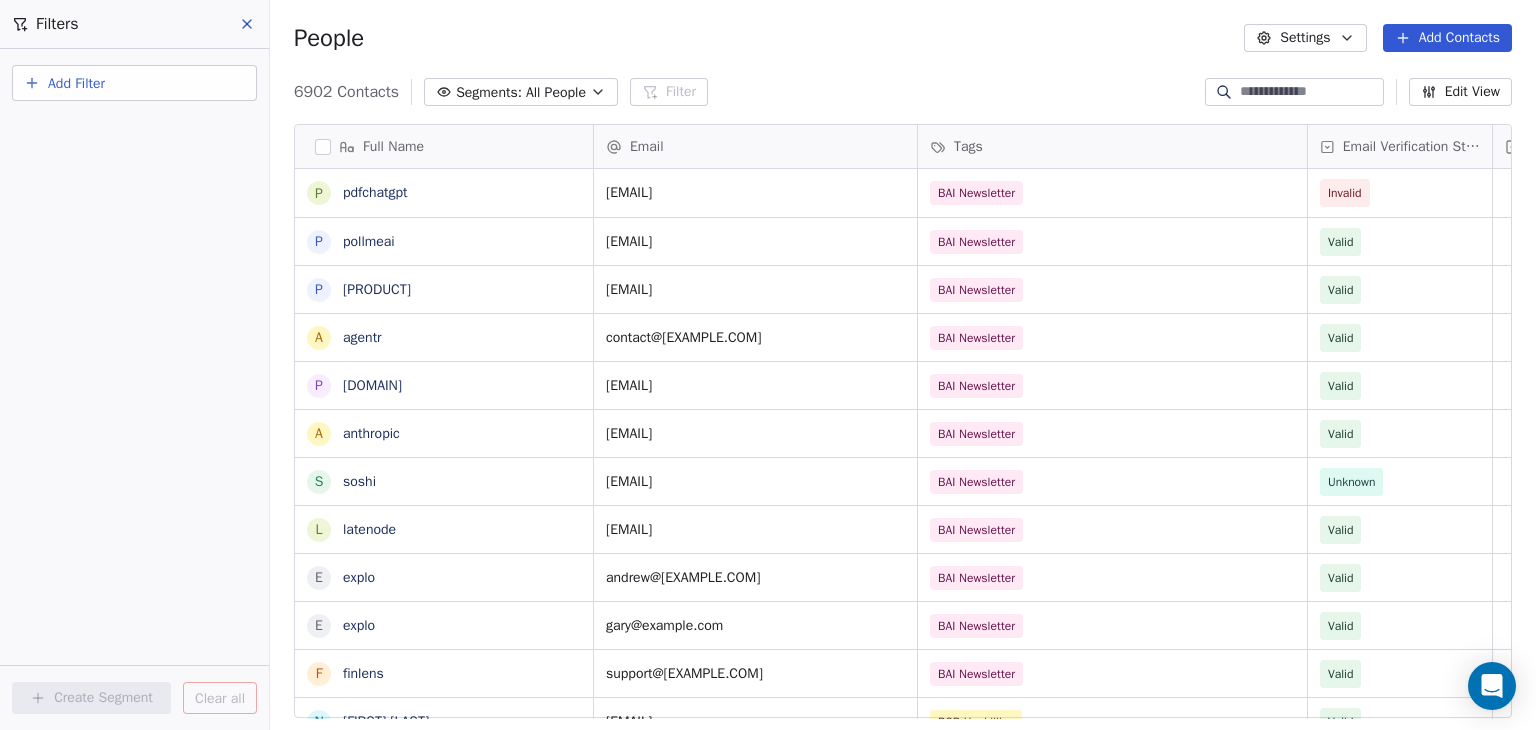 click on "Add Contacts" at bounding box center [1447, 38] 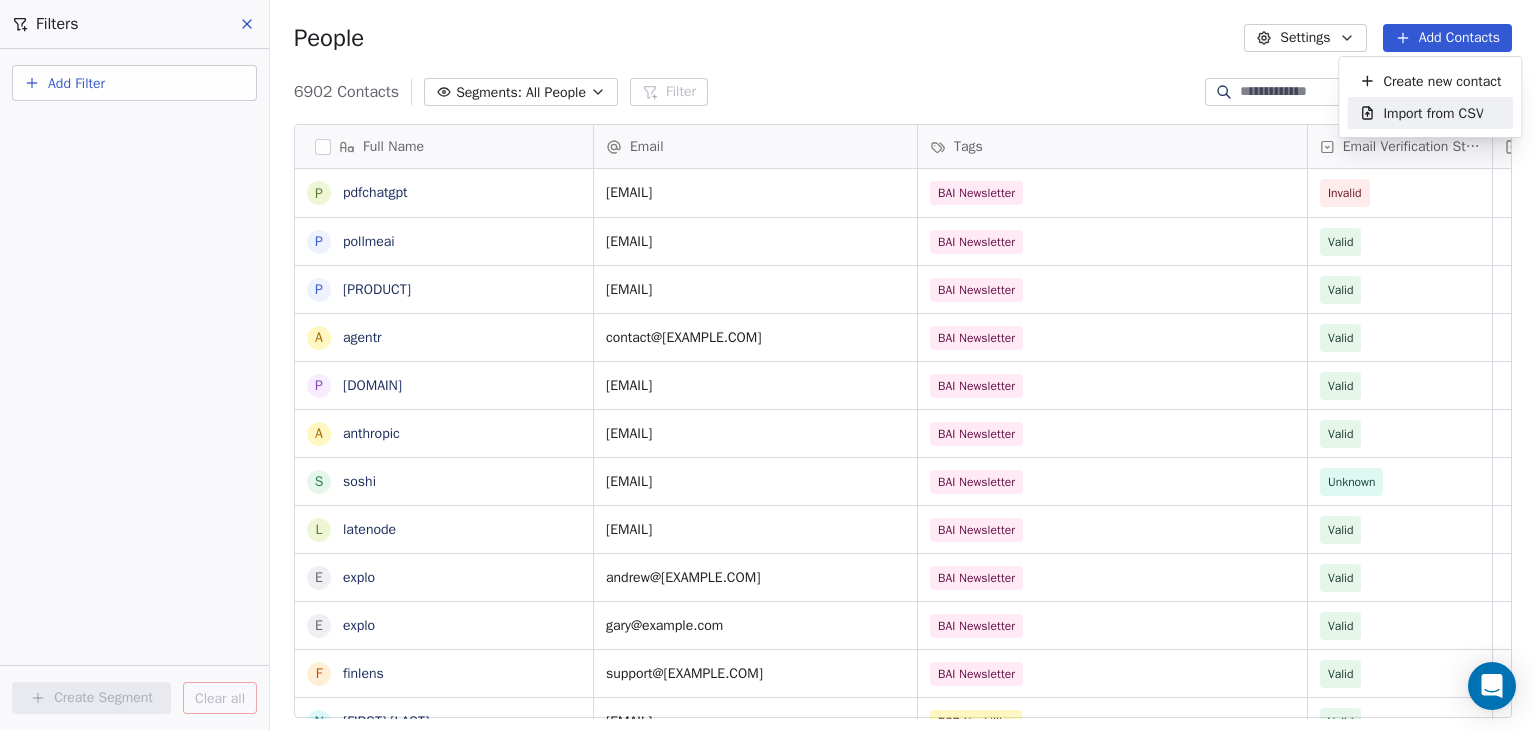 click on "BAR Contacts People Marketing Workflows Campaigns Sales Pipelines Sequences Beta Tools Apps AI Agents Help & Support Filters Add Filter Create Segment Clear all People Settings Add Contacts 6902 Contacts Segments: All People Filter Edit View Tag Add to Sequence Full Name p pdfchatgpt p pollmeai p prodcatalyst a agentr p ppt.ai a anthropic s soshi l latenode e explo e explo f finlens N [FIRST] [LAST] A [FIRST] [LAST] B [FIRST] [LAST] J [FIRST] [LAST] B [FIRST] [LAST] Z [FIRST] [LAST] G [FIRST] [LAST] S [FIRST] [LAST] D [FIRST] [LAST] T [FIRST] [LAST] E [FIRST] [LAST] J [FIRST] [LAST] R [FIRST] [LAST] Z [FIRST] [LAST] H [FIRST] [LAST] H [FIRST] [LAST] M [FIRST] [LAST] D [FIRST] [LAST] N [FIRST] [LAST] P [FIRST] [LAST] Email Tags Email Verification Status Status support@[EXAMPLE.COM] BAI Newsletter Invalid support@[EXAMPLE.COM] BAI Newsletter Valid prodcatalystofficial@[EXAMPLE.COM] BAI Newsletter Valid contact@[EXAMPLE.COM] BAI Newsletter Valid support@[EXAMPLE.COM] BAI Newsletter Valid" at bounding box center (768, 365) 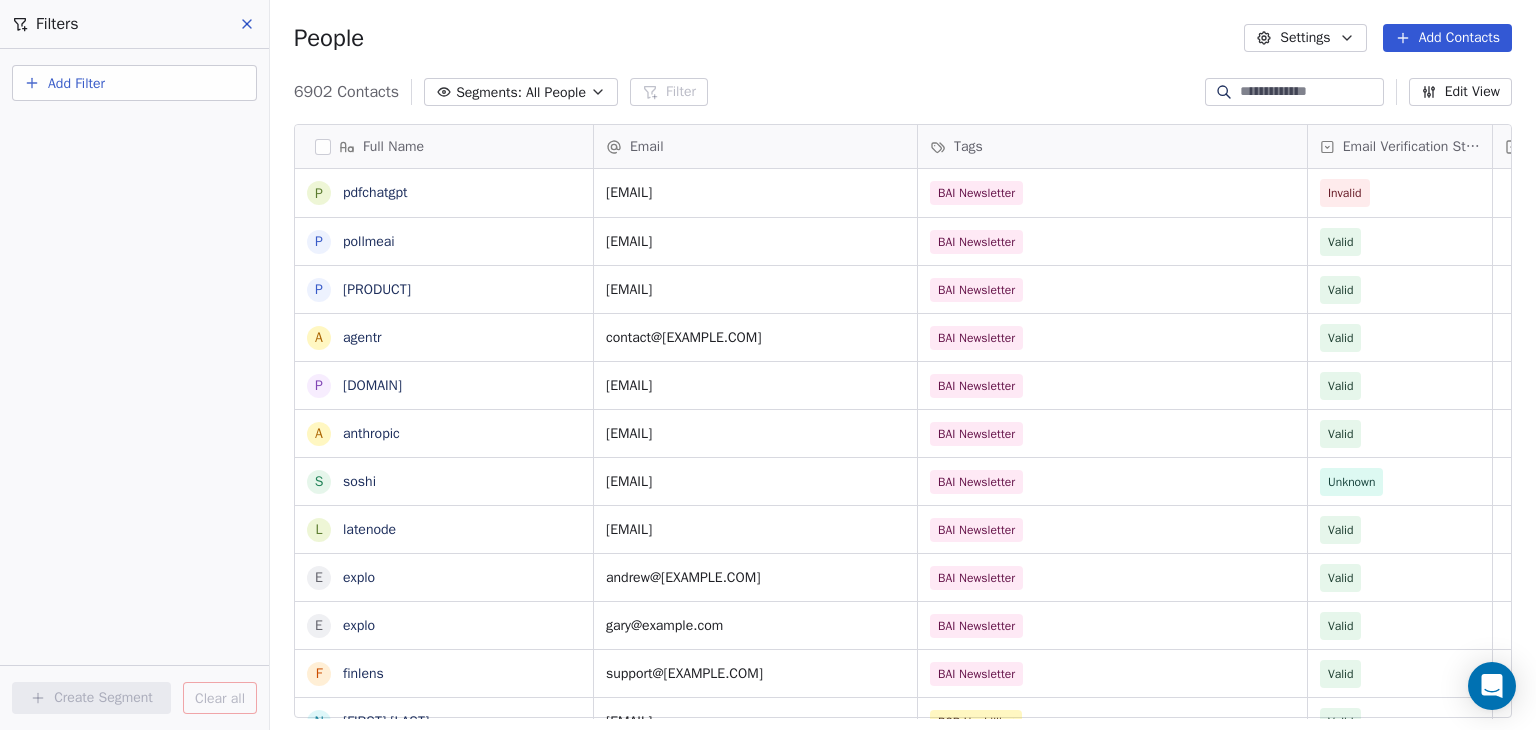 drag, startPoint x: 360, startPoint y: 198, endPoint x: 814, endPoint y: 62, distance: 473.9325 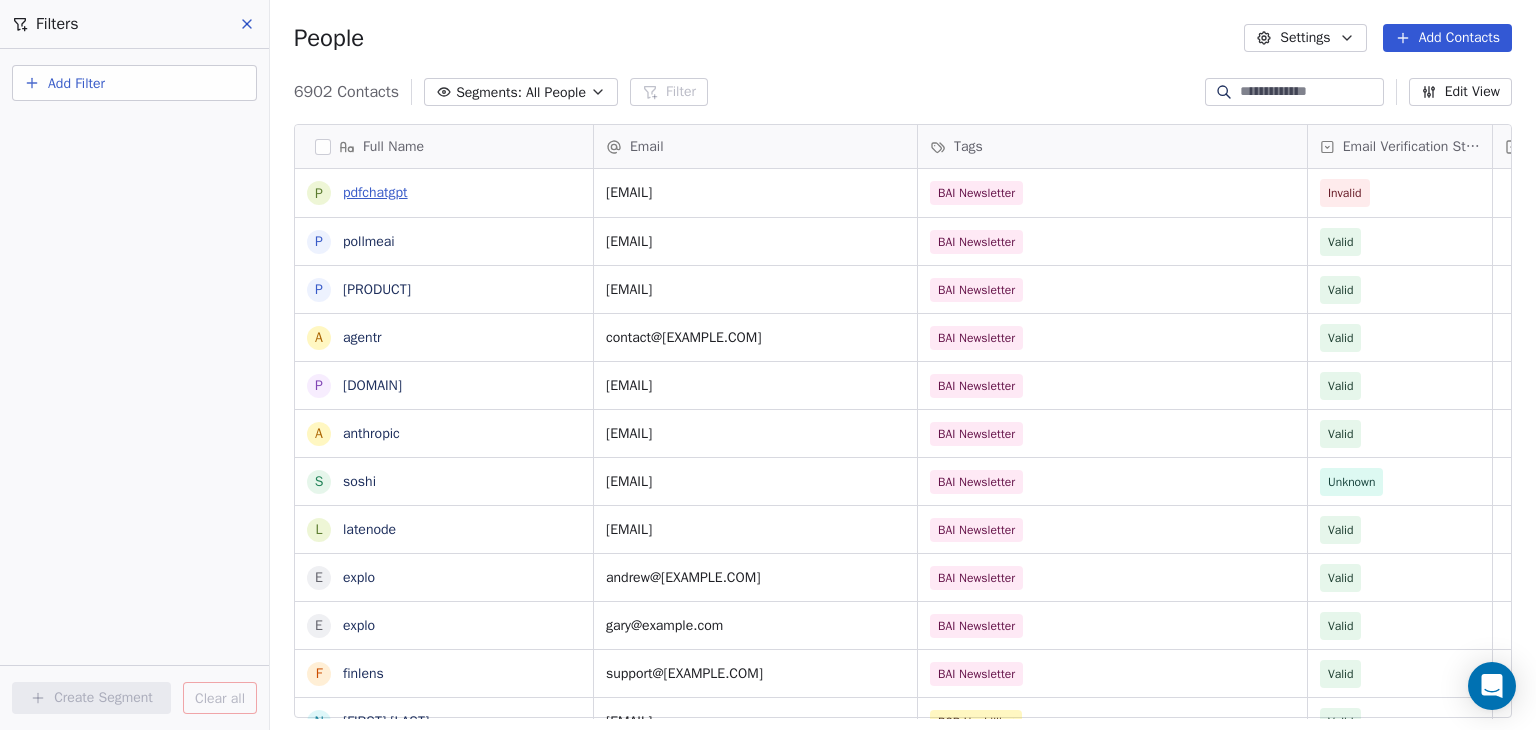 click on "pdfchatgpt" at bounding box center [375, 192] 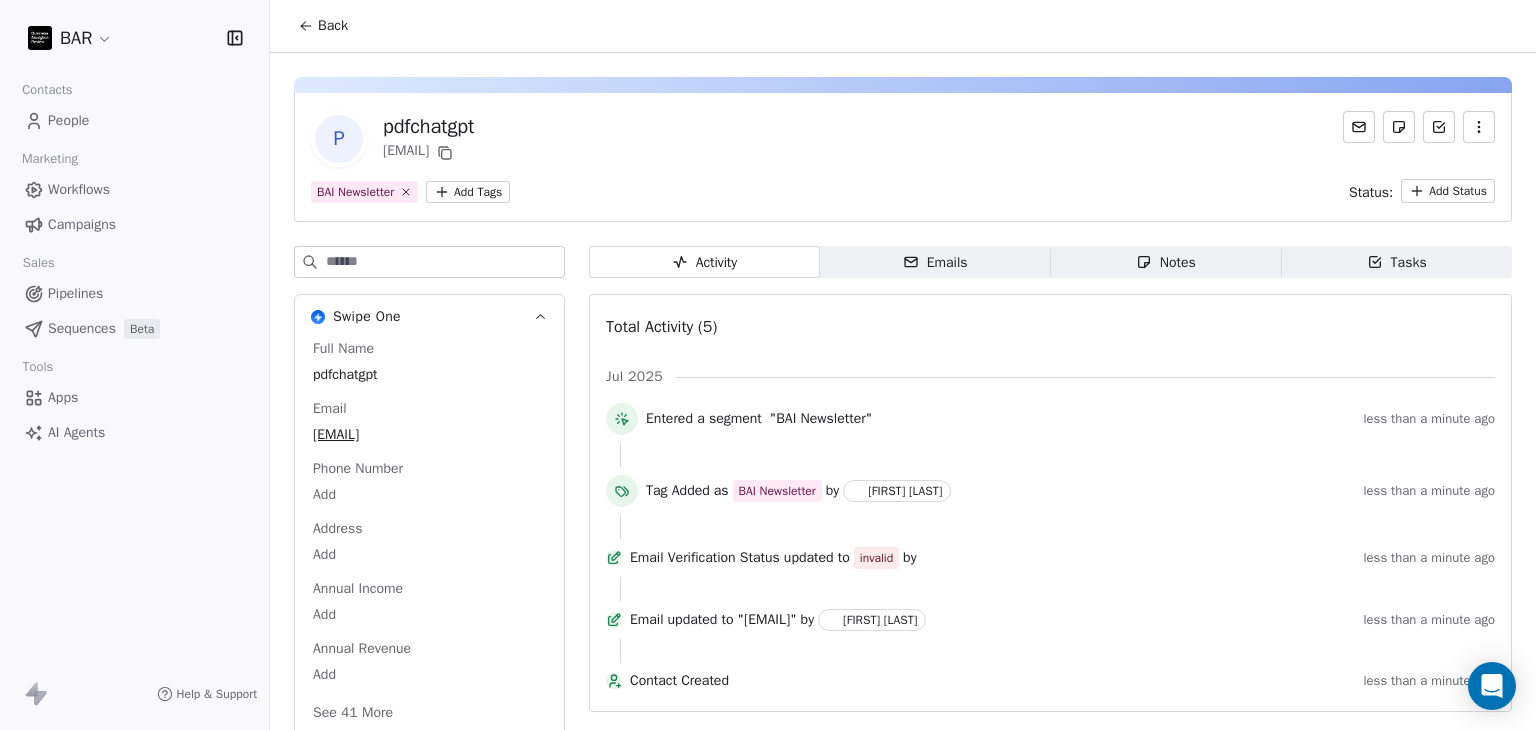 click on "p [EMAIL] BAI Newsletter Add Tags Status: Add Status" at bounding box center [903, 157] 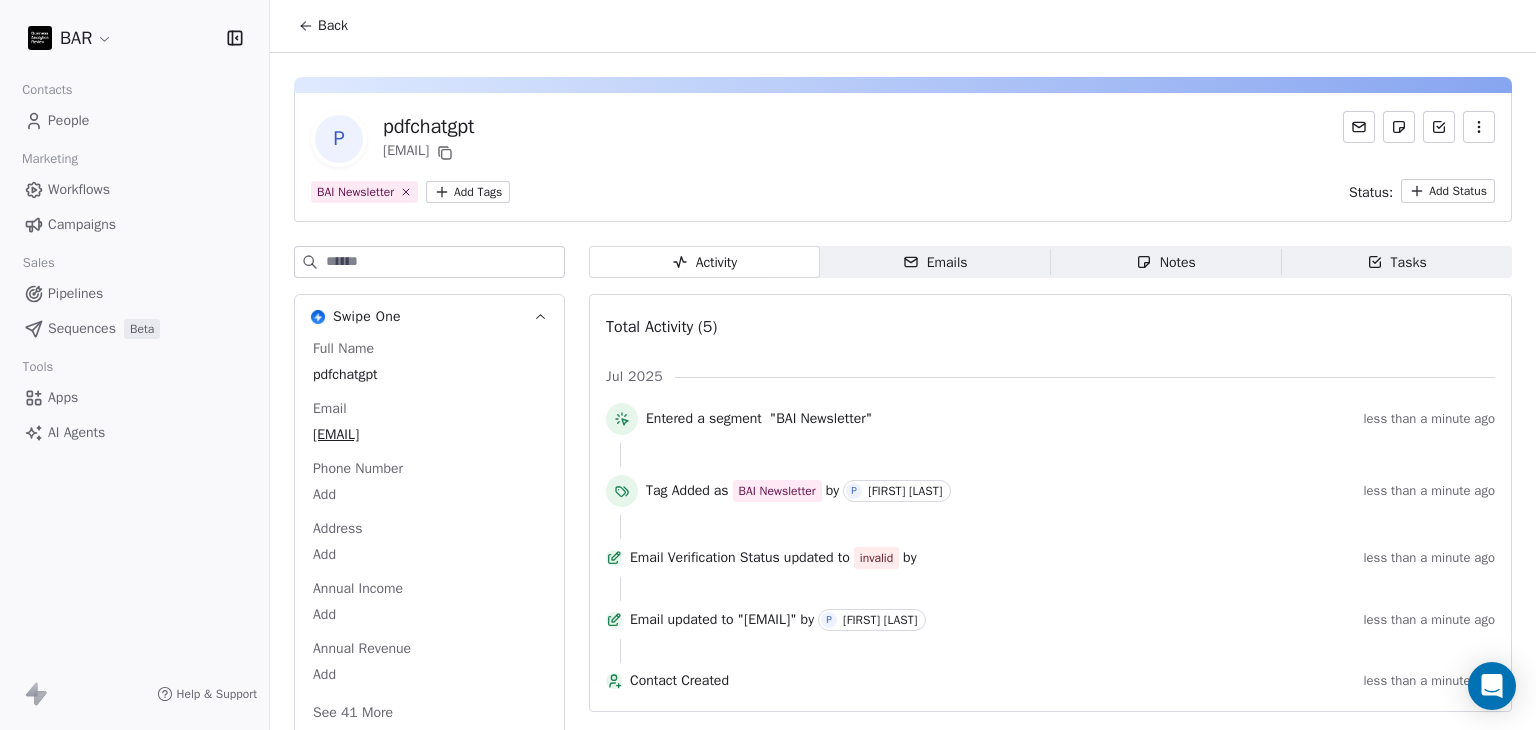 click at bounding box center [1479, 127] 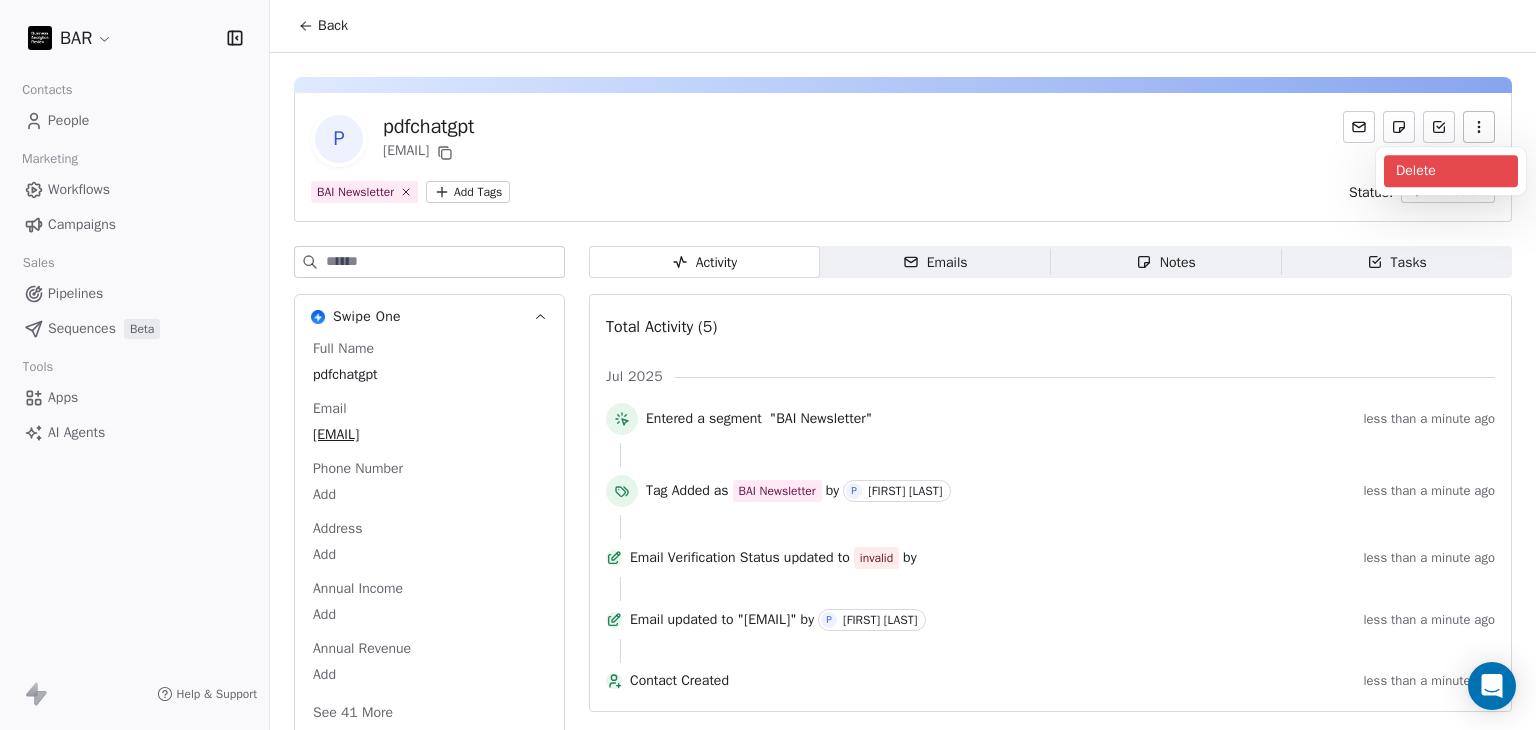 click on "Delete" at bounding box center (1451, 171) 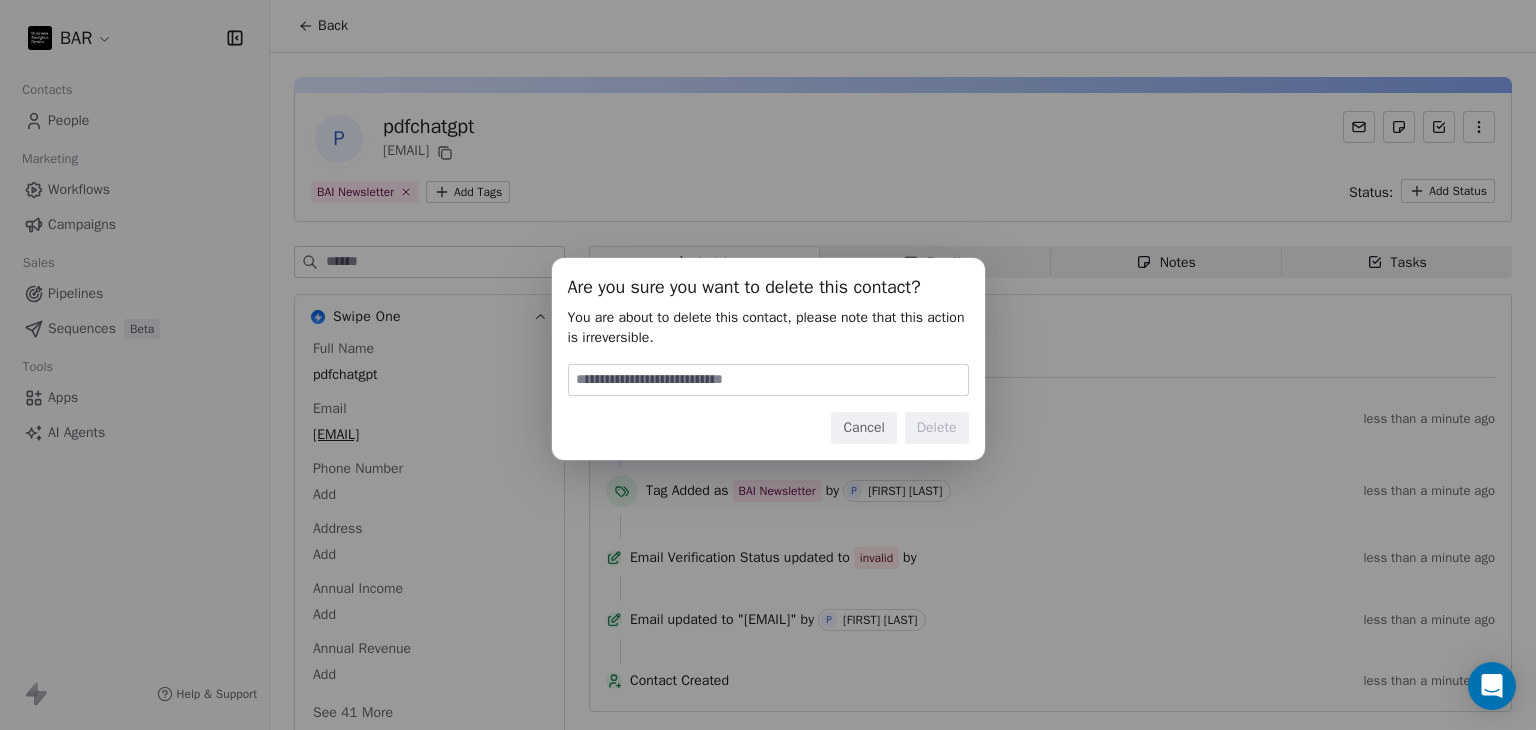 click at bounding box center [768, 380] 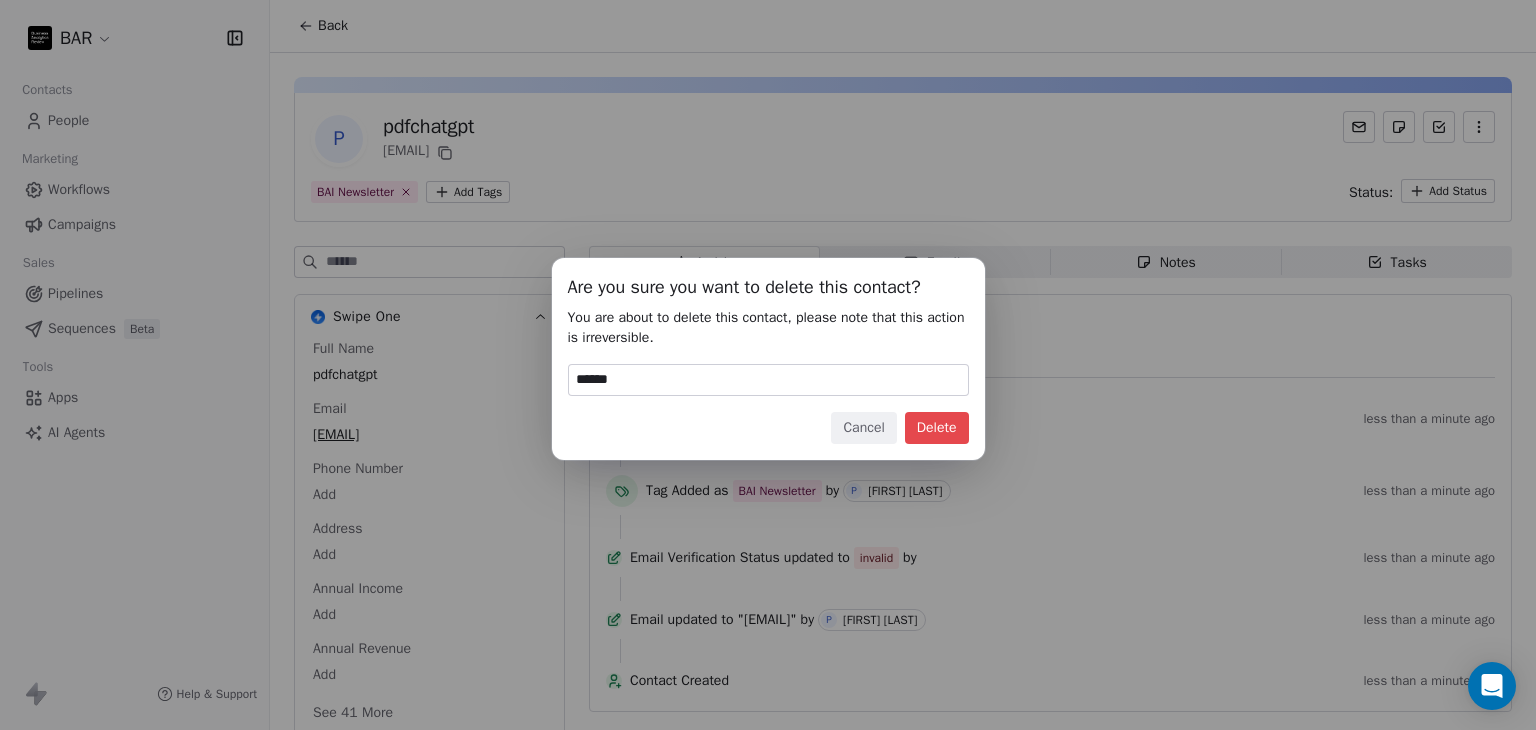 click on "Delete" at bounding box center [937, 428] 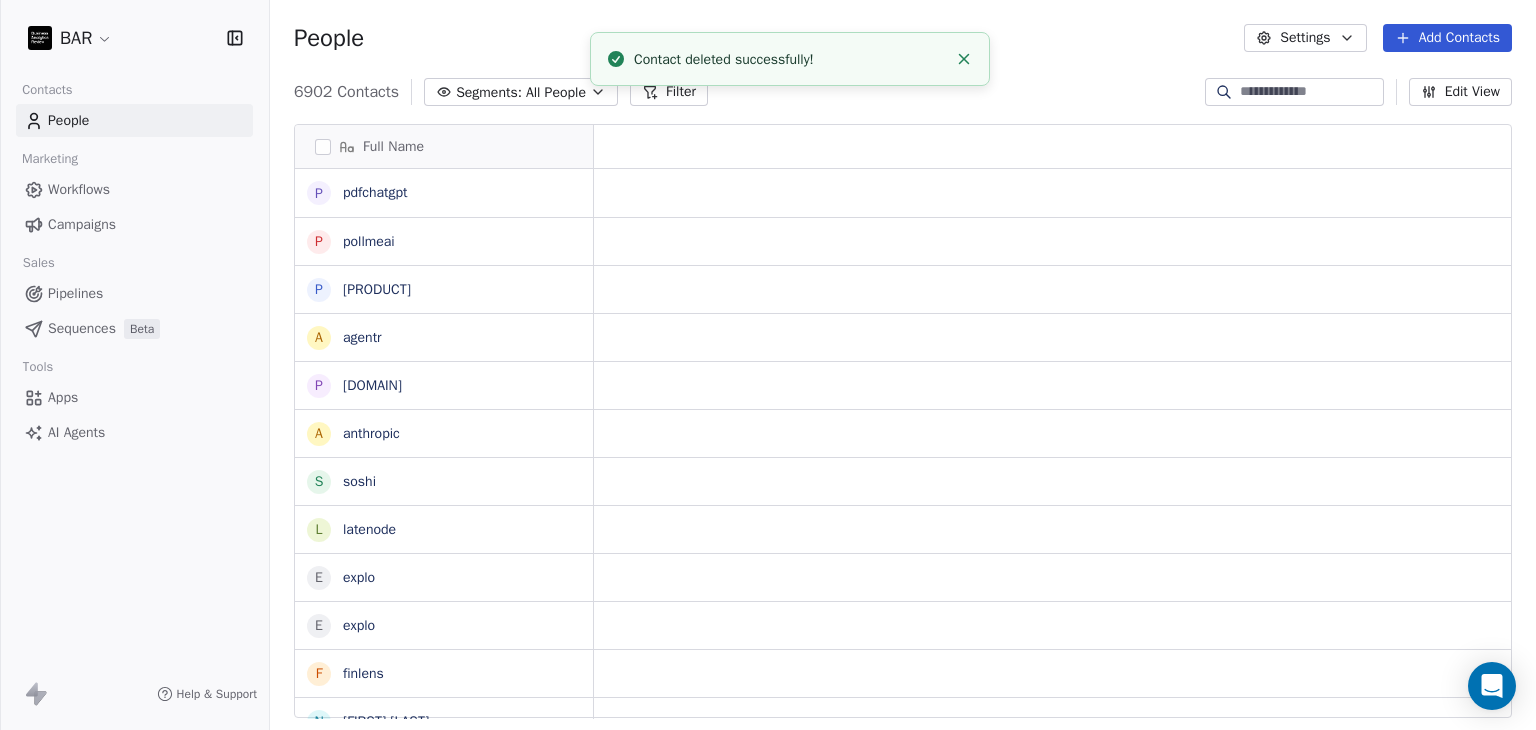 scroll, scrollTop: 626, scrollLeft: 1250, axis: both 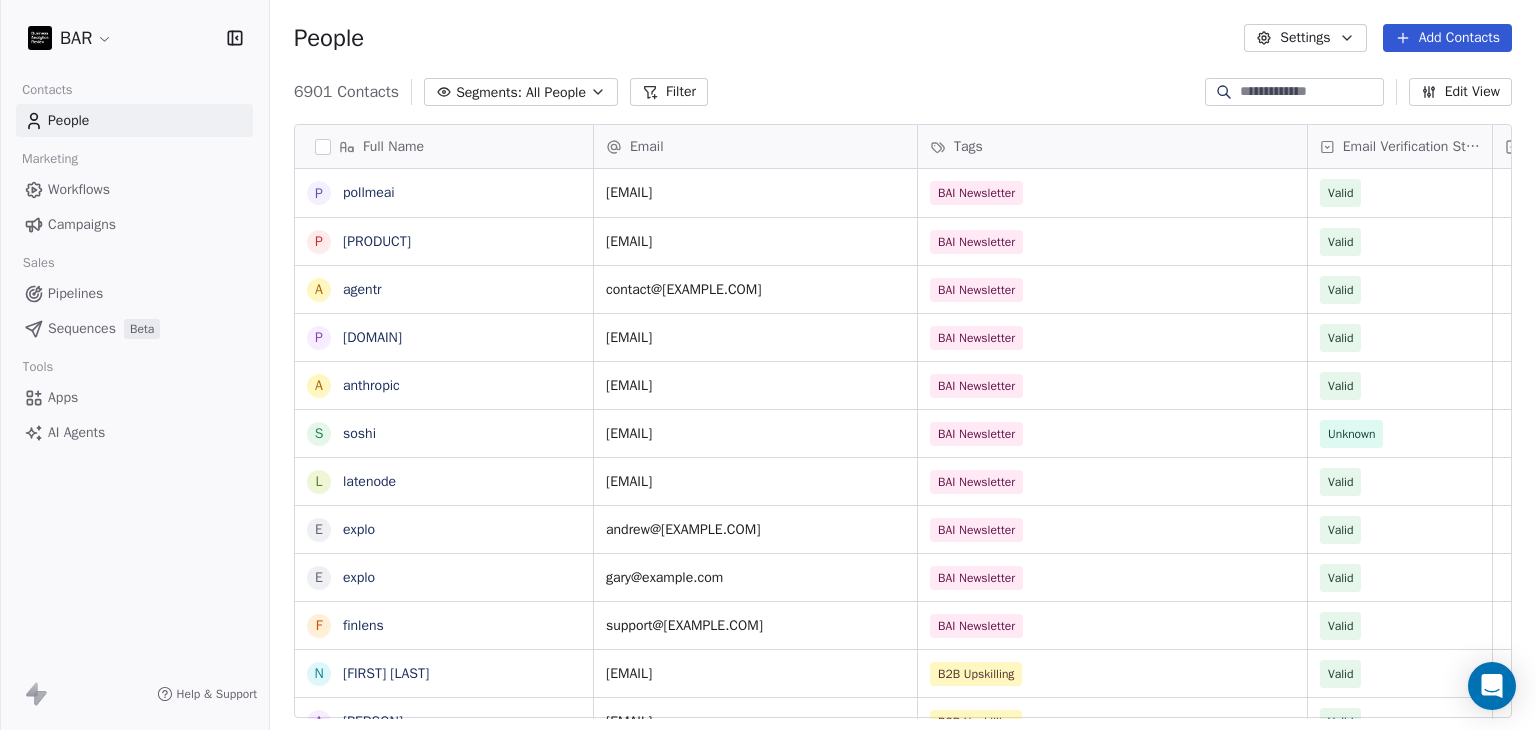 click on "People Settings  Add Contacts" at bounding box center [903, 38] 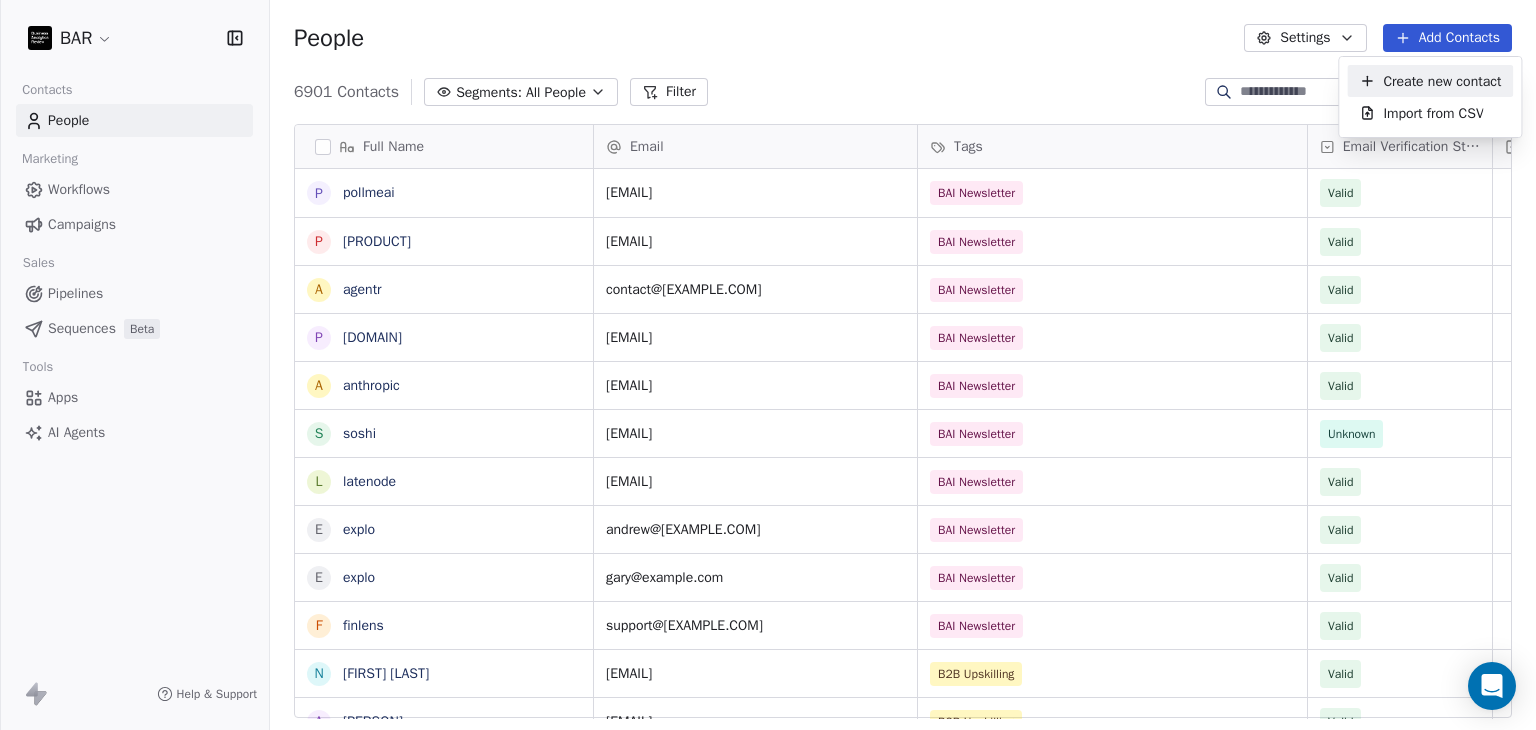 click on "Create new contact" at bounding box center (1442, 81) 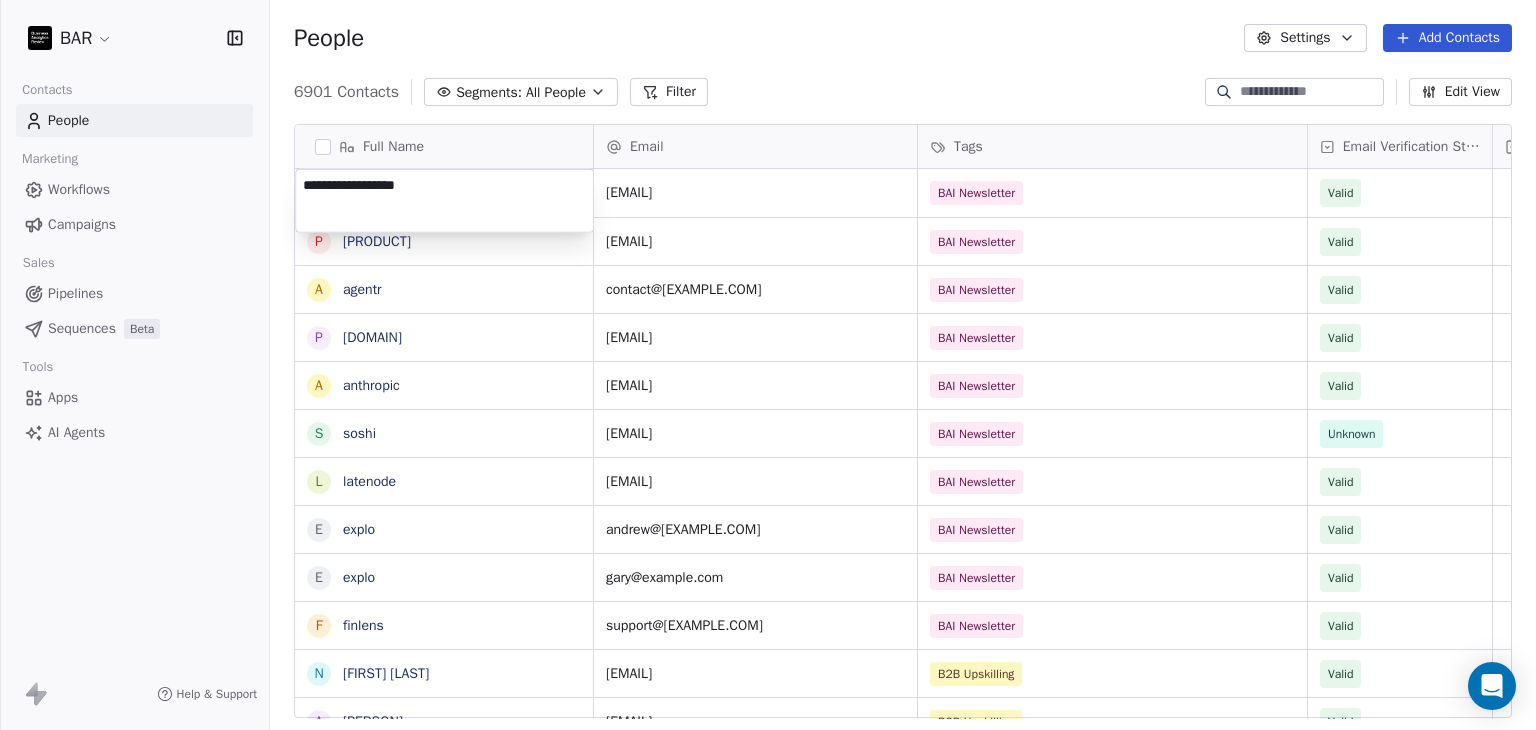click on "BAR Contacts People Marketing Workflows Campaigns Sales Pipelines Sequences Beta Tools Apps AI Agents Help & Support People Settings Add Contacts 6901 Contacts Segments: All People Filter Edit View Tag Add to Sequence Full Name p pollmeai p prodcatalyst a agentr p ppt.ai a anthropic s soshi l latenode e explo e explo f finlens N [FIRST] [LAST] A [FIRST] [LAST] J [FIRST] [LAST] B [FIRST] [LAST] B [FIRST] [LAST] Z [FIRST] [LAST] G [FIRST] [LAST] S [FIRST] [LAST] D [FIRST] [LAST] T [FIRST] [LAST] J [FIRST] [LAST] E [FIRST] [LAST] Z [FIRST] [LAST] R [FIRST] [LAST] H [FIRST] [LAST] H [FIRST] [LAST] M [FIRST] [LAST] D [FIRST] [LAST] N [FIRST] [LAST] P [FIRST] [LAST] T [FIRST] [LAST] J [FIRST] [LAST] Email Tags Email Verification Status Status support@pollmeai.ru BAI Newsletter Valid prodcatalystofficial@[EMAIL] BAI Newsletter Valid contact@agentr.global BAI Newsletter Valid support@ppt.ai BAI Newsletter Valid dario.amodei@anthropic.com BAI Newsletter Valid michael@soshi.io" at bounding box center [768, 365] 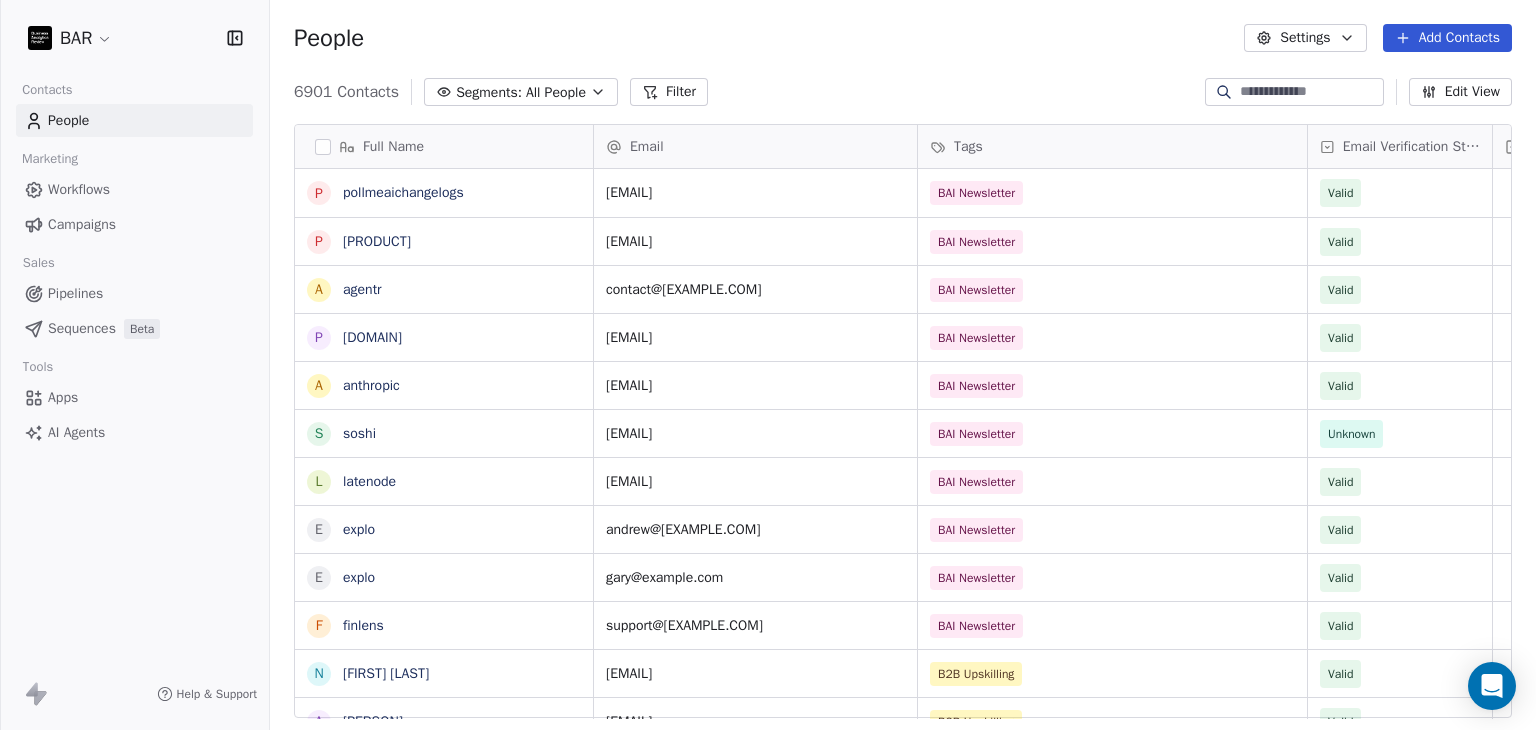 click on "People Settings  Add Contacts" at bounding box center (903, 38) 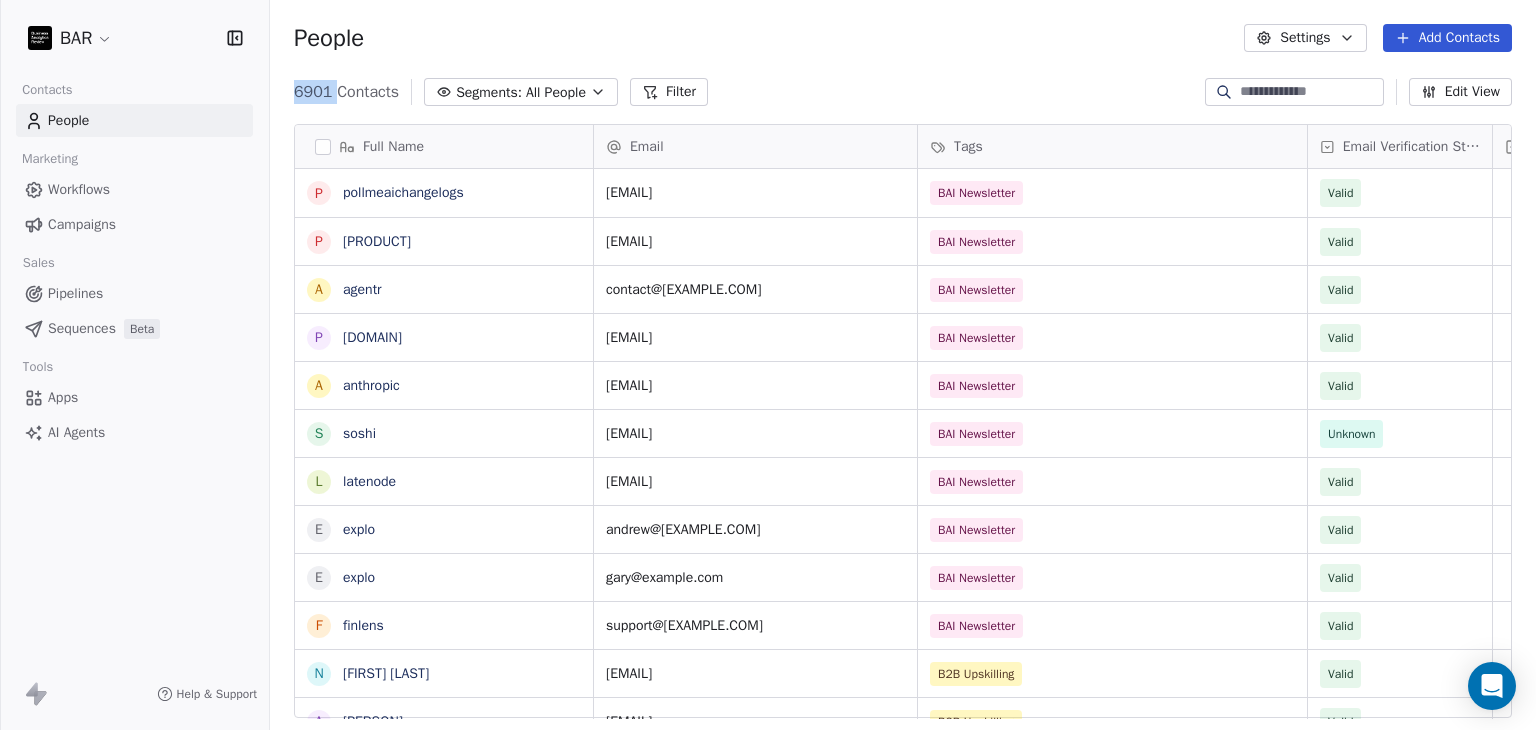 click on "People Settings  Add Contacts" at bounding box center (903, 38) 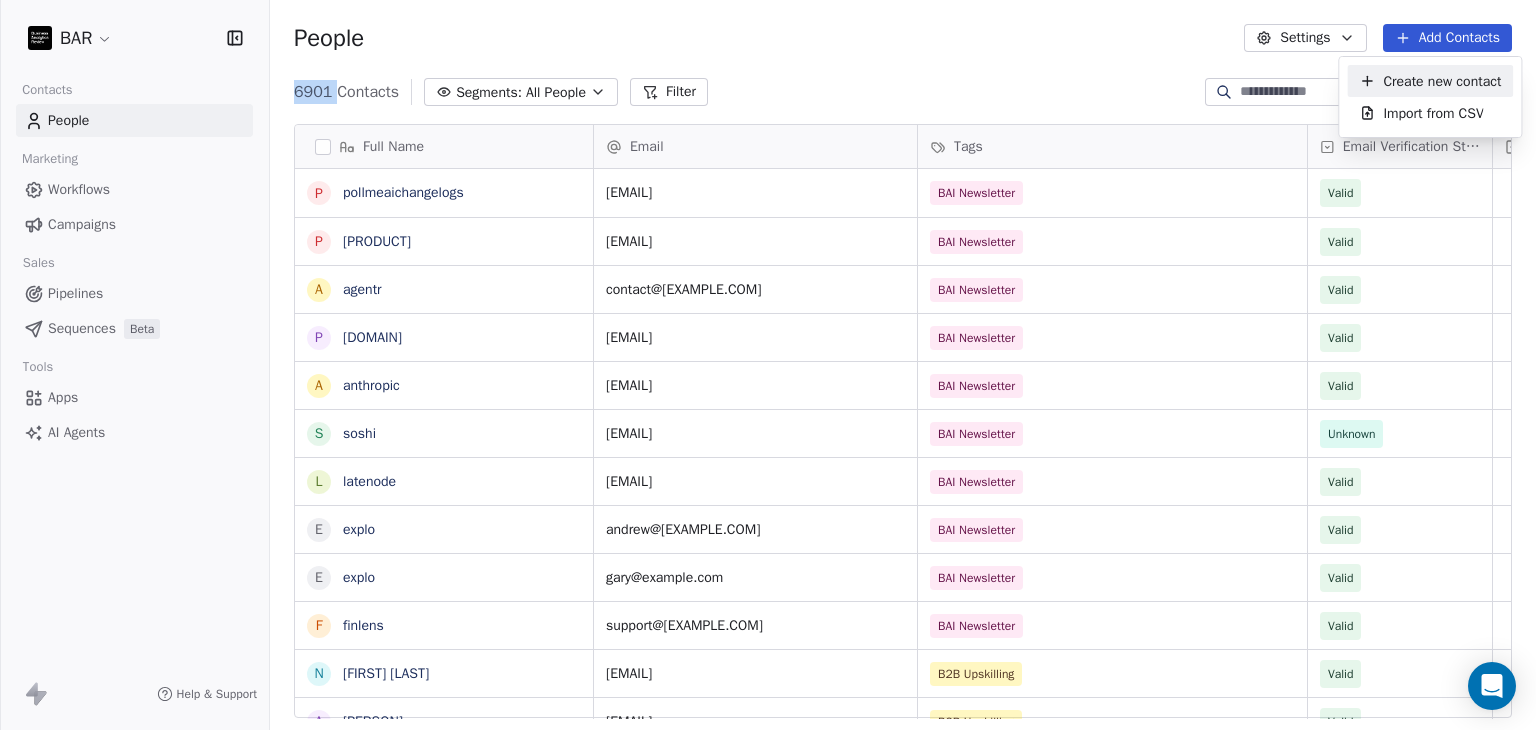 click on "Create new contact" at bounding box center [1442, 81] 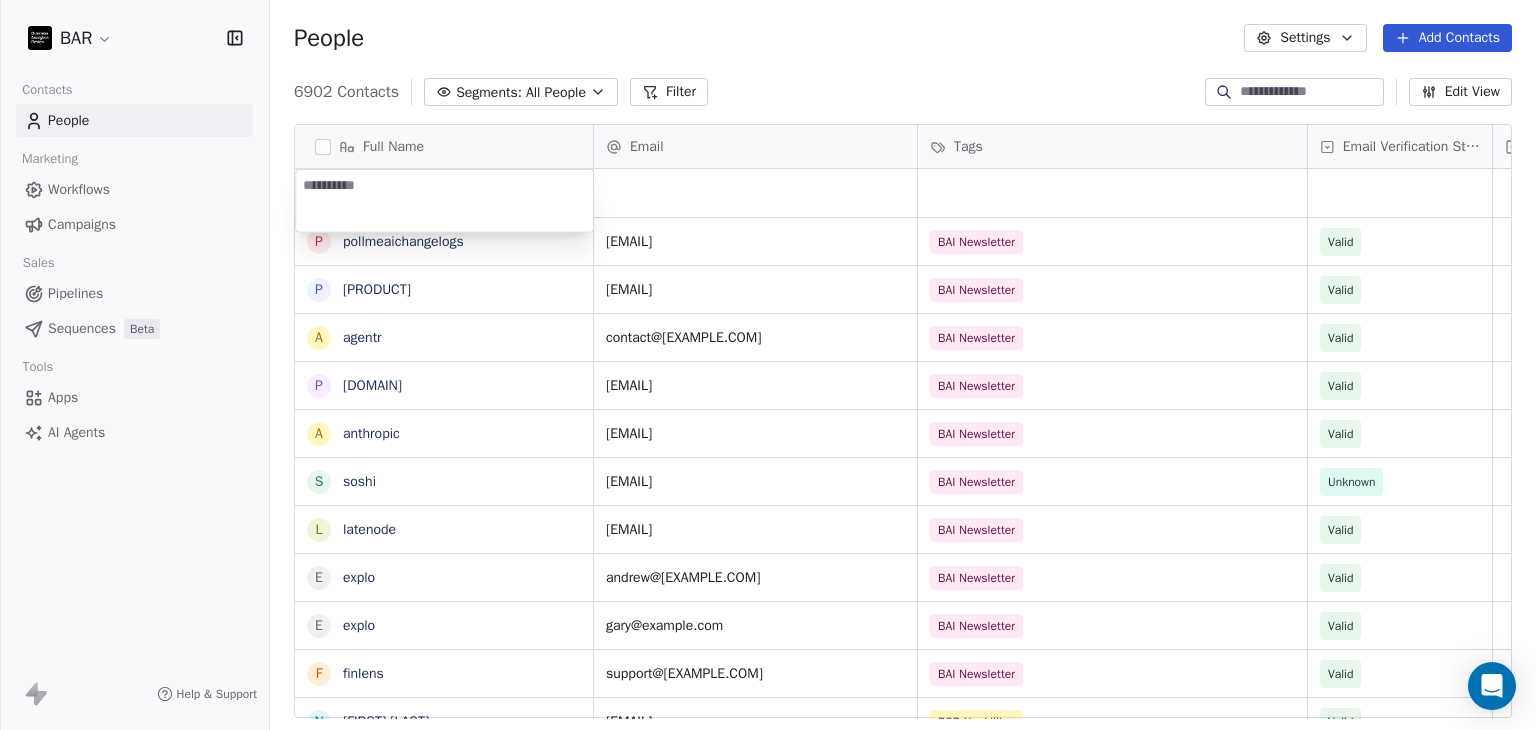 type on "**********" 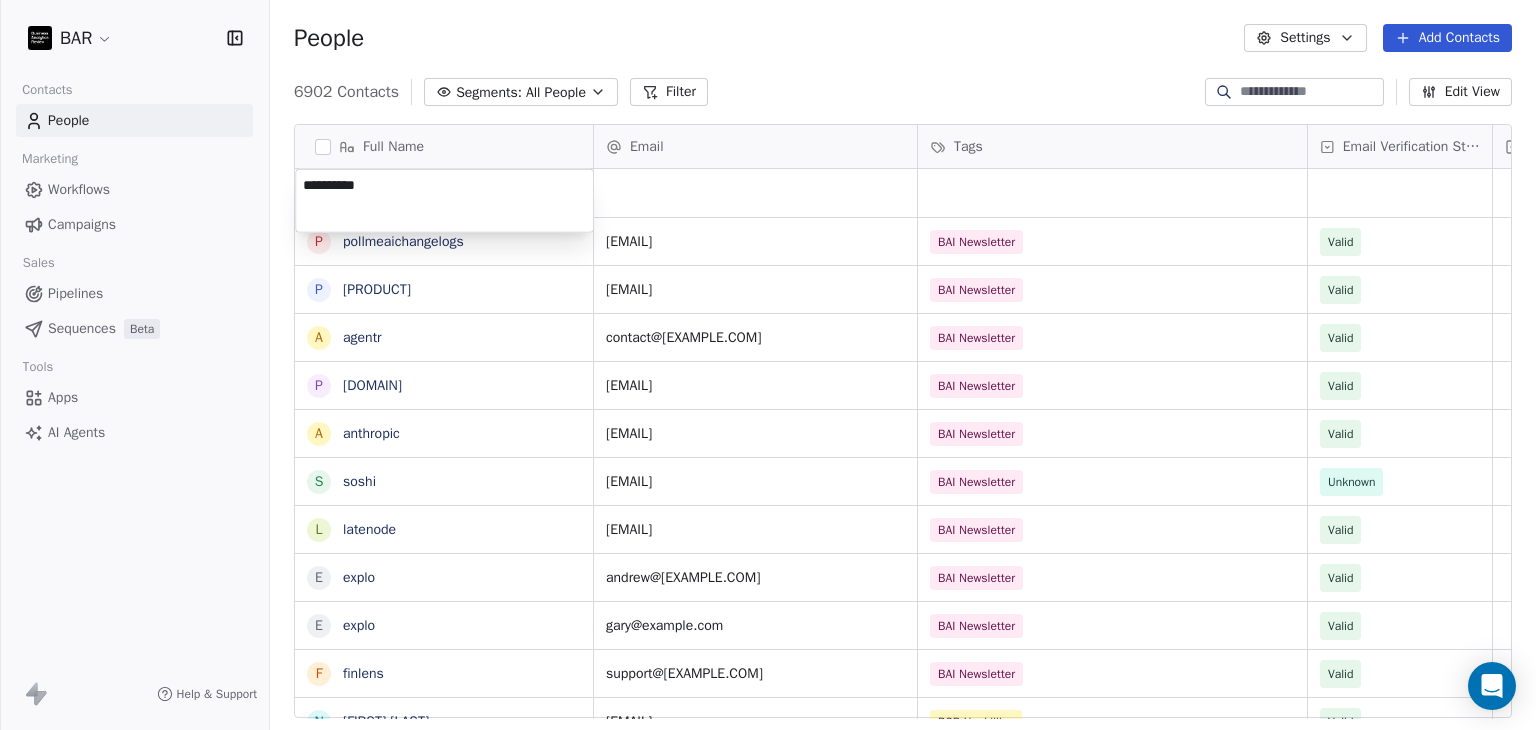 click on "BAR Contacts People Marketing Workflows Campaigns Sales Pipelines Sequences Beta Tools Apps AI Agents Help & Support People Settings Add Contacts 6902 Contacts Segments: All People Filter Edit View Tag Add to Sequence Full Name p pollmeai p prodcatalyst a agentr p ppt.ai a anthropic s soshi l latenode e explo e explo f finlens N [FIRST] [LAST] A [FIRST] [LAST] J [FIRST] [LAST] B [FIRST] [LAST] B [FIRST] [LAST] Z [FIRST] [LAST] G [FIRST] [LAST] S [FIRST] [LAST] D [FIRST] [LAST] T [FIRST] [LAST] J [FIRST] [LAST] E [FIRST] [LAST] Z [FIRST] [LAST] R [FIRST] [LAST] H [FIRST] [LAST] H [FIRST] [LAST] M [FIRST] [LAST] D [FIRST] [LAST] N [FIRST] [LAST] P [FIRST] [LAST] T [FIRST] [LAST] Email Tags Email Verification Status Status support@pollmeai.ru BAI Newsletter Valid prodcatalystofficial@[EMAIL] BAI Newsletter Valid contact@agentr.global BAI Newsletter Valid support@ppt.ai BAI Newsletter Valid dario.amodei@anthropic.com BAI Newsletter Valid michael@soshi.io BAI Newsletter Unknown" at bounding box center (768, 365) 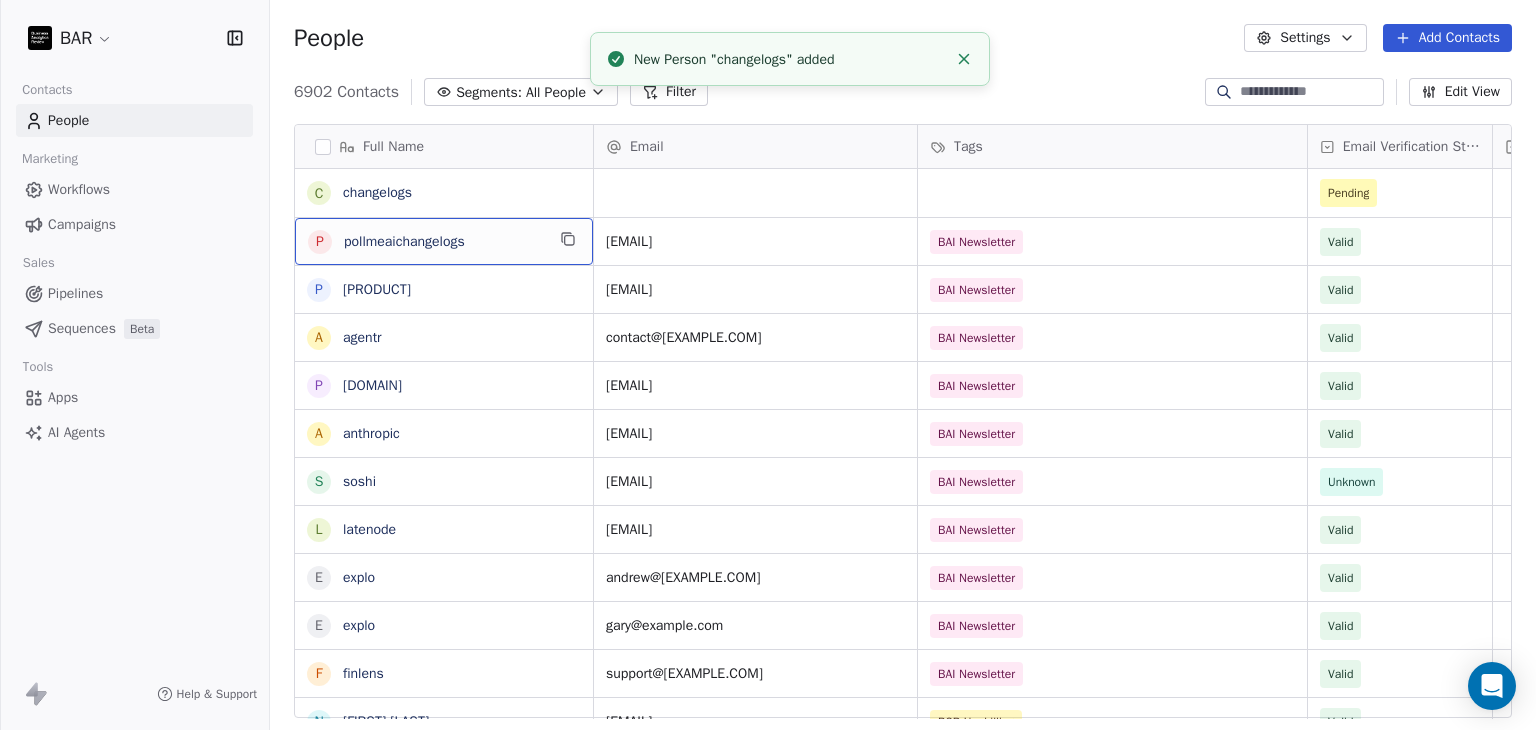 click on "pollmeaichangelogs" at bounding box center (444, 242) 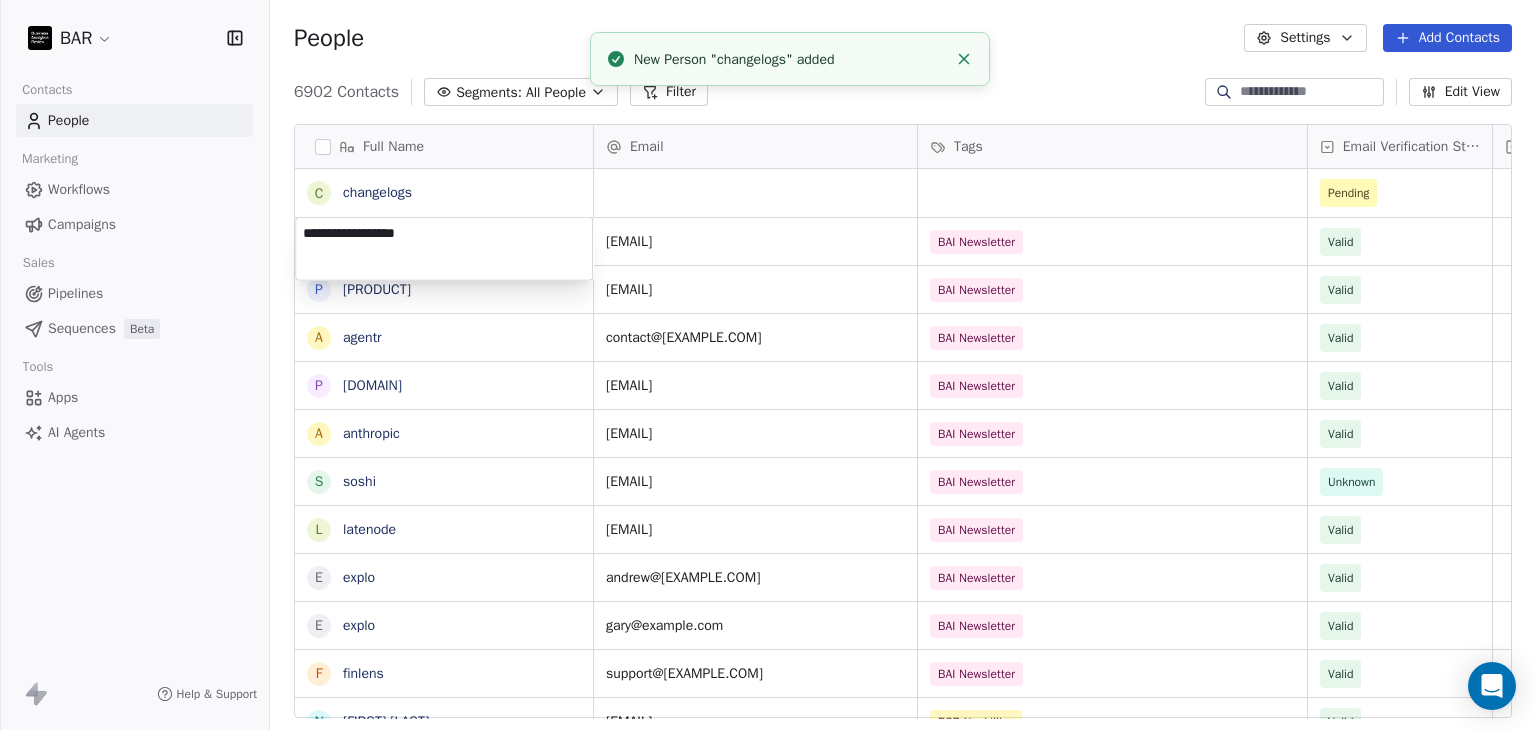 drag, startPoint x: 362, startPoint y: 230, endPoint x: 532, endPoint y: 231, distance: 170.00294 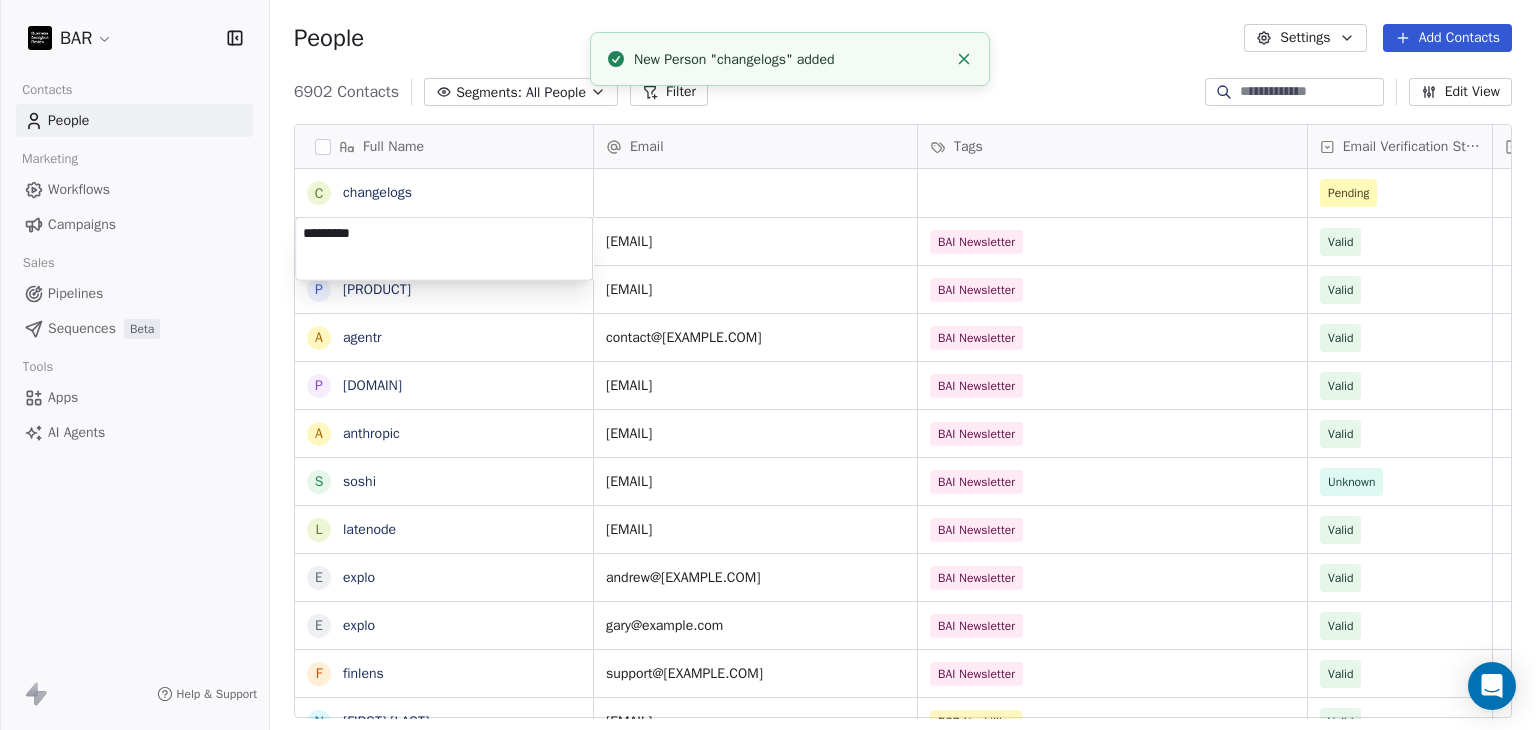 type on "********" 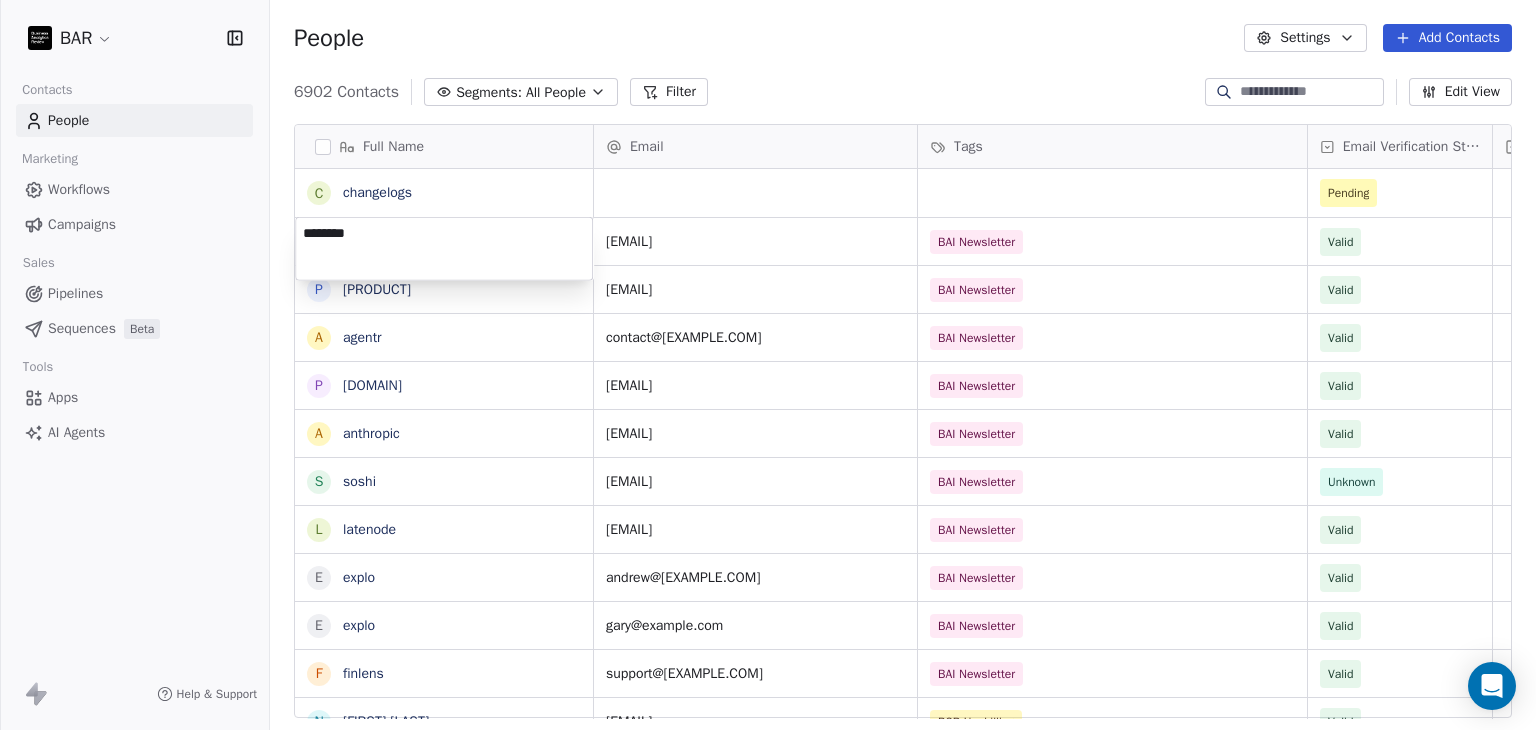 click on "BAR Contacts People Marketing Workflows Campaigns Sales Pipelines Sequences Beta Tools Apps AI Agents Help & Support People Settings  Add Contacts 6902 Contacts Segments: All People Filter  Edit View Tag Add to Sequence Full Name c changelogs p pollmeai p prodcatalyst a agentr p ppt.ai a anthropic s soshi l latenode e explo e explo f finlens N Nergis Kilic A Anna Kiechle J Joseph Keyler B Bassel Kheir B Baris Kaytan Z Zemichael Tesfamariam Kebte G Gamze zdemir Kaya S Stevie Mada Kauka D Daniela Karpf T Tina Grace Katshungu J Jay Karpen E Elif Sabahan Karaman Z Zachia Kamaliza R Raghad Karam H Hraztan Kalinian H Hilal Bektas Kalfa M Michael Kalenberg D Deniz Kaanbre N Nicole Jordan P Pharlande Joseph T Tara Jones Email Tags Email Verification Status Status Pending support@[EXAMPLE.COM] BAI Newsletter Valid prodcatalystofficial@[EXAMPLE.COM] BAI Newsletter Valid contact@[EXAMPLE.COM] BAI Newsletter Valid support@[EXAMPLE.COM] BAI Newsletter Valid dario.amodei@[EXAMPLE.COM] BAI Newsletter Valid michael@[EXAMPLE.COM]" at bounding box center (768, 365) 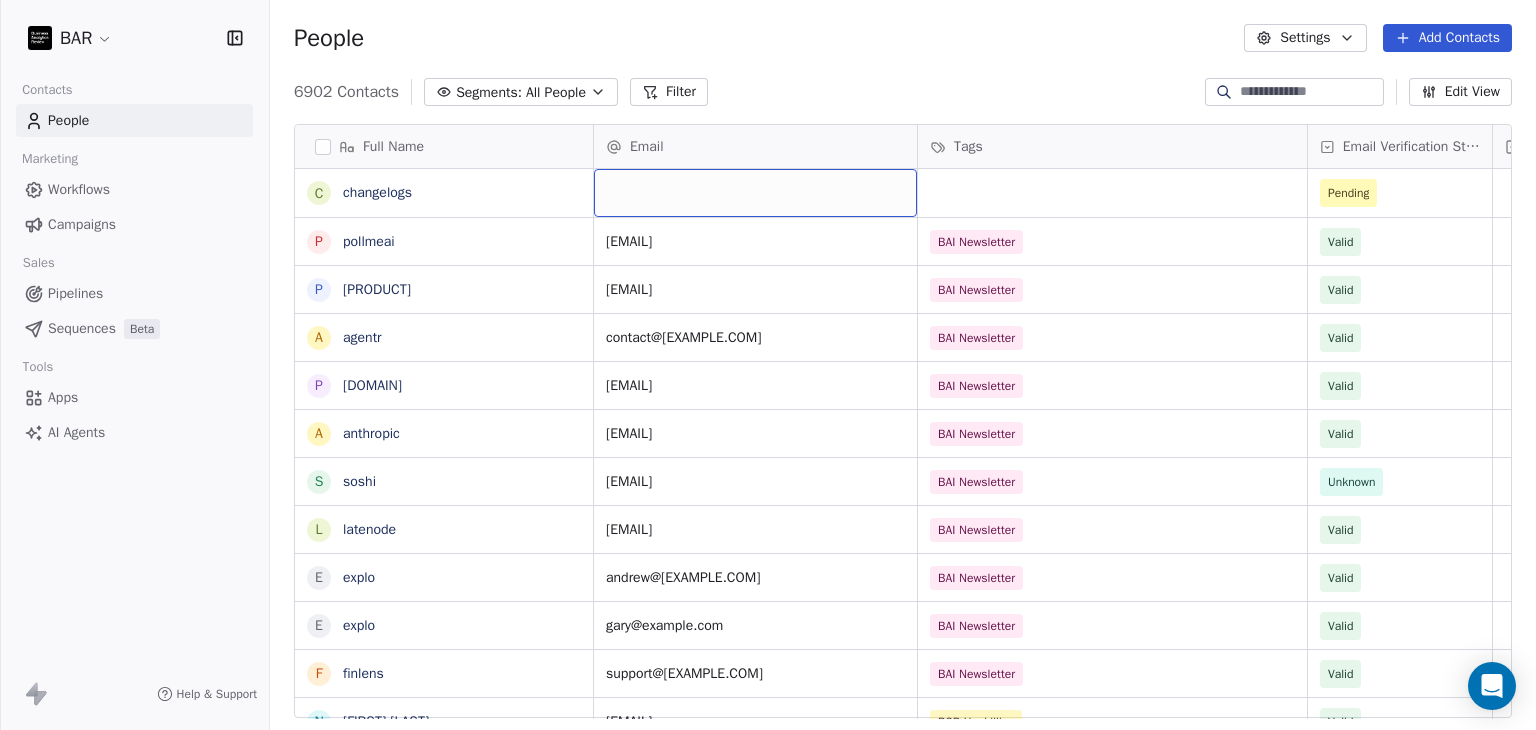 click at bounding box center (755, 193) 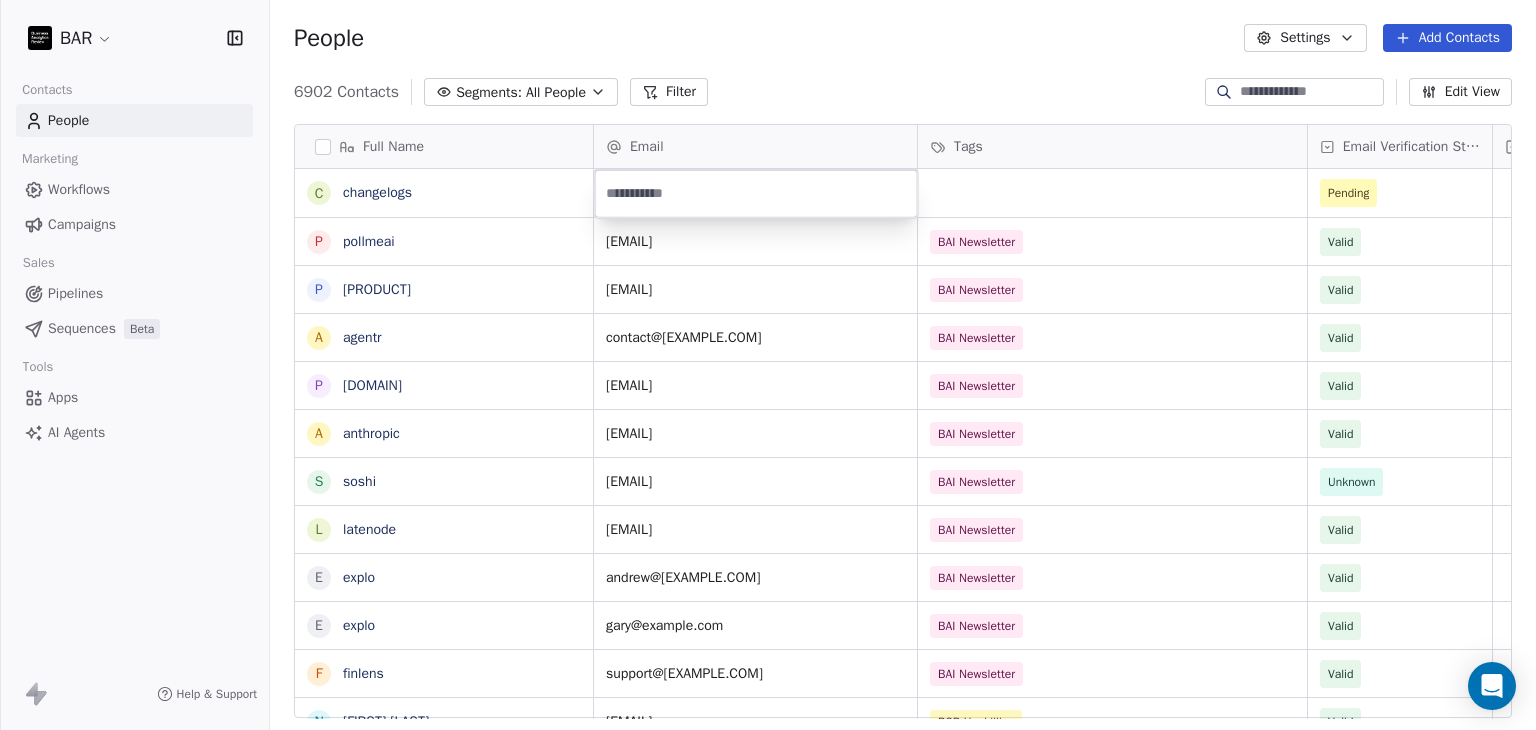 paste on "**********" 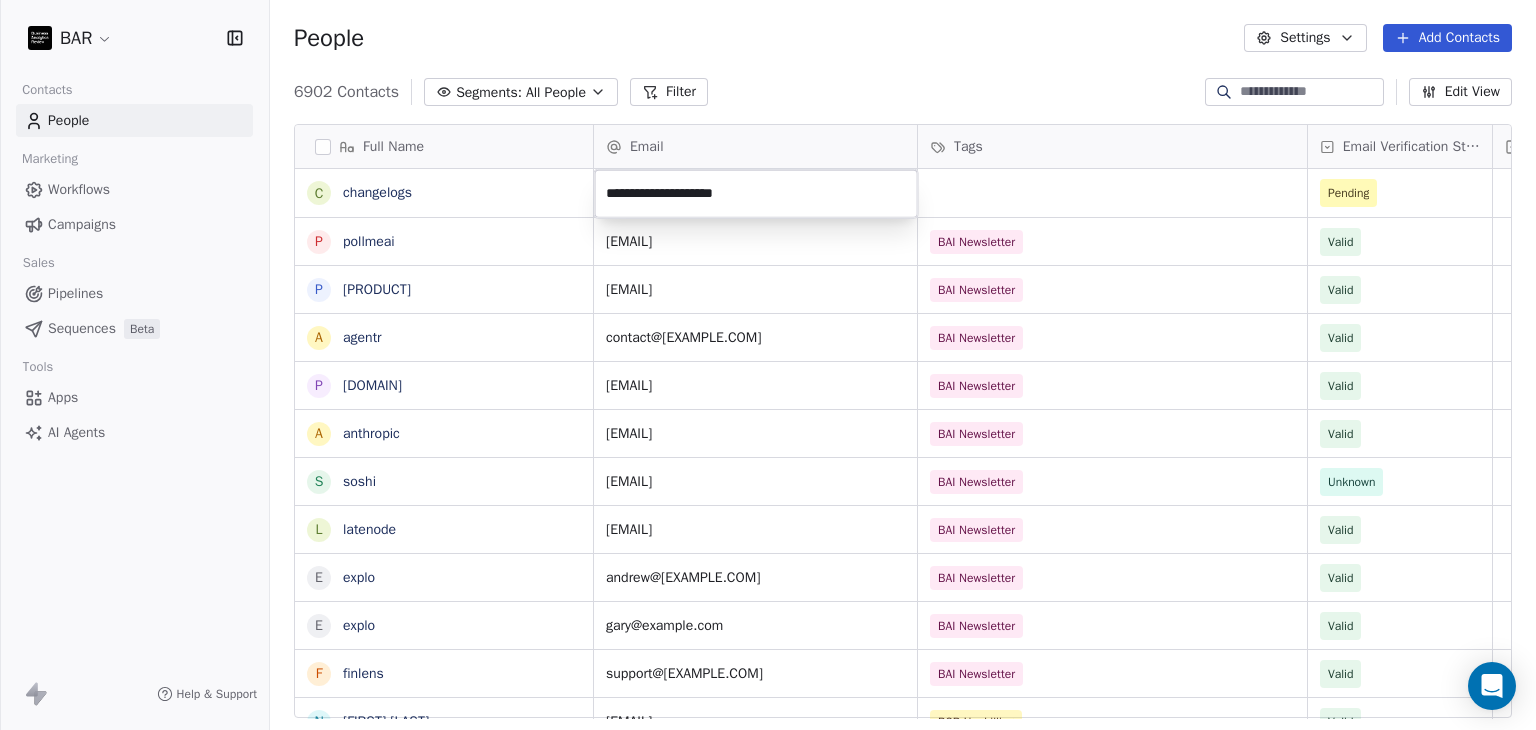 click on "BAR Contacts People Marketing Workflows Campaigns Sales Pipelines Sequences Beta Tools Apps AI Agents Help & Support People Settings Add Contacts 6902 Contacts Segments: All People Filter Edit View Tag Add to Sequence Full Name c [FIRST] p [BRAND] p [BRAND] a [BRAND] p [BRAND] a [BRAND] s [BRAND] l [BRAND] e [BRAND] e [BRAND] f [BRAND] N [FIRST] [LAST] A [FIRST] [LAST] J [FIRST] [LAST] B [FIRST] [LAST] B [FIRST] [LAST] Z [FIRST] [LAST] G [FIRST] [LAST] S [FIRST] [LAST] D [FIRST] [LAST] T [FIRST] [LAST] J [FIRST] [LAST] E [FIRST] [LAST] Z [FIRST] [LAST] R [FIRST] [LAST] H [FIRST] [LAST] H [FIRST] [LAST] M [FIRST] [LAST] D [FIRST] [LAST] N [FIRST] [LAST] P [FIRST] [LAST] T [FIRST] [LAST] Email Tags Email Verification Status Status Pending [EMAIL] BAI Newsletter Valid [EMAIL] BAI Newsletter Valid [EMAIL] BAI Newsletter Valid [EMAIL] BAI Newsletter Valid [EMAIL] BAI Newsletter Valid [EMAIL] Unknown" at bounding box center [768, 365] 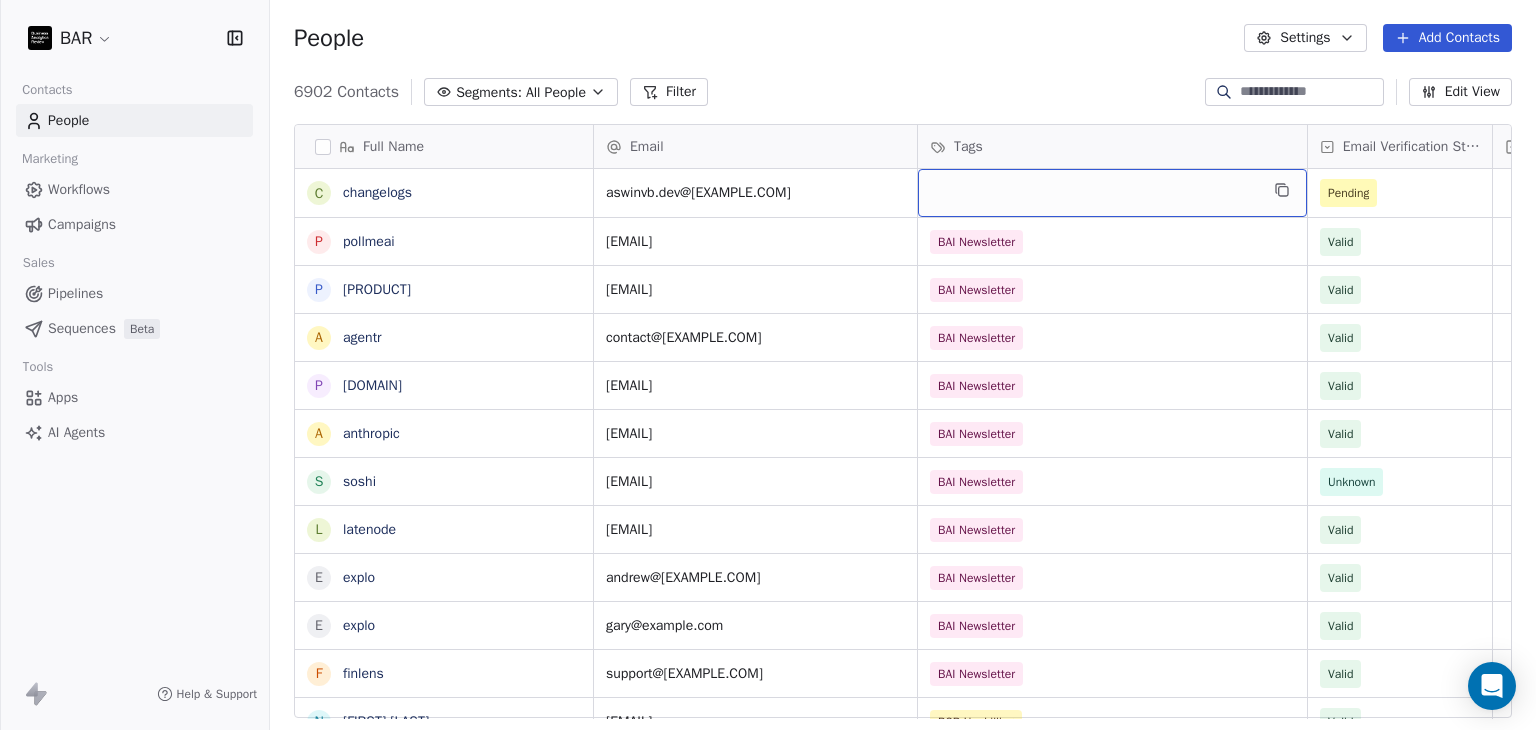 click at bounding box center (1112, 193) 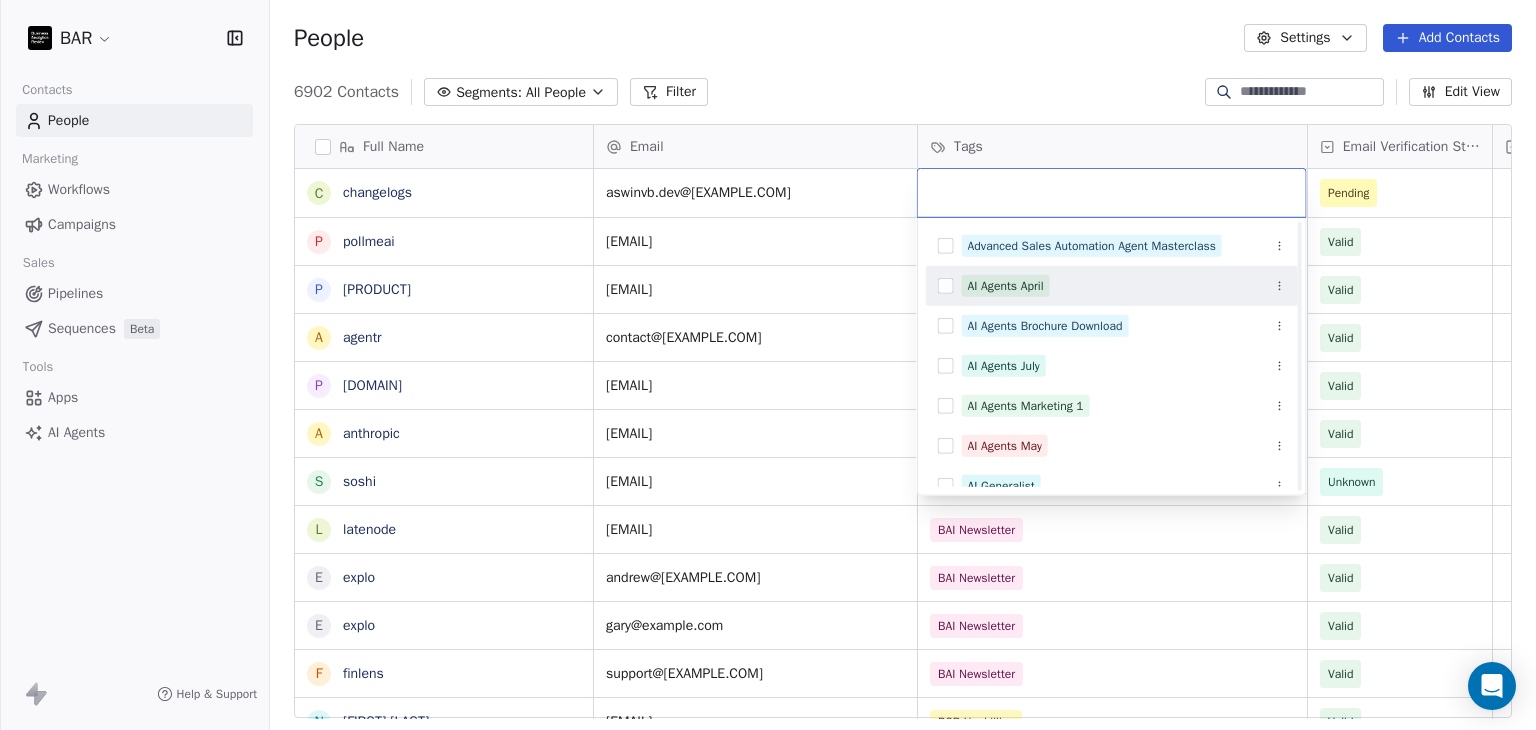 scroll, scrollTop: 200, scrollLeft: 0, axis: vertical 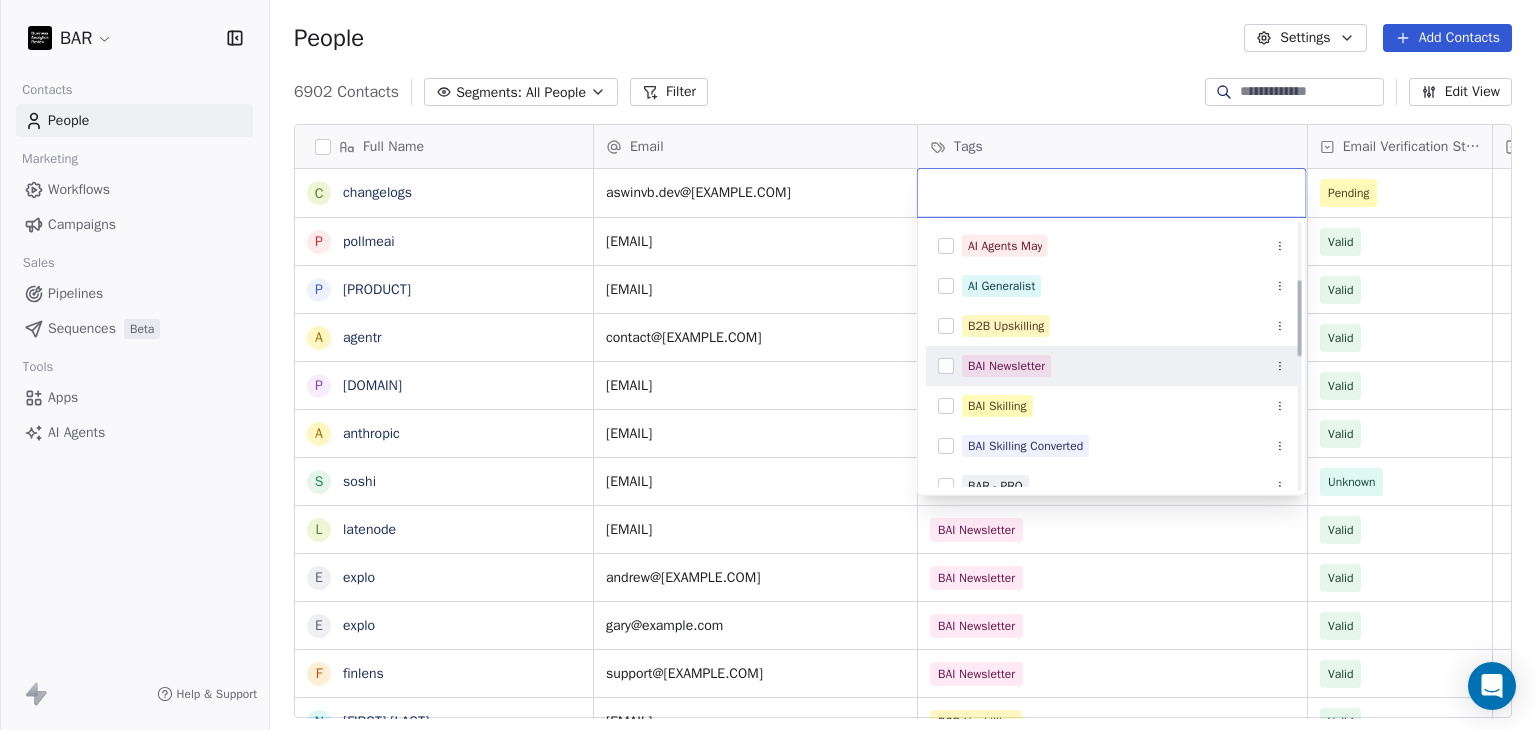 click on "BAI Newsletter" at bounding box center [1006, 366] 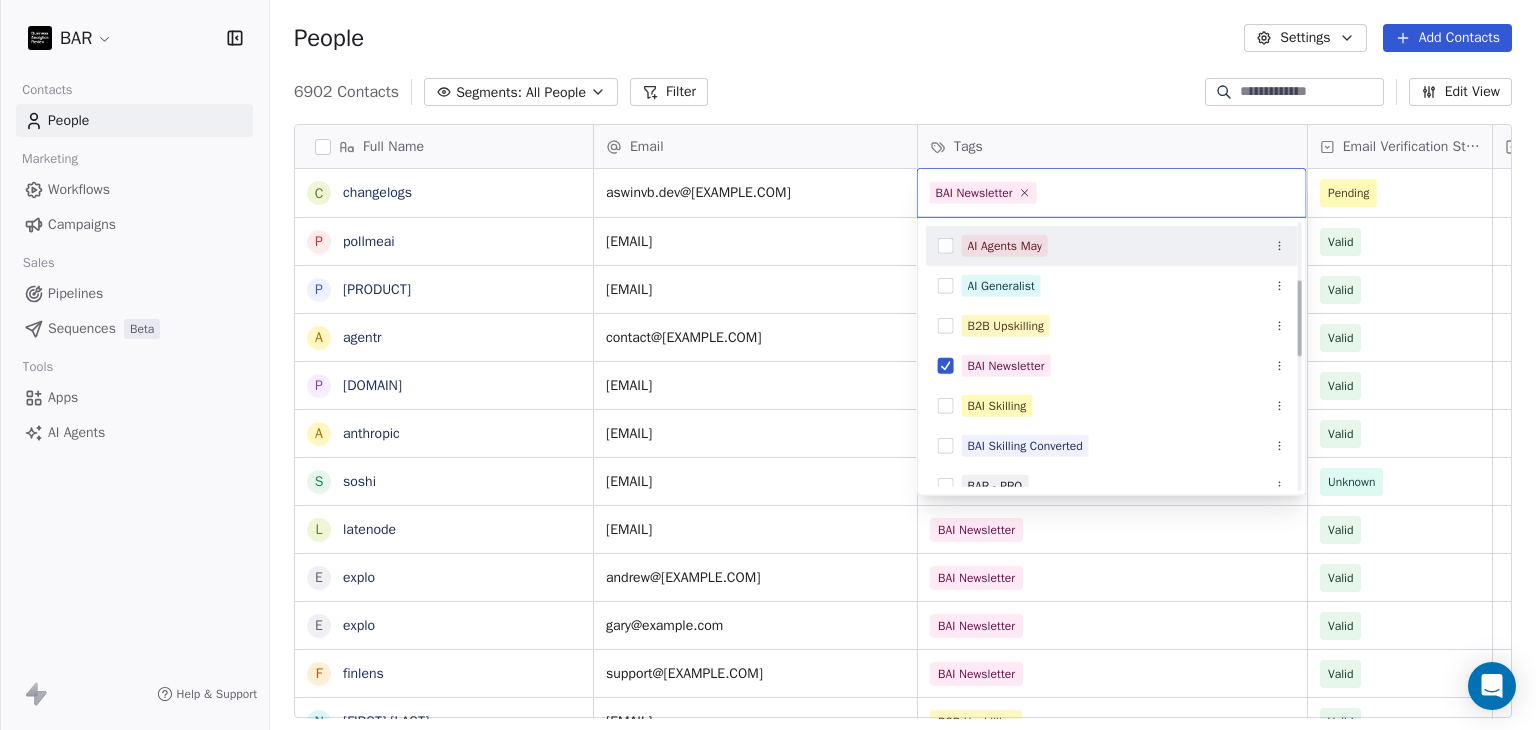 click on "BAR Contacts People Marketing Workflows Campaigns Sales Pipelines Sequences Beta Tools Apps AI Agents Help & Support People Settings Add Contacts 6902 Contacts Segments: All People Filter Edit View Tag Add to Sequence Full Name c [EMAIL] p [EMAIL] p [EMAIL] a [EMAIL] p [EMAIL] a [EMAIL] s [EMAIL] l [EMAIL] e [EMAIL] e [EMAIL] f [EMAIL] N [FIRST] [LAST] A [FIRST] [LAST] J [FIRST] [LAST] B [FIRST] [LAST] B [FIRST] [LAST] Z [FIRST] [LAST] G [FIRST] [LAST] S [FIRST] [LAST] D [FIRST] [LAST] T [FIRST] [LAST] E [FIRST] [LAST] J [FIRST] [LAST] R [FIRST] [LAST] Z [FIRST] [LAST] H [FIRST] [LAST] H [FIRST] [LAST] M [FIRST] [LAST] D [FIRST] [LAST] N [FIRST] [LAST] Email Tags Email Verification Status Status [EMAIL] BAI Newsletter Valid [EMAIL] BAI Newsletter Valid [EMAIL] BAI Newsletter Valid [EMAIL] BAI Newsletter Valid [EMAIL] BAI Newsletter Valid [EMAIL] BAI Newsletter Valid Valid" at bounding box center [768, 365] 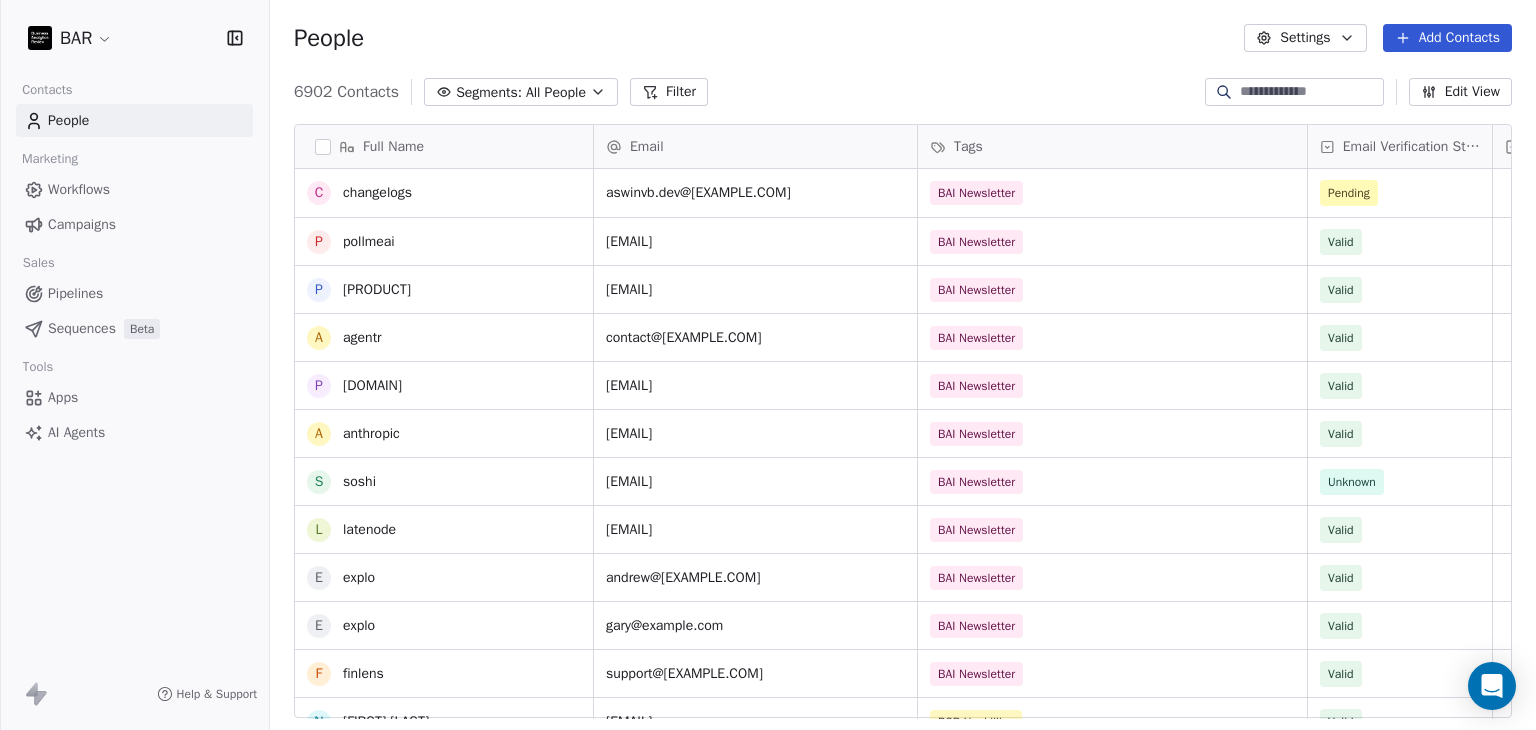 scroll, scrollTop: 299, scrollLeft: 0, axis: vertical 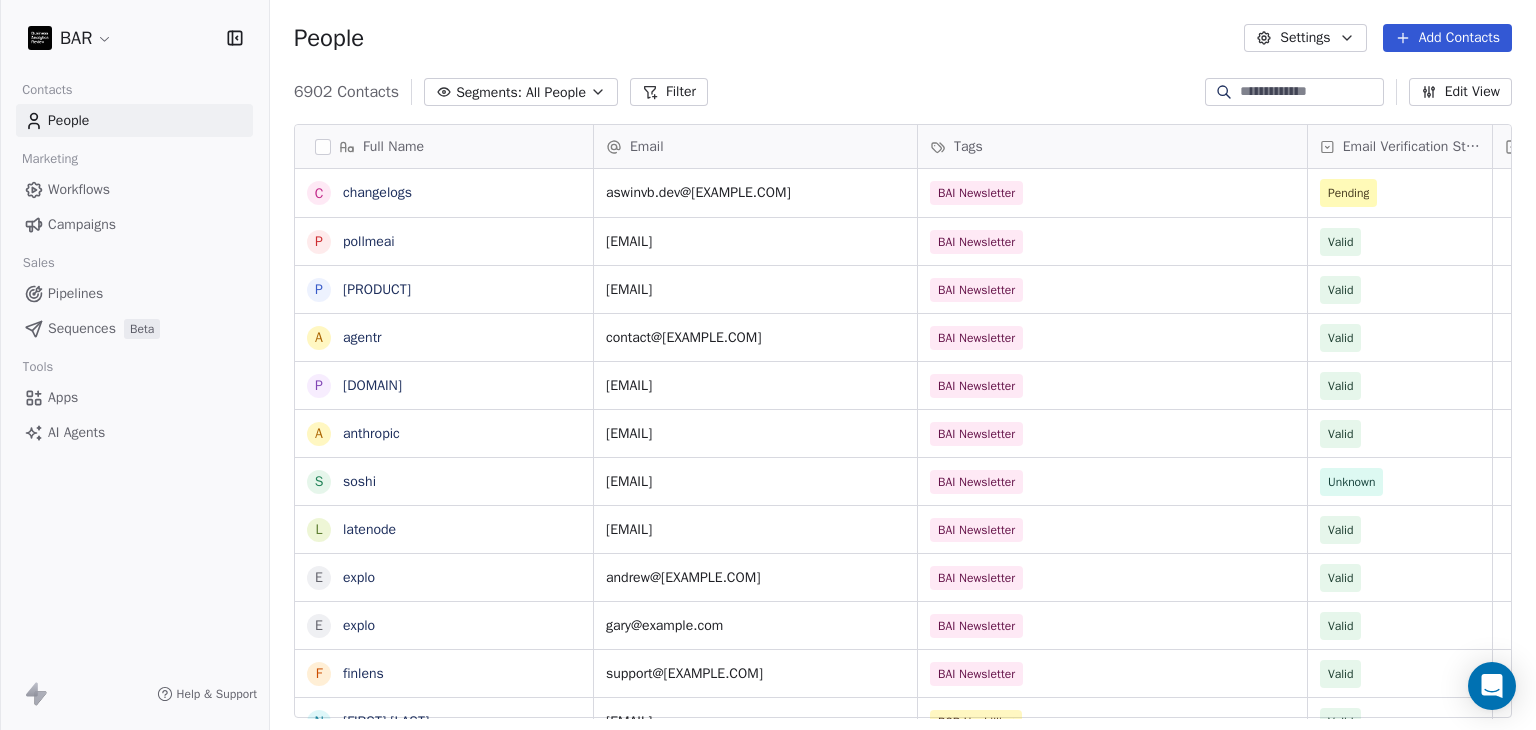 drag, startPoint x: 838, startPoint y: 53, endPoint x: 826, endPoint y: 40, distance: 17.691807 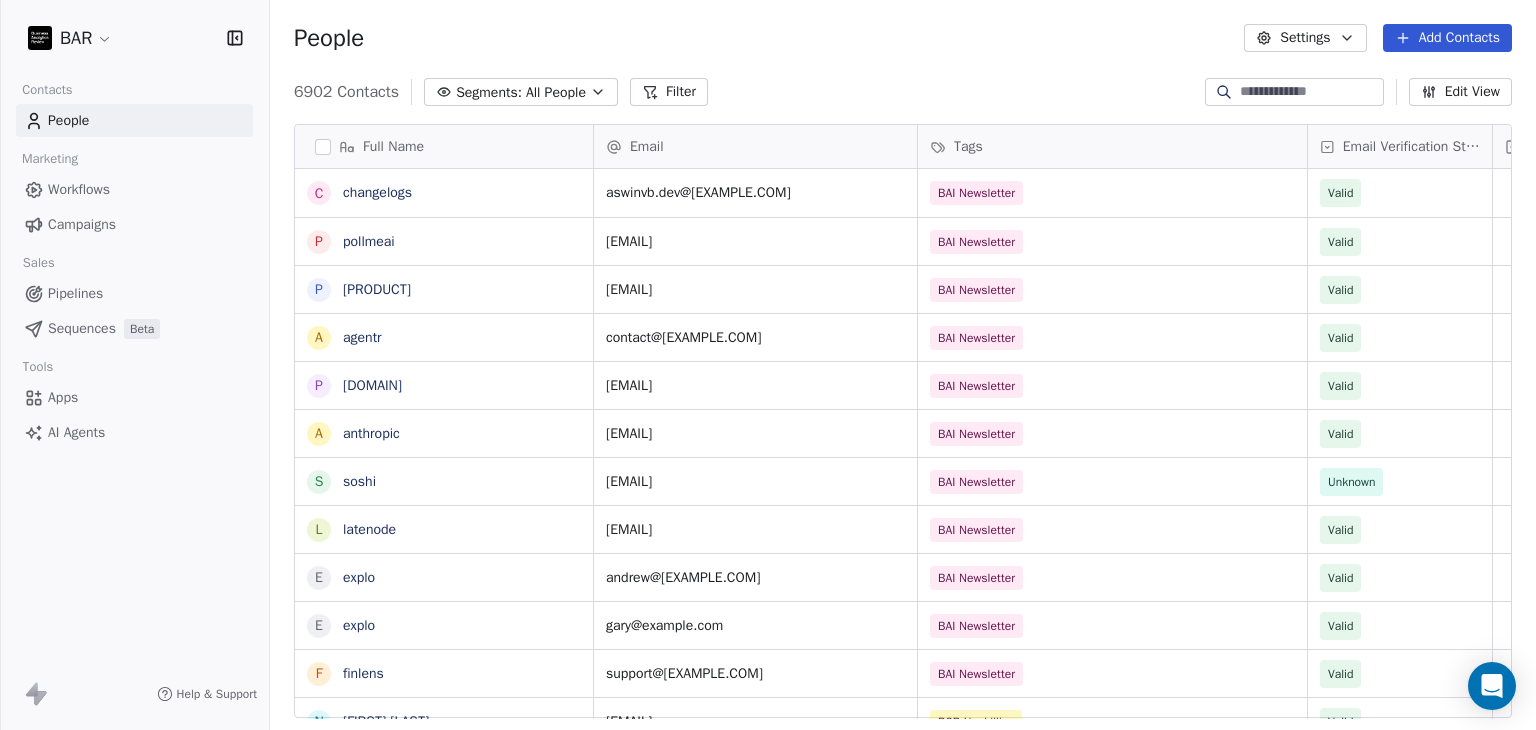click on "Add Contacts" at bounding box center (1447, 38) 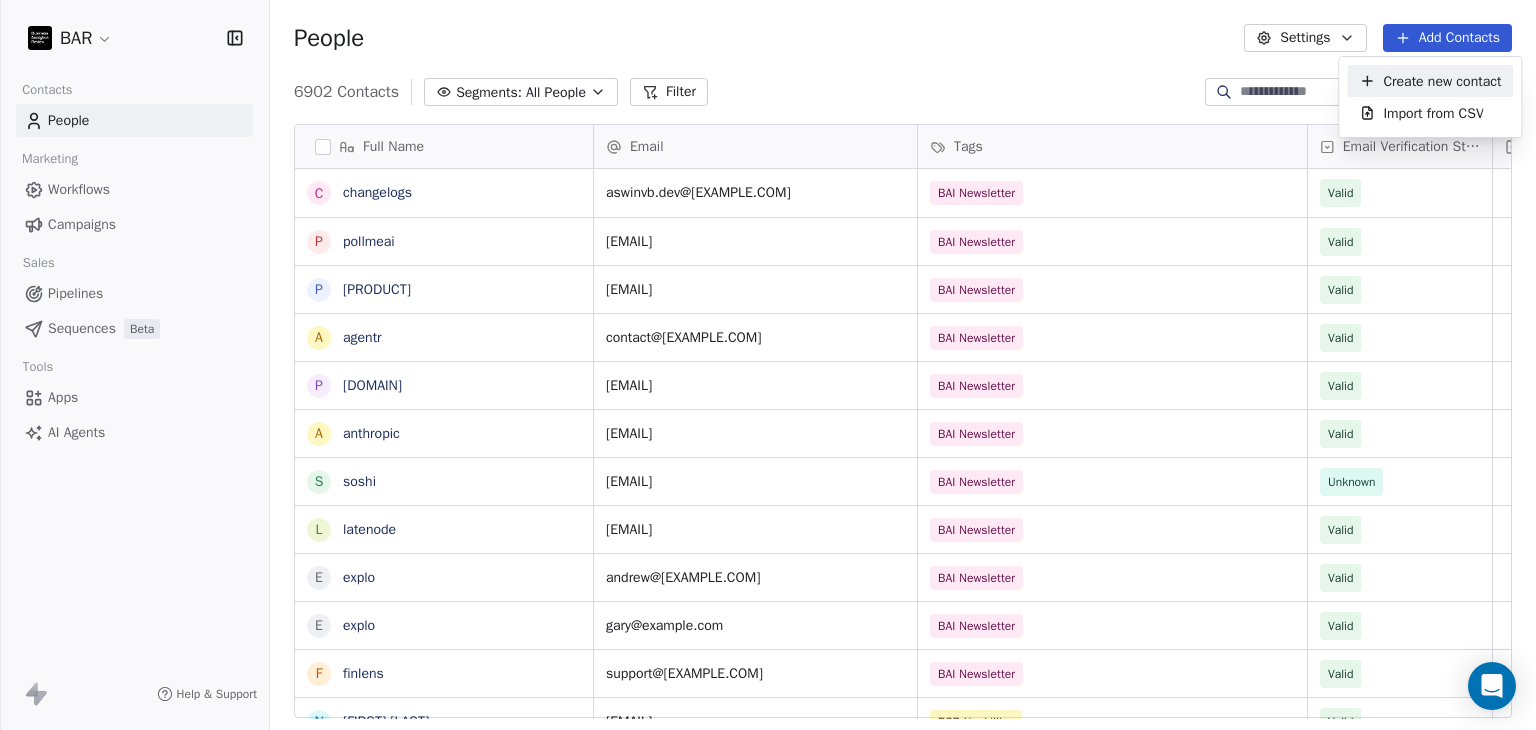 click on "Create new contact" at bounding box center [1430, 81] 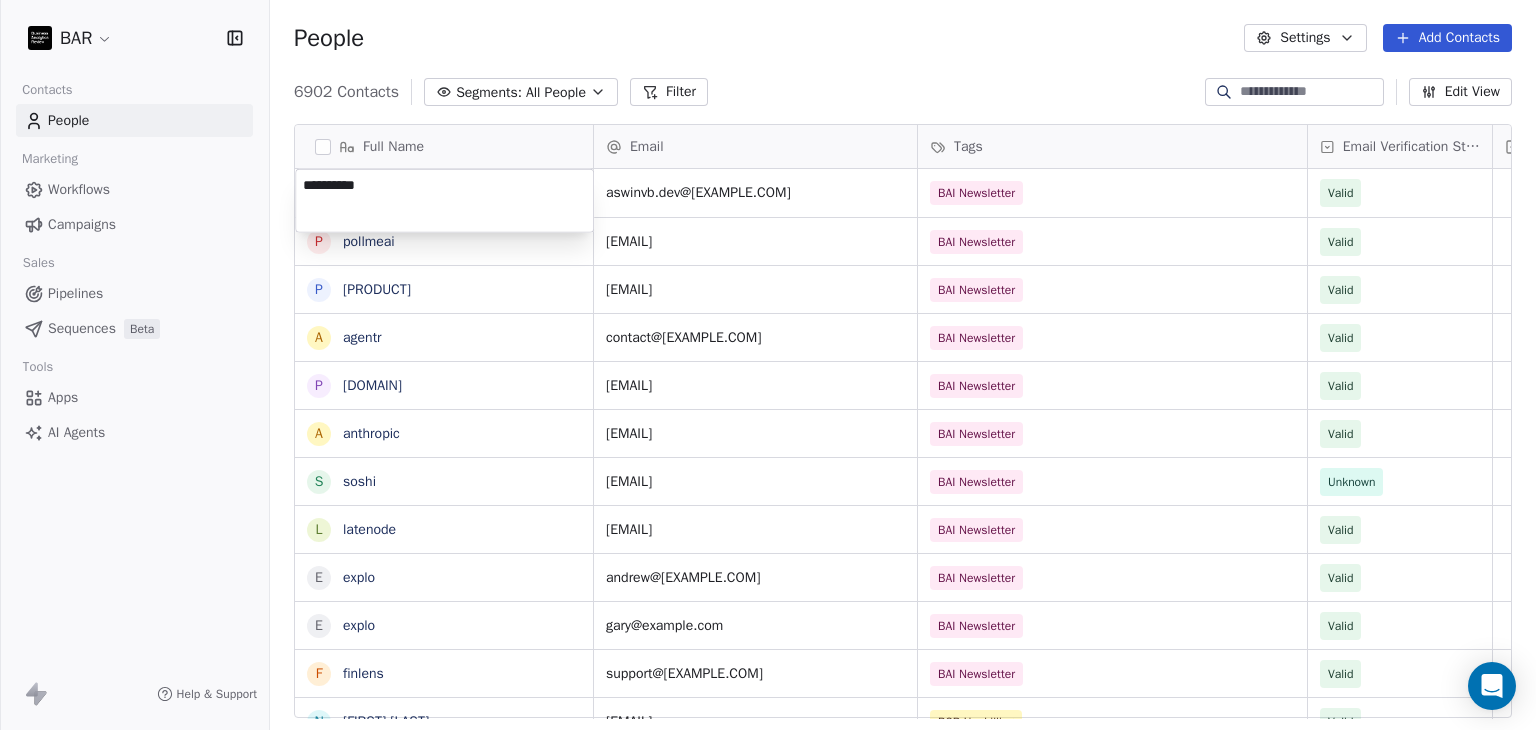 click on "BAR Contacts People Marketing Workflows Campaigns Sales Pipelines Sequences Beta Tools Apps AI Agents Help & Support People Settings Add Contacts 6902 Contacts Segments: All People Filter Edit View Tag Add to Sequence Full Name c [EMAIL] p [EMAIL] p [EMAIL] a [EMAIL] p [EMAIL] a [EMAIL] s [EMAIL] l [EMAIL] e [EMAIL] e [EMAIL] f [EMAIL] N [FIRST] [LAST] A [FIRST] [LAST] J [FIRST] [LAST] B [FIRST] [LAST] B [FIRST] [LAST] Z [FIRST] [LAST] G [FIRST] [LAST] S [FIRST] [LAST] D [FIRST] [LAST] T [FIRST] [LAST] E [FIRST] [LAST] J [FIRST] [LAST] R [FIRST] [LAST] Z [FIRST] [LAST] H [FIRST] [LAST] H [FIRST] [LAST] M [FIRST] [LAST] D [FIRST] [LAST] N [FIRST] [LAST] Email Tags Email Verification Status Status [EMAIL] BAI Newsletter Valid [EMAIL] BAI Newsletter Valid [EMAIL] BAI Newsletter Valid [EMAIL] BAI Newsletter Valid [EMAIL] BAI Newsletter Valid [EMAIL] BAI Newsletter" at bounding box center (768, 365) 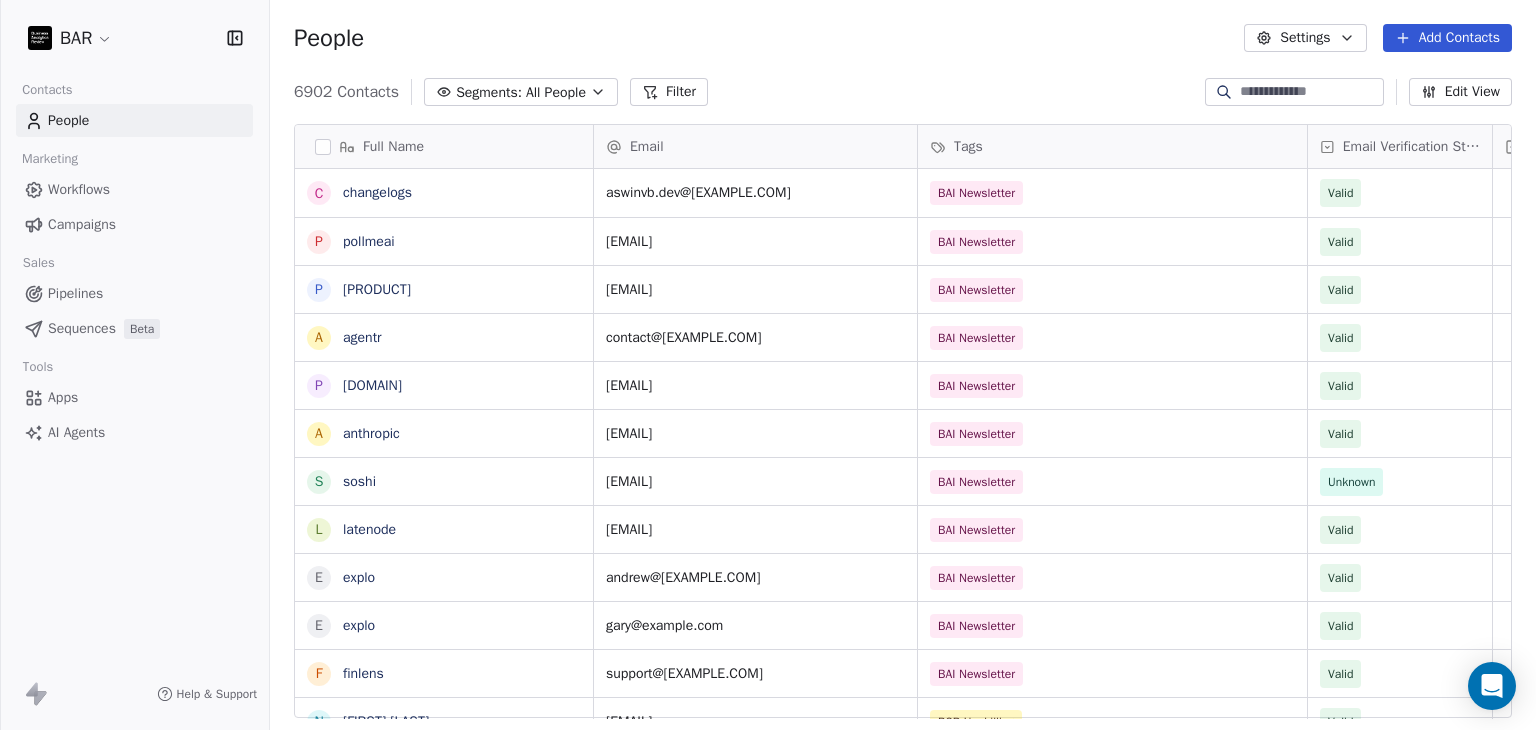 click on "Add Contacts" at bounding box center [1447, 38] 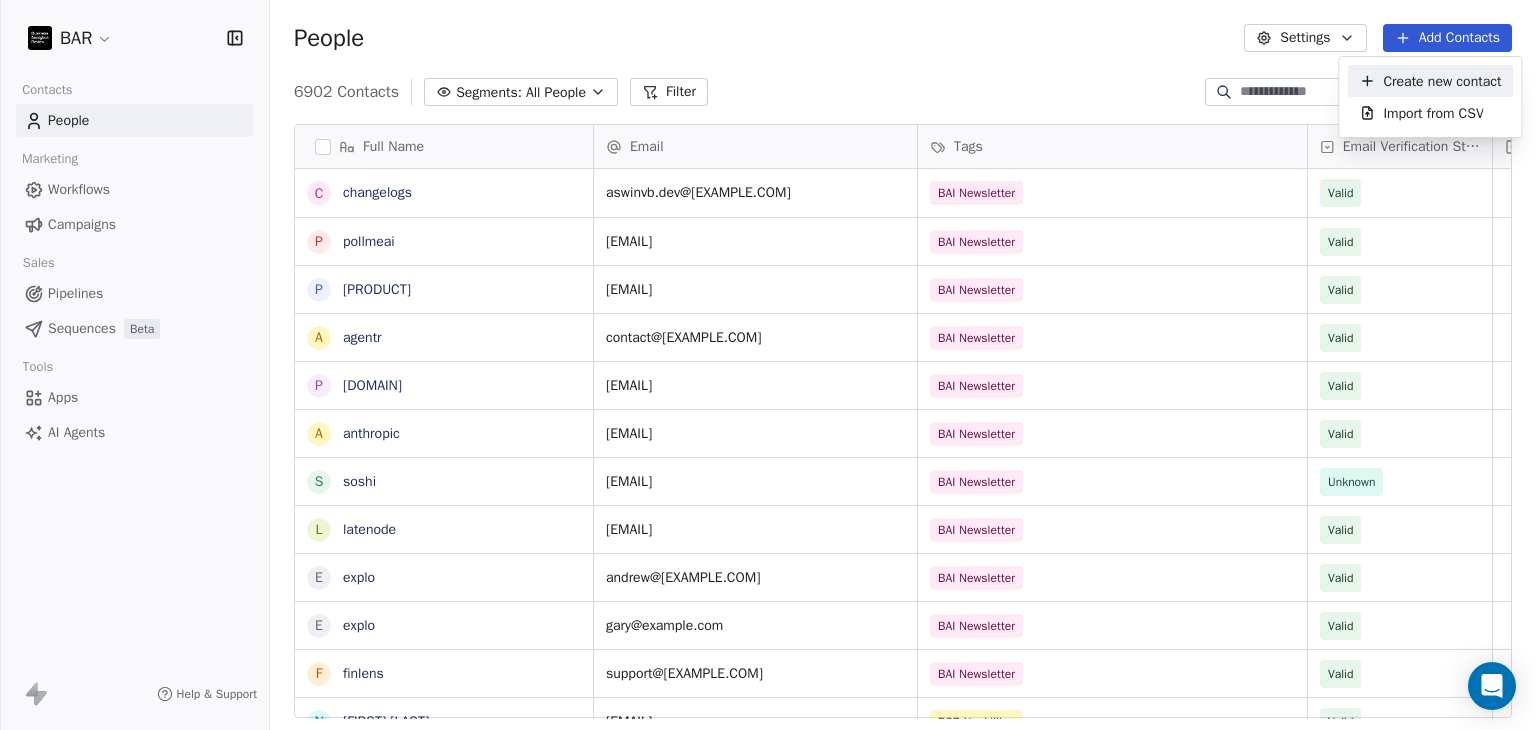 click on "Create new contact" at bounding box center (1442, 81) 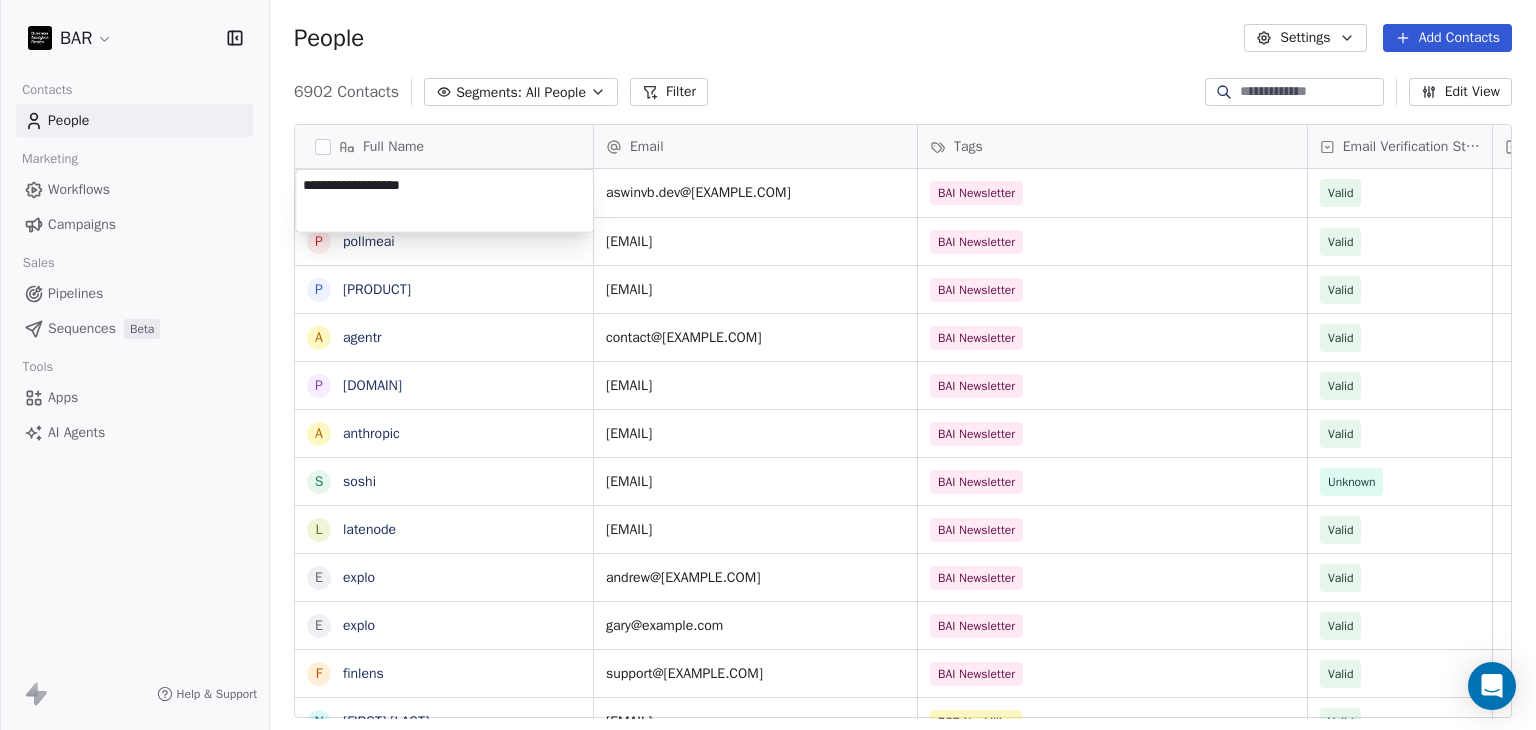 click on "**********" at bounding box center (444, 201) 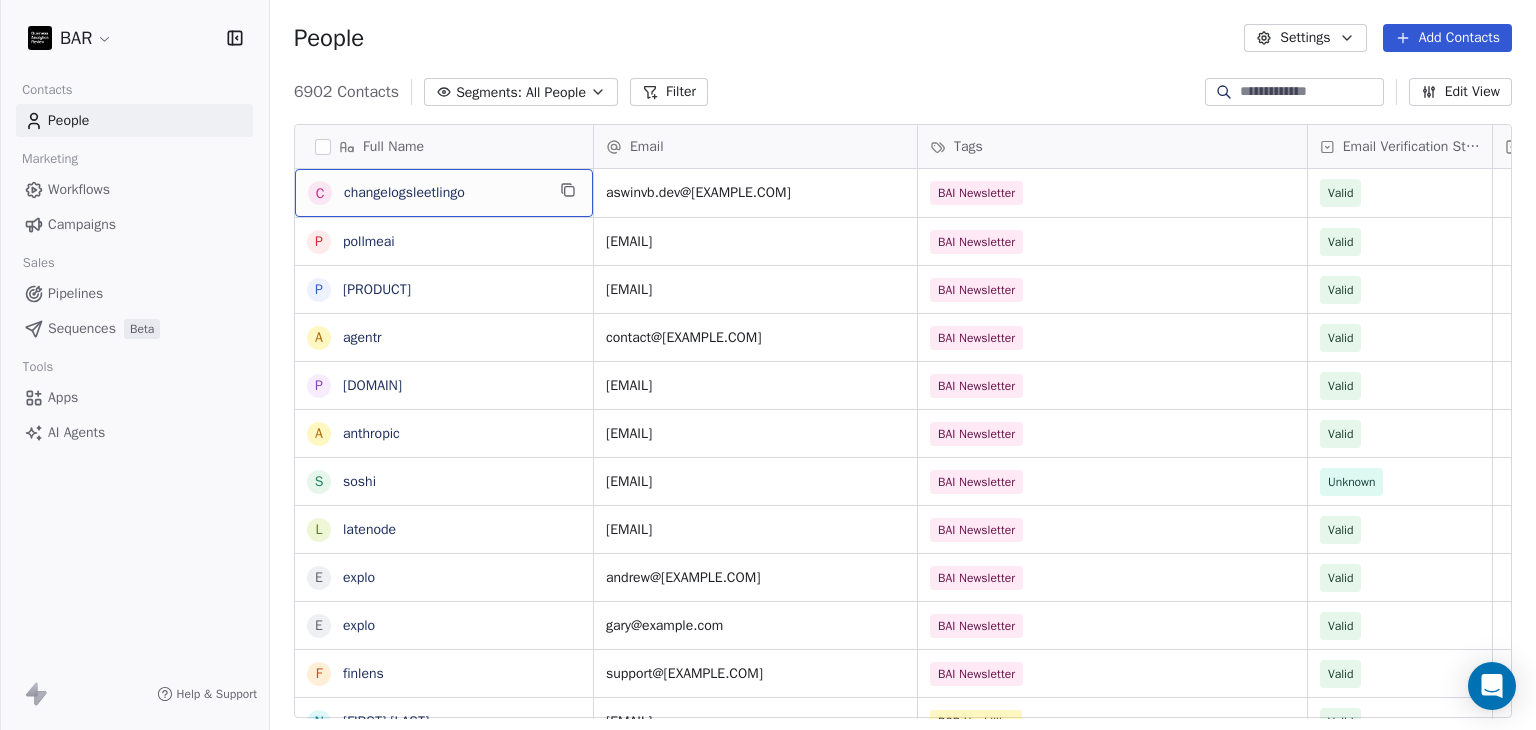 click on "changelogsleetlingo" at bounding box center [444, 193] 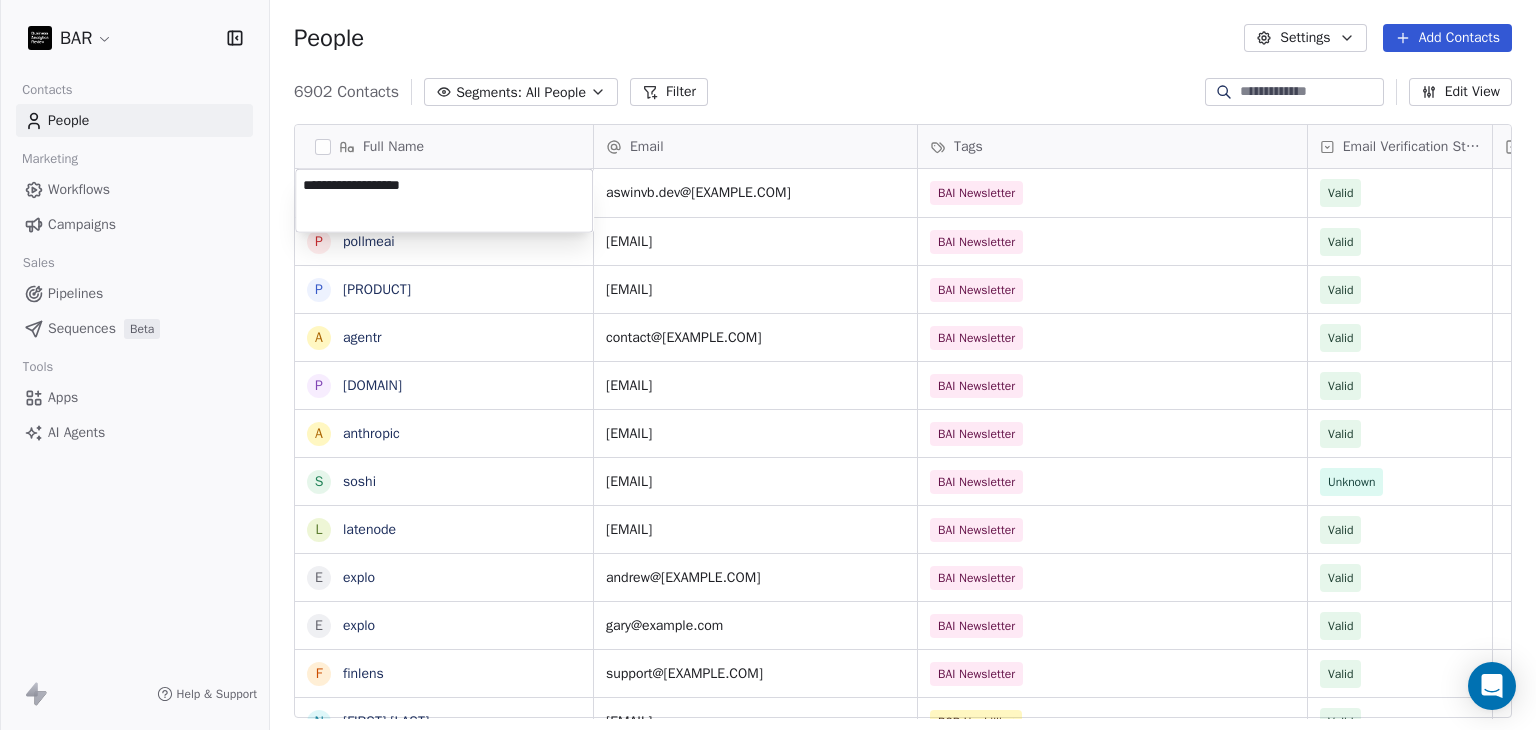 drag, startPoint x: 446, startPoint y: 185, endPoint x: 402, endPoint y: 187, distance: 44.04543 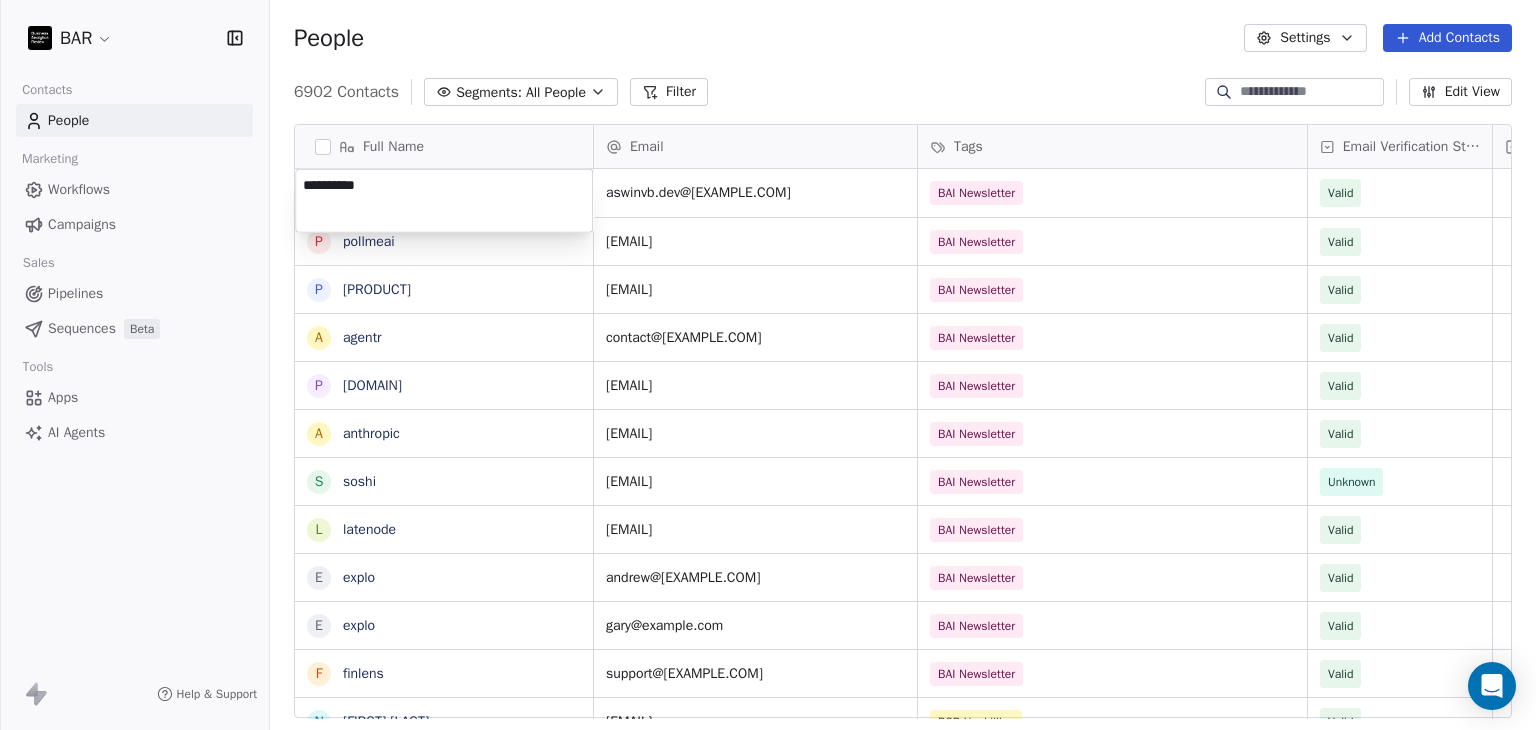 click on "BAR Contacts People Marketing Workflows Campaigns Sales Pipelines Sequences Beta Tools Apps AI Agents Help & Support People Settings Add Contacts 6902 Contacts Segments: All People Filter Edit View Tag Add to Sequence Full Name c changelogsleetlingo p pollmeai p prodcatalyst a agentr p ppt.ai a anthropic s soshi l latenode e explo e explo f finlens N [FIRST] [LAST] A [FIRST] [LAST] B [FIRST] [LAST] J [FIRST] [LAST] B [FIRST] [LAST] Z [FIRST] [LAST] G [FIRST] [LAST] S [FIRST] [LAST] D [FIRST] [LAST] T [FIRST] [LAST] E [FIRST] [LAST] J [FIRST] [LAST] R [FIRST] [LAST] Z [FIRST] [LAST] H [FIRST] [LAST] H [FIRST] [LAST] M [FIRST] [LAST] D [FIRST] [LAST] N [FIRST] [LAST] P [FIRST] [LAST] T [FIRST] [LAST] Email Tags Email Verification Status Status aswinvb.dev@[EXAMPLE.COM] BAI Newsletter Valid support@[EXAMPLE.COM] BAI Newsletter Valid prodcatalystofficial@[EXAMPLE.COM] BAI Newsletter Valid contact@[EXAMPLE.COM] BAI Newsletter Valid support@[EXAMPLE.COM] BAI Newsletter Valid dario.amodei@[EXAMPLE.COM] Valid" at bounding box center [768, 365] 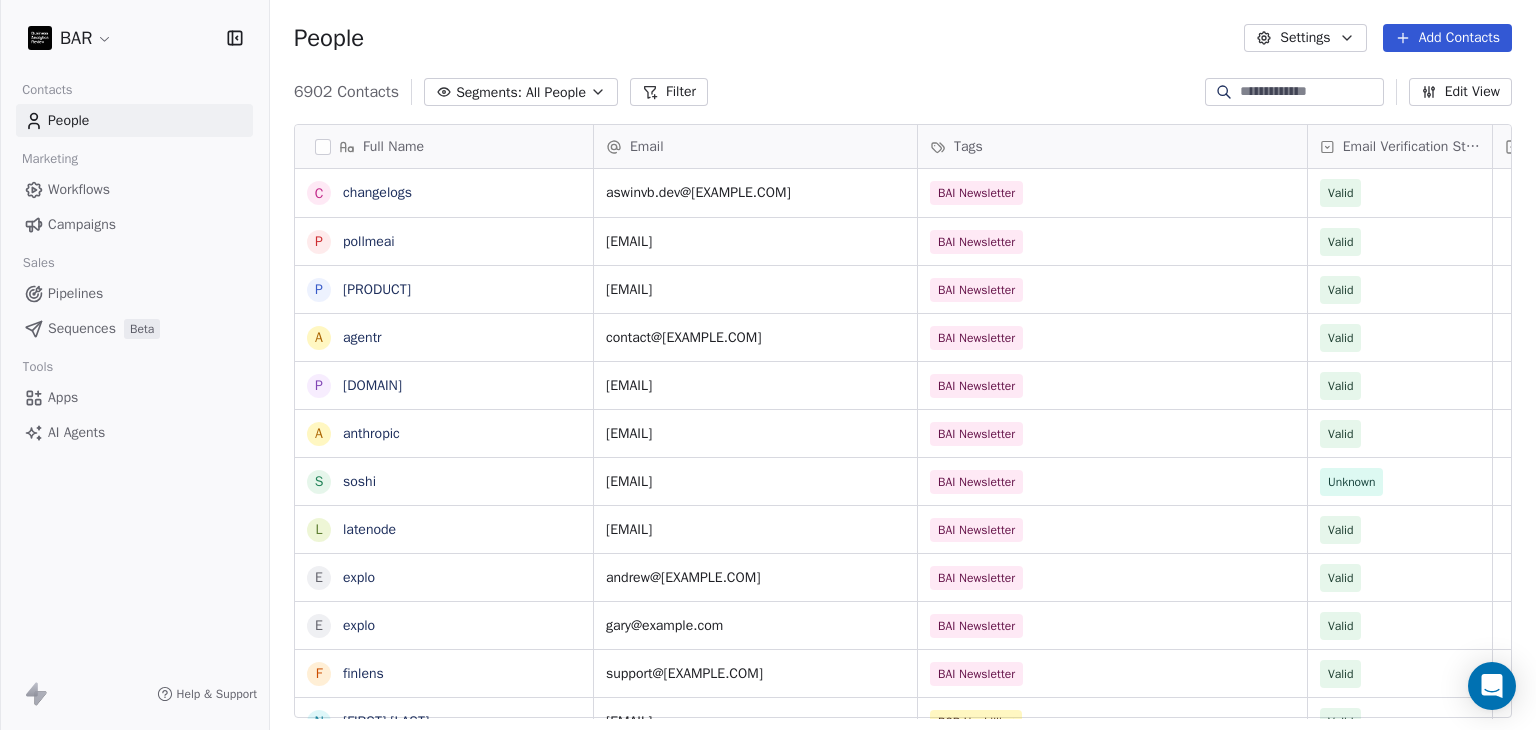 click on "Add Contacts" at bounding box center [1447, 38] 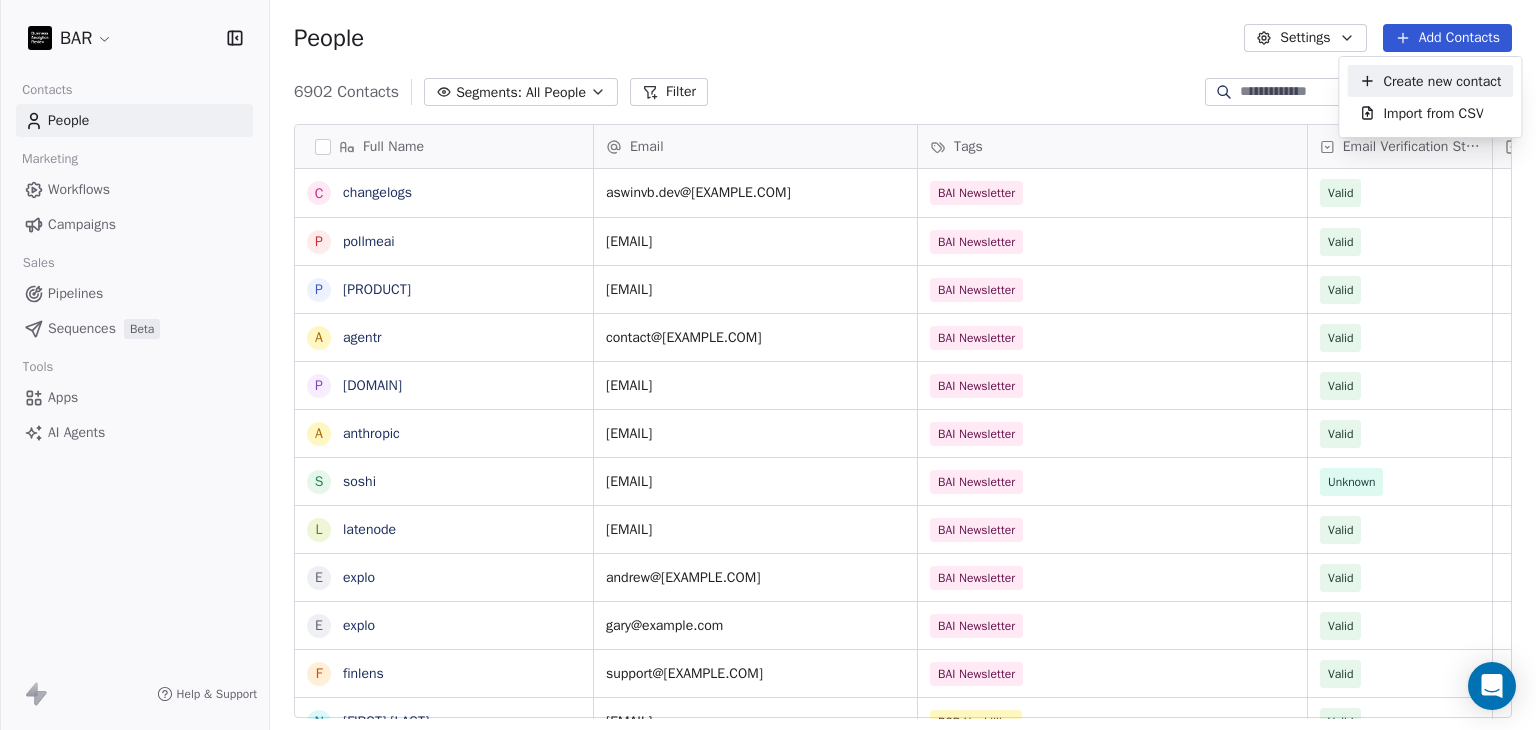 drag, startPoint x: 1417, startPoint y: 87, endPoint x: 800, endPoint y: 185, distance: 624.7343 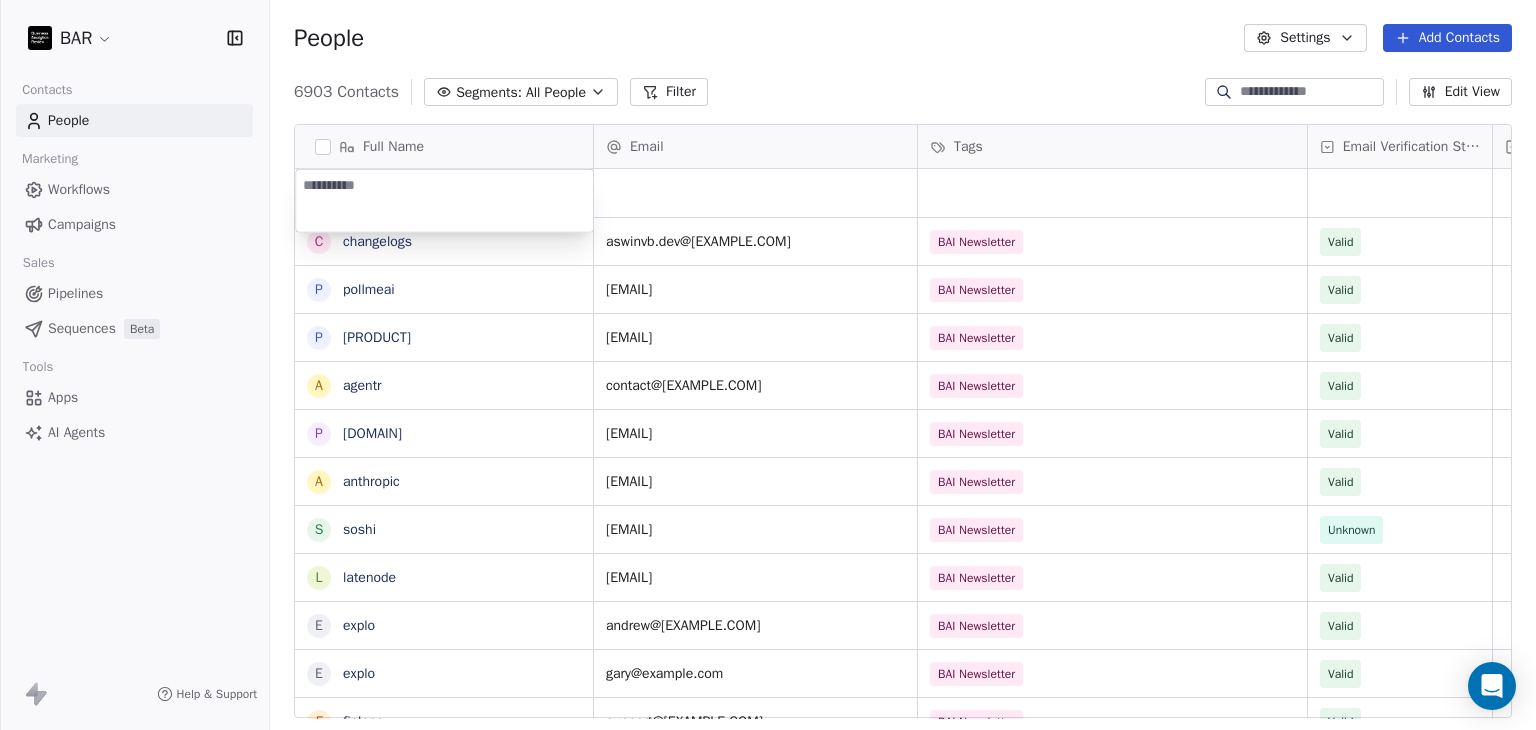 type on "*********" 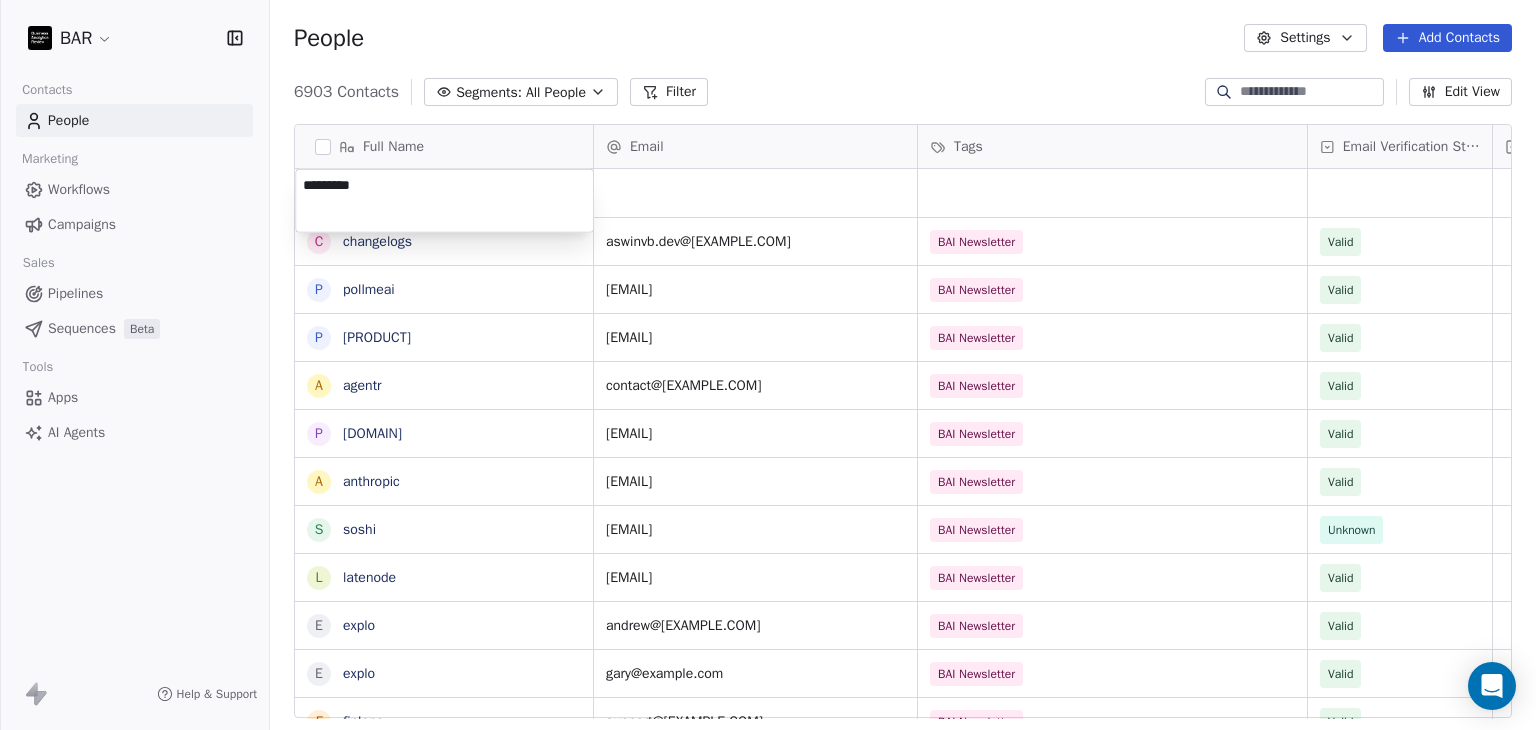 click on "BAR Contacts People Marketing Workflows Campaigns Sales Pipelines Sequences Beta Tools Apps AI Agents Help & Support People Settings Add Contacts 6903 Contacts Segments: All People Filter Edit View Tag Add to Sequence Full Name c changelogs p pollmeai p prodcatalyst a agentr p ppt.ai a anthropic s soshi l latenode e explo e explo f finlens N [NAME] A [NAME] B [NAME] J [NAME] B [NAME] Z [NAME] G [NAME] S [NAME] D [NAME] T [NAME] J [NAME] E [NAME] Z [NAME] R [NAME] H [NAME] H [NAME] M [NAME] D [NAME] N [NAME] P [NAME] T [NAME] J [NAME] Email Tags Email Verification Status Status [EMAIL] BAI Newsletter Valid [EMAIL] BAI Newsletter Valid [EMAIL] BAI Newsletter Valid [EMAIL] BAI Newsletter Valid [EMAIL] BAI Newsletter Valid [EMAIL] BAI Newsletter Valid Valid" at bounding box center (768, 365) 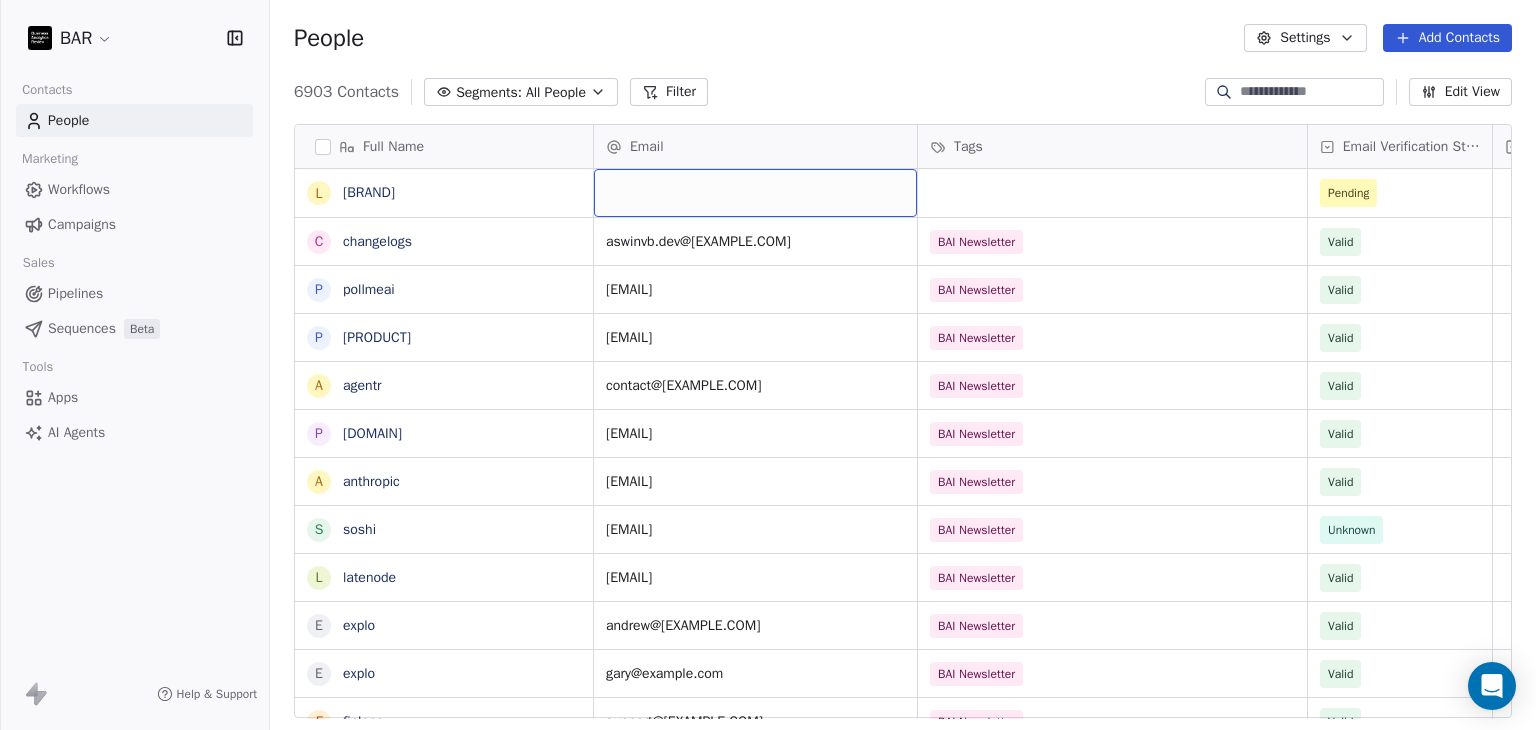 click at bounding box center [755, 193] 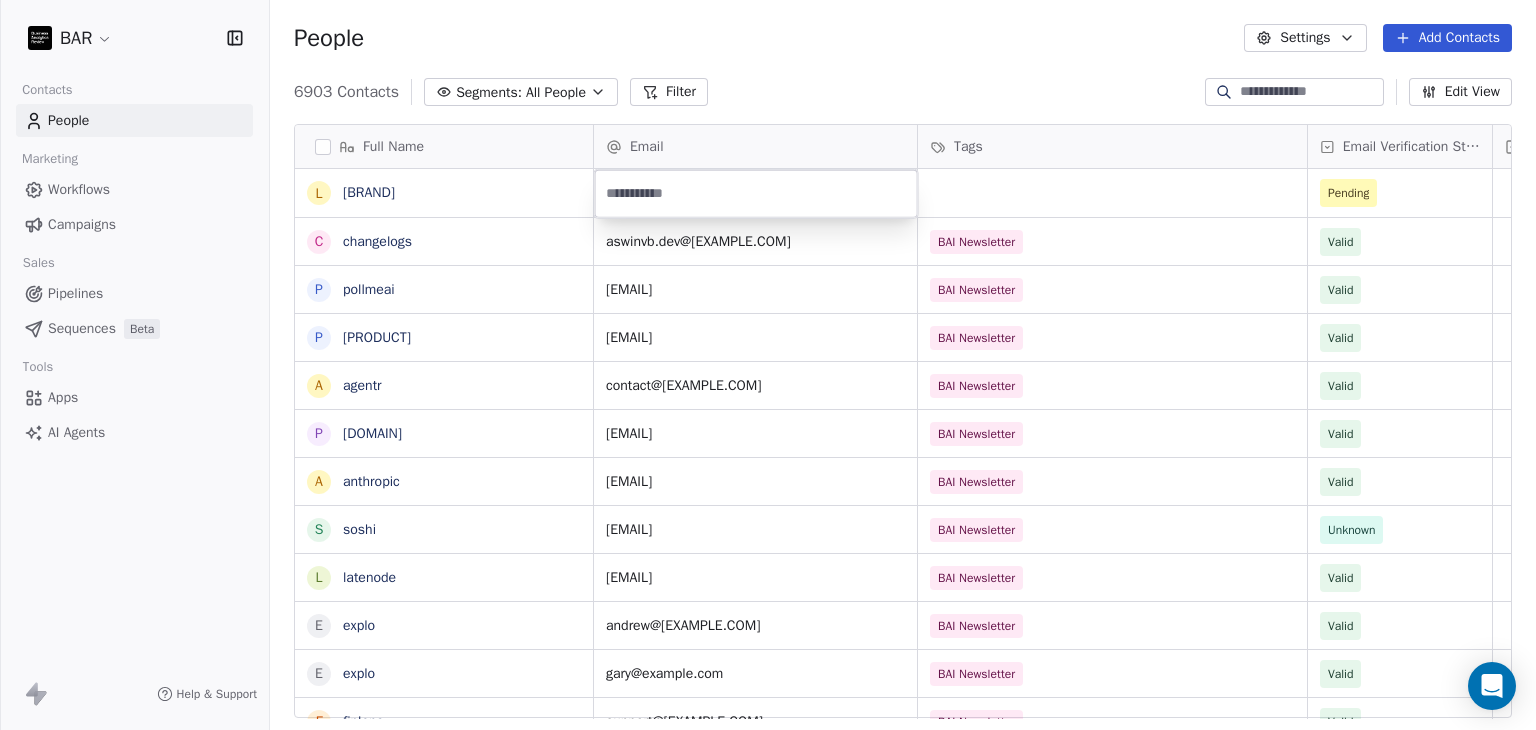 type on "**********" 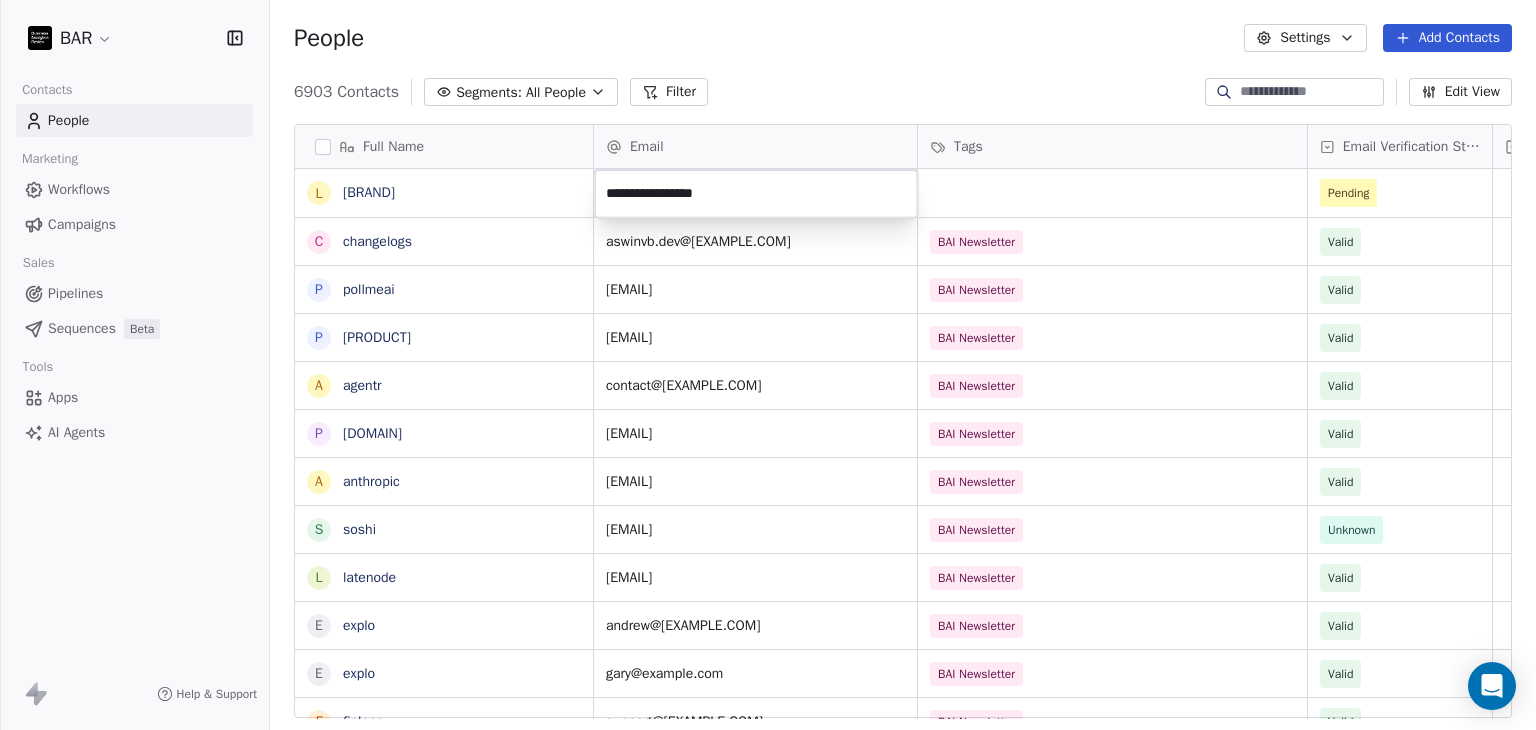 click on "BAR Contacts People Marketing Workflows Campaigns Sales Pipelines Sequences Beta Tools Apps AI Agents Help & Support People Settings Add Contacts 6903 Contacts Segments: All People Filter Edit View Tag Add to Sequence Full Name l leetlingo c changelogs p pollmeai p prodcatalyst a agentr p ppt.ai a anthropic s soshi l latenode e explo e explo f finlens N [FIRST] [LAST] A [FIRST] [LAST] J [FIRST] [LAST] B [FIRST] [LAST] B [FIRST] [LAST] Z [FIRST] [LAST] G [FIRST] [LAST] S [FIRST] [LAST] D [FIRST] [LAST] T [FIRST] [LAST] J [FIRST] [LAST] E [FIRST] [LAST] Z [FIRST] [LAST] R [FIRST] [LAST] H [FIRST] [LAST] H [FIRST] [LAST] M [FIRST] [LAST] D [FIRST] [LAST] N [FIRST] [LAST] P [FIRST] [LAST] Email Tags Email Verification Status Status Pending aswinvb.dev@[EXAMPLE.COM] BAI Newsletter Valid support@[EXAMPLE.COM] BAI Newsletter Valid prodcatalystofficial@[EXAMPLE.COM] BAI Newsletter Valid contact@[EXAMPLE.COM] BAI Newsletter Valid support@[EXAMPLE.COM] BAI Newsletter Valid dario.amodei@[EXAMPLE.COM] Valid" at bounding box center (768, 365) 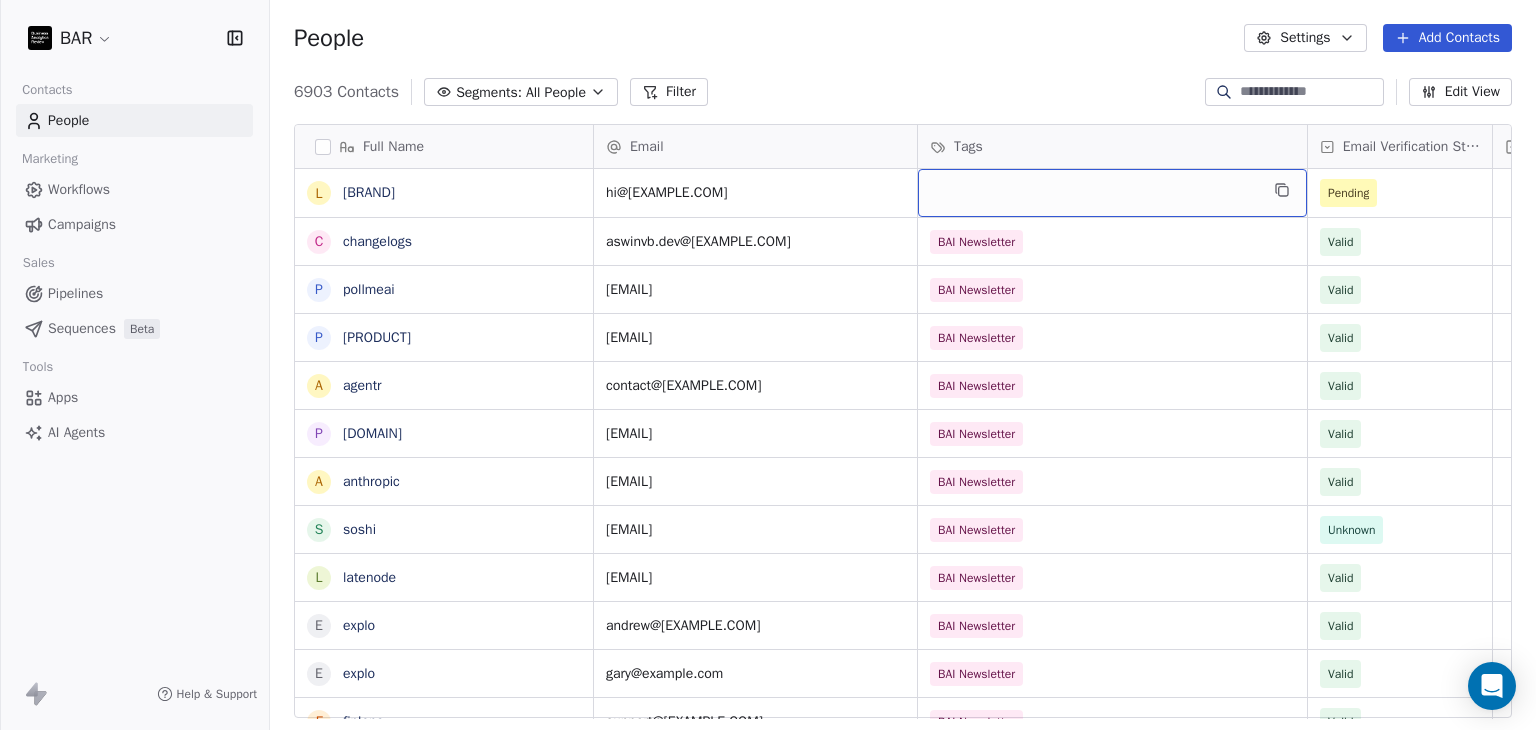 click at bounding box center [1112, 193] 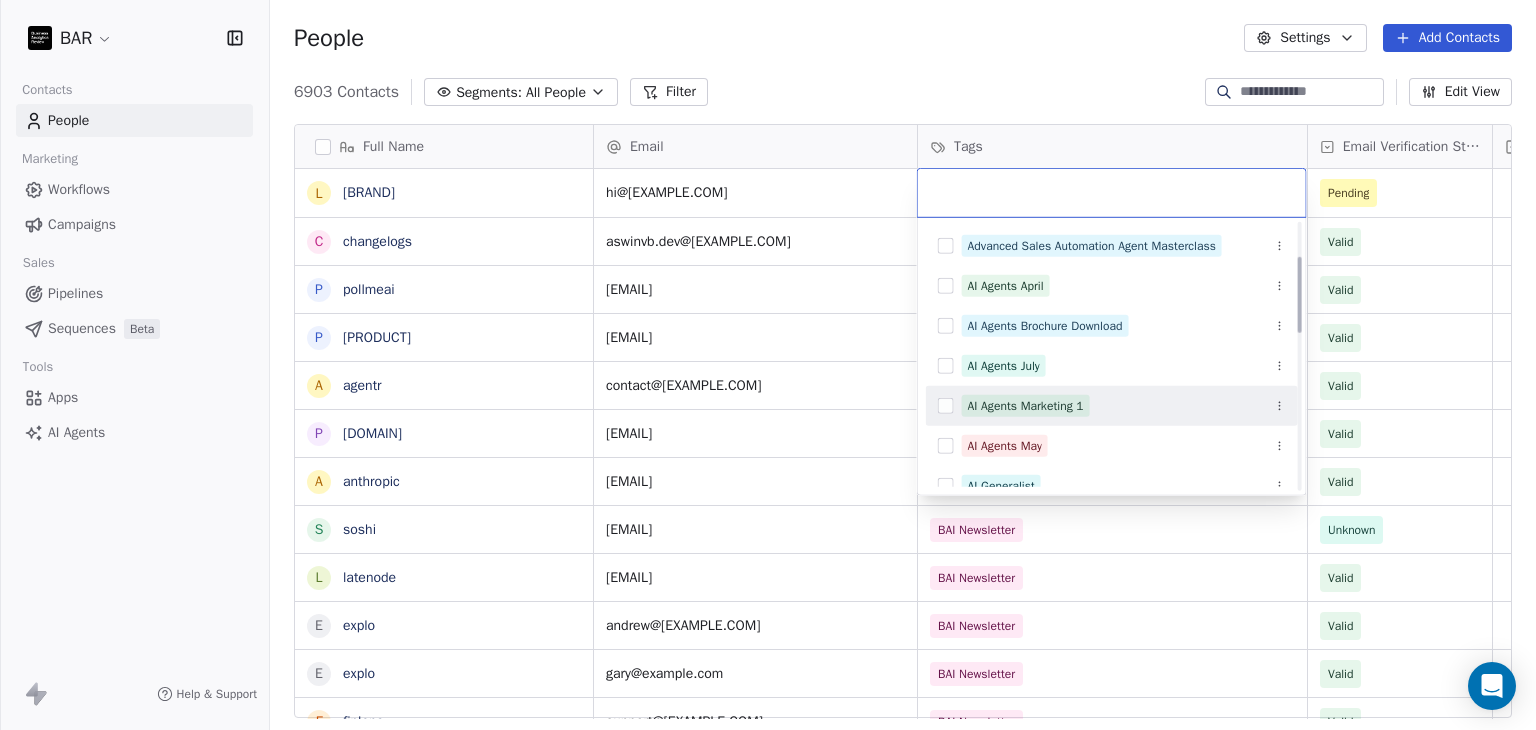 scroll, scrollTop: 200, scrollLeft: 0, axis: vertical 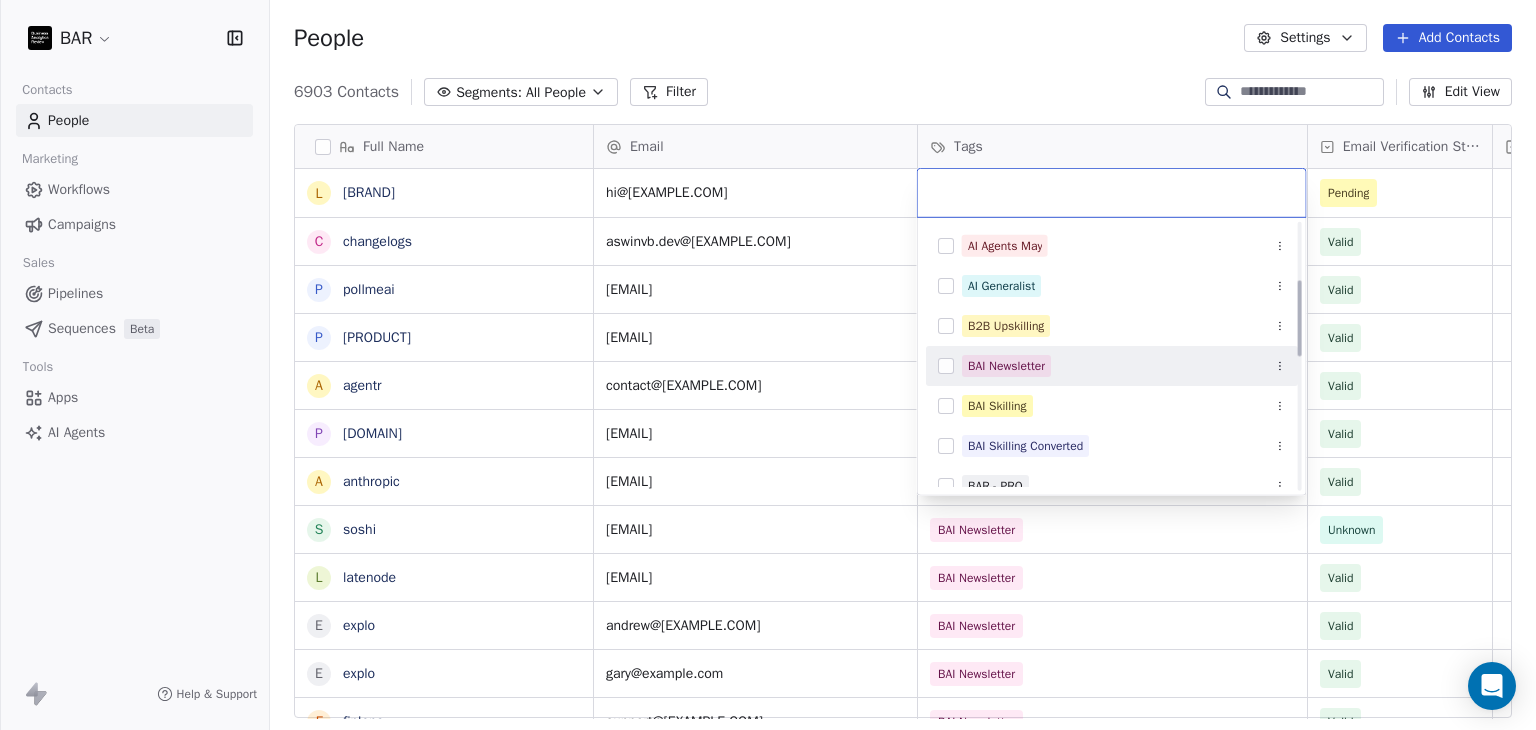 drag, startPoint x: 1008, startPoint y: 369, endPoint x: 1011, endPoint y: 226, distance: 143.03146 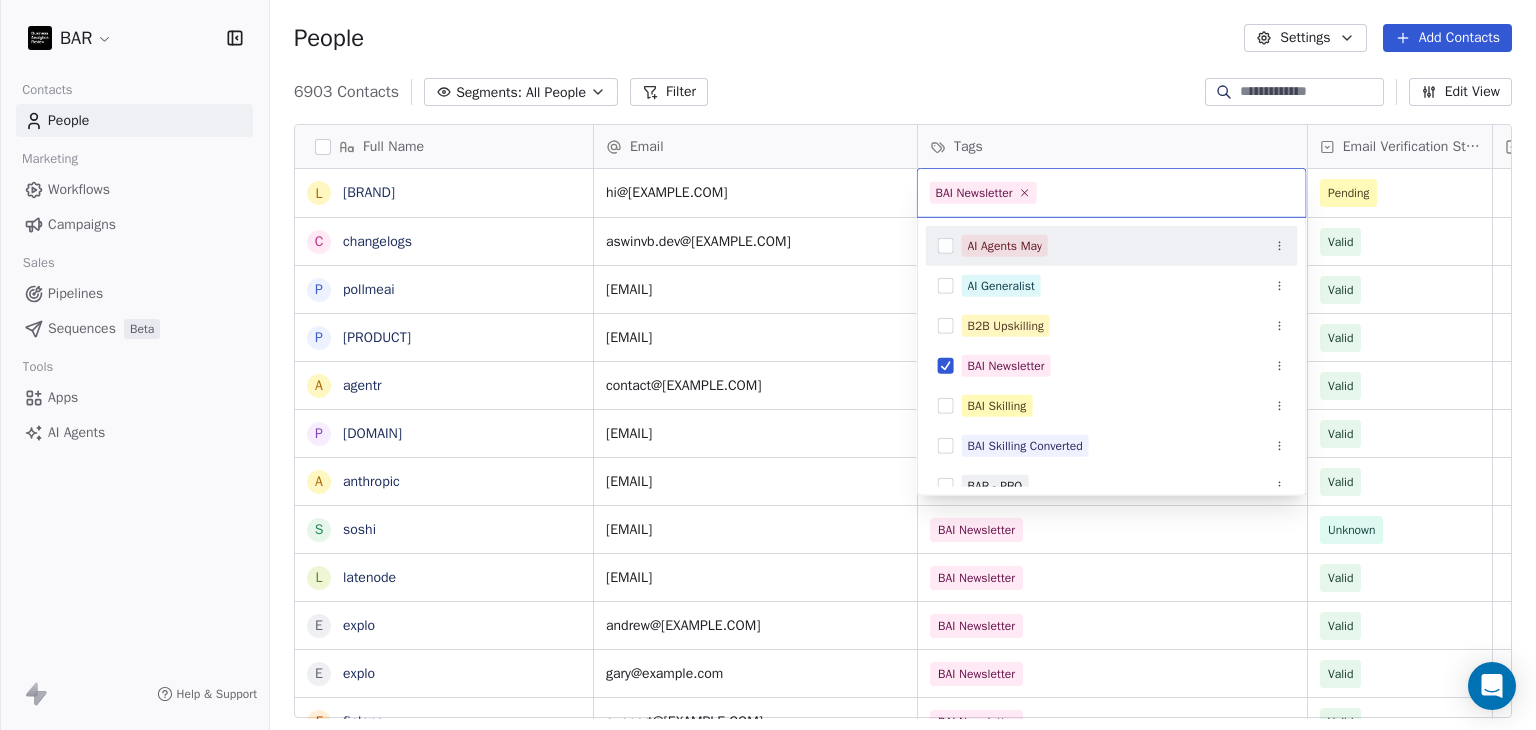 drag, startPoint x: 999, startPoint y: 53, endPoint x: 1175, endPoint y: 96, distance: 181.17671 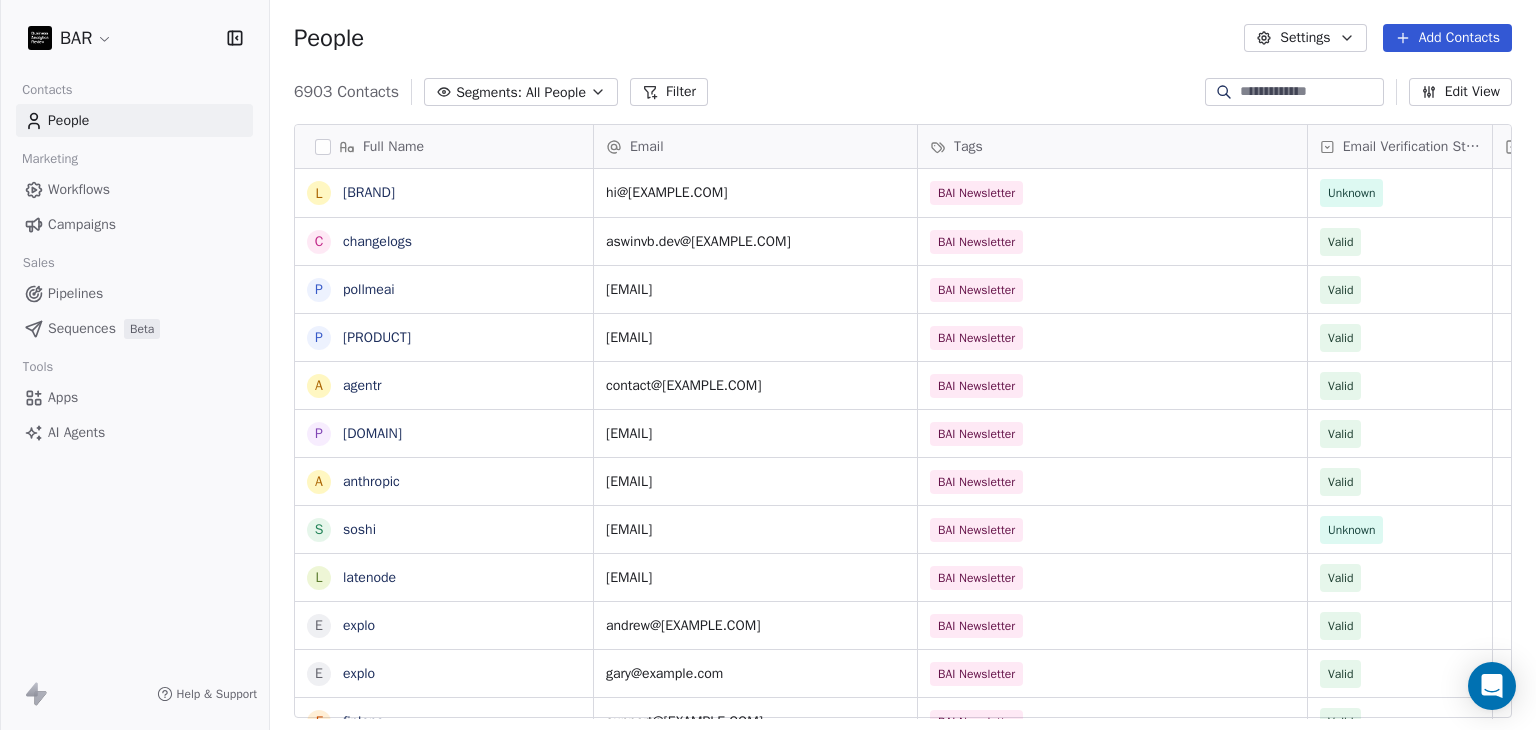 click on "Add Contacts" at bounding box center [1447, 38] 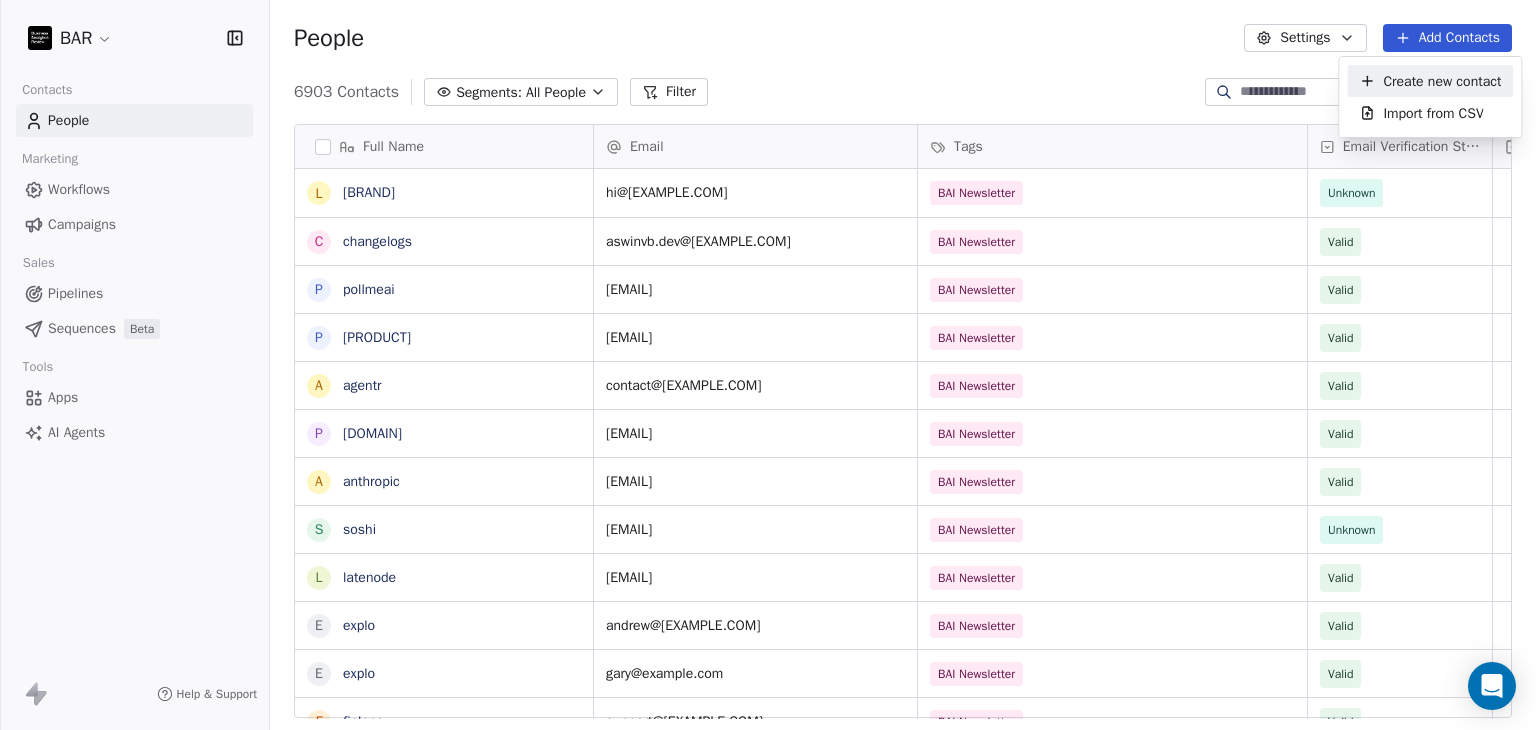click on "Create new contact" at bounding box center [1442, 81] 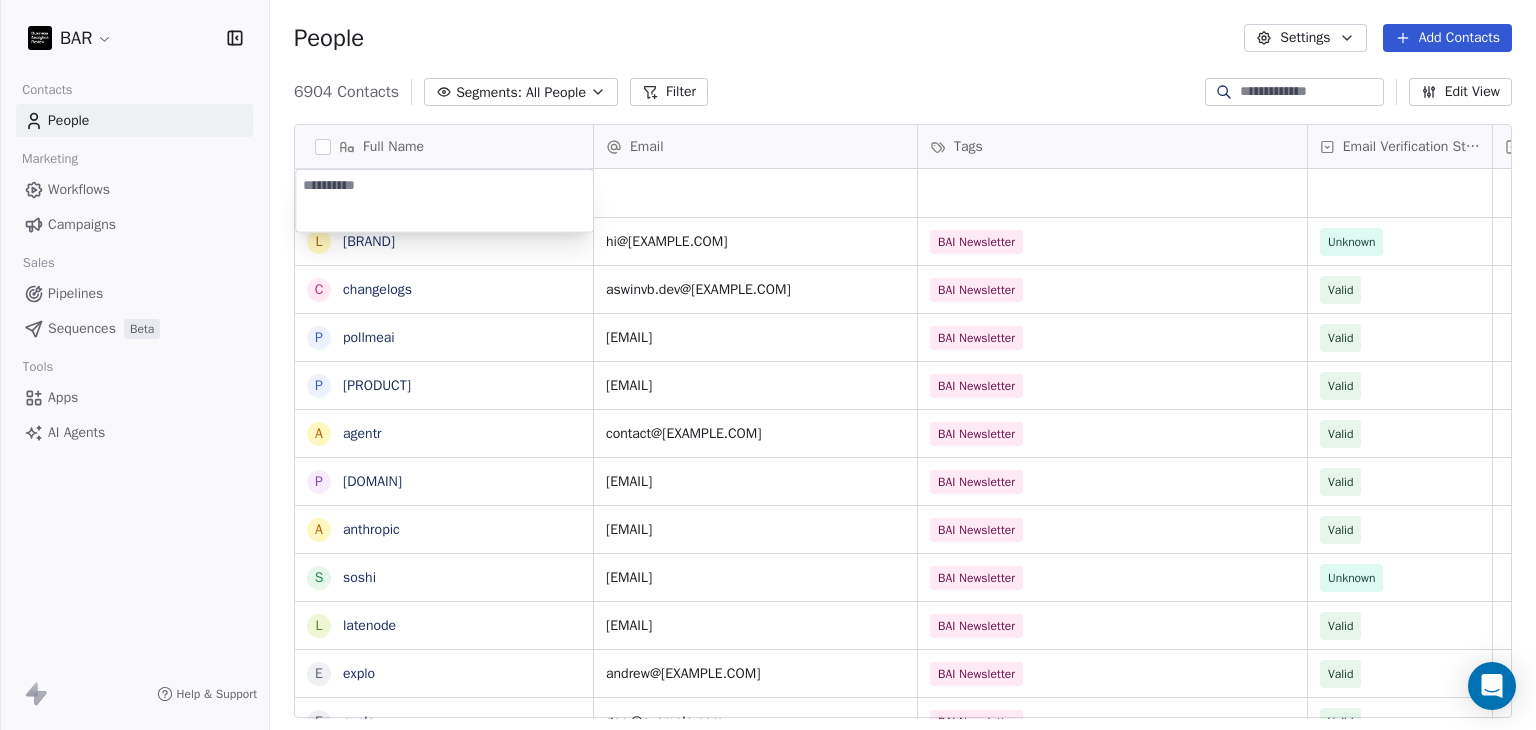 click on "BAR Contacts People Marketing Workflows Campaigns Sales Pipelines Sequences Beta Tools Apps AI Agents Help & Support People Settings  Add Contacts 6904 Contacts Segments: All People Filter  Edit View Tag Add to Sequence Full Name l leetlingo c changelogs p pollmeai p prodcatalyst a agentr p ppt.ai a anthropic s soshi l latenode e explo e explo f finlens N Nergis Kilic A Anna Kiechle J Joseph Keyler B Bassel Kheir B Baris Kaytan Z Zemichael Tesfamariam Kebte G Gamze zdemir Kaya S Stevie Mada Kauka D Daniela Karpf T Tina Grace Katshungu J Jay Karpen E Elif Sabahan Karaman Z Zachia Kamaliza R Raghad Karam H Hraztan Kalinian H Hilal Bektas Kalfa M Michael Kalenberg D Deniz Kaanbre N Nicole Jordan Email Tags Email Verification Status Status hi@[EXAMPLE.COM] BAI Newsletter Unknown aswinvb.dev@[EXAMPLE.COM] BAI Newsletter Valid support@[EXAMPLE.COM] BAI Newsletter Valid prodcatalystofficial@[EXAMPLE.COM] BAI Newsletter Valid contact@[EXAMPLE.COM] BAI Newsletter Valid support@[EXAMPLE.COM] BAI Newsletter Valid BAI Newsletter Valid" at bounding box center [768, 365] 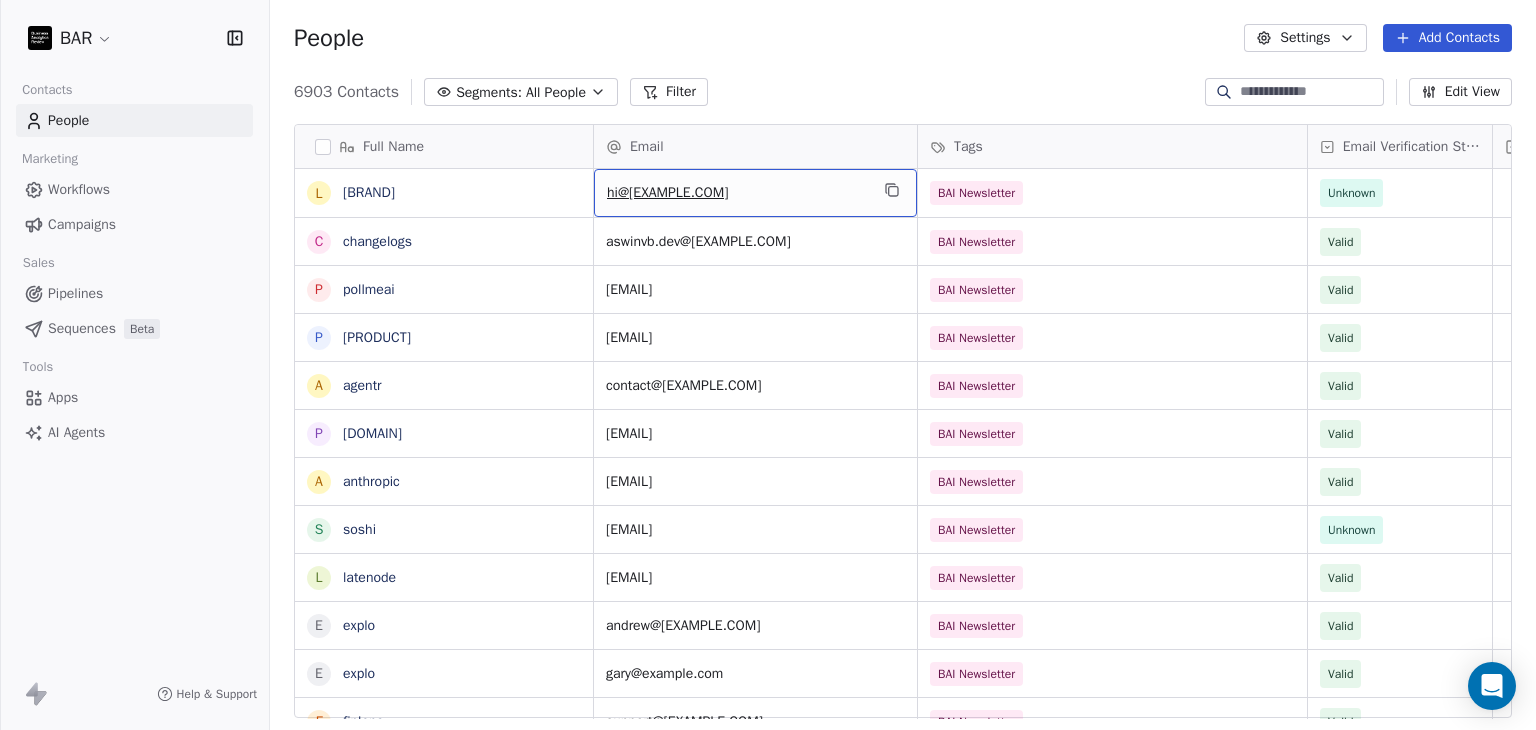click on "People Settings  Add Contacts" at bounding box center (903, 38) 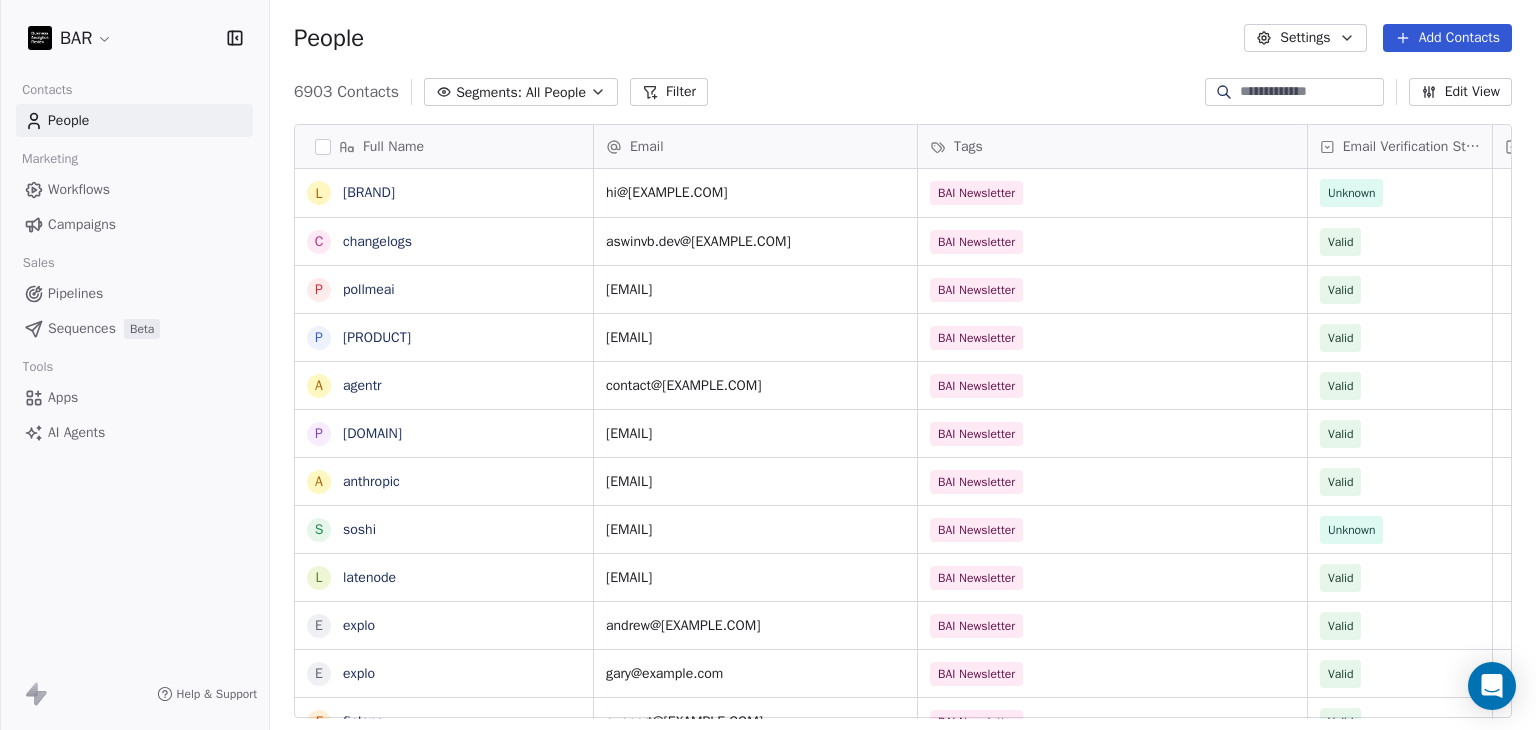 click on "Add Contacts" at bounding box center (1447, 38) 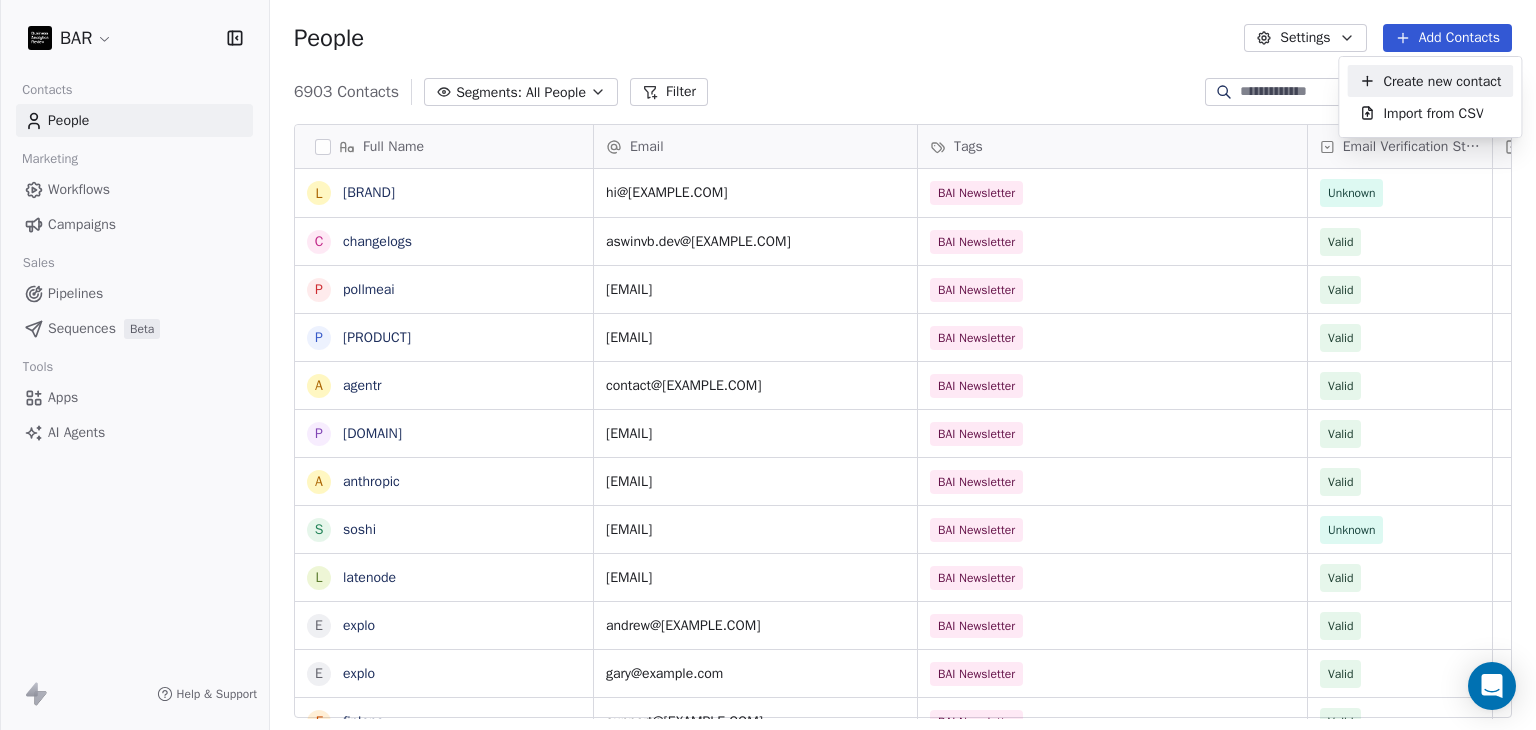drag, startPoint x: 1415, startPoint y: 78, endPoint x: 714, endPoint y: 137, distance: 703.4785 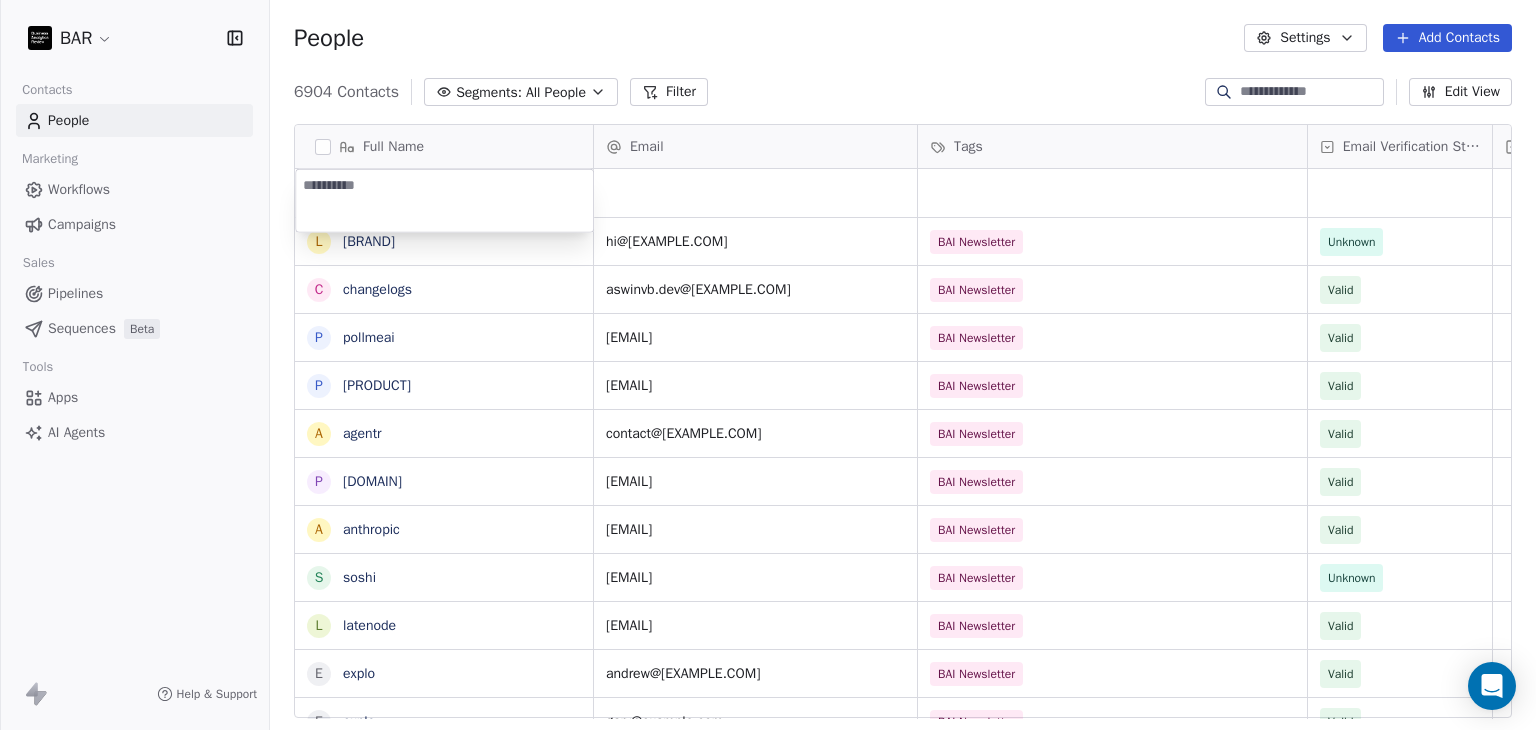 type on "**********" 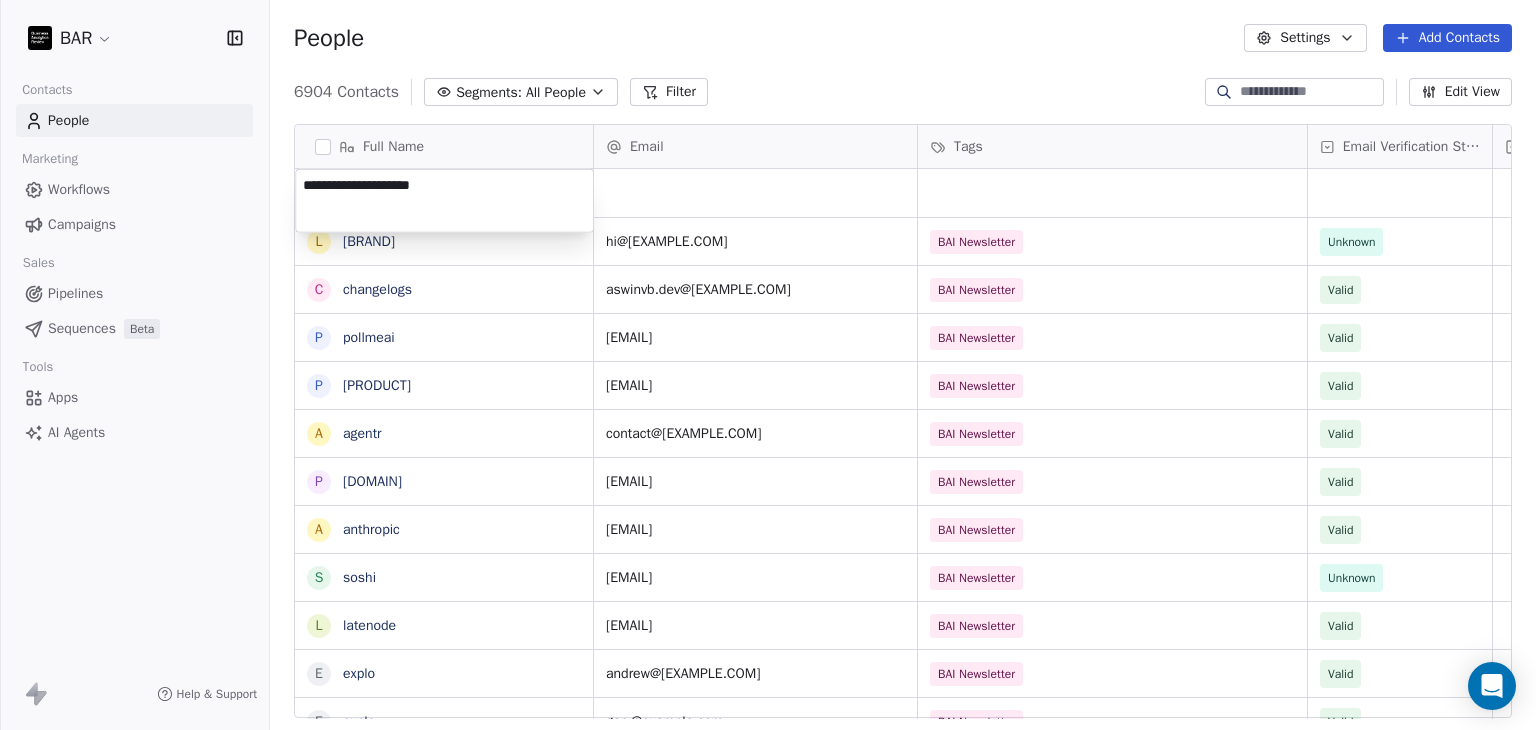 click on "**********" at bounding box center (444, 201) 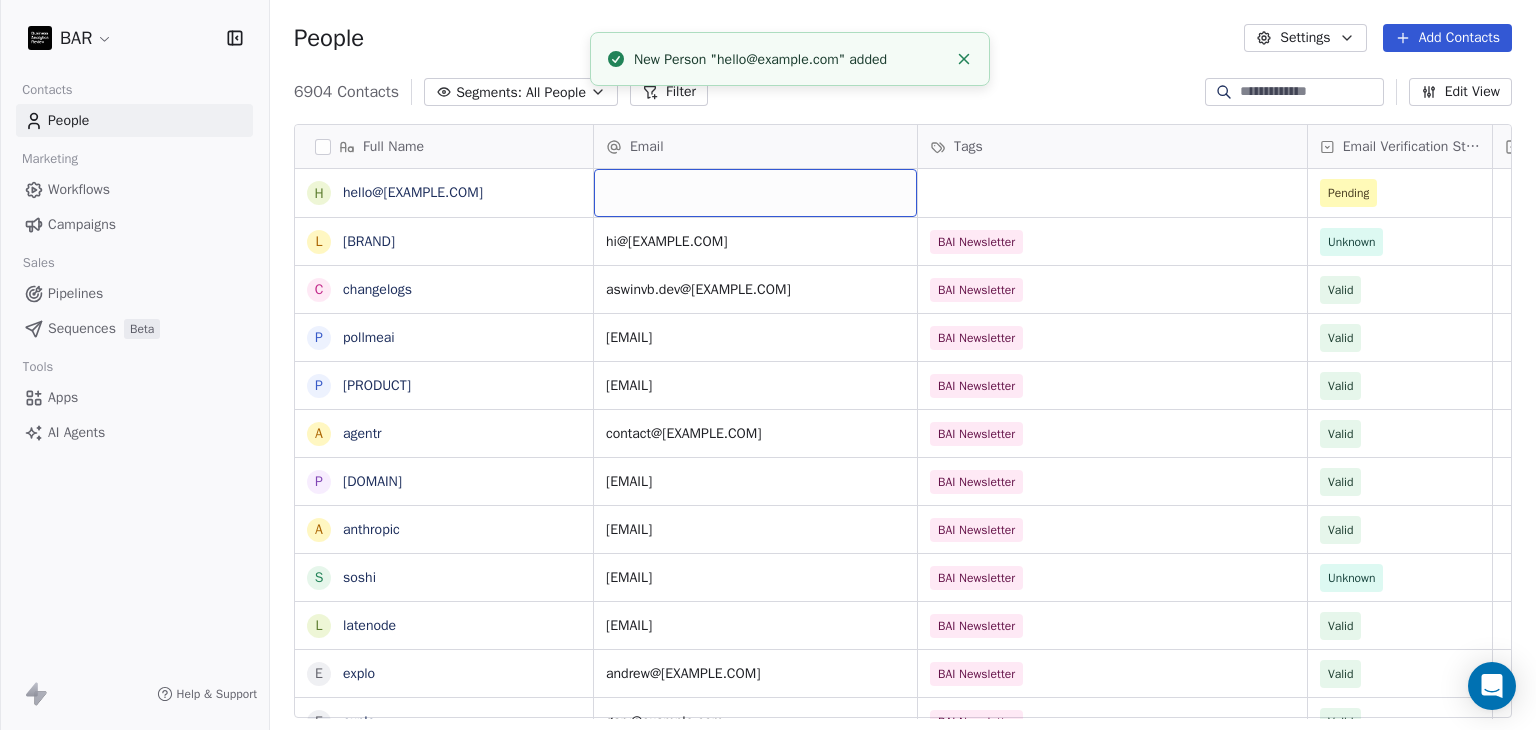 click at bounding box center [755, 193] 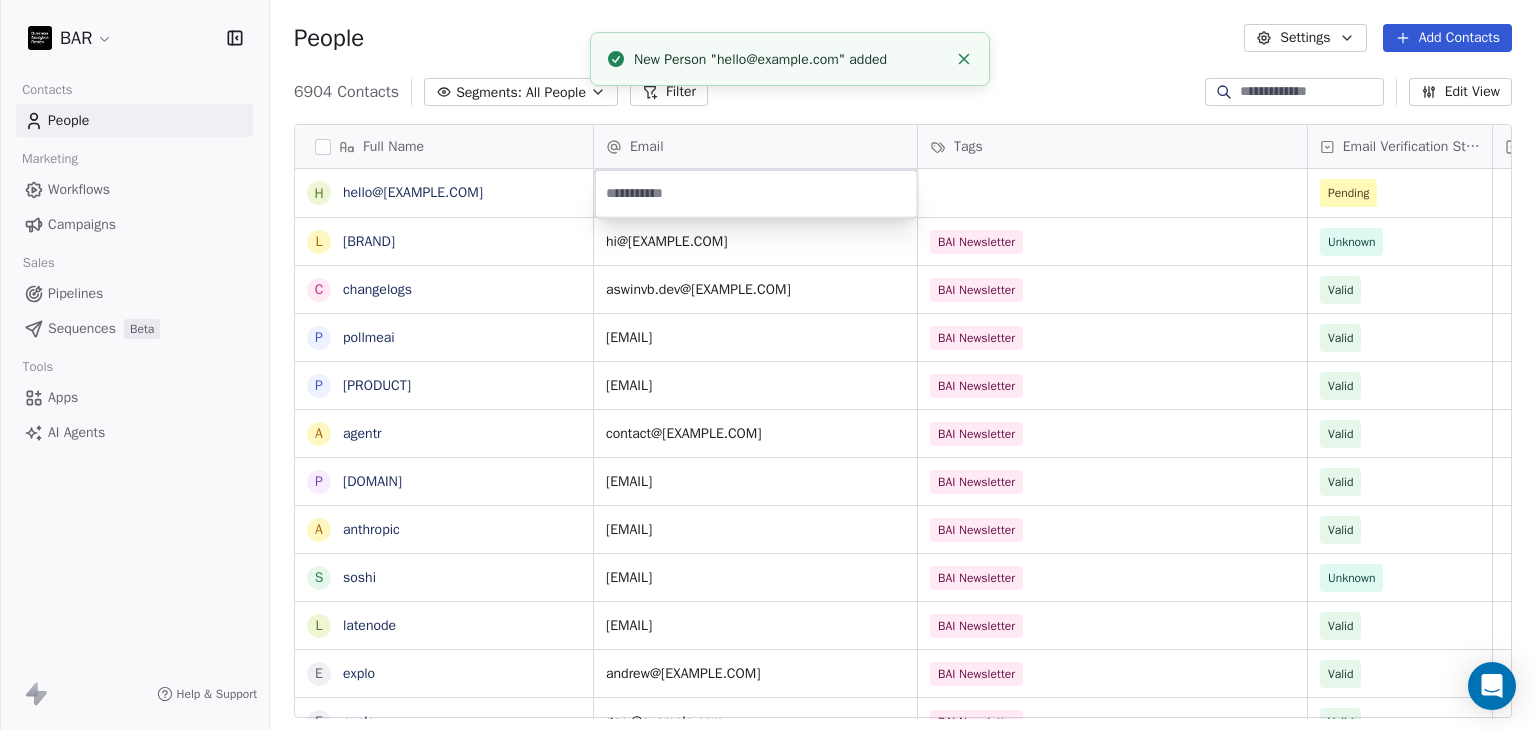 type on "**********" 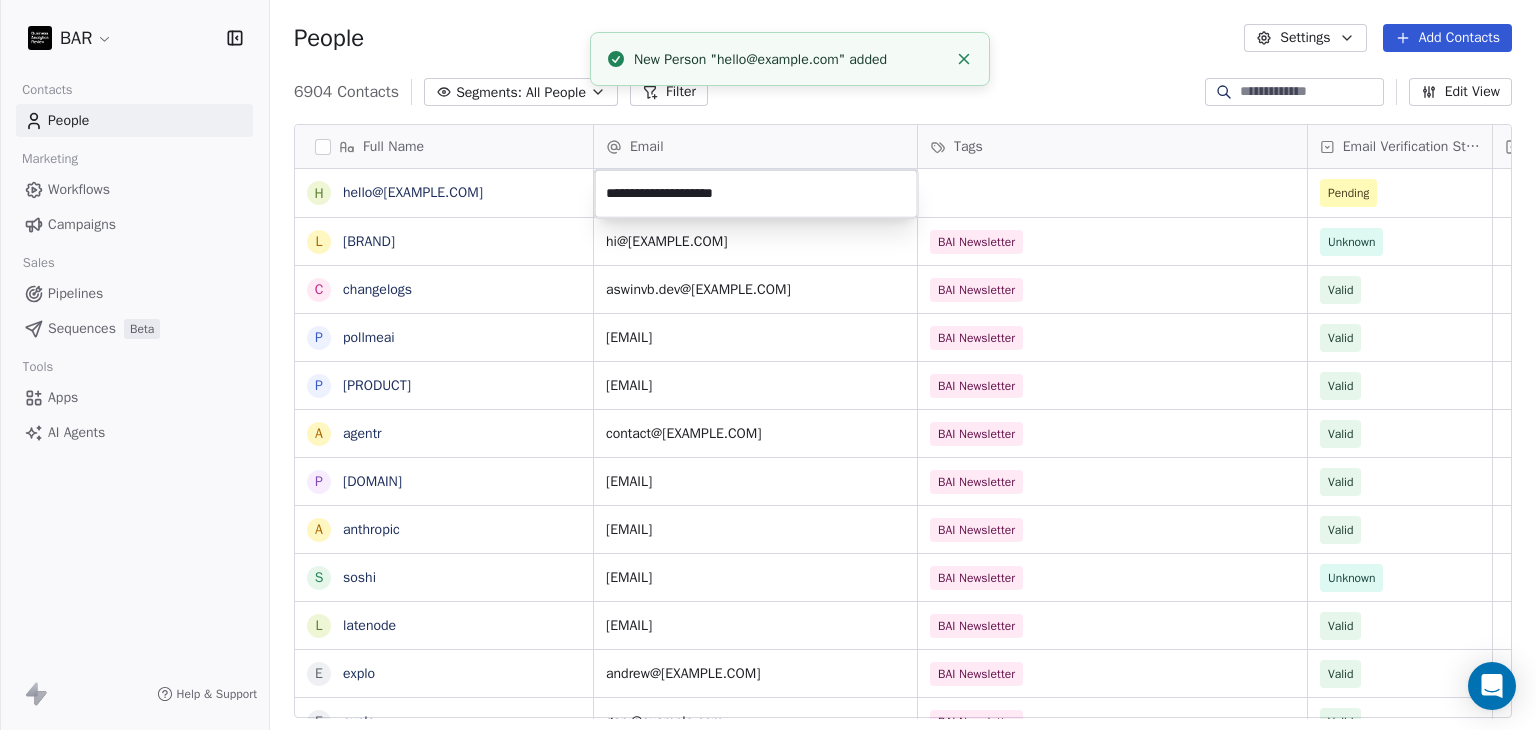 click on "BAR Contacts People Marketing Workflows Campaigns Sales Pipelines Sequences Beta Tools Apps AI Agents Help & Support People Settings Add Contacts 6904 Contacts Segments: All People Filter Edit View Tag Add to Sequence Full Name h [EMAIL] l [EMAIL] c [TEXT] p [EMAIL] p [EMAIL] a [EMAIL] p [EMAIL] a [EMAIL] s [EMAIL] l [EMAIL] e [EMAIL] e [EMAIL] f [EMAIL] N [PERSON] A [PERSON] B [PERSON] J [PERSON] B [PERSON] Z [PERSON] G [PERSON] S [PERSON] D [PERSON] T [PERSON] E [PERSON] J [PERSON] R [PERSON] Z [PERSON] H [PERSON] H [PERSON] M [PERSON] D [PERSON] N [PERSON] P [PERSON] Email Tags Email Verification Status Status Pending [EMAIL] BAI Newsletter Unknown [EMAIL] BAI Newsletter Valid [EMAIL] BAI Newsletter Valid [EMAIL] BAI Newsletter Valid [EMAIL] Valid" at bounding box center [768, 365] 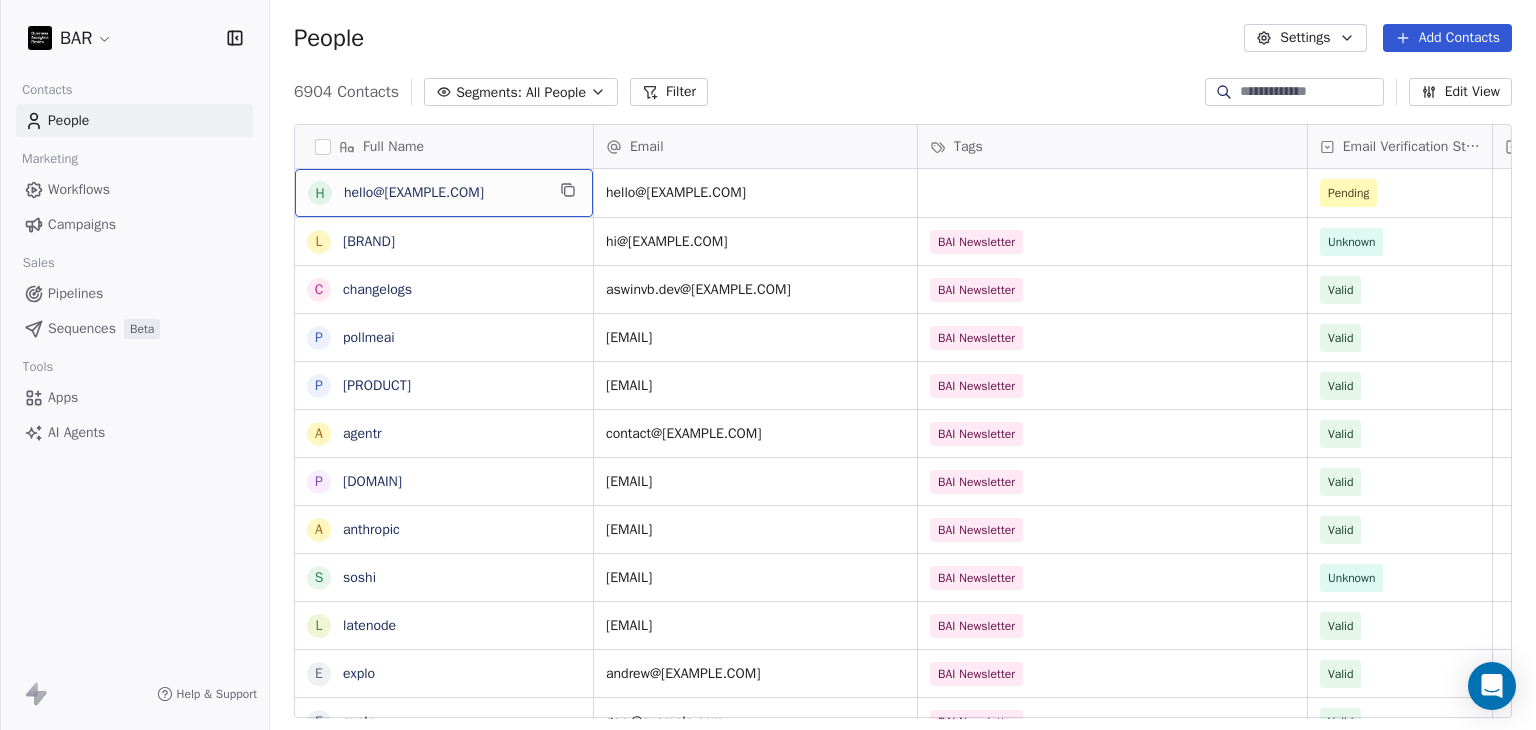 click on "h [EMAIL]" at bounding box center (444, 193) 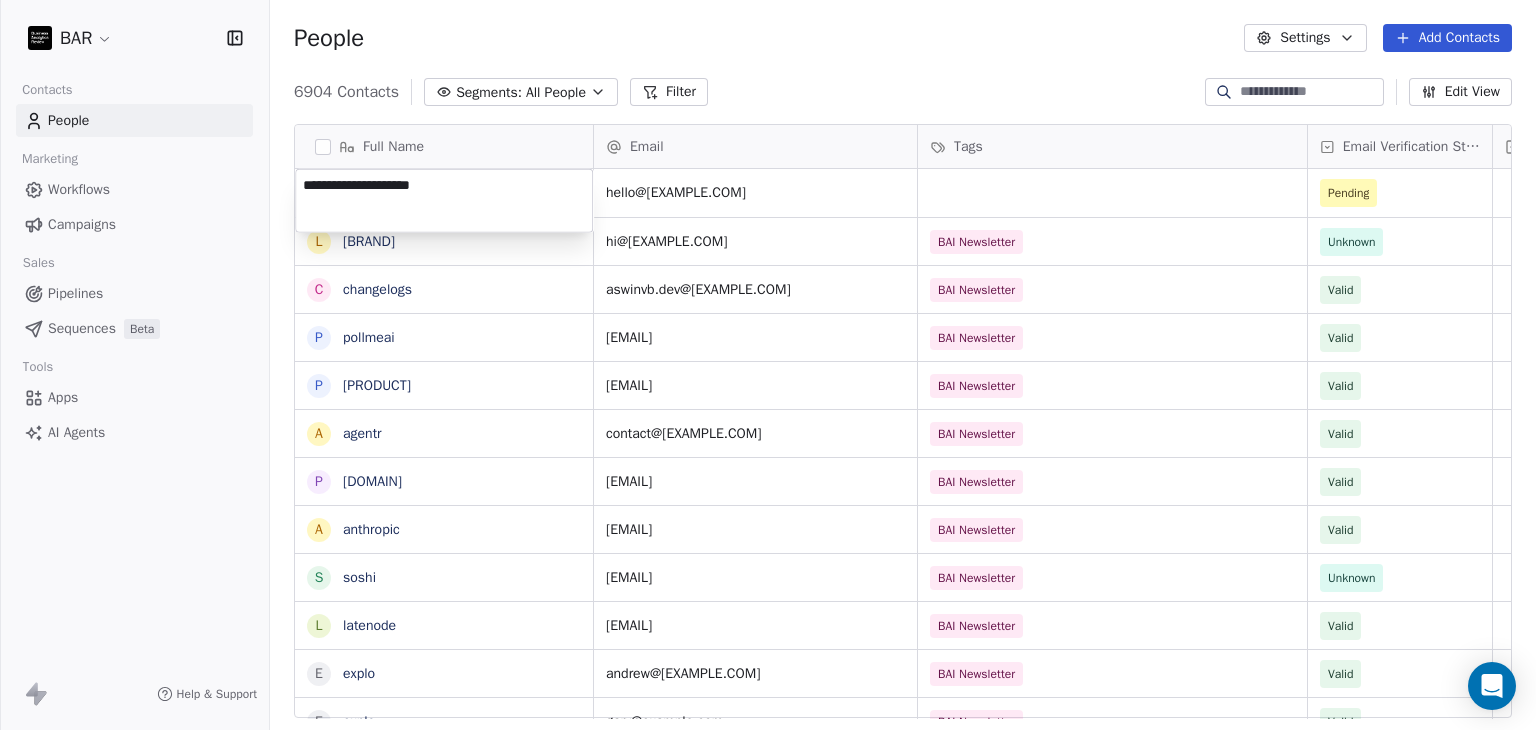 click on "**********" at bounding box center (444, 201) 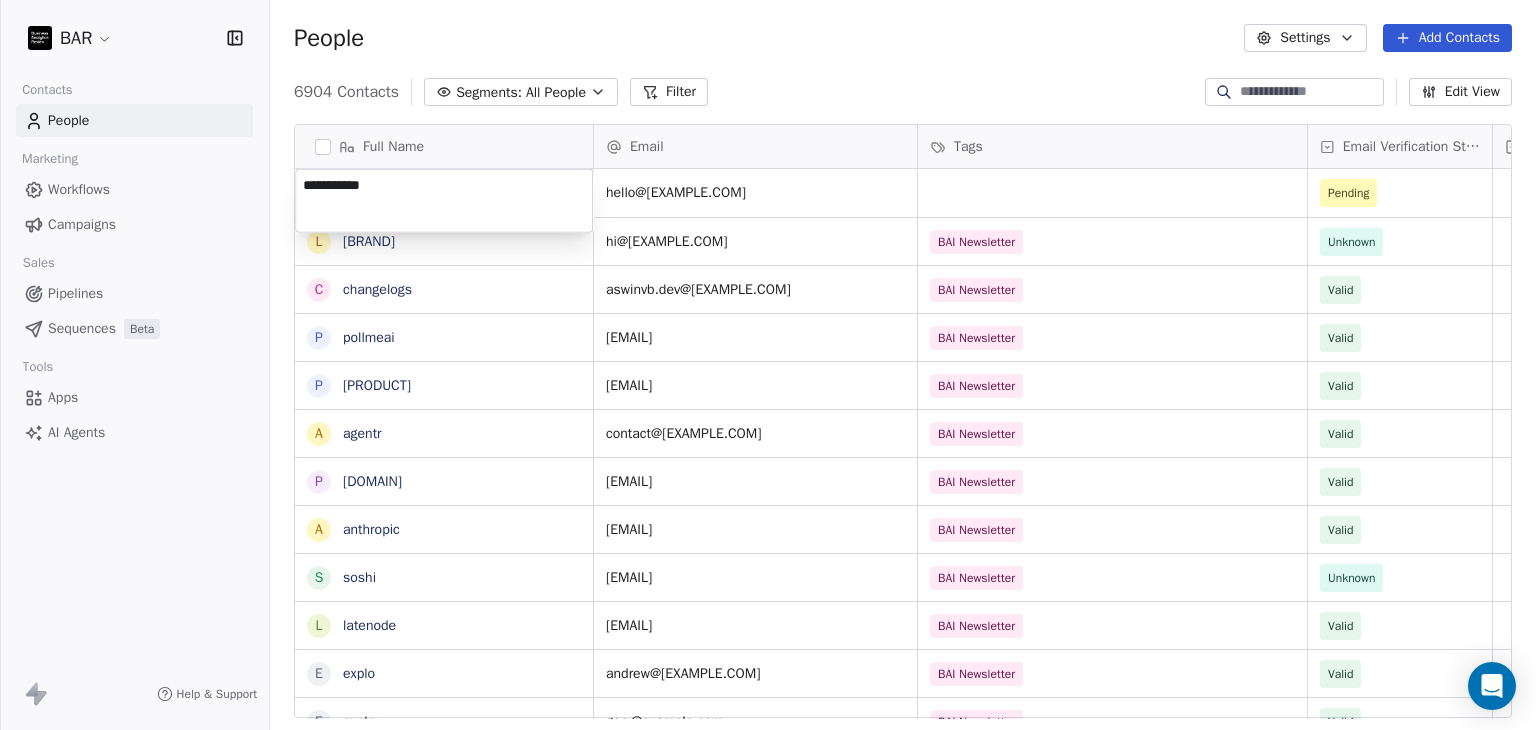 click on "BAR Contacts People Marketing Workflows Campaigns Sales Pipelines Sequences Beta Tools Apps AI Agents Help & Support People Settings Add Contacts 6904 Contacts Segments: All People Filter Edit View Tag Add to Sequence Full Name h hello@[EXAMPLE.COM] l leetlingo c changelogs p pollmeai p prodcatalyst a agentr p ppt.ai a anthropic s soshi l latenode e explo e explo f finlens N [FIRST] [LAST] A [FIRST] [LAST] B [FIRST] [LAST] J [FIRST] [LAST] B [FIRST] [LAST] Z [FIRST] [LAST] G [FIRST] [LAST] S [FIRST] [LAST] D [FIRST] [LAST] T [FIRST] [LAST] E [FIRST] [LAST] J [FIRST] [LAST] R [FIRST] [LAST] Z [FIRST] [LAST] H [FIRST] [LAST] H [FIRST] [LAST] M [FIRST] [LAST] D [FIRST] [LAST] N [FIRST] [LAST] P [FIRST] [LAST] Email Tags Email Verification Status Status hello@[EXAMPLE.COM] Pending hi@[EXAMPLE.COM] BAI Newsletter Unknown aswinvb.dev@[EXAMPLE.COM] BAI Newsletter Valid support@[EXAMPLE.COM] BAI Newsletter Valid prodcatalystofficial@[EXAMPLE.COM] BAI Newsletter Valid contact@[EXAMPLE.COM] BAI Newsletter Valid support@[EXAMPLE.COM] BAI Newsletter Valid" at bounding box center [768, 365] 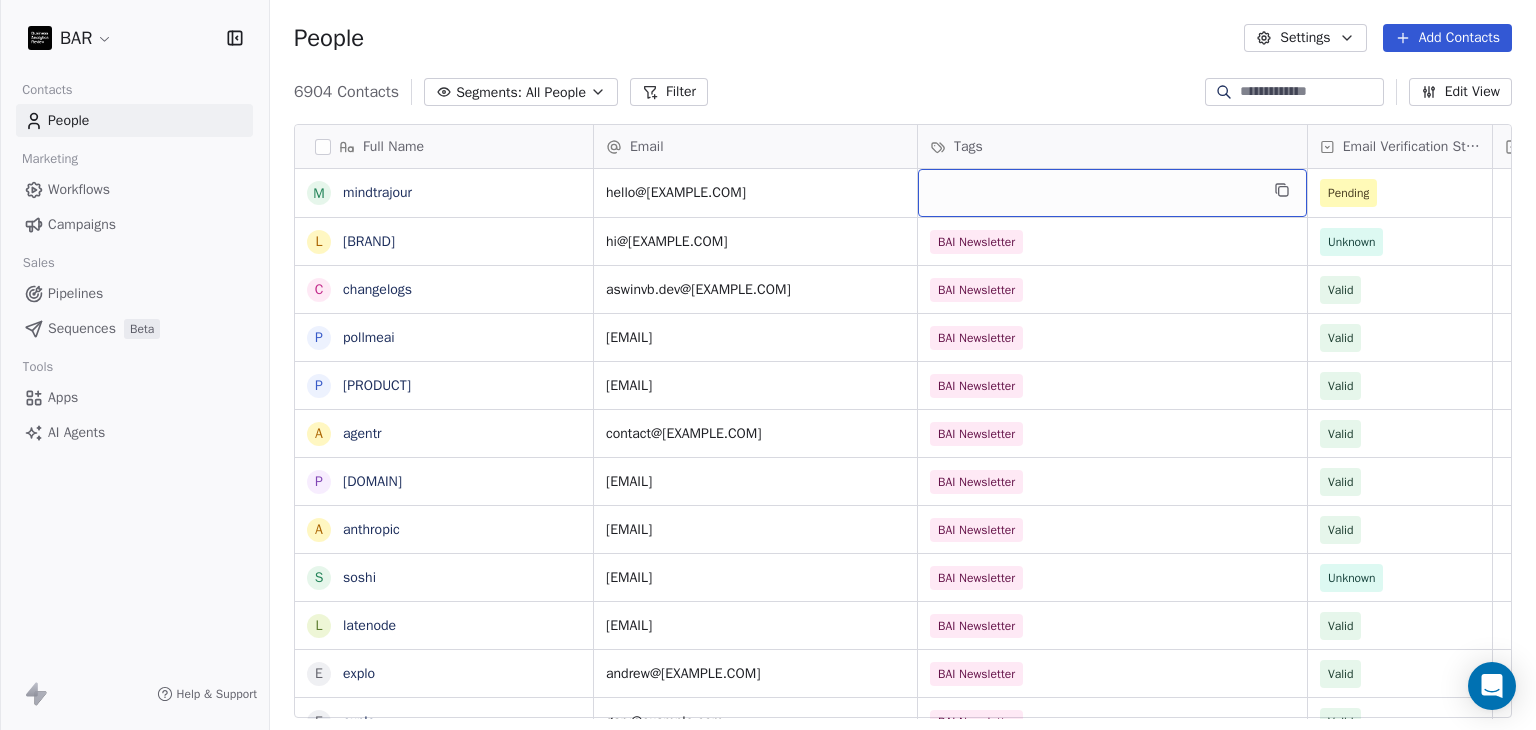 click at bounding box center (1112, 193) 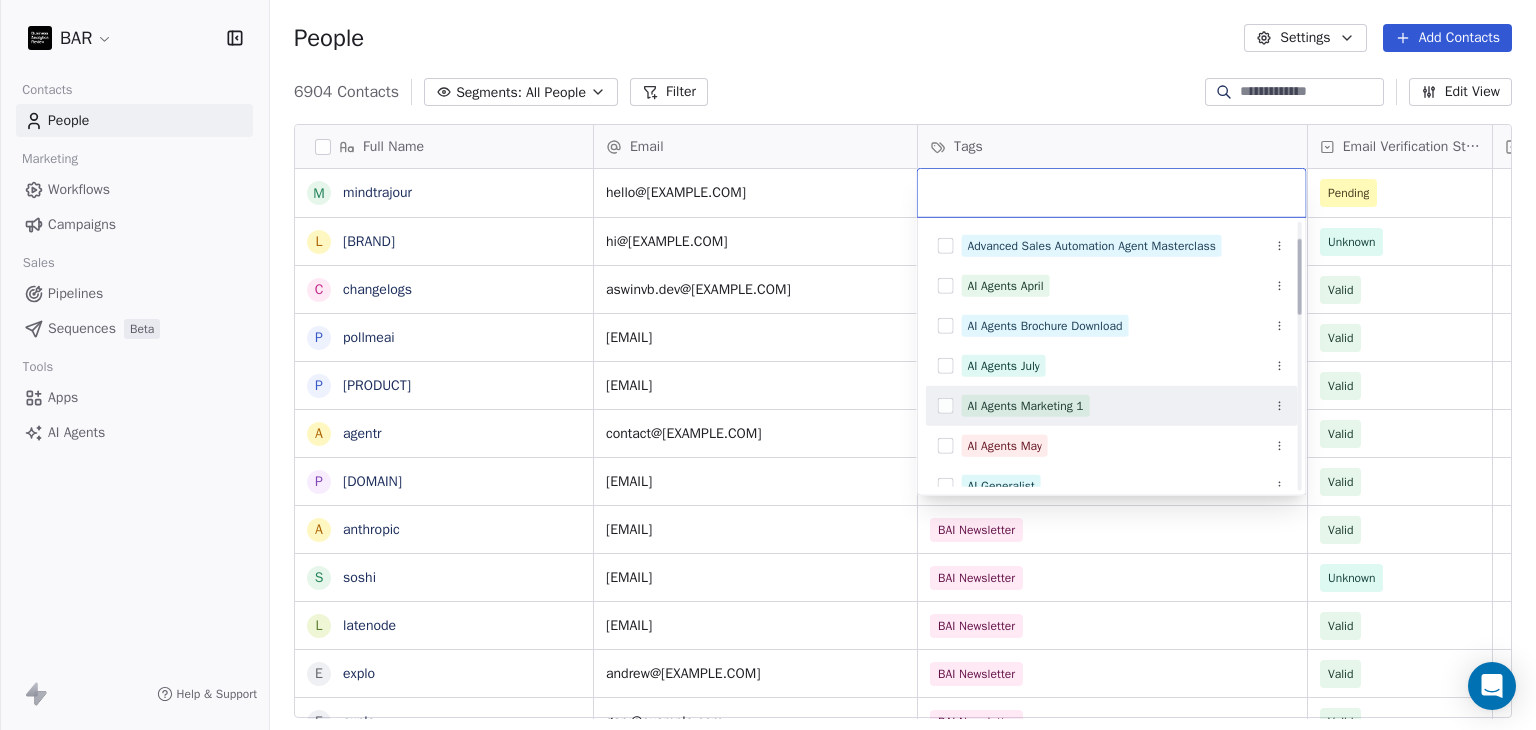 scroll, scrollTop: 100, scrollLeft: 0, axis: vertical 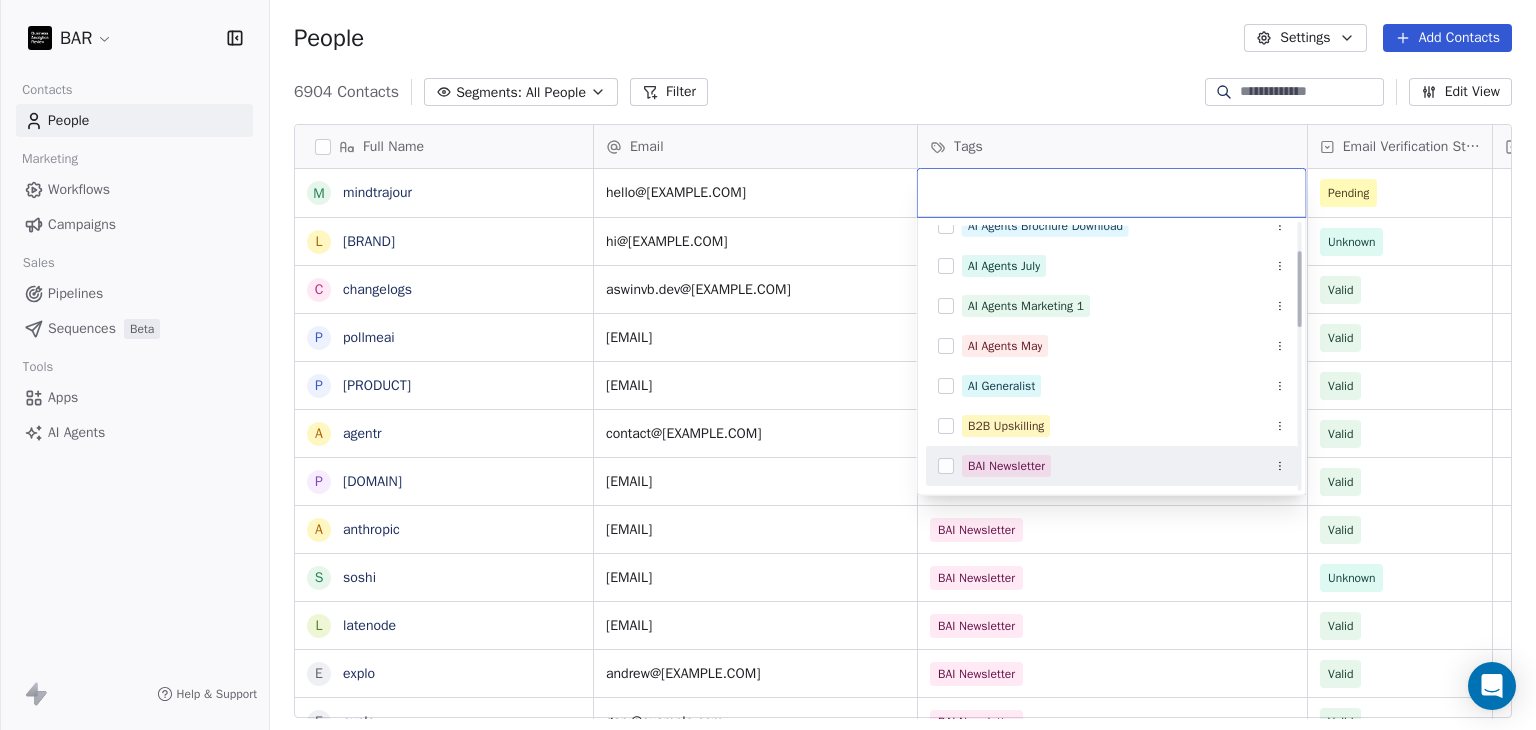 click on "BAI Newsletter" at bounding box center [1006, 466] 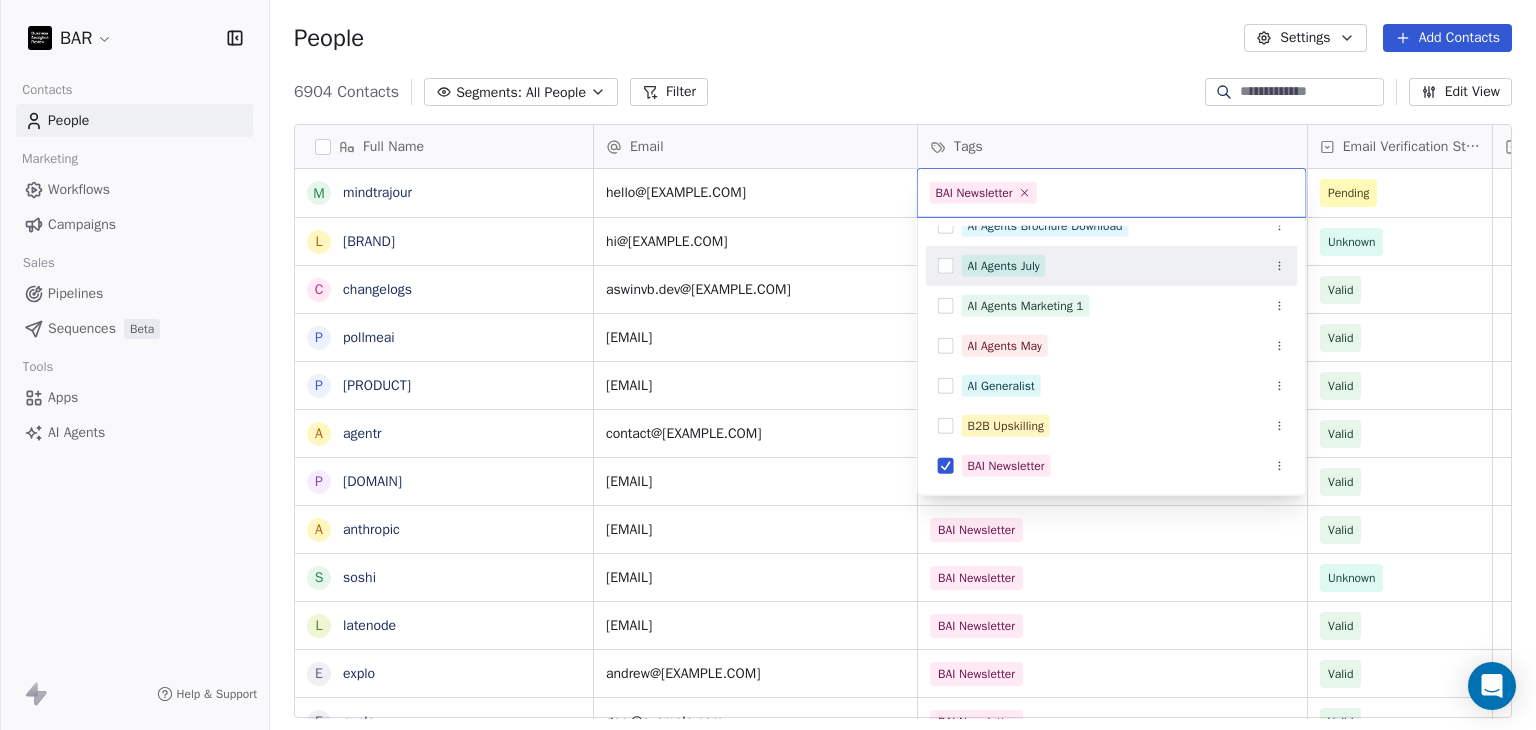 click on "BAR Contacts People Marketing Workflows Campaigns Sales Pipelines Sequences Beta Tools Apps AI Agents Help & Support People Settings Add Contacts 6904 Contacts Segments: All People Filter Edit View Tag Add to Sequence Full Name m [EMAIL] l [EMAIL] c [EMAIL] p [EMAIL] p [EMAIL] a [EMAIL] p [EMAIL] a [EMAIL] s [EMAIL] l [EMAIL] e [EMAIL] e [EMAIL] f [EMAIL] N [FIRST] [LAST] A [FIRST] [LAST] B [FIRST] [LAST] J [FIRST] [LAST] B [FIRST] [LAST] Z [FIRST] [LAST] G [FIRST] [LAST] S [FIRST] [LAST] D [FIRST] [LAST] T [FIRST] [LAST] E [FIRST] [LAST] J [FIRST] [LAST] R [FIRST] [LAST] Z [FIRST] [LAST] H [FIRST] [LAST] H [FIRST] [LAST] M [FIRST] [LAST] D [FIRST] [LAST] N [FIRST] [LAST] Email Tags Email Verification Status Status [EMAIL] Pending [EMAIL] BAI Newsletter Unknown [EMAIL] BAI Newsletter Valid [EMAIL] BAI Newsletter Valid [EMAIL] BAI Newsletter Valid [EMAIL] BAI Newsletter Valid Valid Valid" at bounding box center [768, 365] 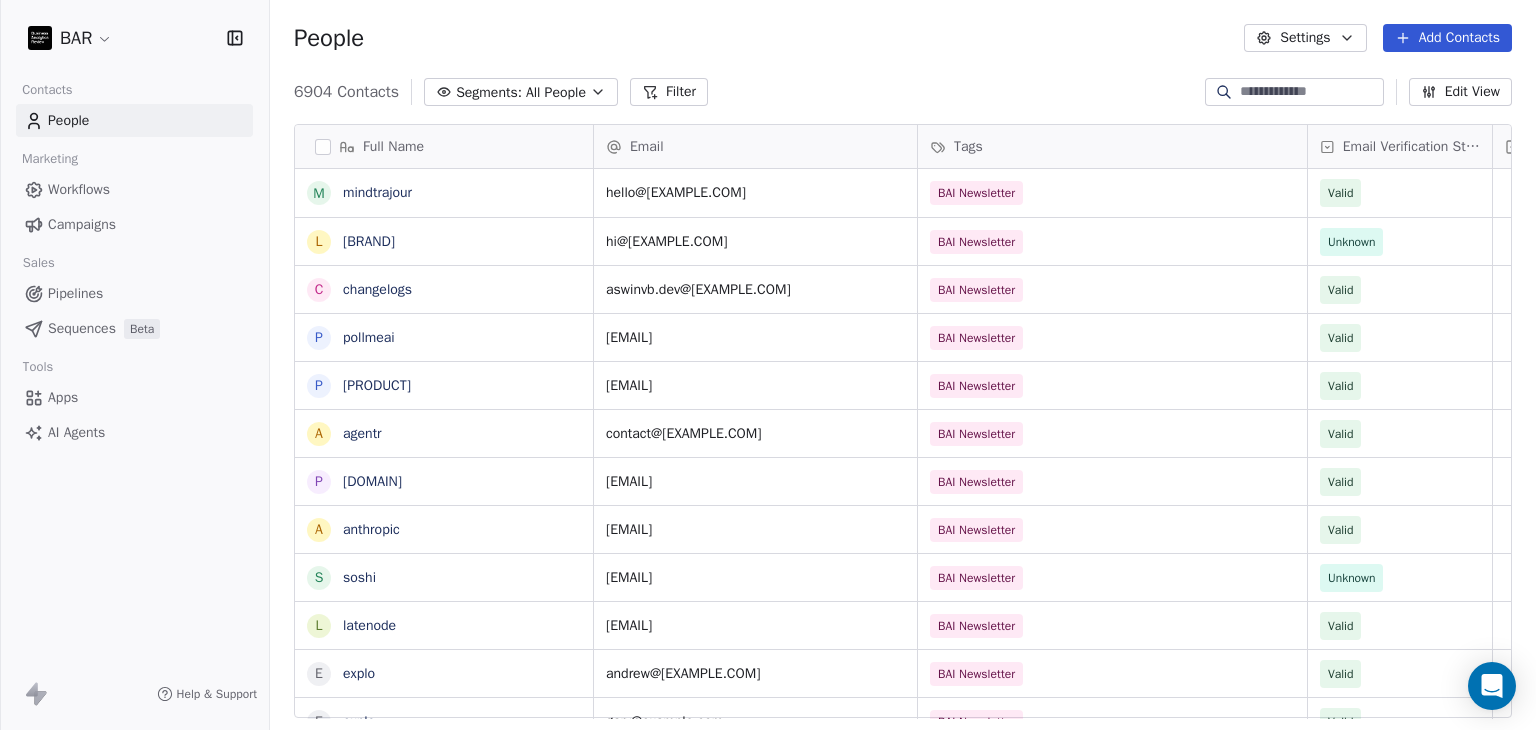 click on "People Settings  Add Contacts" at bounding box center (903, 38) 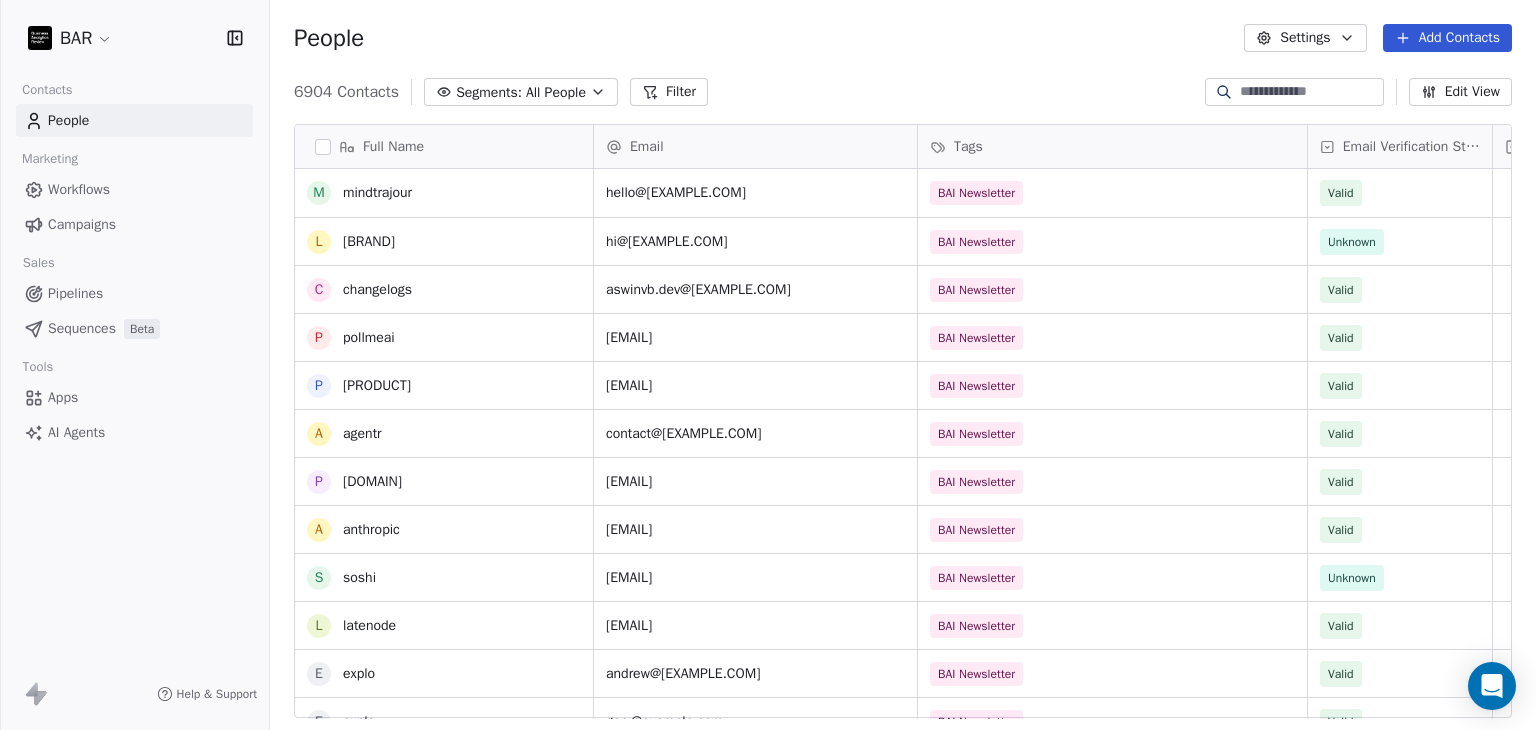 scroll, scrollTop: 400, scrollLeft: 0, axis: vertical 